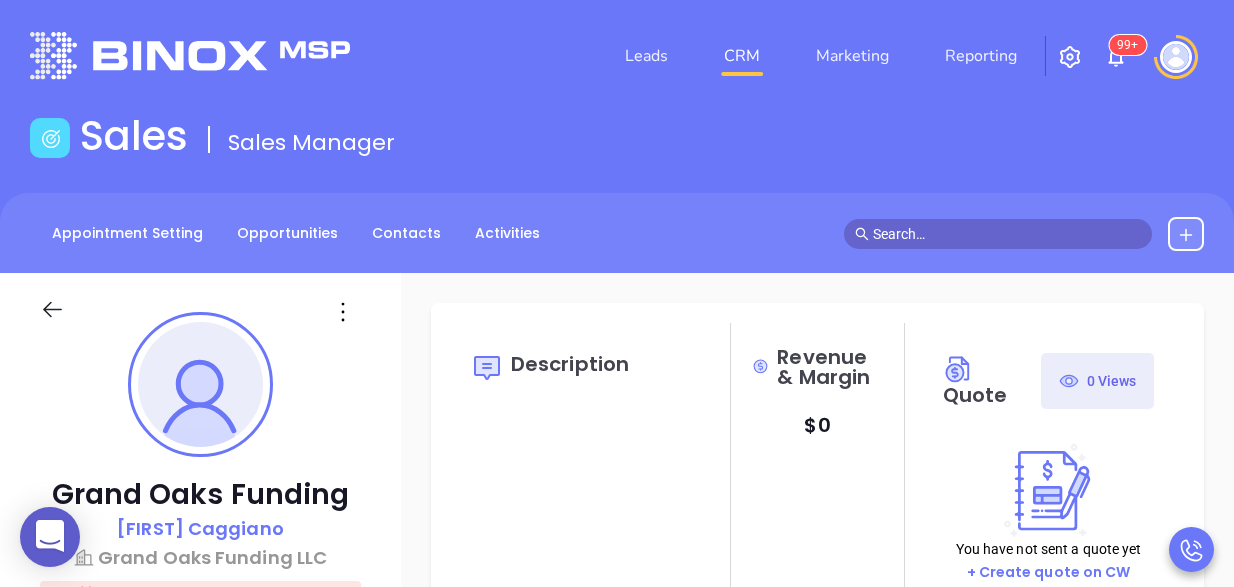 type on "Anabell Dominguez" 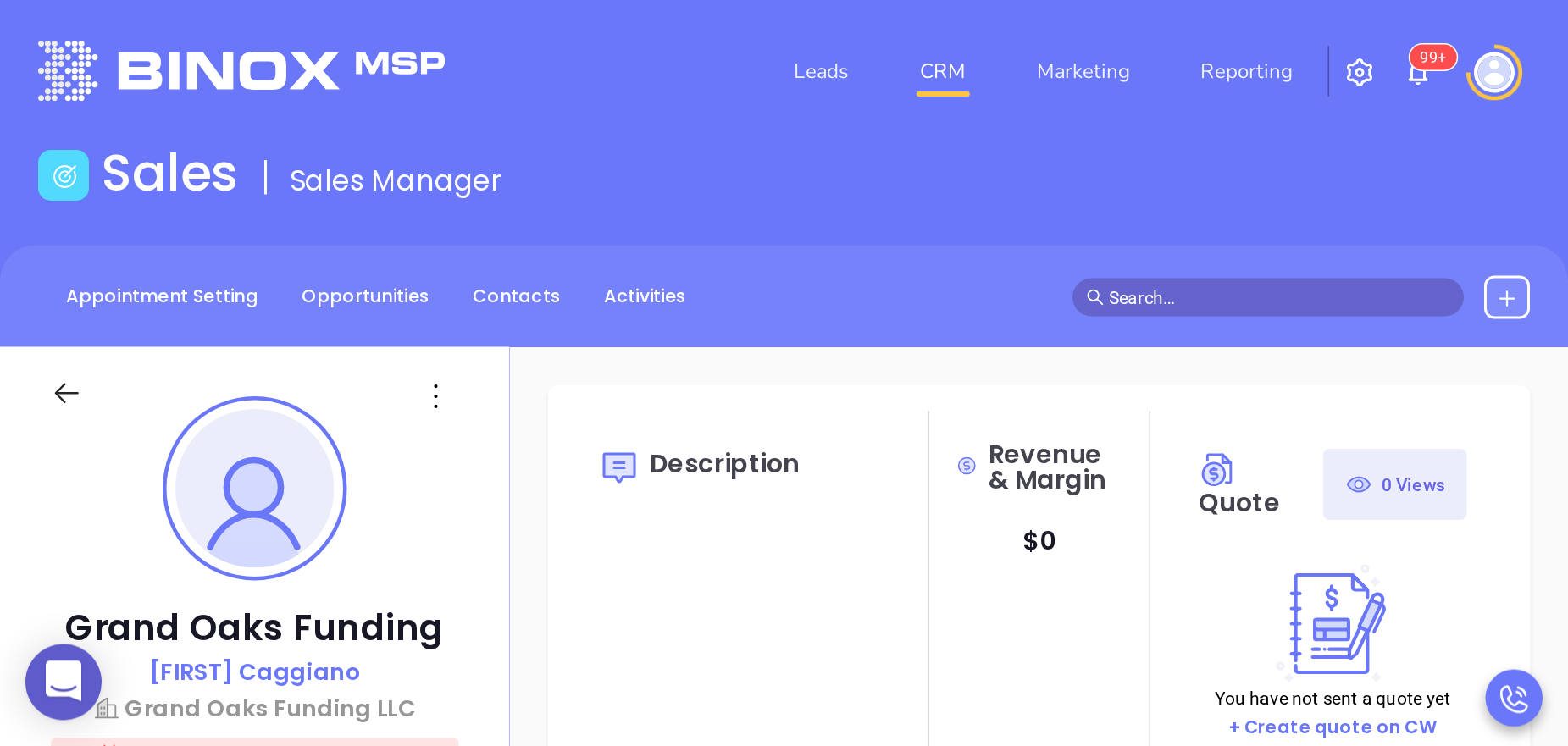 scroll, scrollTop: 0, scrollLeft: 0, axis: both 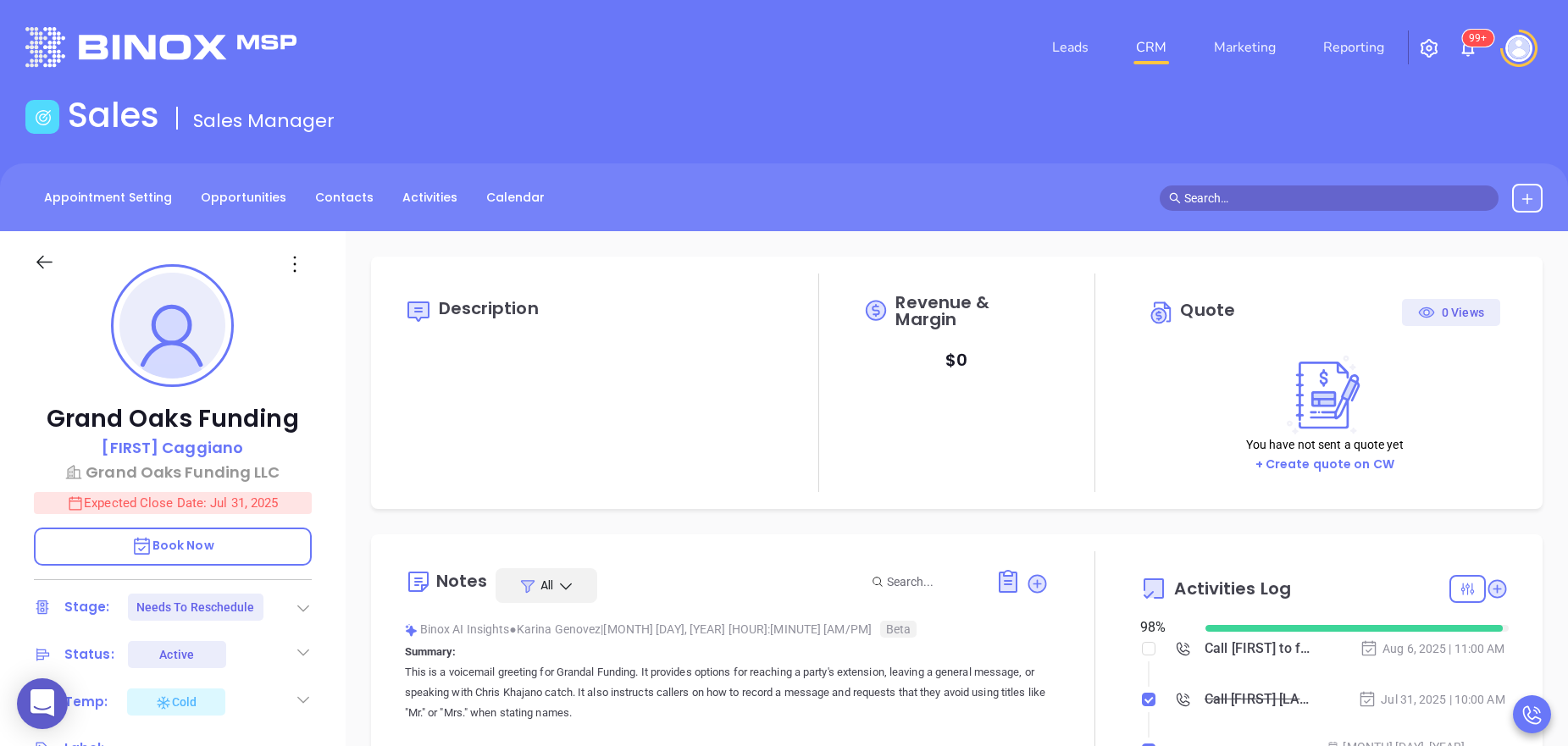 click on "This is a voicemail greeting for Grandal Funding. It provides options for reaching a party's extension, leaving a general message, or speaking with Chris Khajano catch. It also instructs callers on how to record a message and requests that they avoid using titles like "Mr." or "Mrs." when stating names." at bounding box center [727, 693] 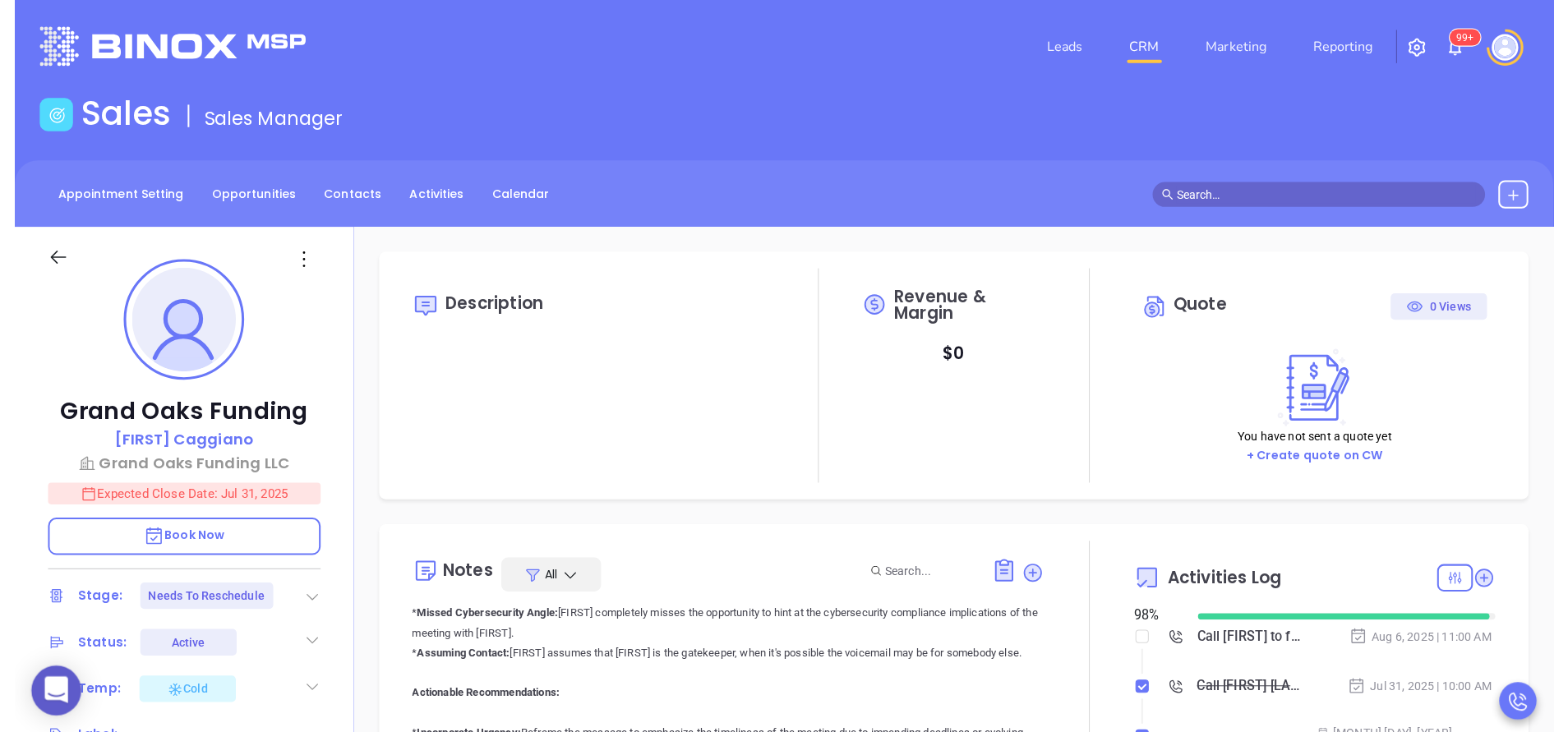 scroll, scrollTop: 749, scrollLeft: 0, axis: vertical 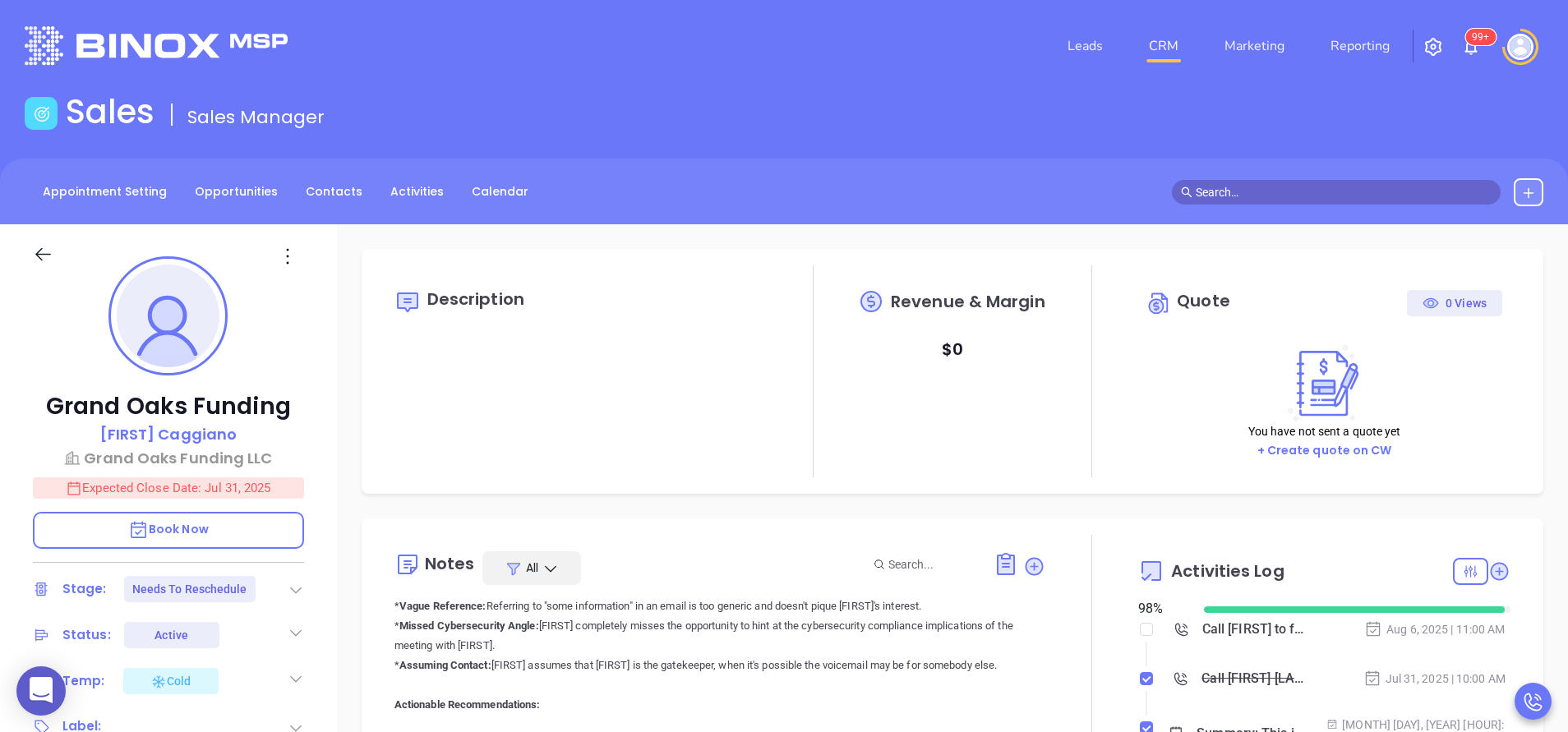 click at bounding box center (1091, 729) 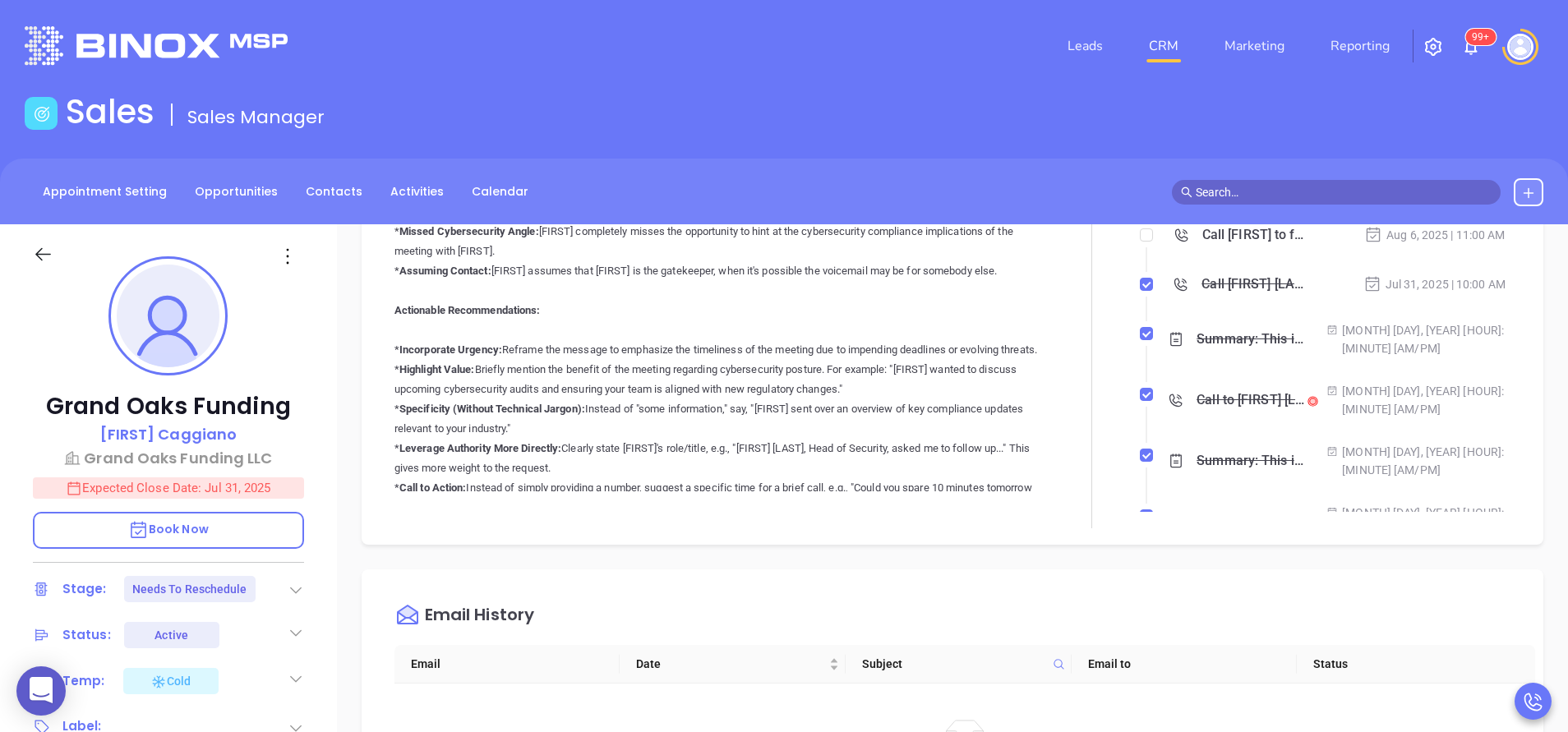 scroll, scrollTop: 444, scrollLeft: 0, axis: vertical 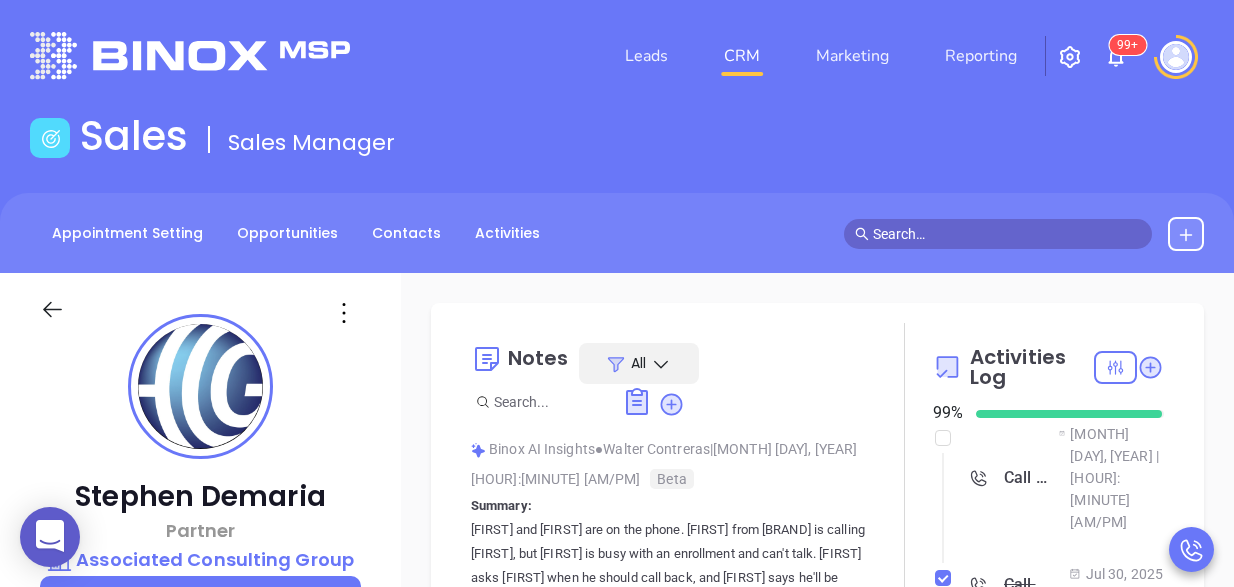 type on "Anabell Dominguez" 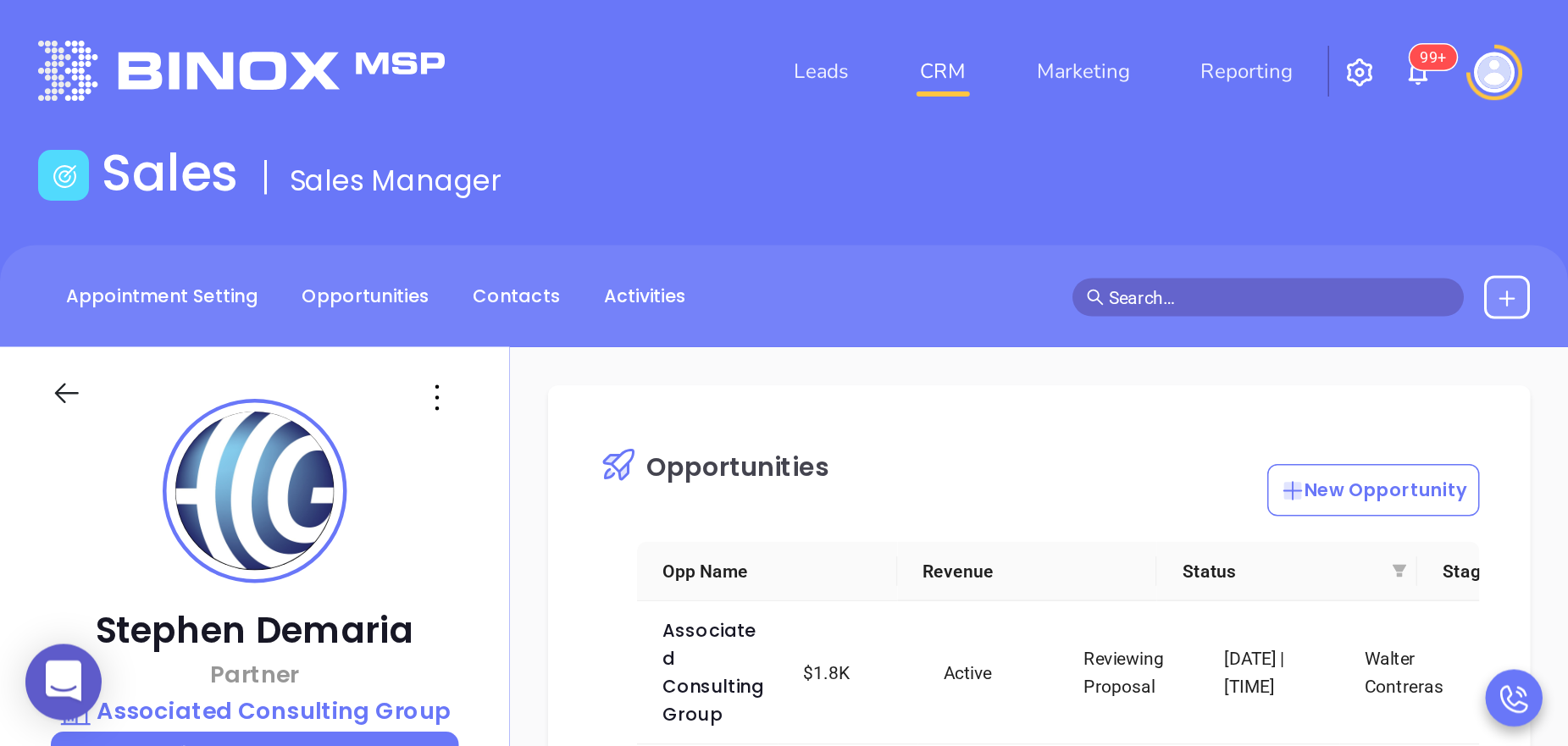 scroll, scrollTop: 0, scrollLeft: 0, axis: both 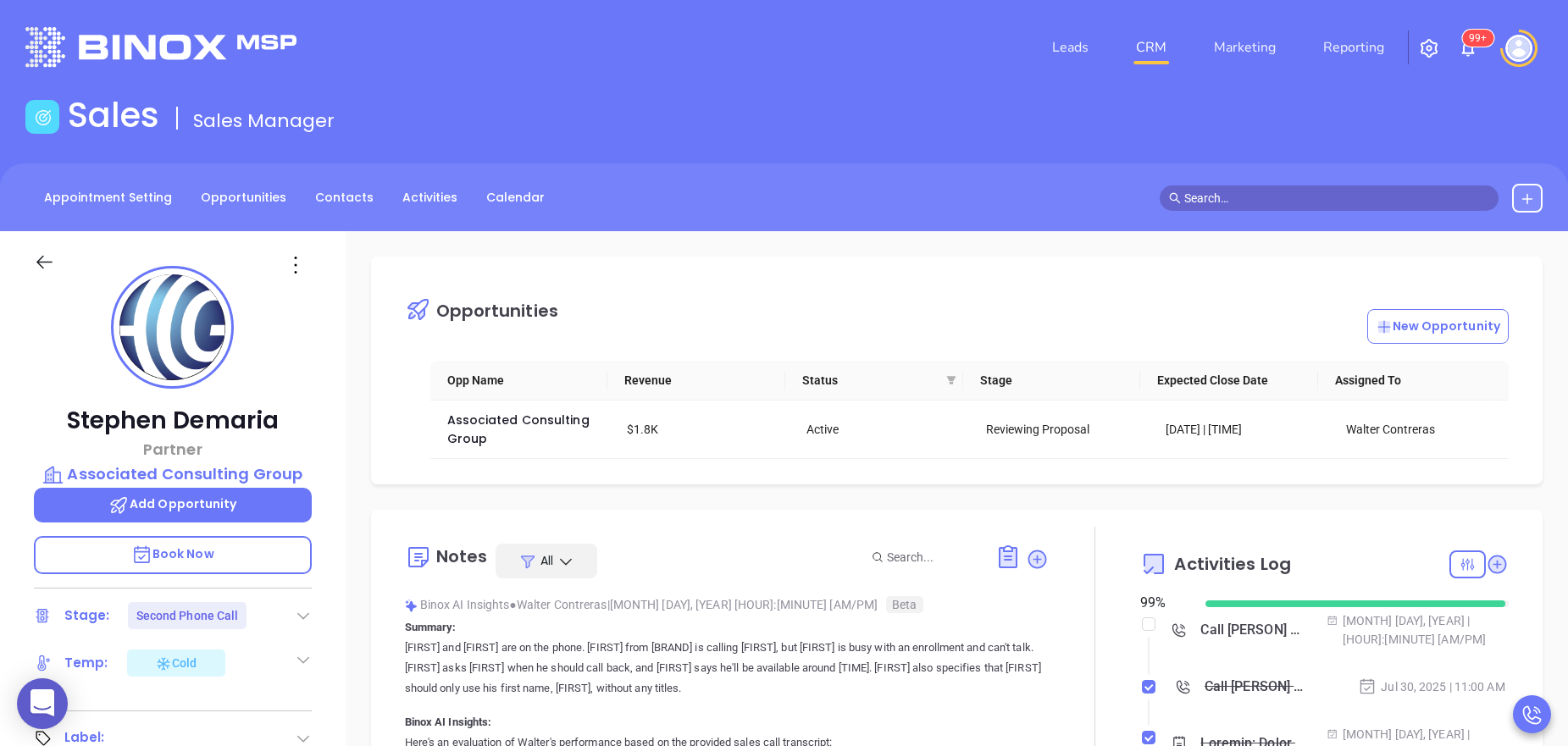click on "Call  [PERSON] proposal review - [PERSON]" at bounding box center (1253, 630) 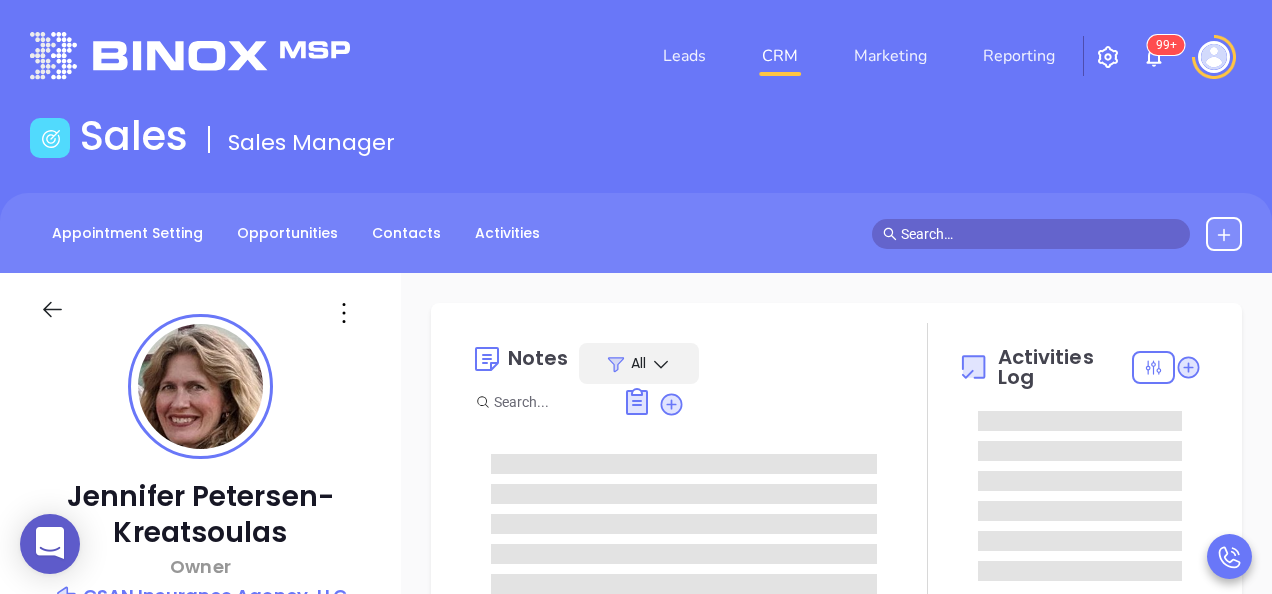 type on "10:00 am" 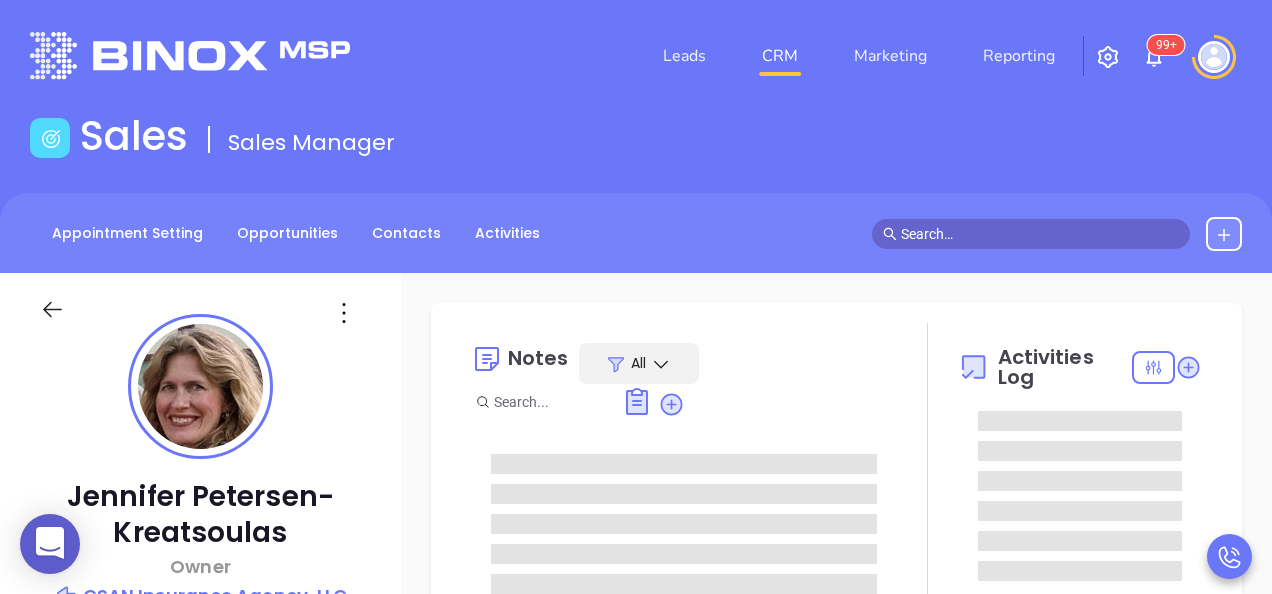 type on "08/06/2025" 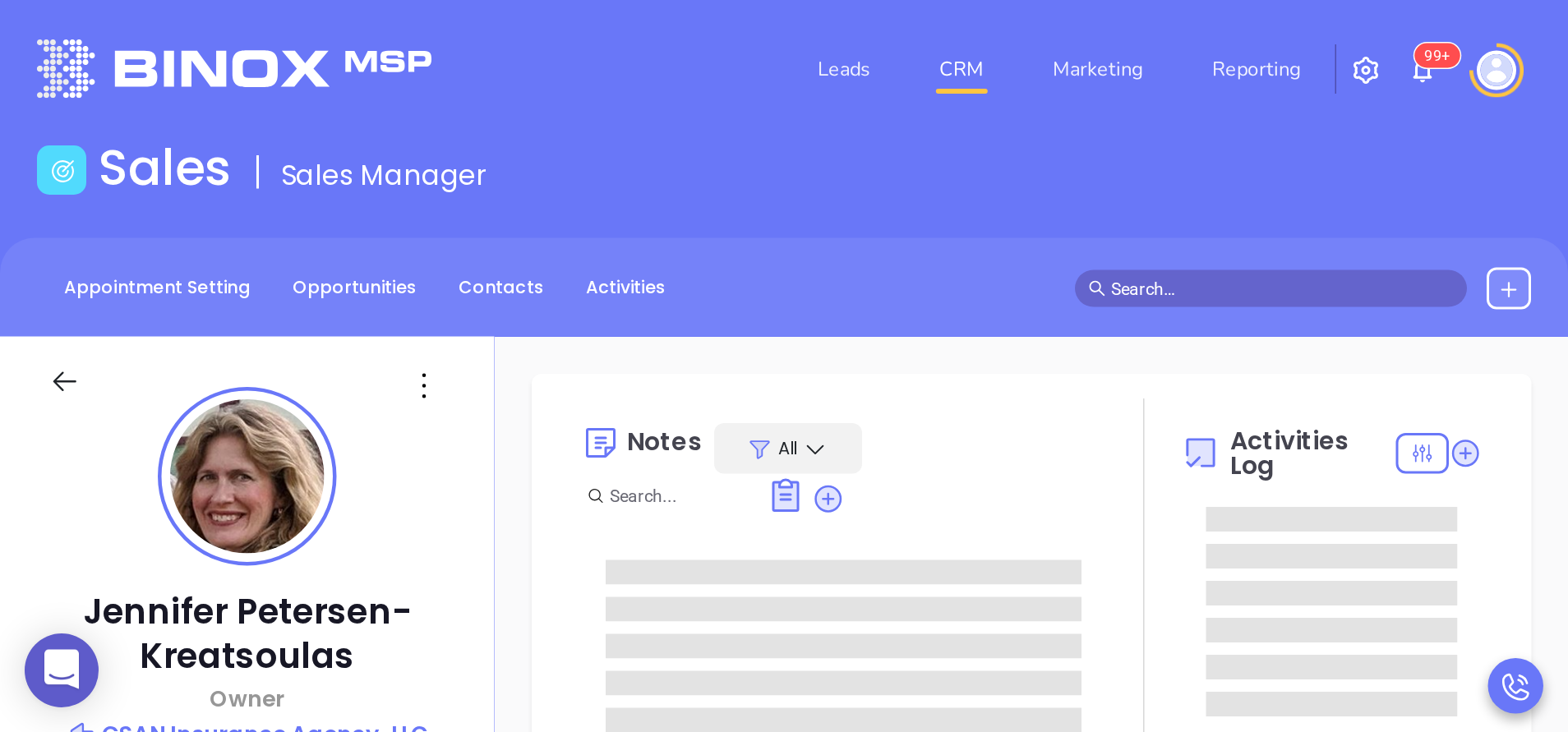 scroll, scrollTop: 0, scrollLeft: 0, axis: both 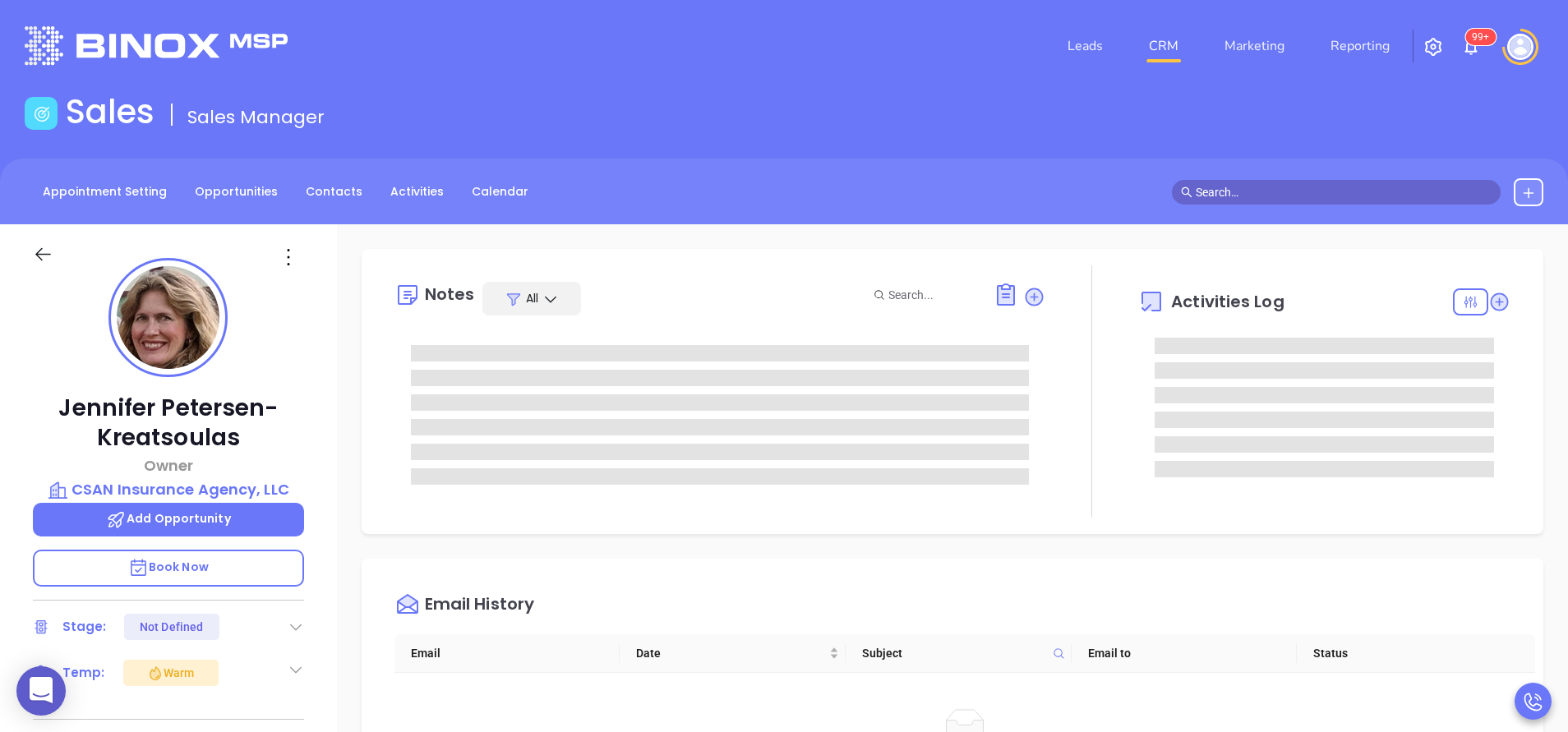 type on "Anabell Dominguez" 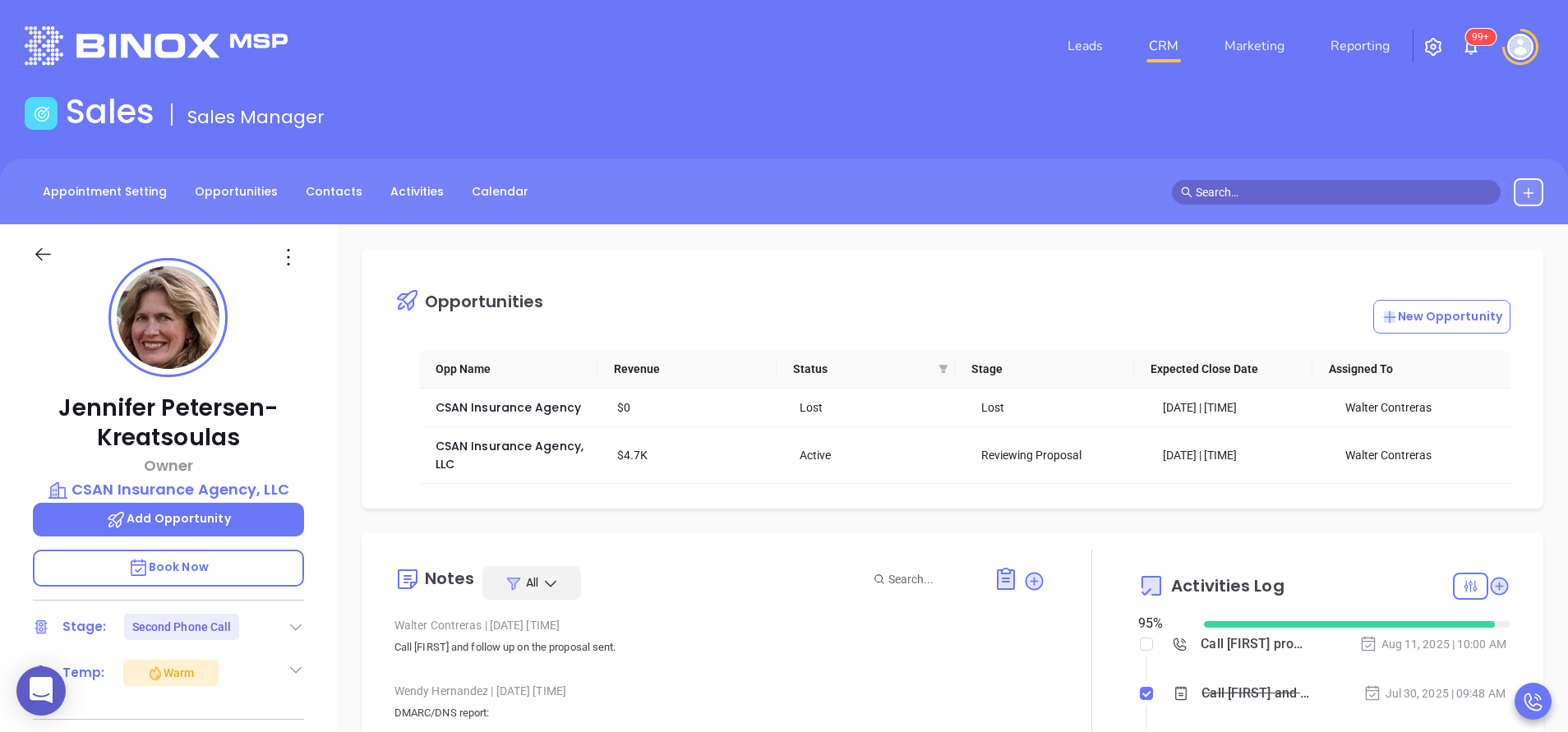 click on "Call  Jennifer proposal review - Jennifer Petersen-Kreatsoulas" at bounding box center [1255, 644] 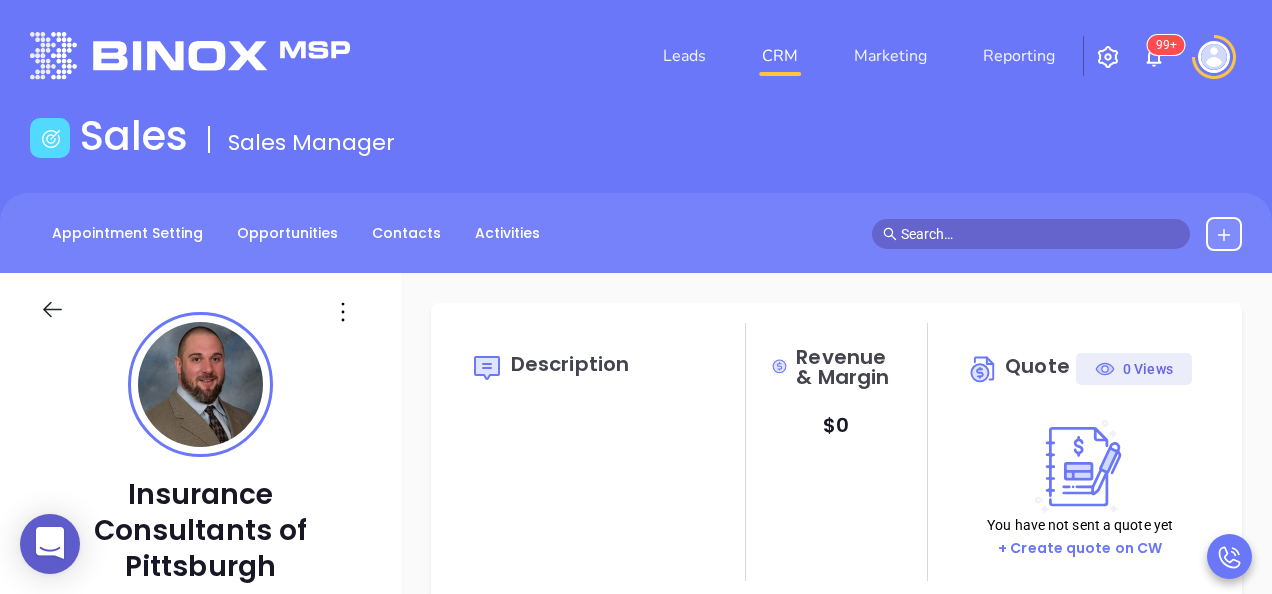 type on "08/06/2025" 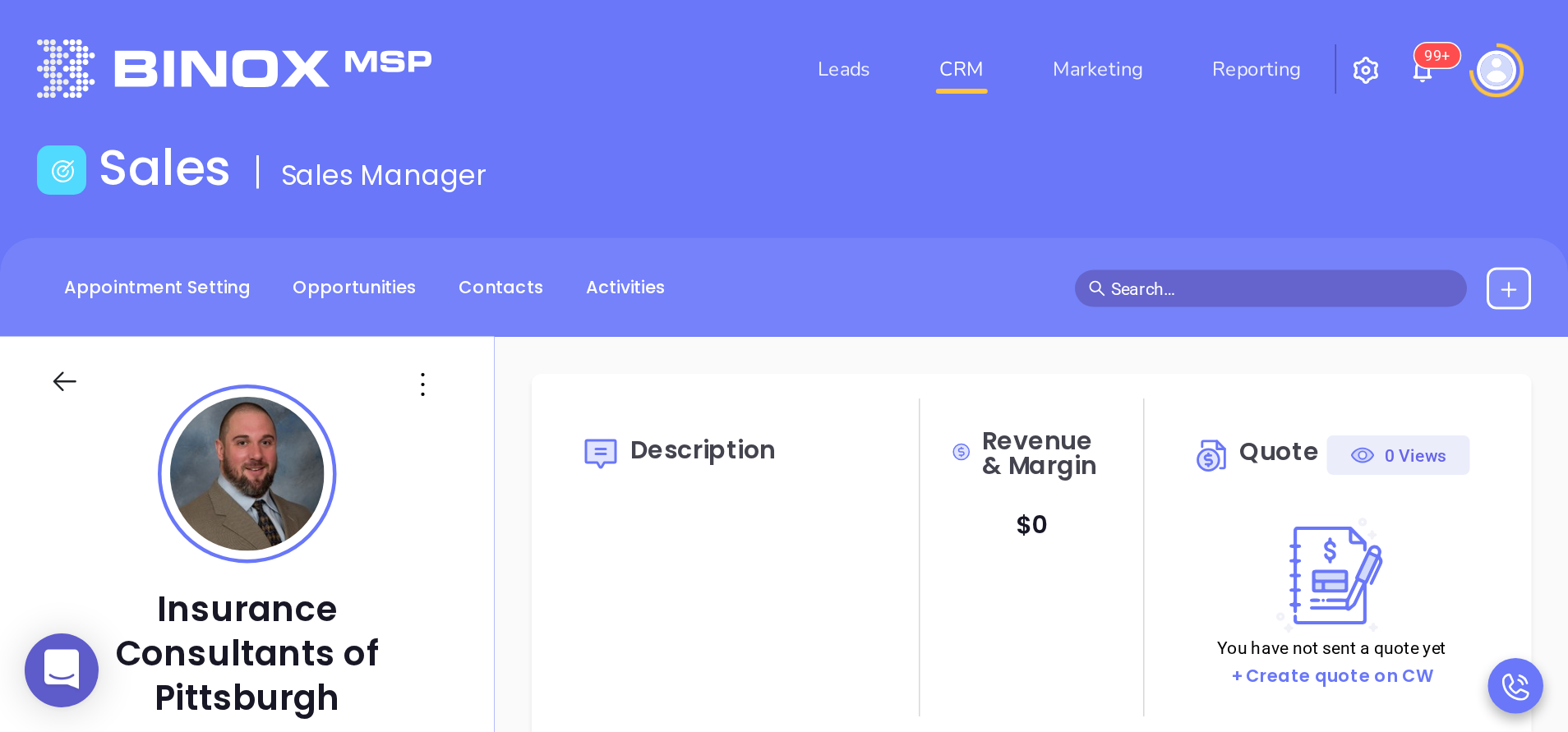 scroll, scrollTop: 0, scrollLeft: 0, axis: both 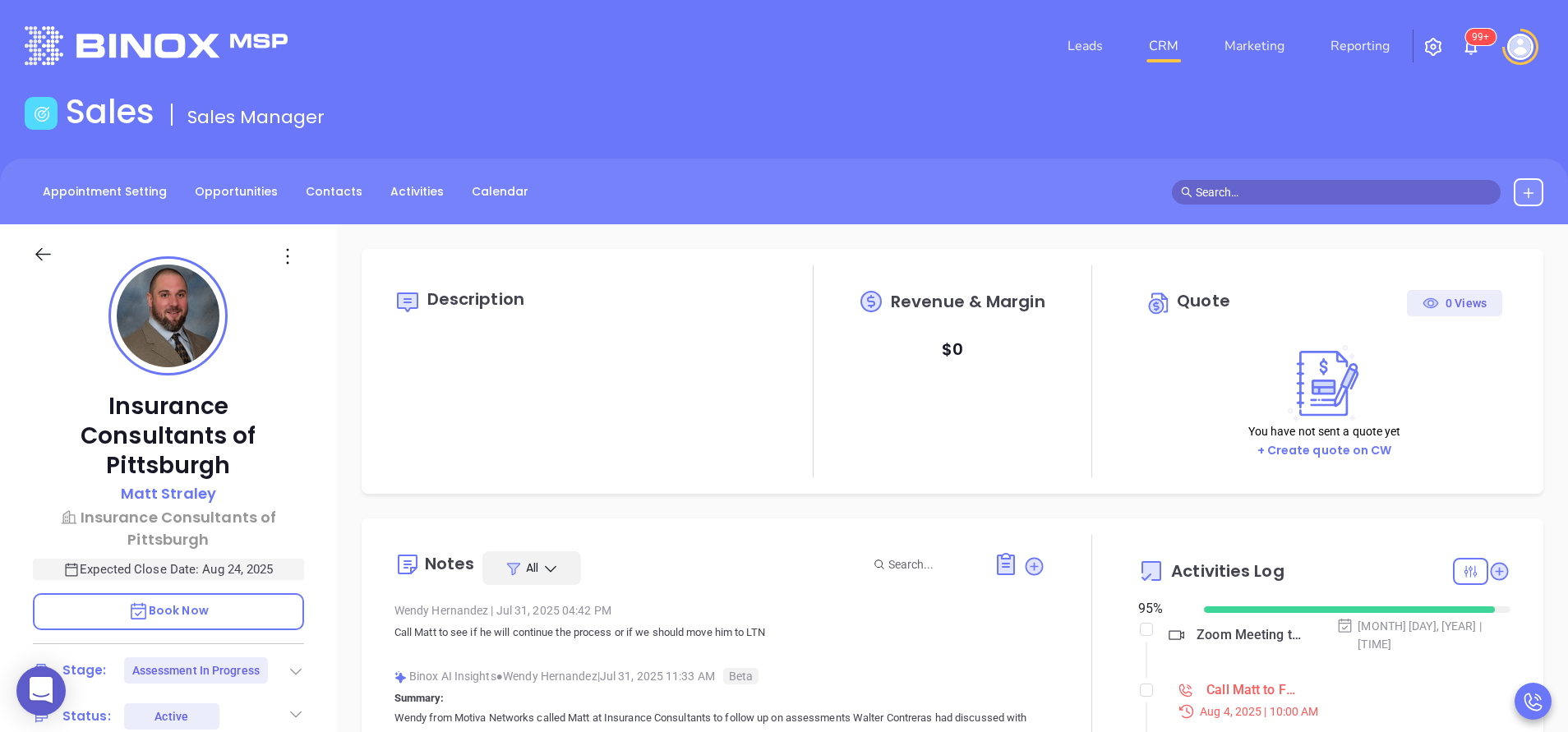 click on "Binox AI Insights   ●   Wendy Hernandez  |  Jul 31, 2025  11:33 AM Beta" at bounding box center (720, 676) 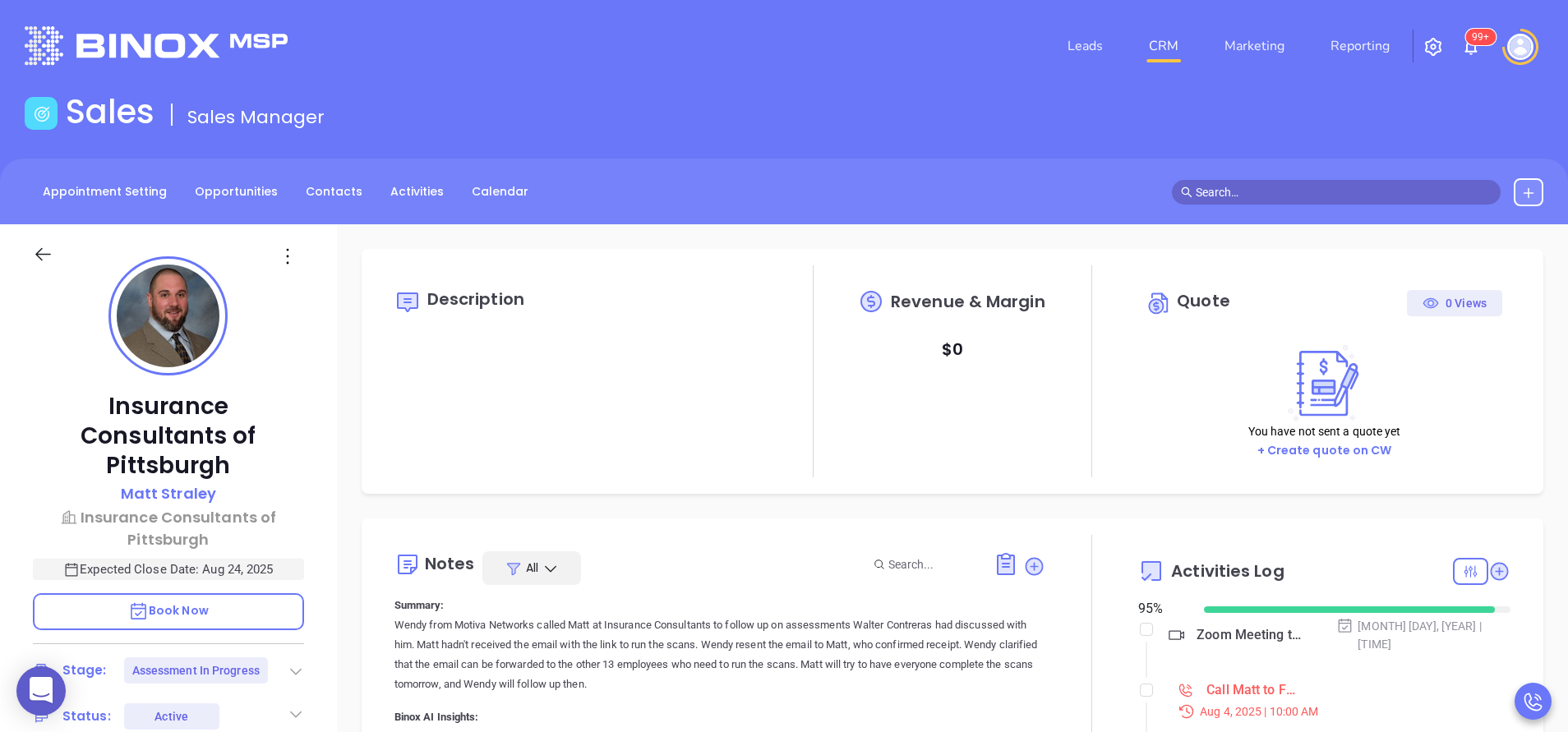scroll, scrollTop: 99, scrollLeft: 0, axis: vertical 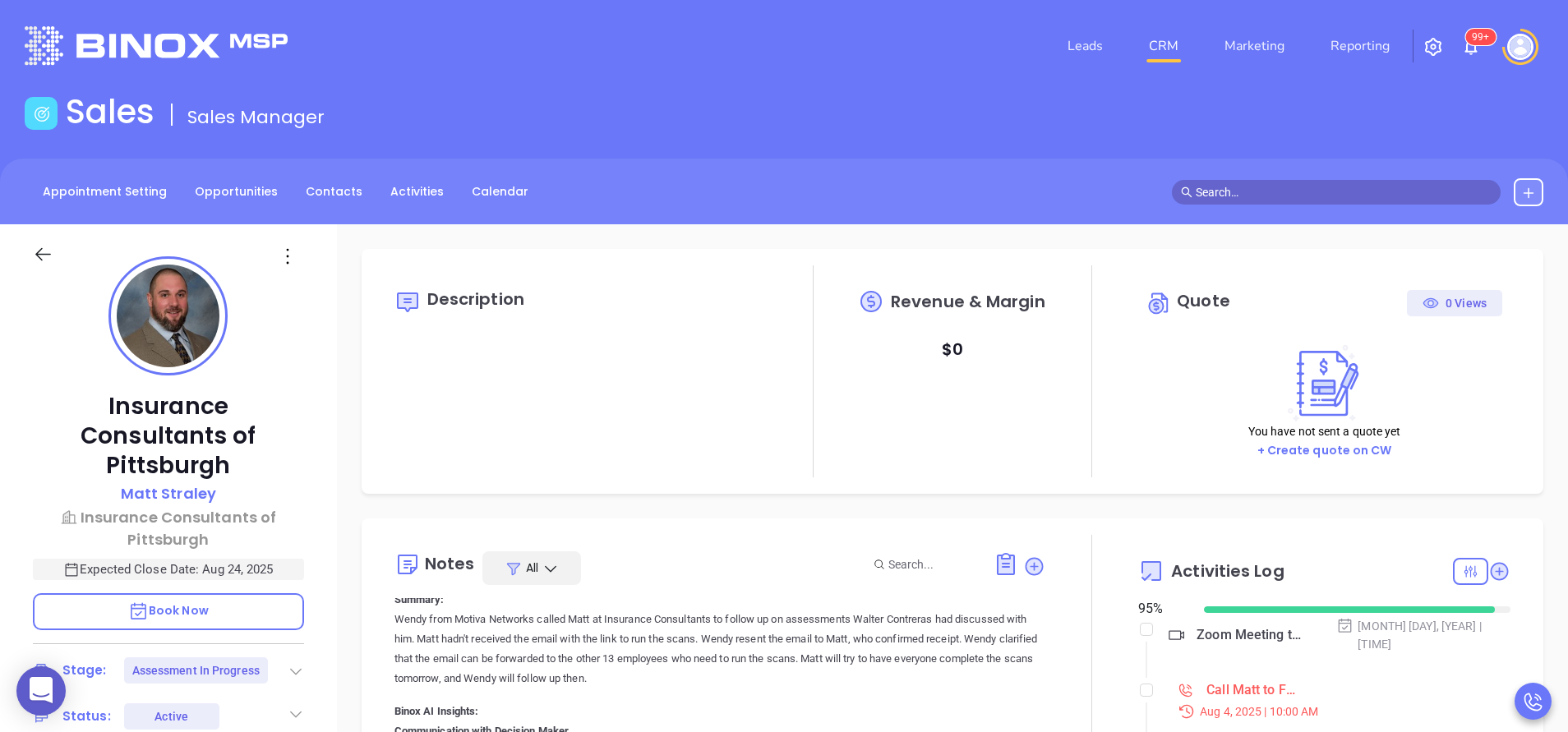 click at bounding box center [1091, 729] 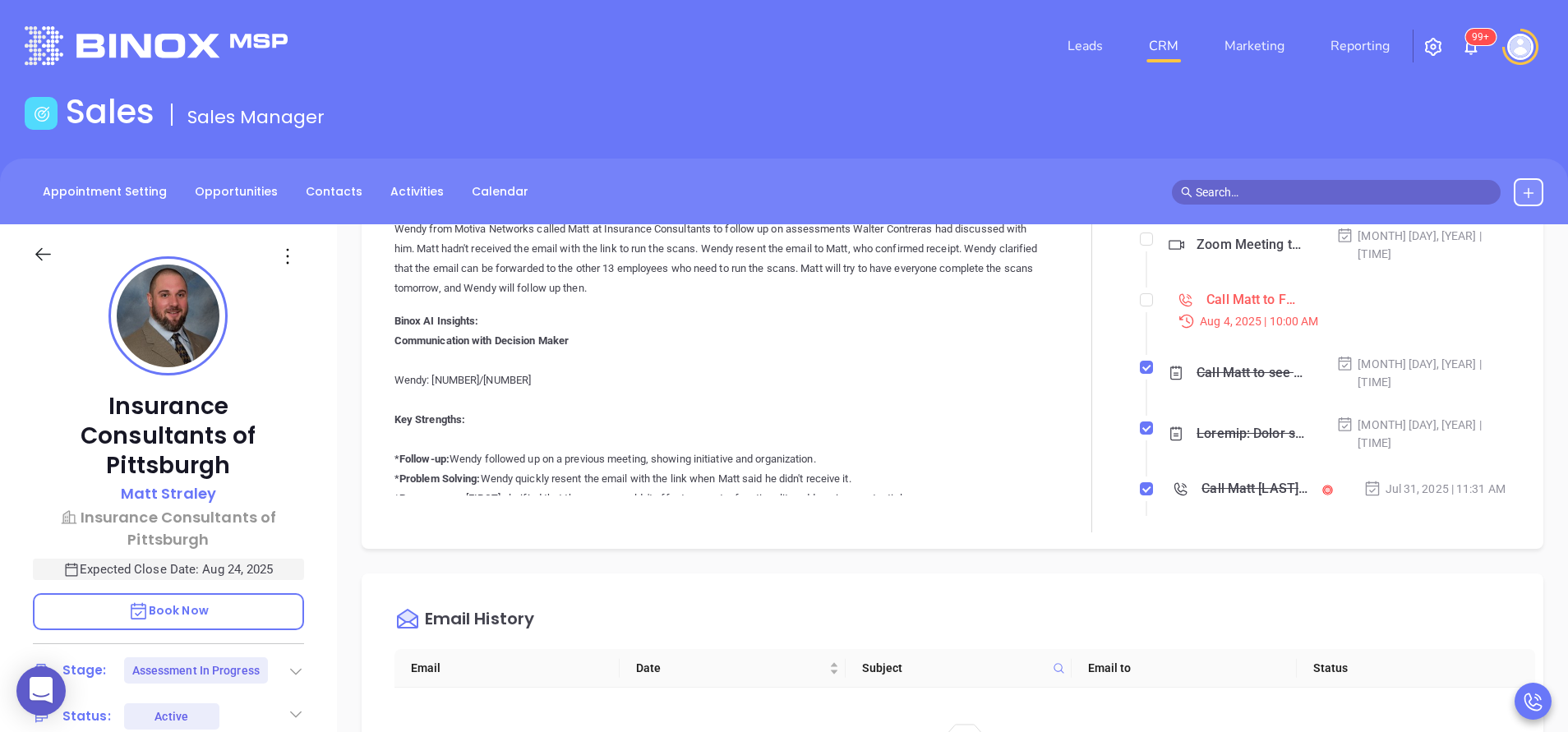 scroll, scrollTop: 394, scrollLeft: 0, axis: vertical 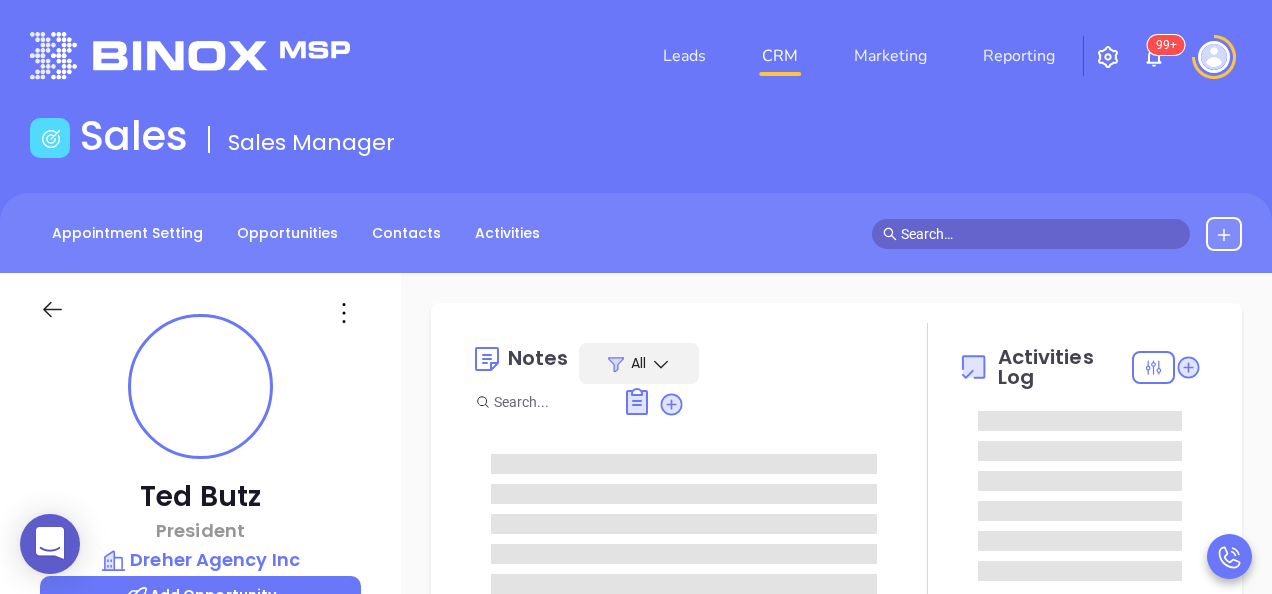 type on "08/06/2025" 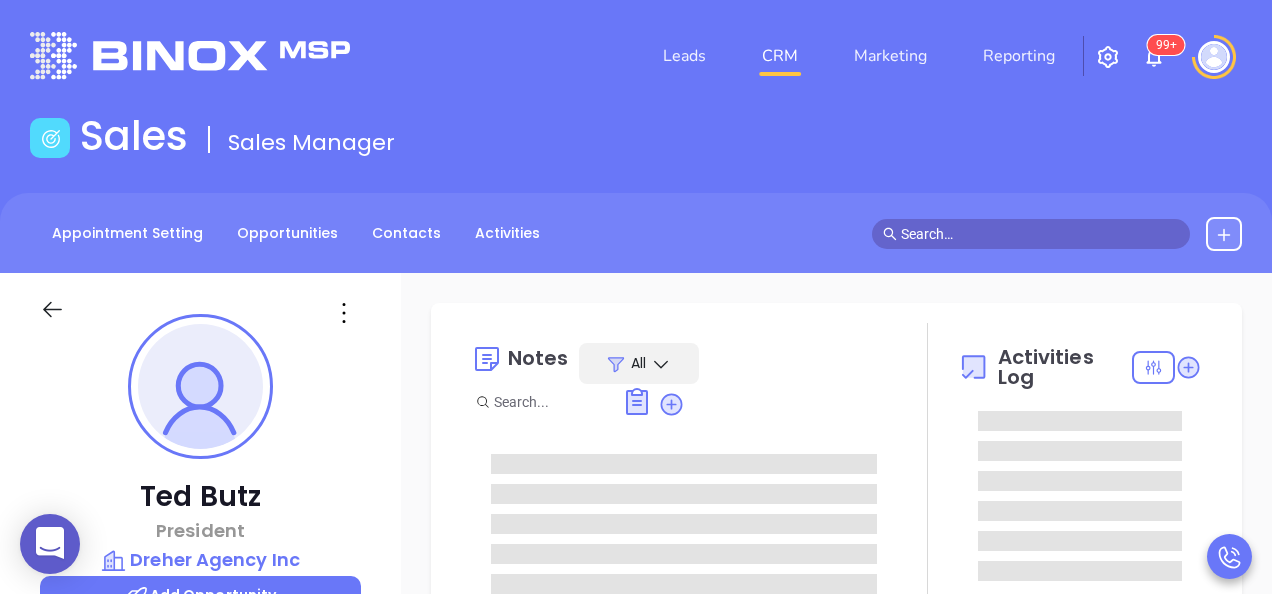 type on "Anabell Dominguez" 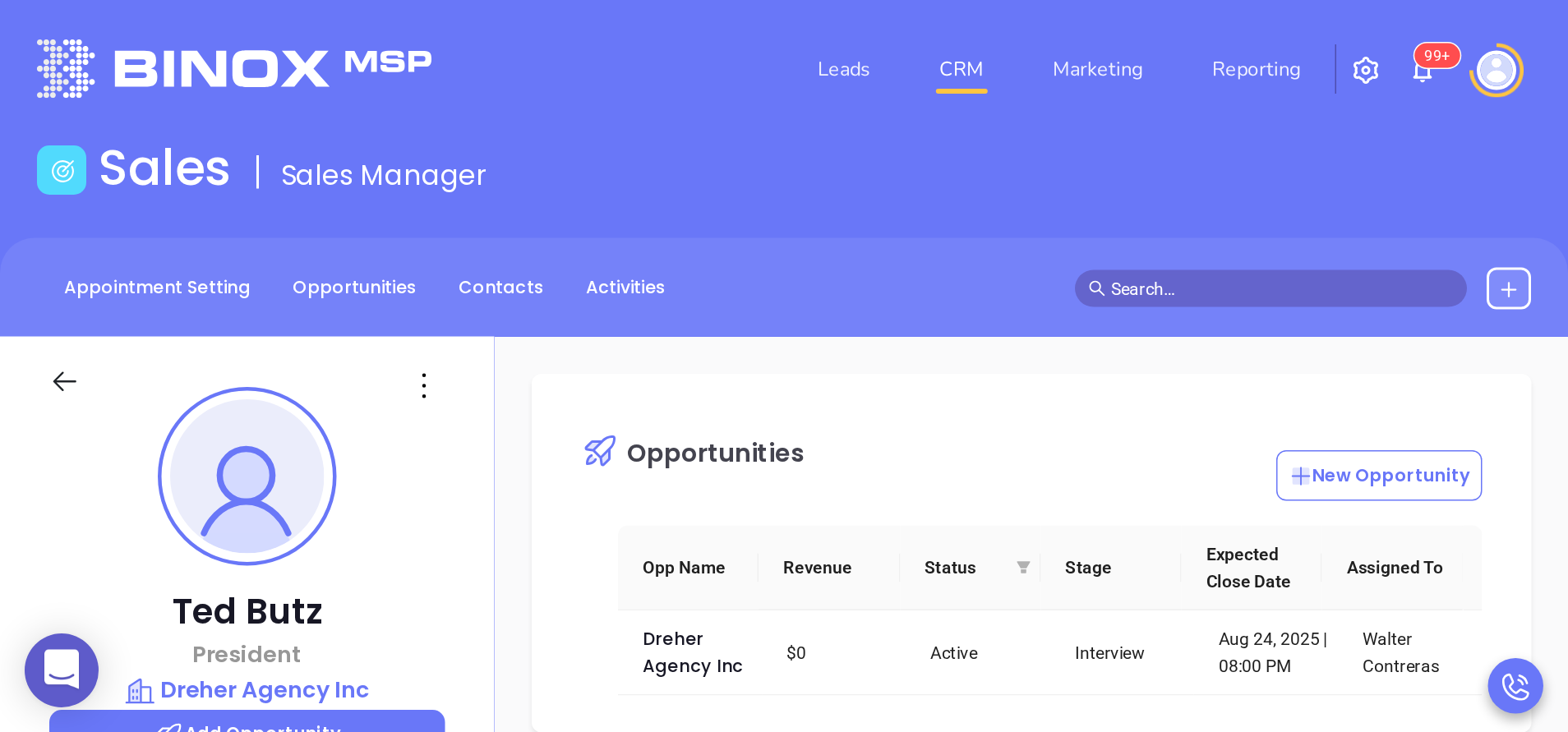 scroll, scrollTop: 0, scrollLeft: 0, axis: both 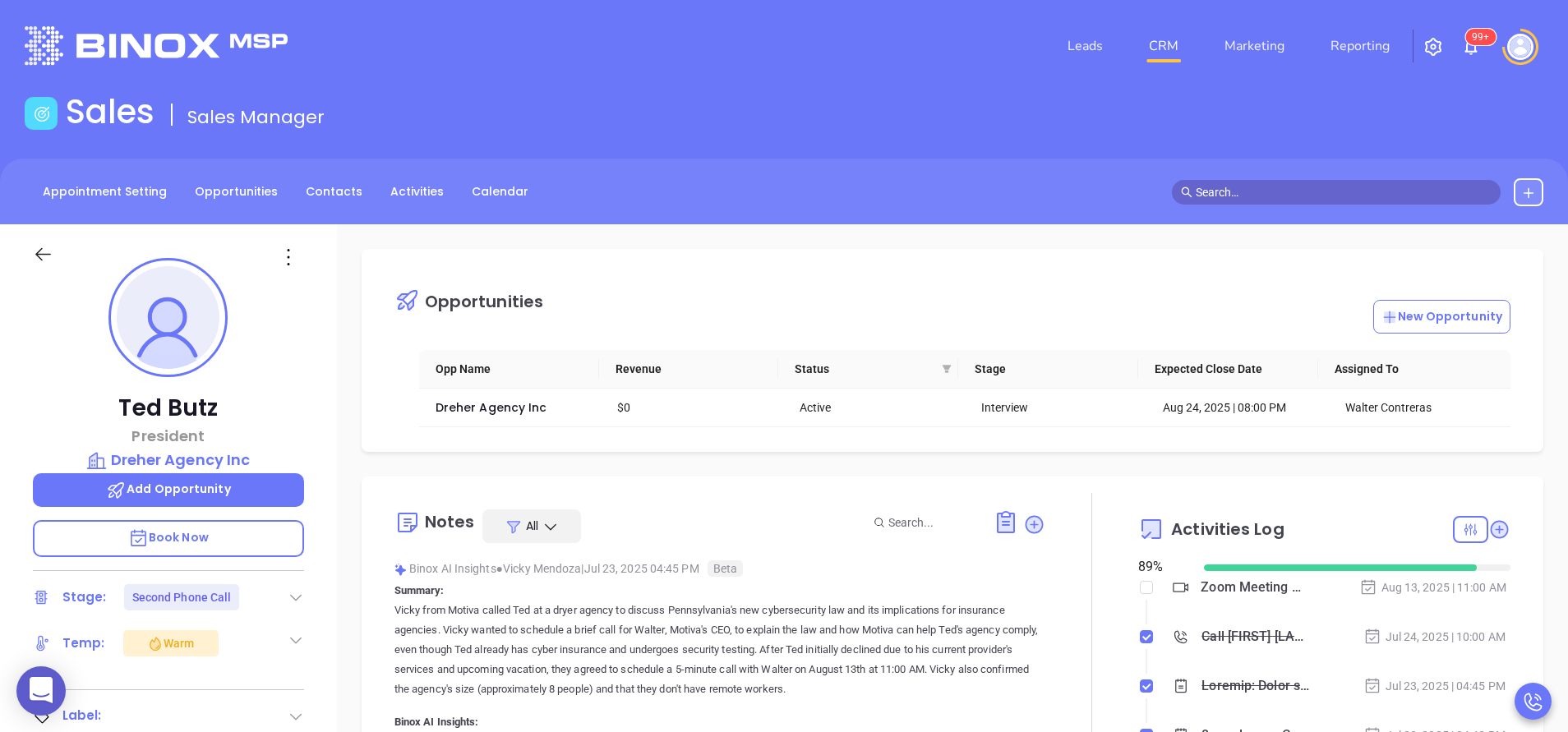 click on "Vicky from Motiva called Ted at a dryer agency to discuss Pennsylvania's new cybersecurity law and its implications for insurance agencies. Vicky wanted to schedule a brief call for Walter, Motiva's CEO, to explain the law and how Motiva can help Ted's agency comply, even though Ted already has cyber insurance and undergoes security testing. After Ted initially declined due to his current provider's services and upcoming vacation, they agreed to schedule a 5-minute call with Walter on August 13th at 11:00 AM. Vicky also confirmed the agency's size (approximately 8 people) and that they don't have remote workers." at bounding box center (720, 650) 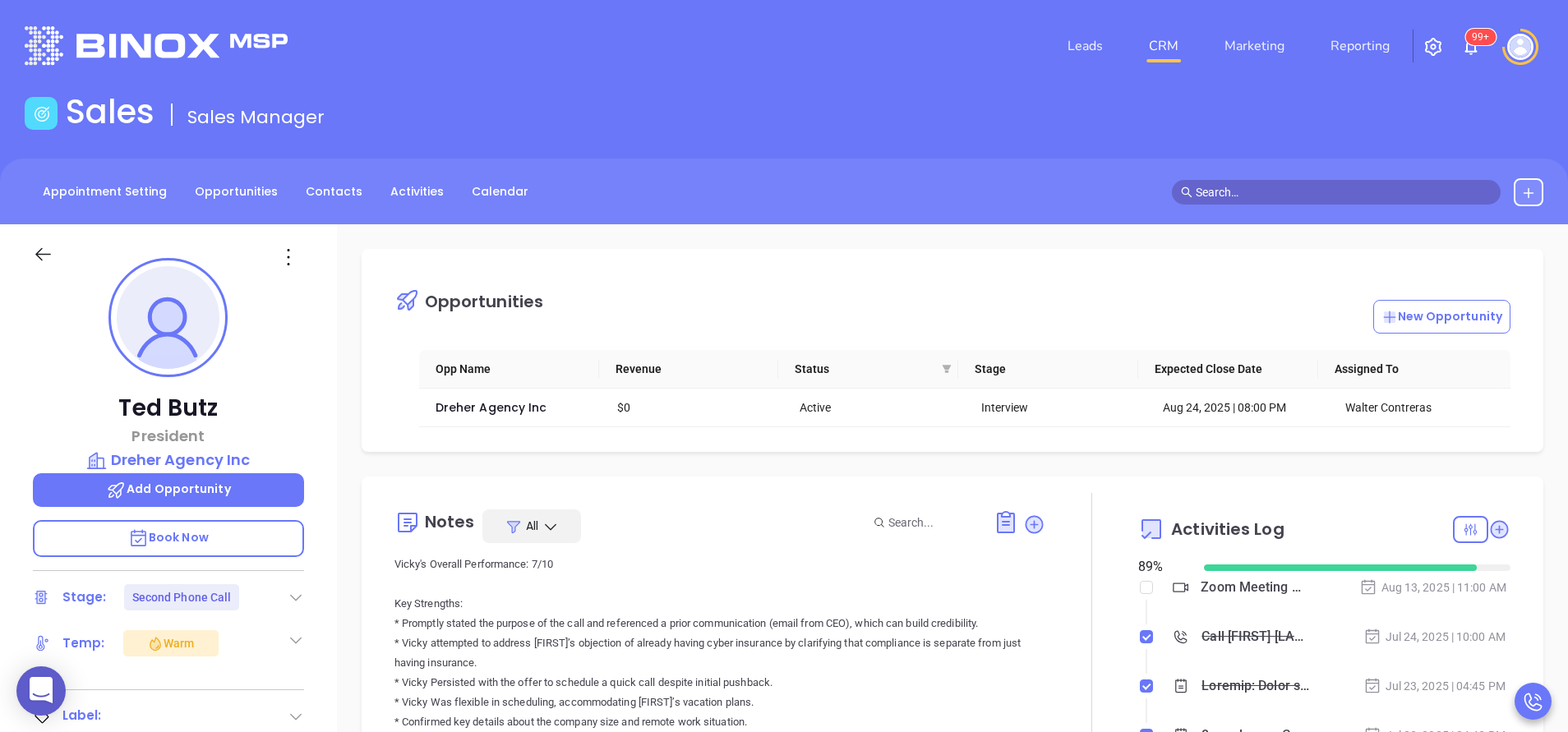 scroll, scrollTop: 246, scrollLeft: 0, axis: vertical 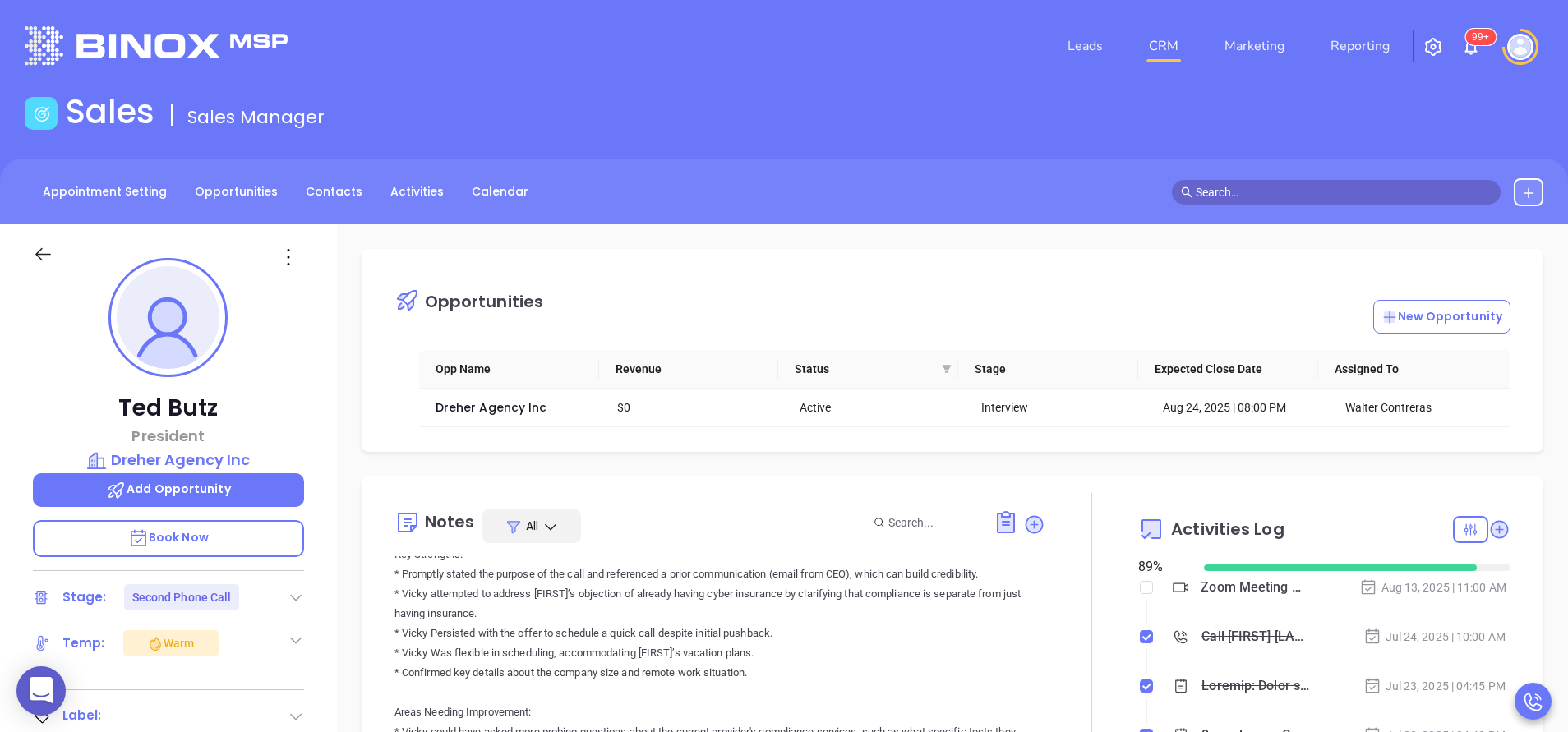 click on "Communication with Decision Maker Vicky's Overall Performance: 7/10 Key Strengths: *   Promptly stated the purpose of the call and referenced a prior communication (email from CEO), which can build credibility. *   Vicky attempted to address Ted’s objection of already having cyber insurance by clarifying that compliance is separate from just having insurance. *   Vicky Persisted with the offer to schedule a quick call despite initial pushback. *   Vicky Was flexible in scheduling, accommodating Ted’s vacation plans. *   Confirmed key details about the company size and remote work situation. Areas Needing Improvement: *   Vicky could have asked more probing questions about the current provider's compliance services, such as what specific tests they perform or what documentation they provide. *   Vicky missed the opportunity to create a sense of urgency about the December deadline, perhaps by mentioning potential penalties for non-compliance. Clear, Actionable Recommendations:" at bounding box center (720, 850) 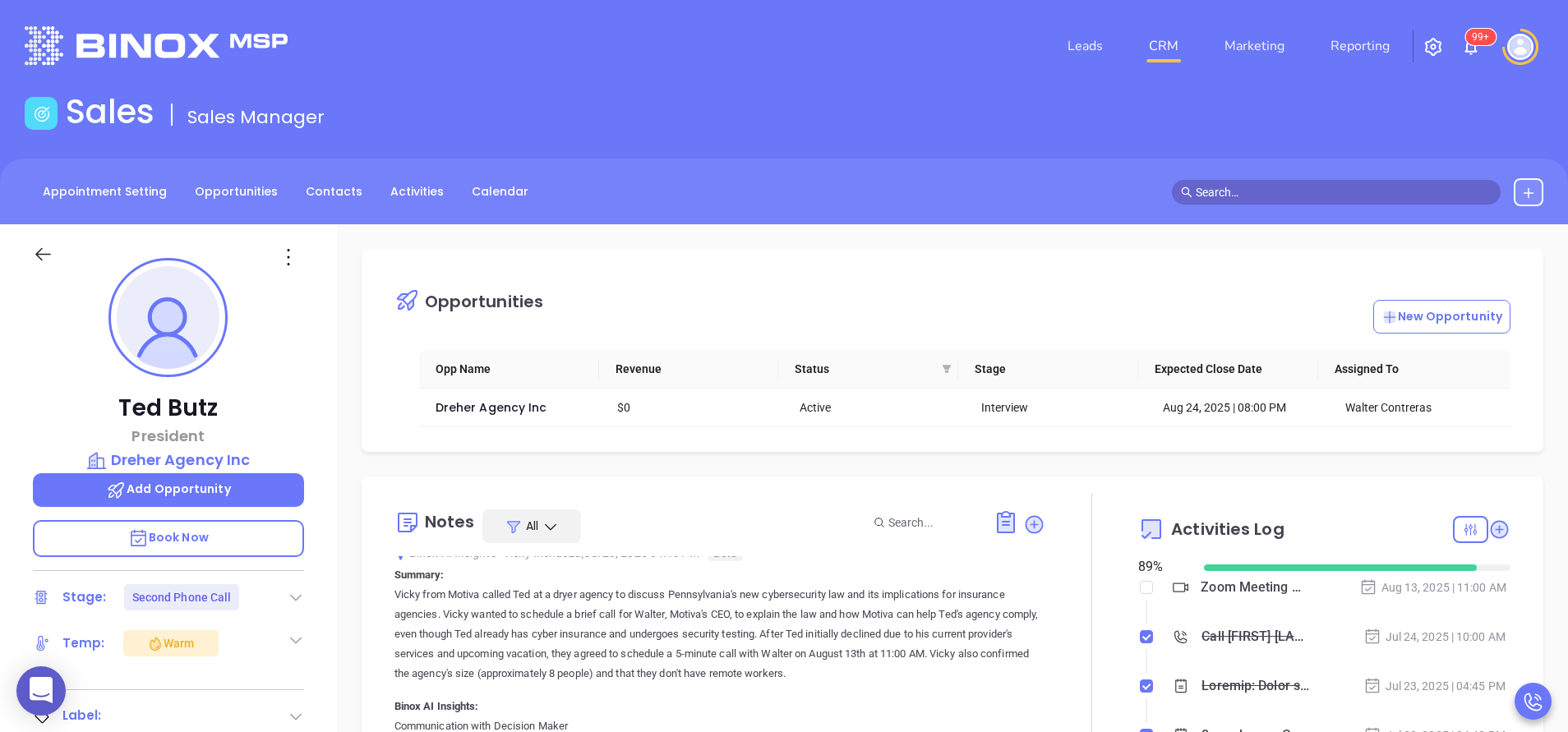 scroll, scrollTop: 0, scrollLeft: 0, axis: both 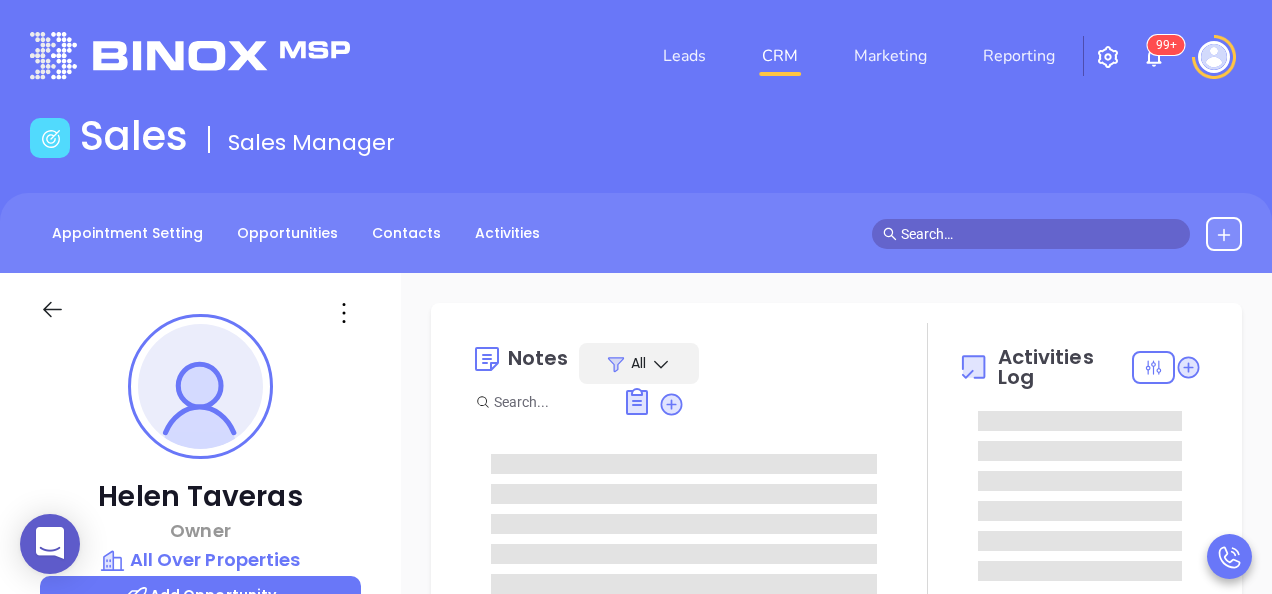 type on "08/06/2025" 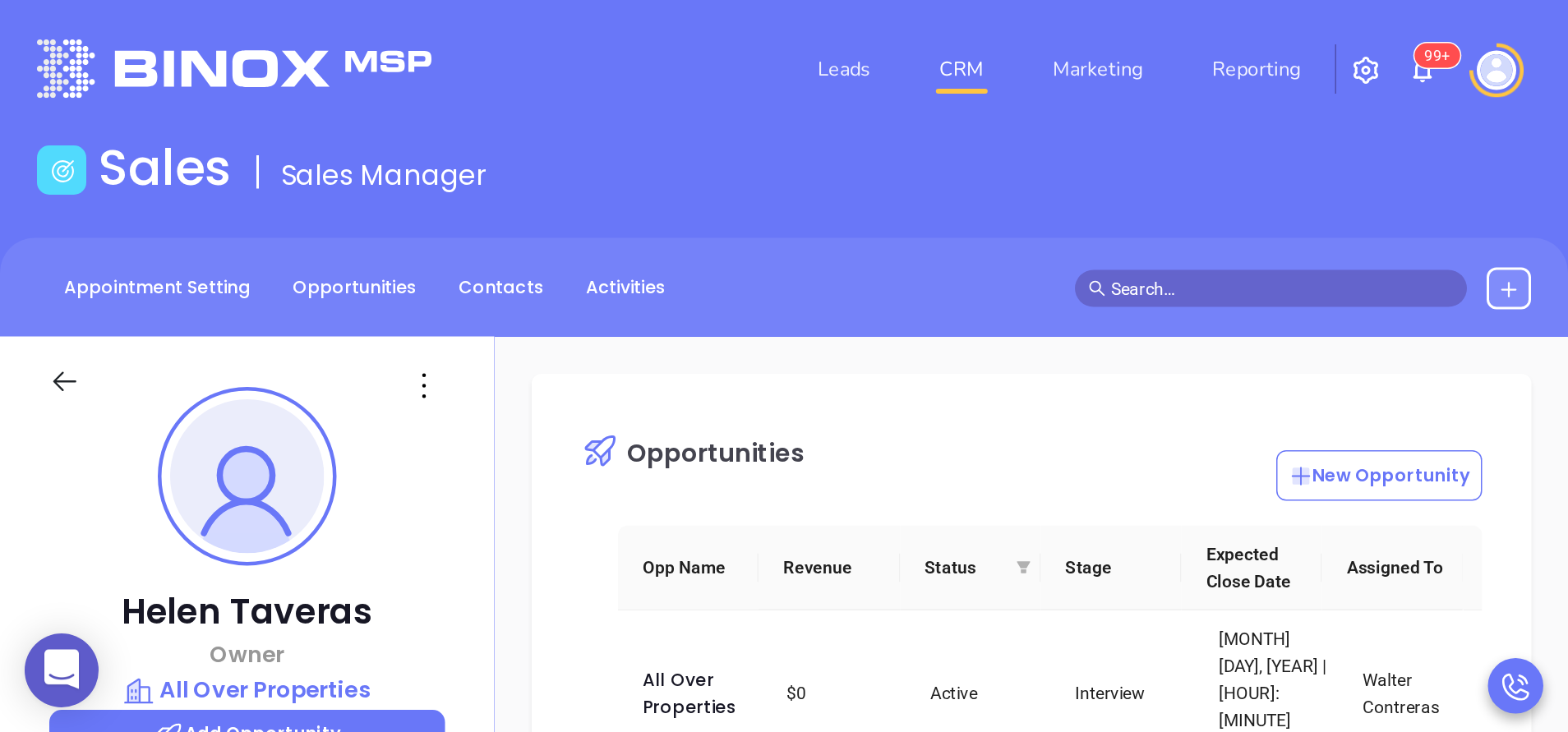 scroll, scrollTop: 0, scrollLeft: 0, axis: both 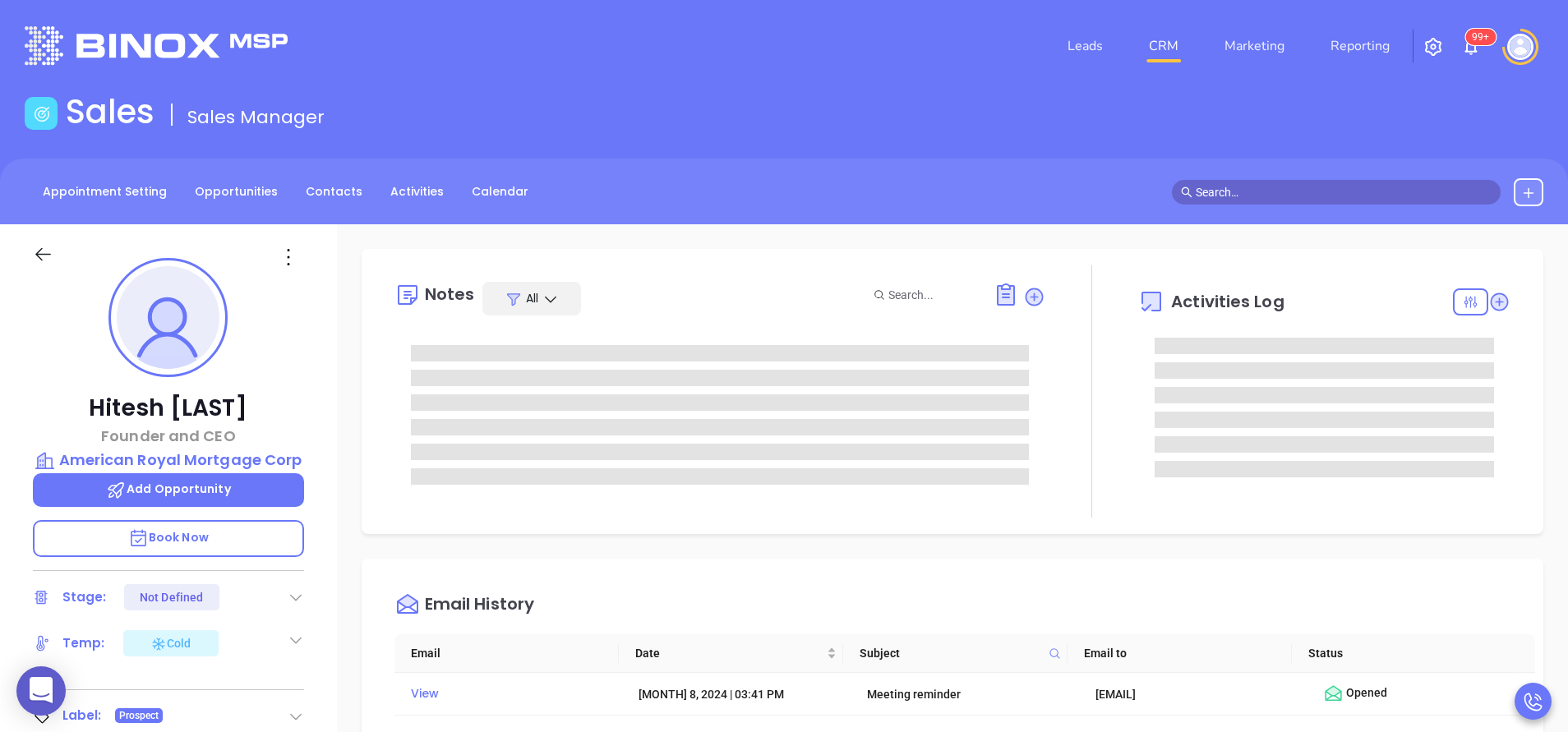 type on "Anabell Dominguez" 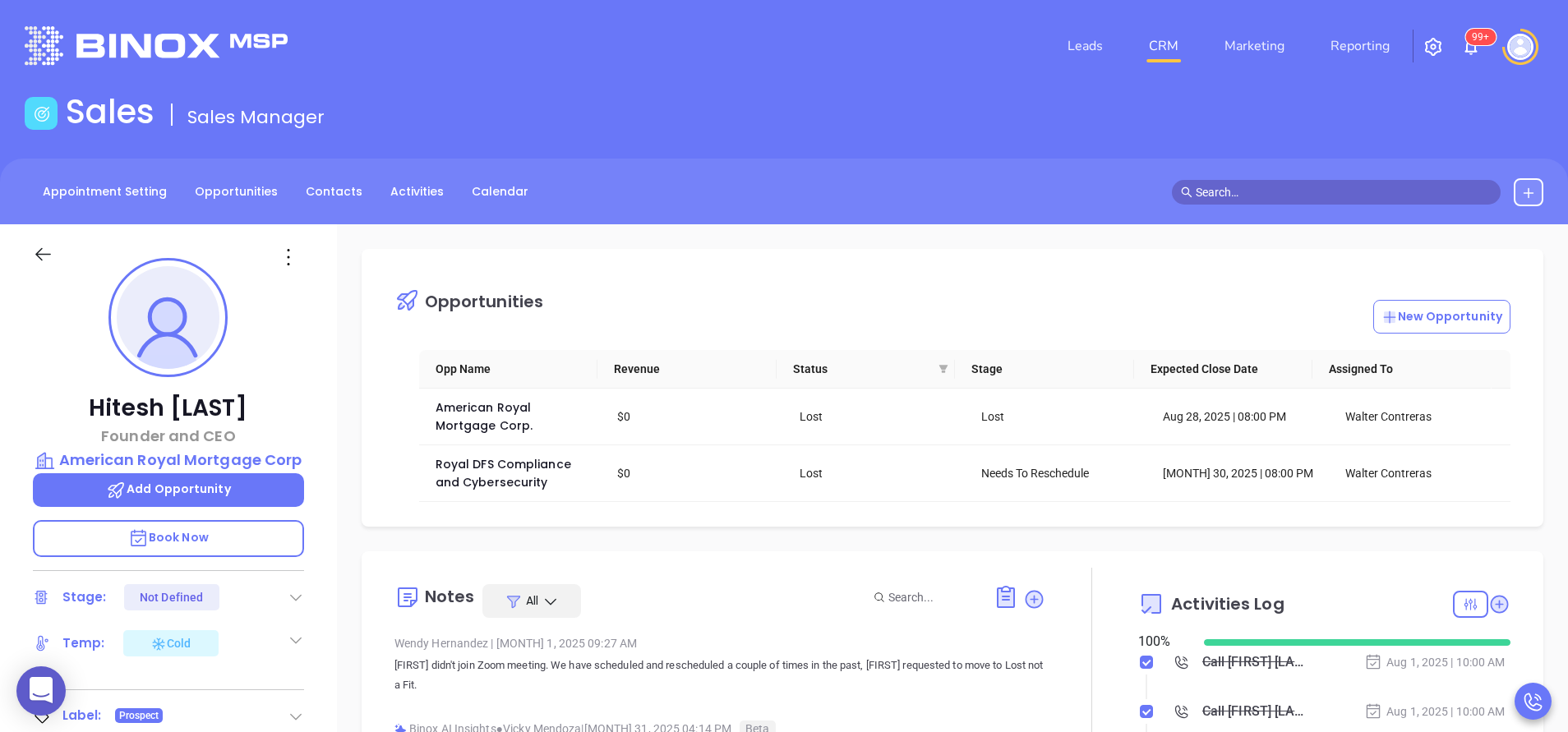 scroll, scrollTop: 382, scrollLeft: 0, axis: vertical 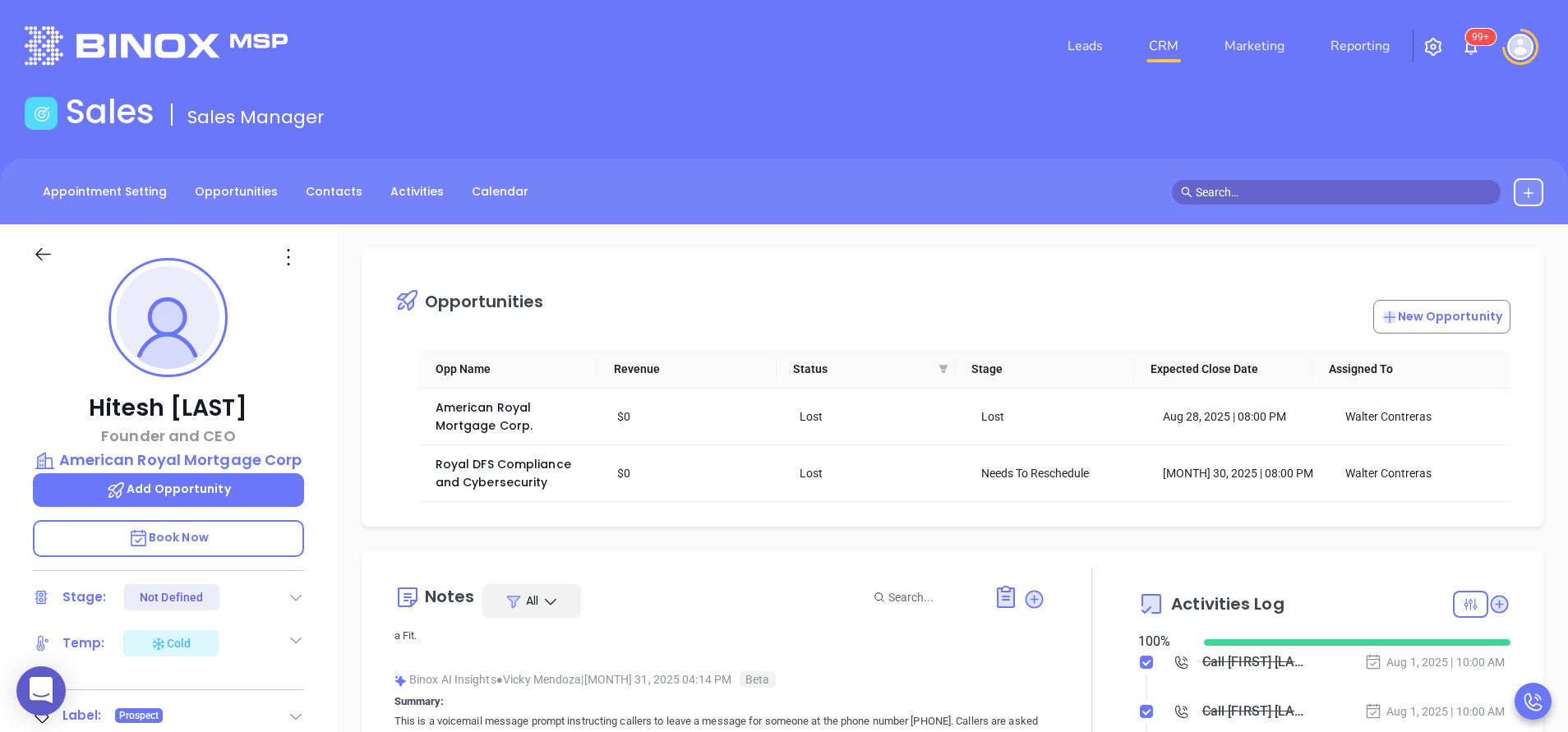 click on "Hitesh   Kadakia Founder and CEO   American Royal Mortgage Corp  Add Opportunity  Book Now   Stage: Not Defined Temp: Cold Label: Prospect   Check for Binox AI Data Enrichment    Email:   Hitesh@armortgage.com Cell :   (732) 763-9211 Work:  (732) 321-9378 Company:   American Royal Mortgage Corp Job Title:   Founder and CEO Department:   Marketing BDR:   Vicky   Mendoza Referred by:   Lead Source:   Other Contact Address:   100 Wood Avenue South, Suite 123, Iselin, New Jersey, 08830 Local Time:   9:27 AM EDT" at bounding box center [168, 682] 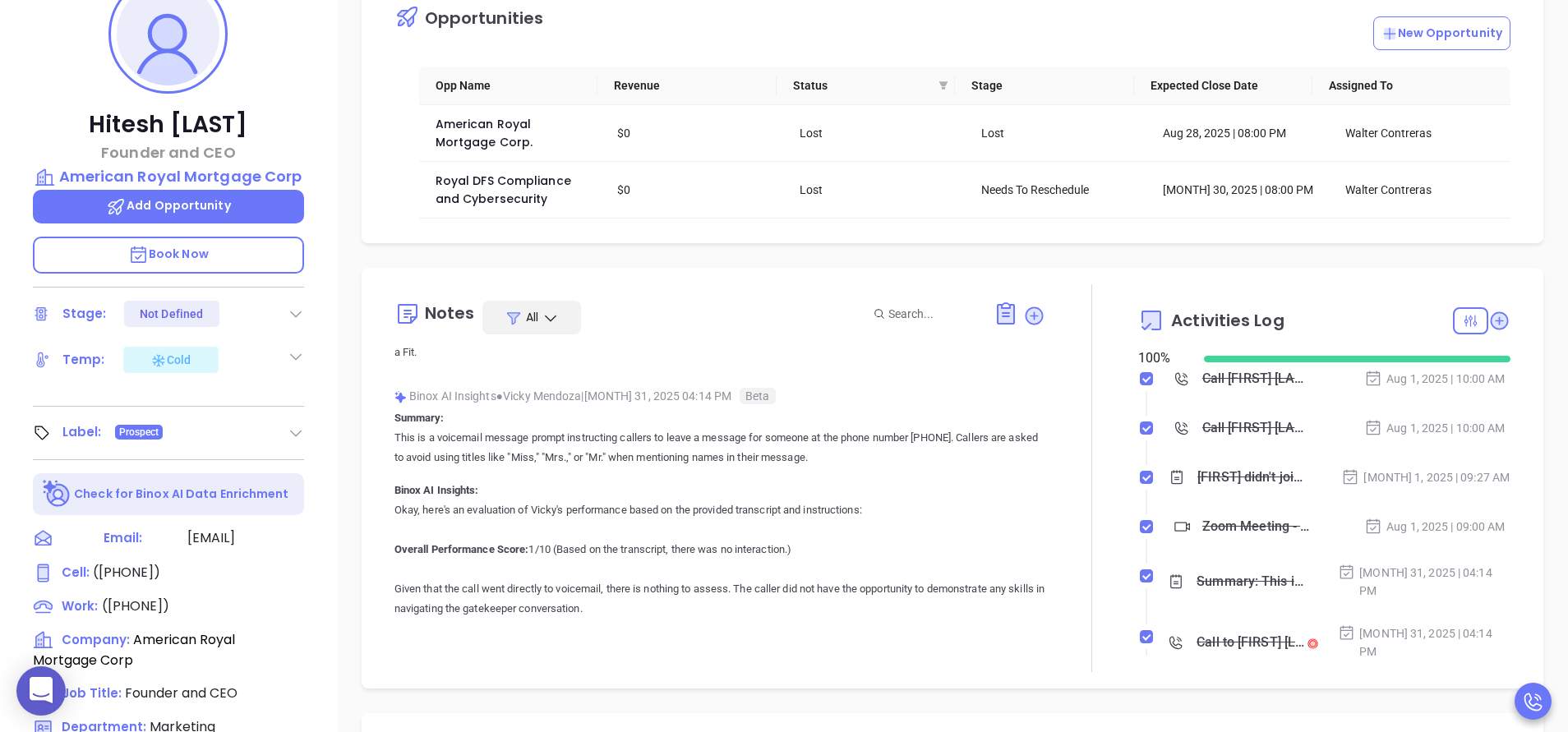 scroll, scrollTop: 296, scrollLeft: 0, axis: vertical 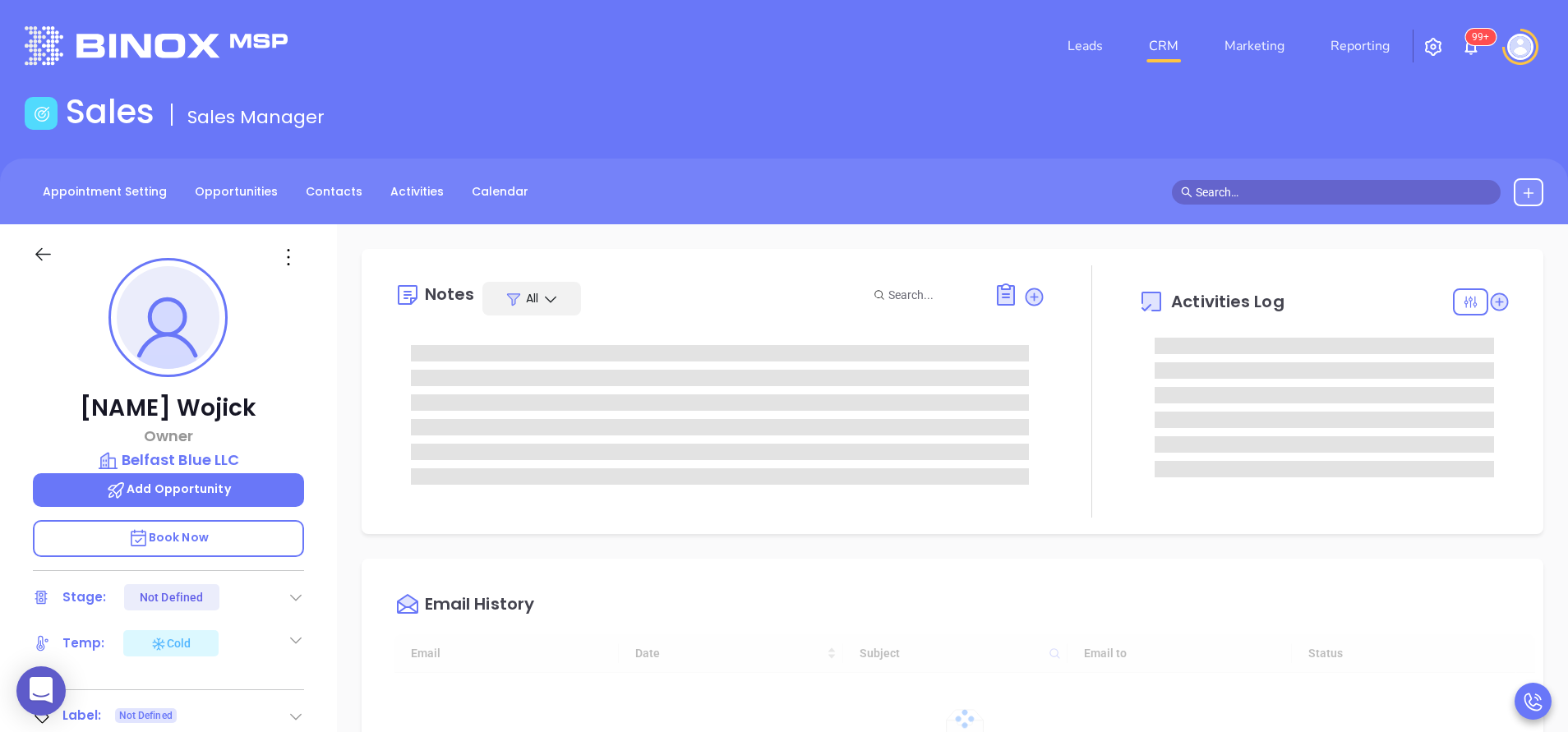 type on "08/06/2025" 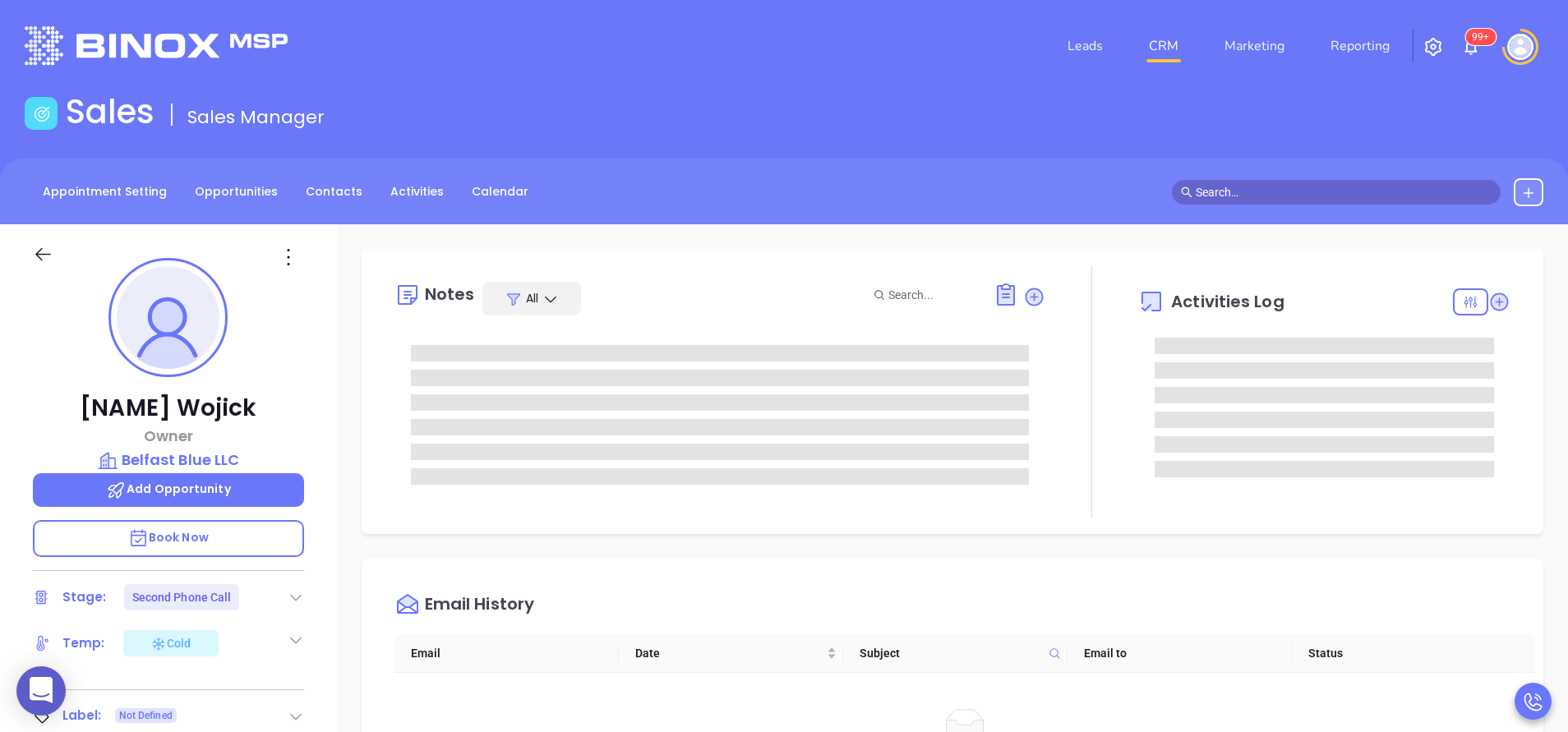 type on "Anabell Dominguez" 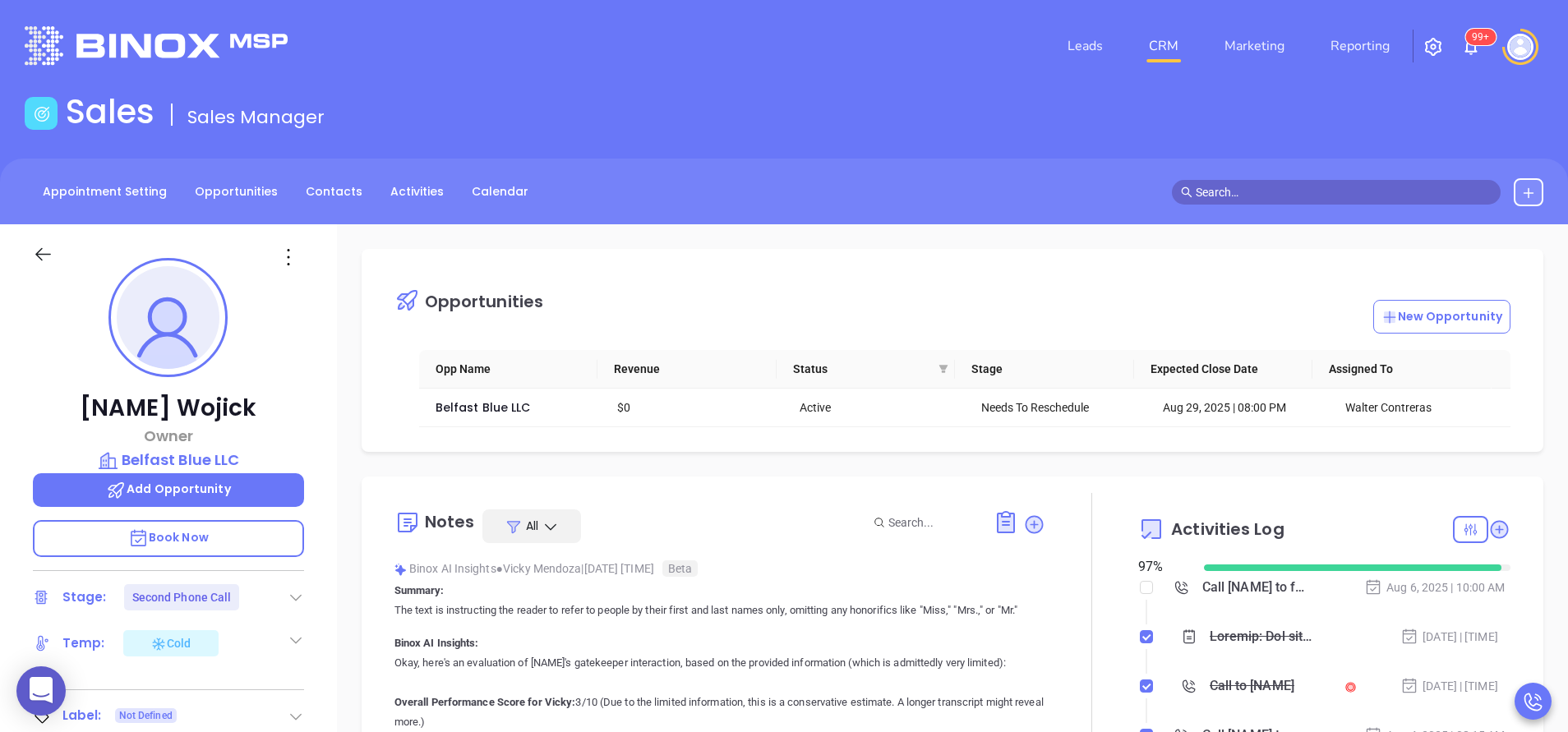 scroll, scrollTop: 0, scrollLeft: 0, axis: both 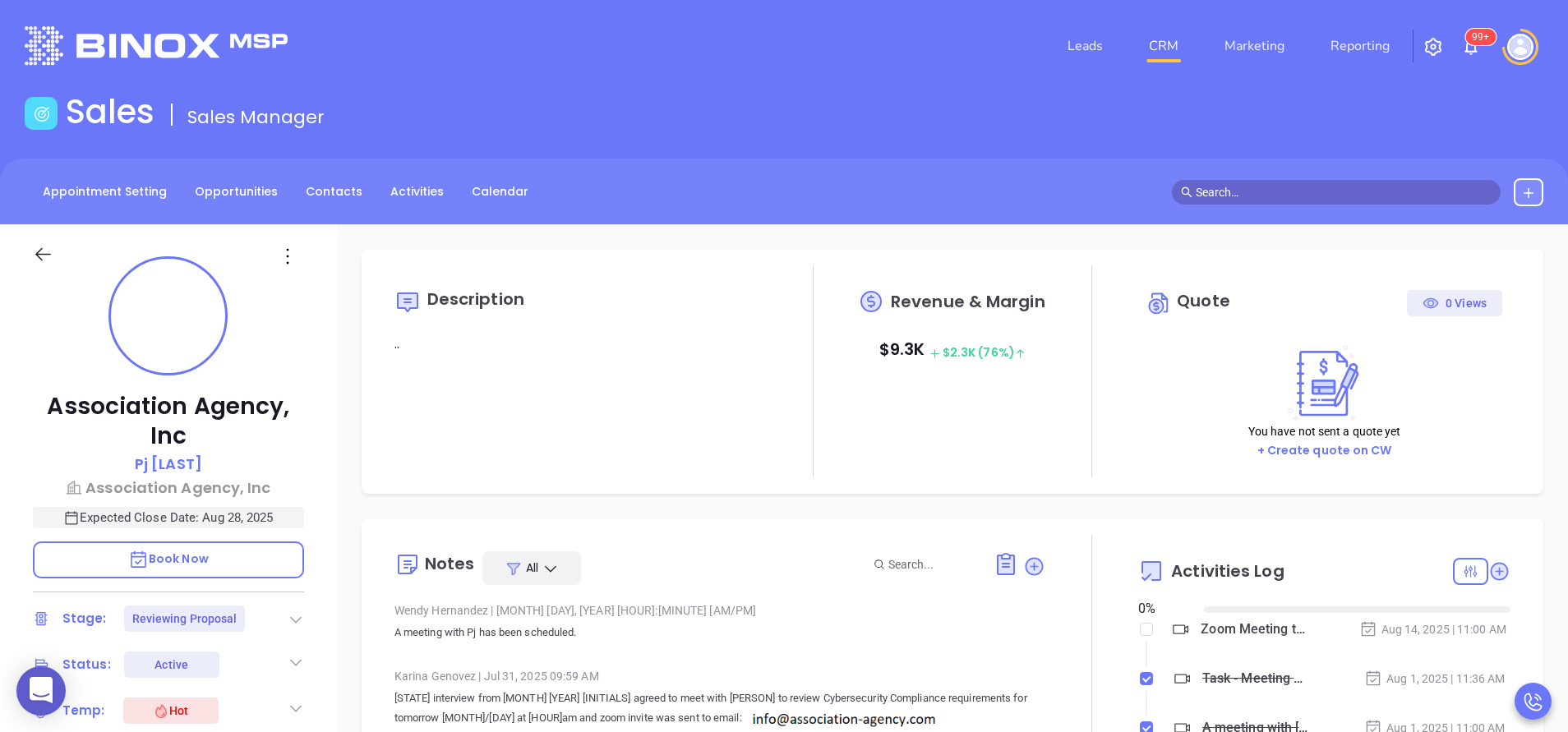 type on "08/06/2025" 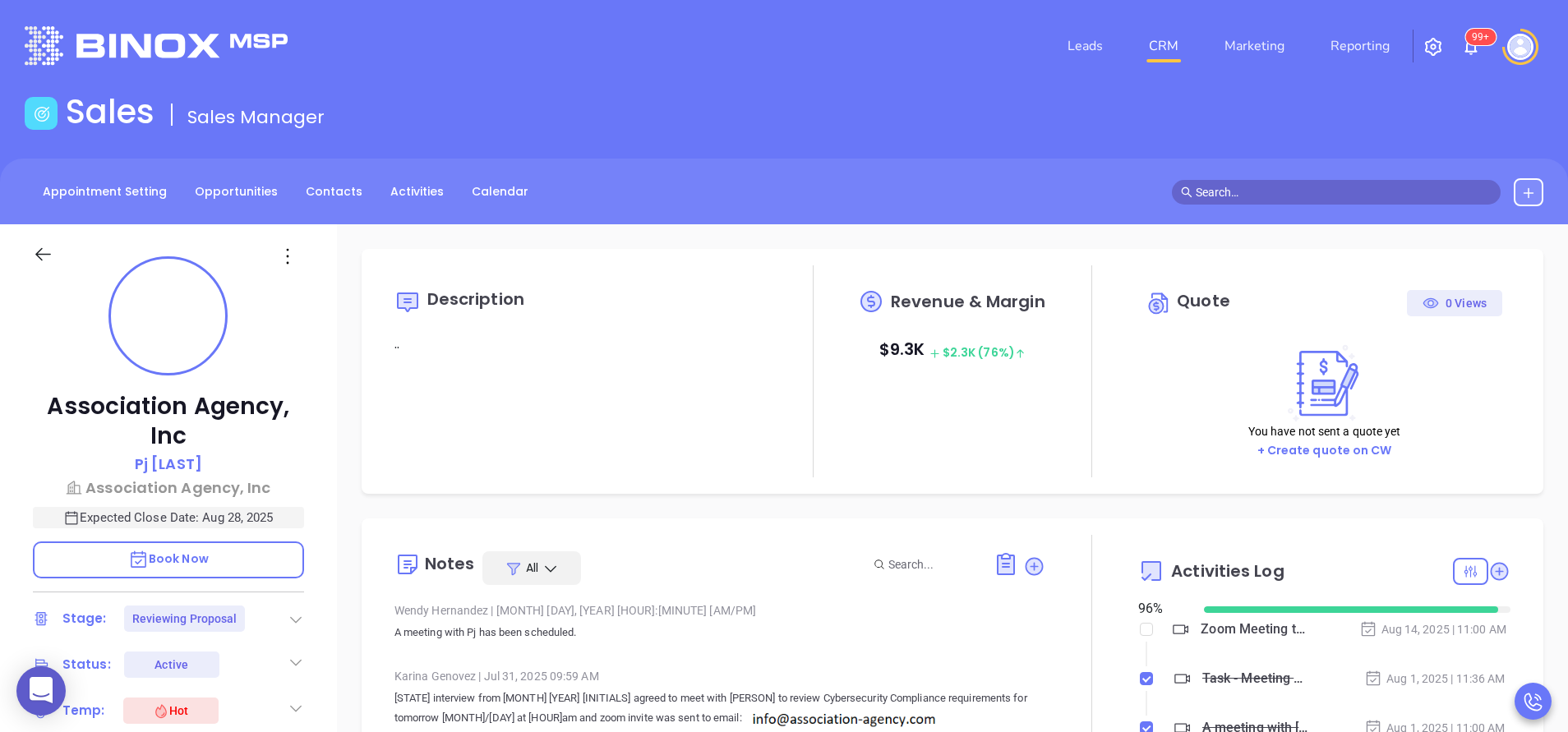 scroll, scrollTop: 382, scrollLeft: 0, axis: vertical 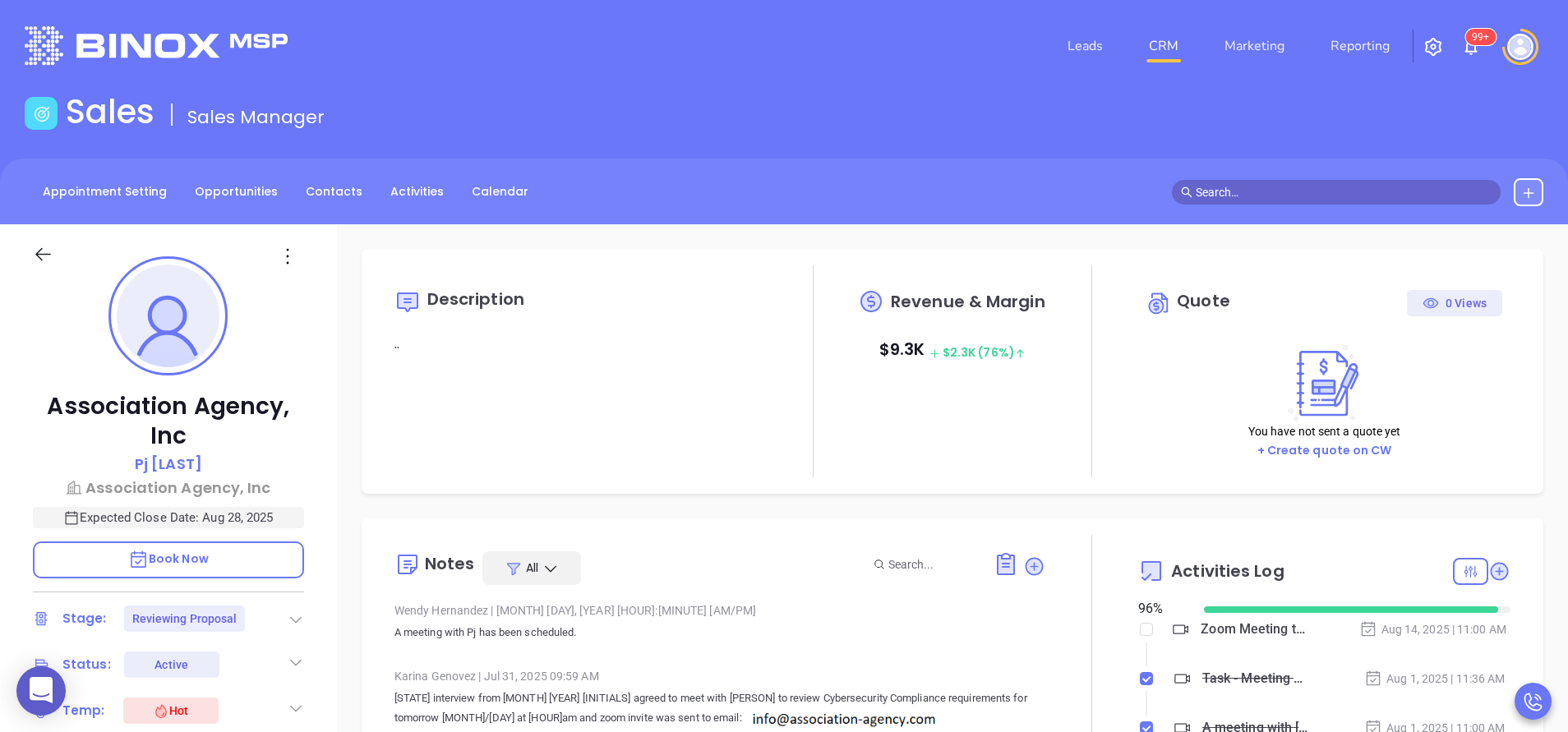 type on "Anabell Dominguez" 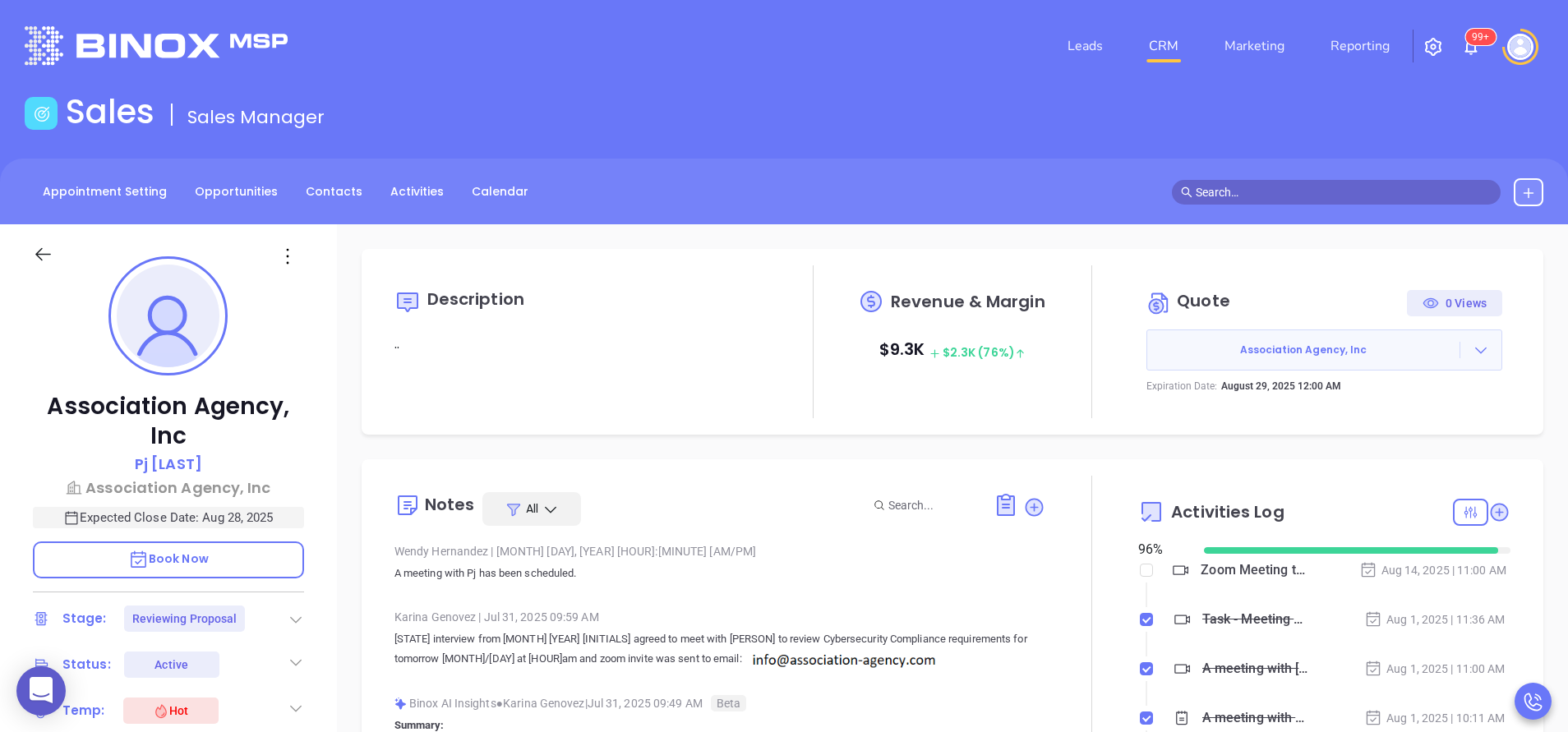 click on "Binox AI Insights   ●   Karina Genovez  |  Jul 31, 2025  09:49 AM Beta" at bounding box center (720, 703) 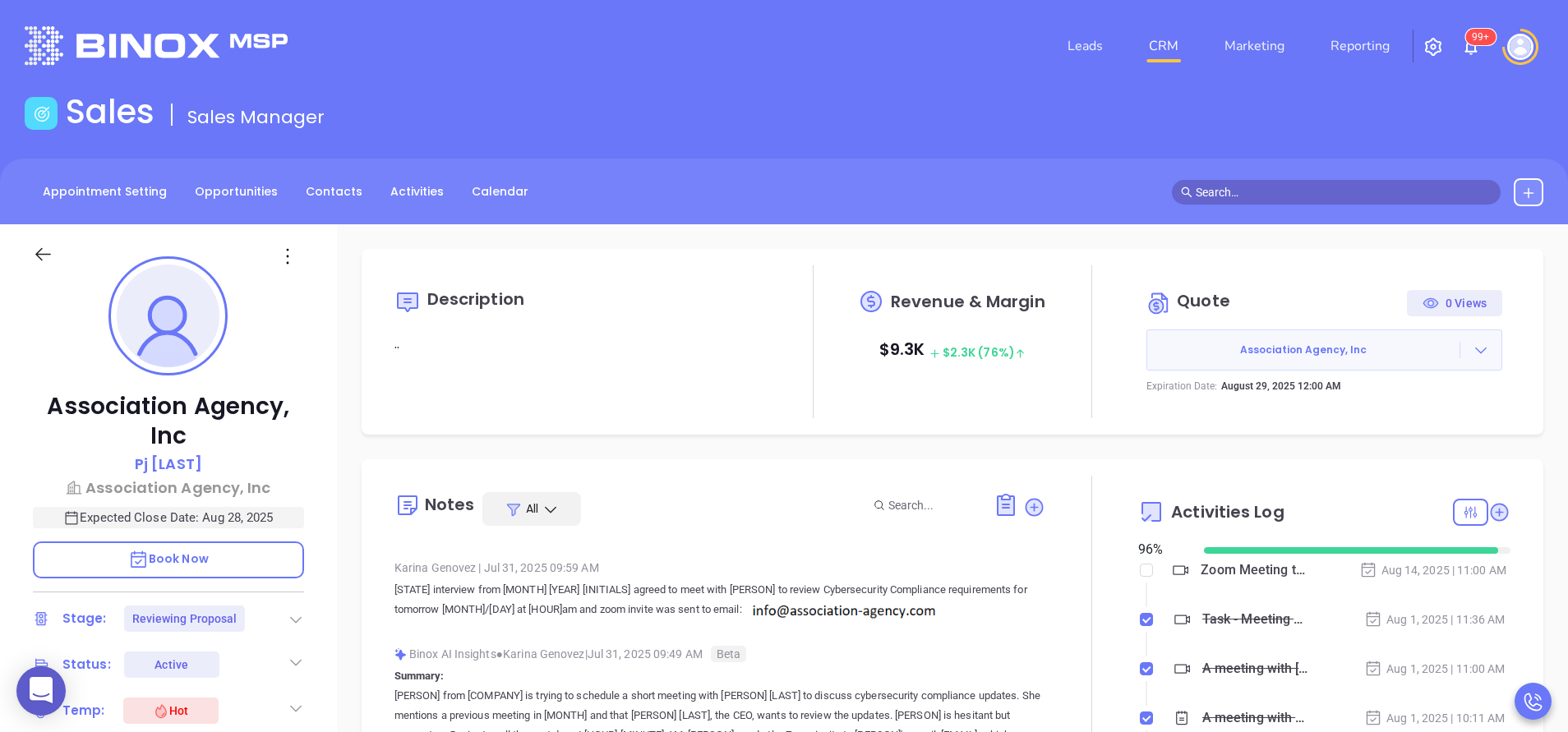click on "Binox AI Insights   ●   Karina Genovez  |  Jul 31, 2025  09:49 AM Beta" at bounding box center [720, 654] 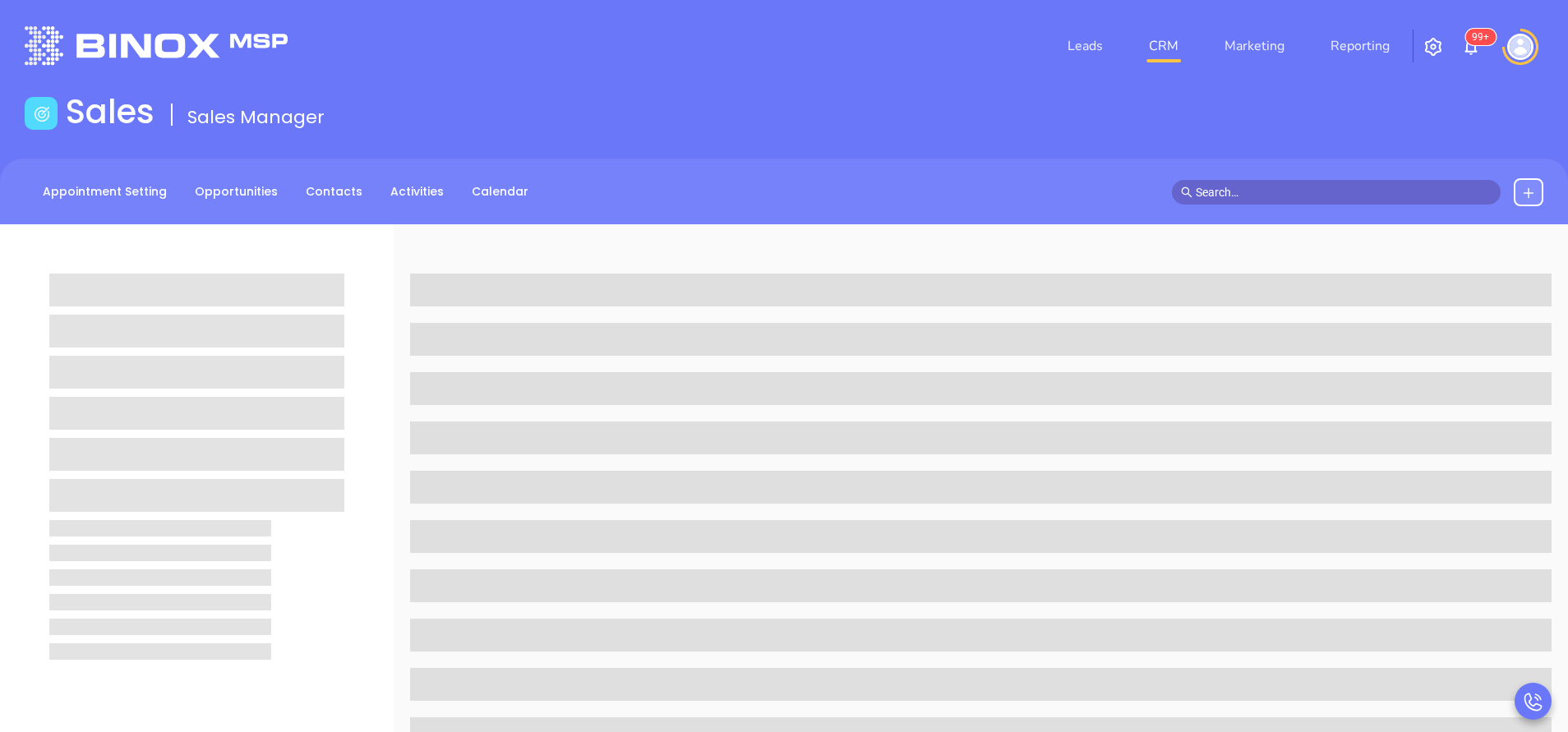scroll, scrollTop: 0, scrollLeft: 0, axis: both 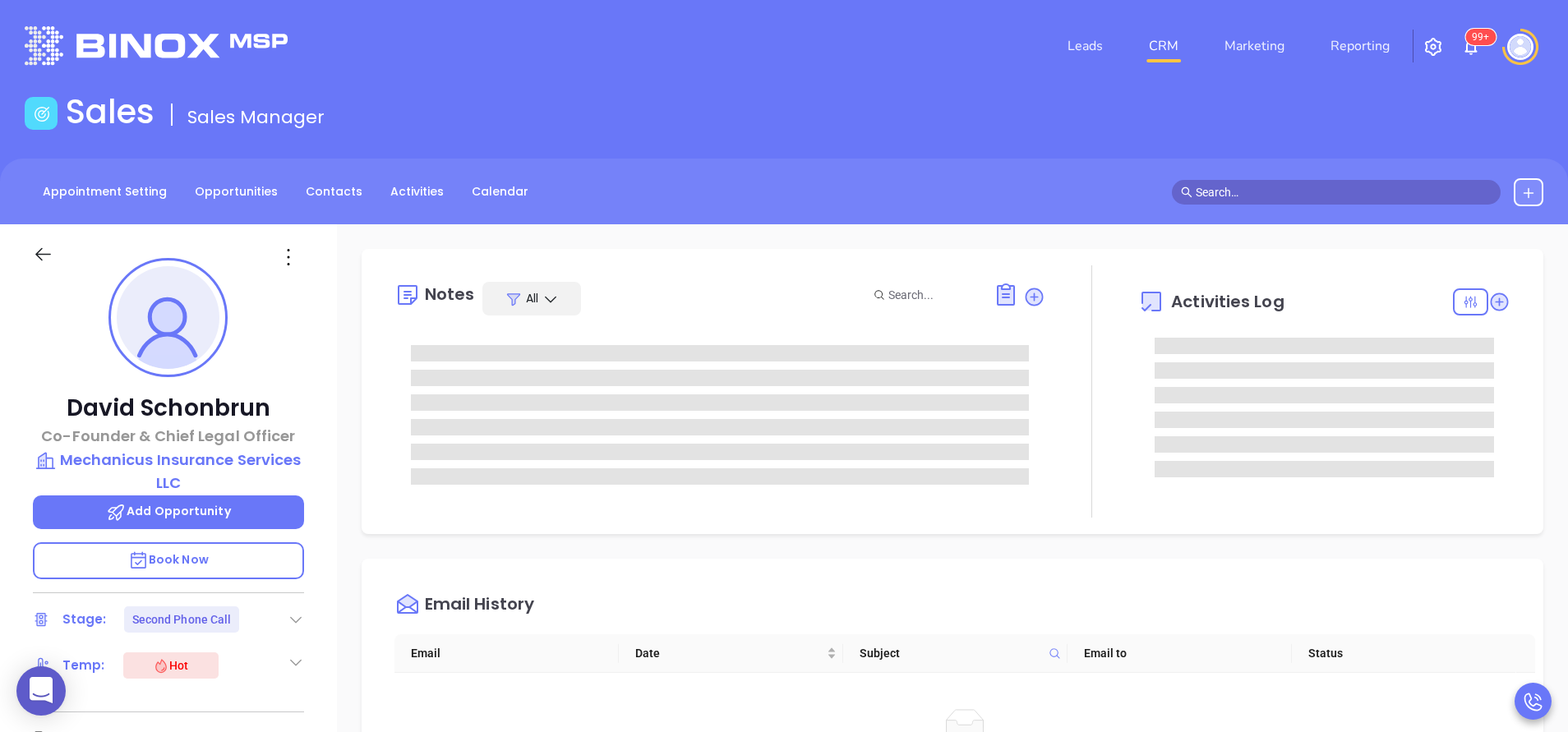 type on "Anabell Dominguez" 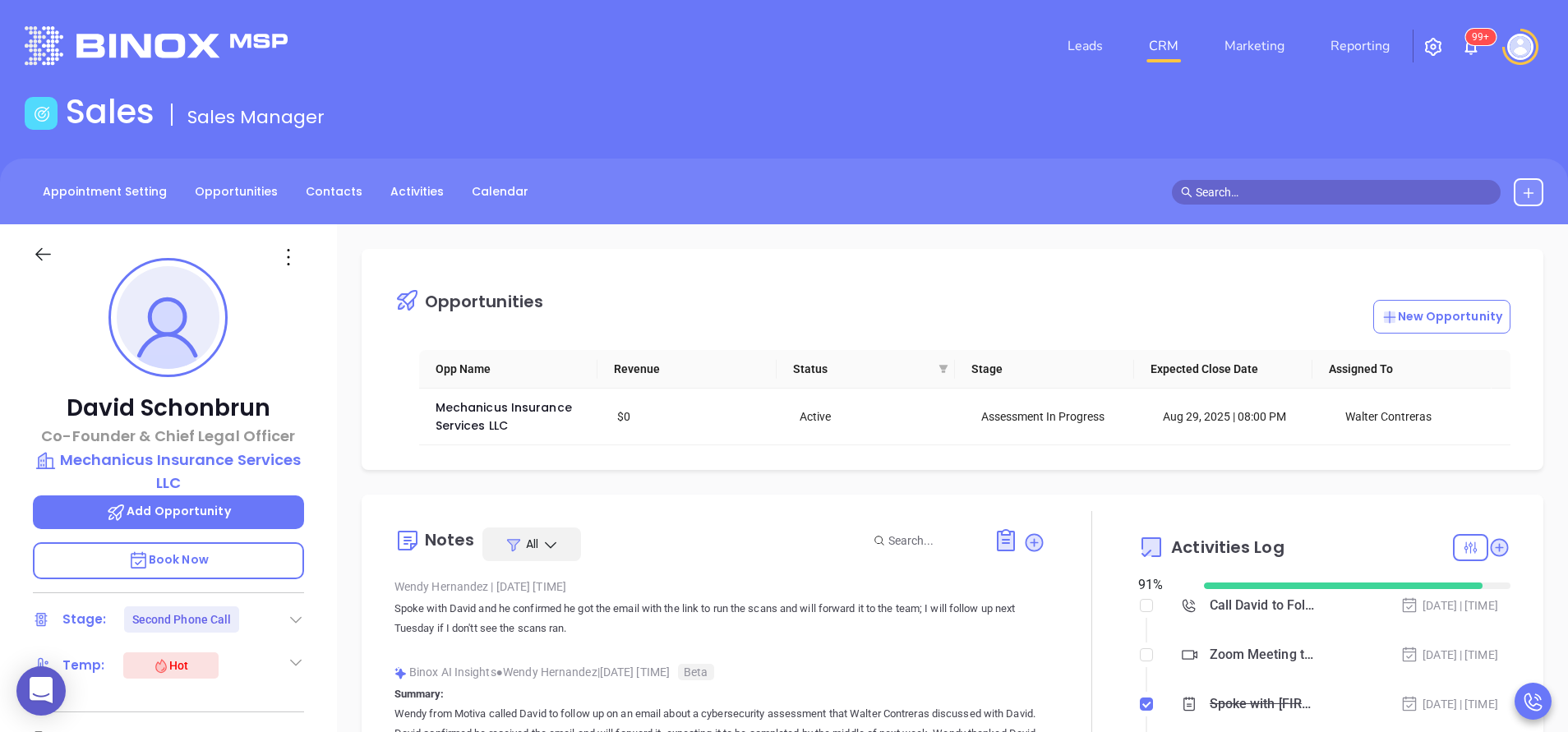 scroll, scrollTop: 382, scrollLeft: 0, axis: vertical 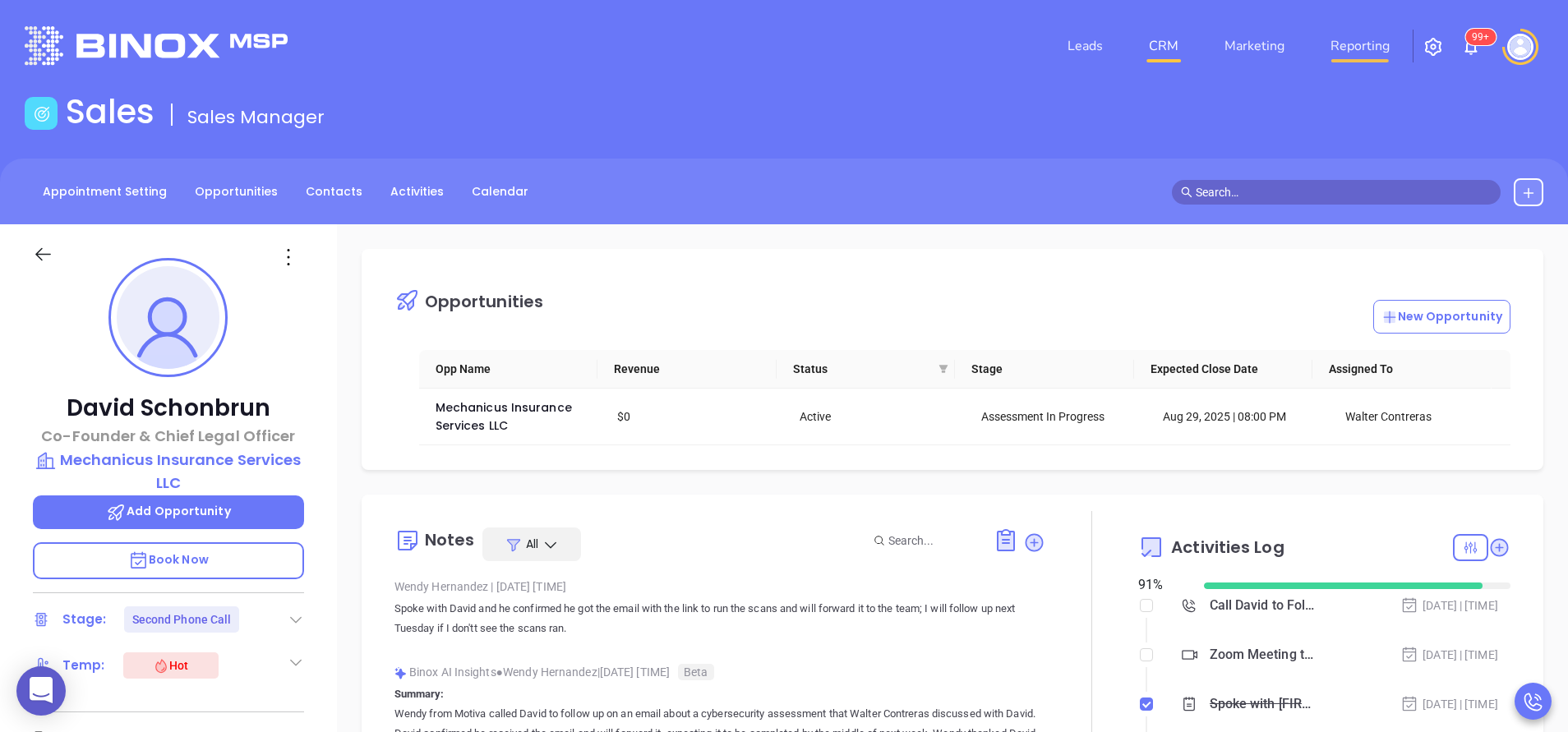 click on "Reporting" at bounding box center (1360, 46) 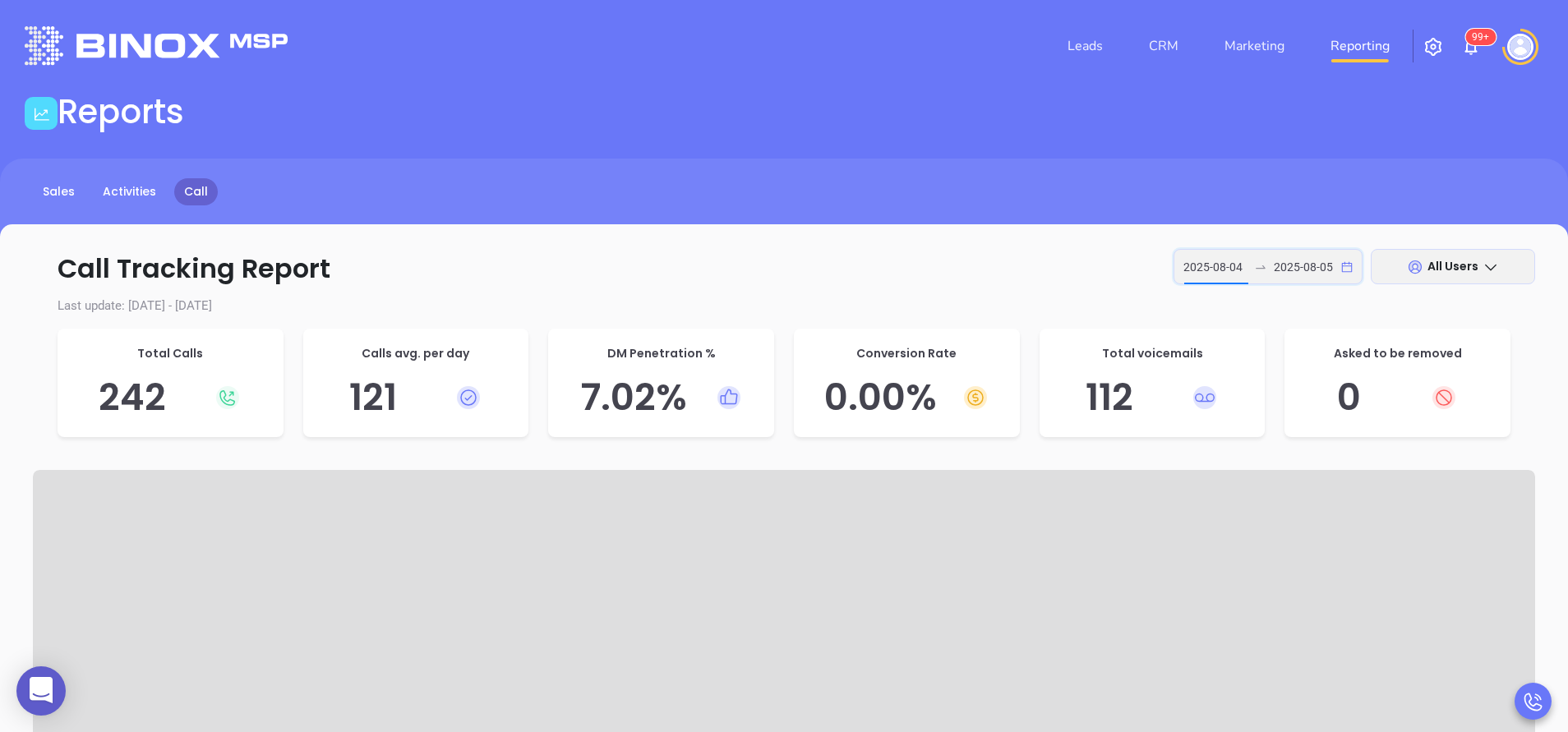 click on "2025-08-04" at bounding box center (1215, 267) 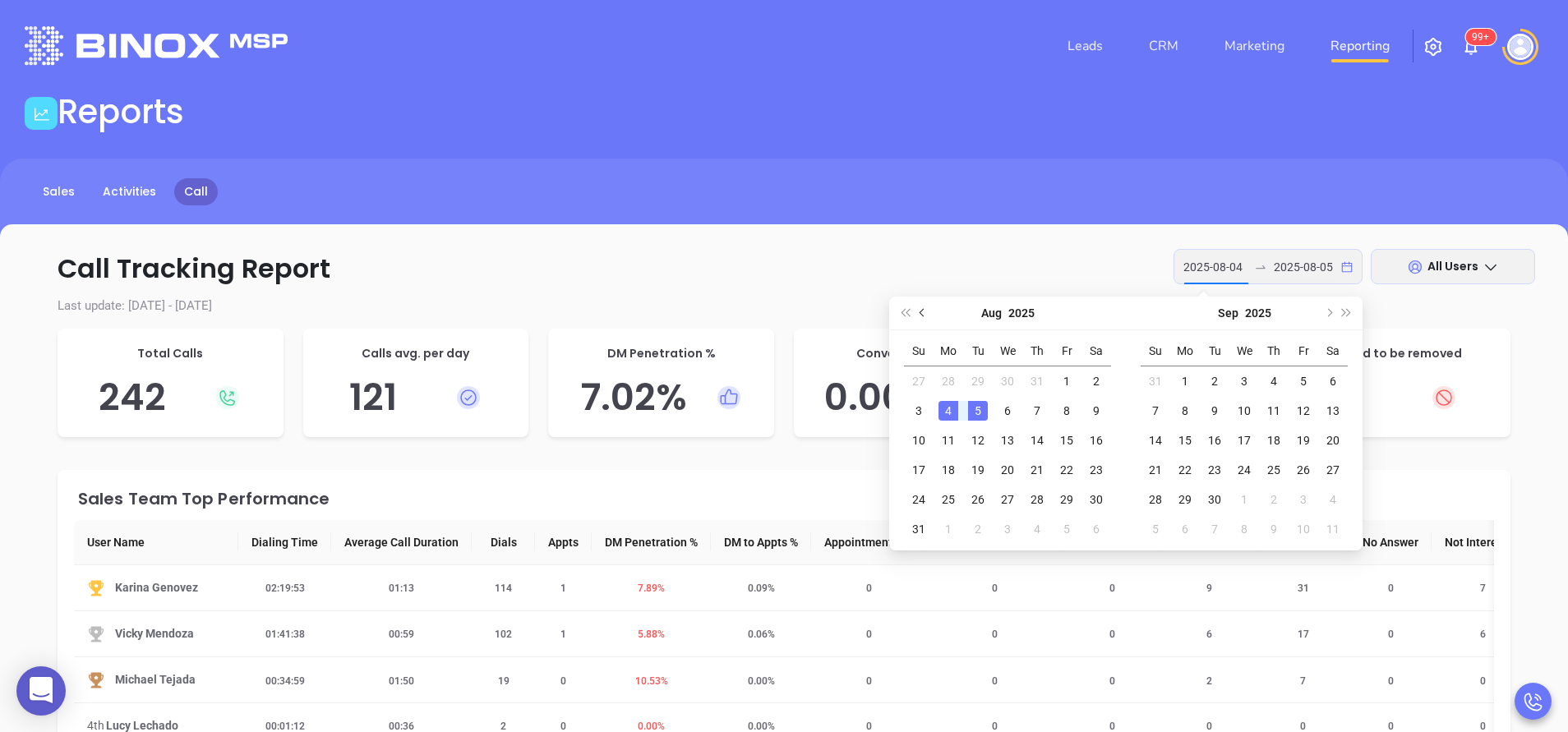 click at bounding box center [924, 313] 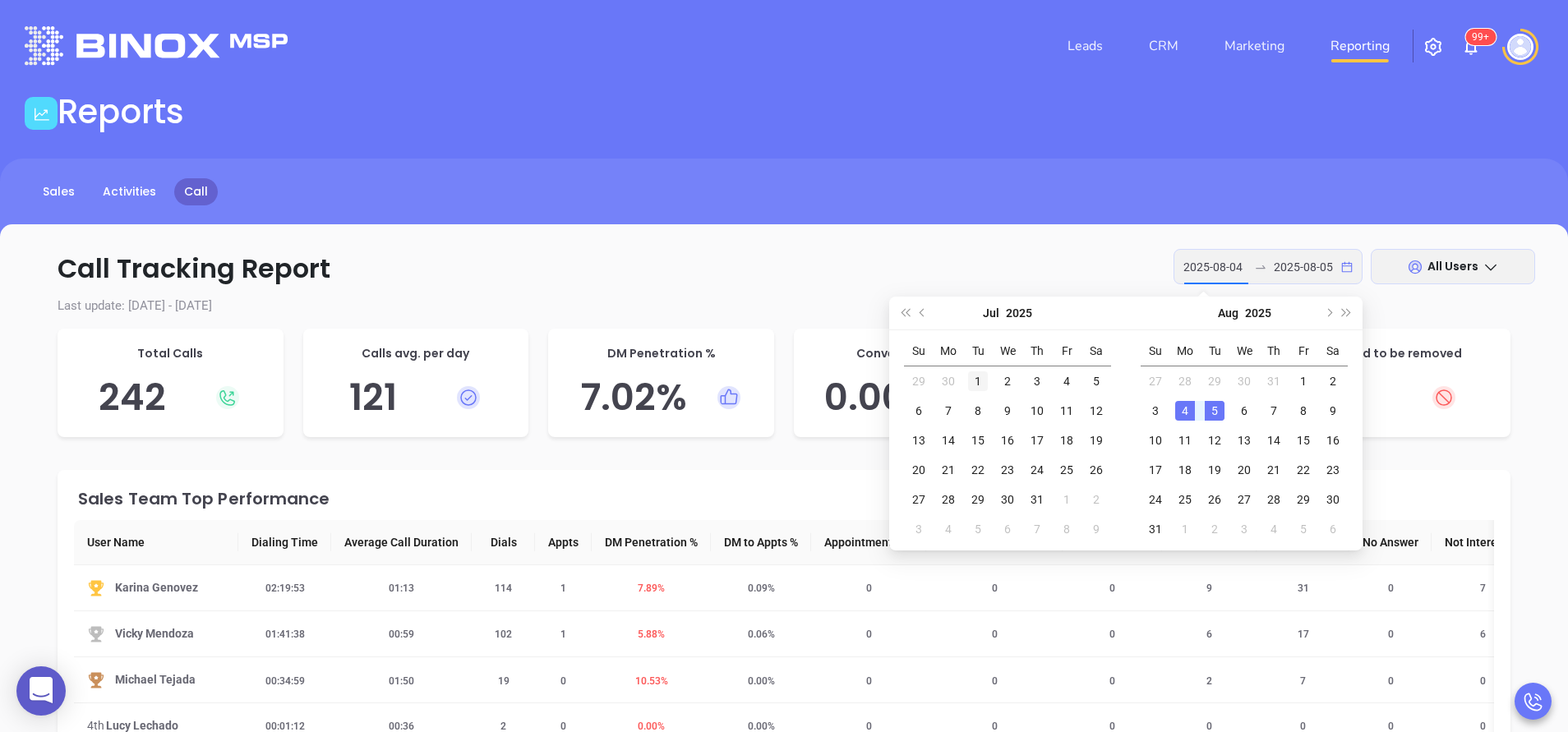 type on "2025-07-01" 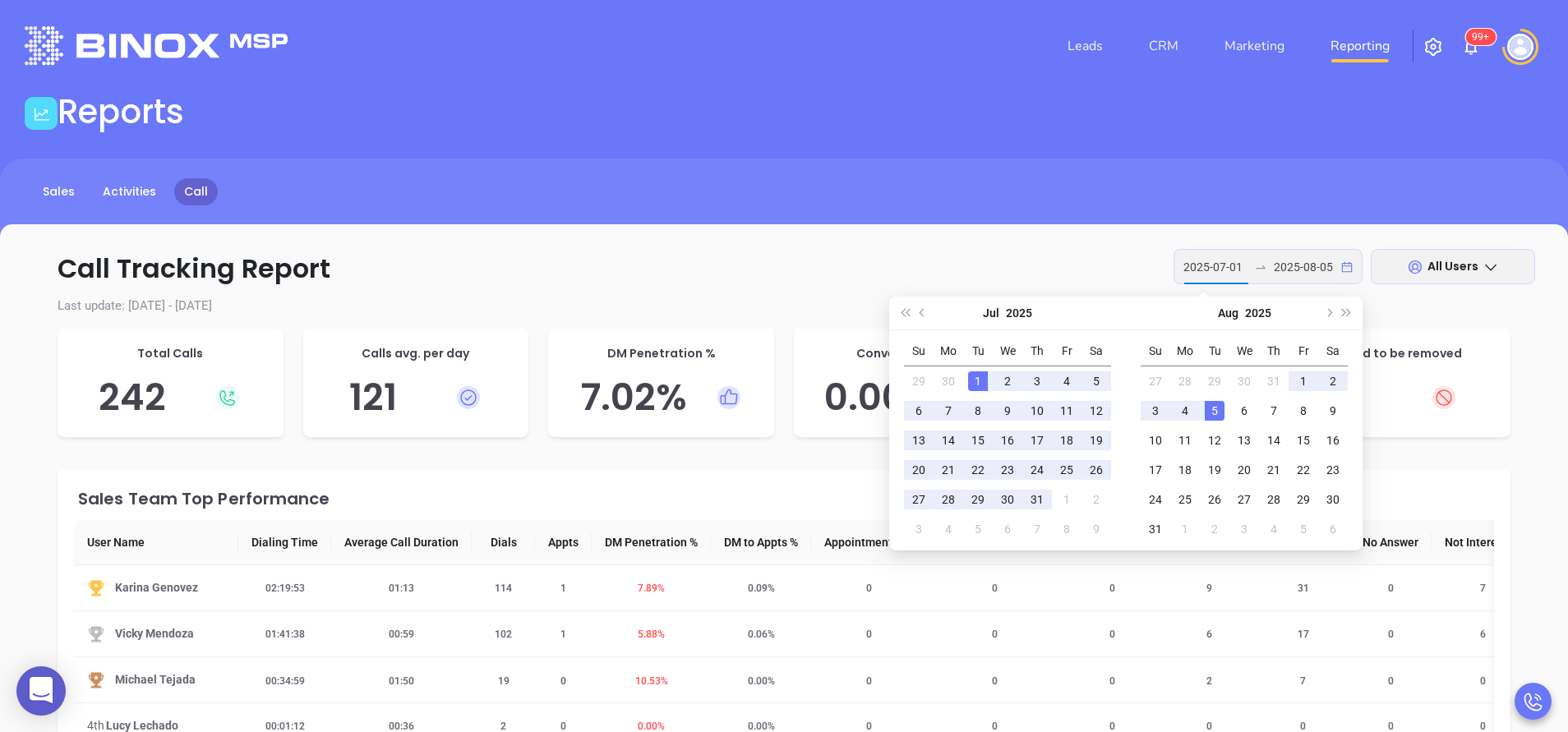 click on "1" at bounding box center (978, 381) 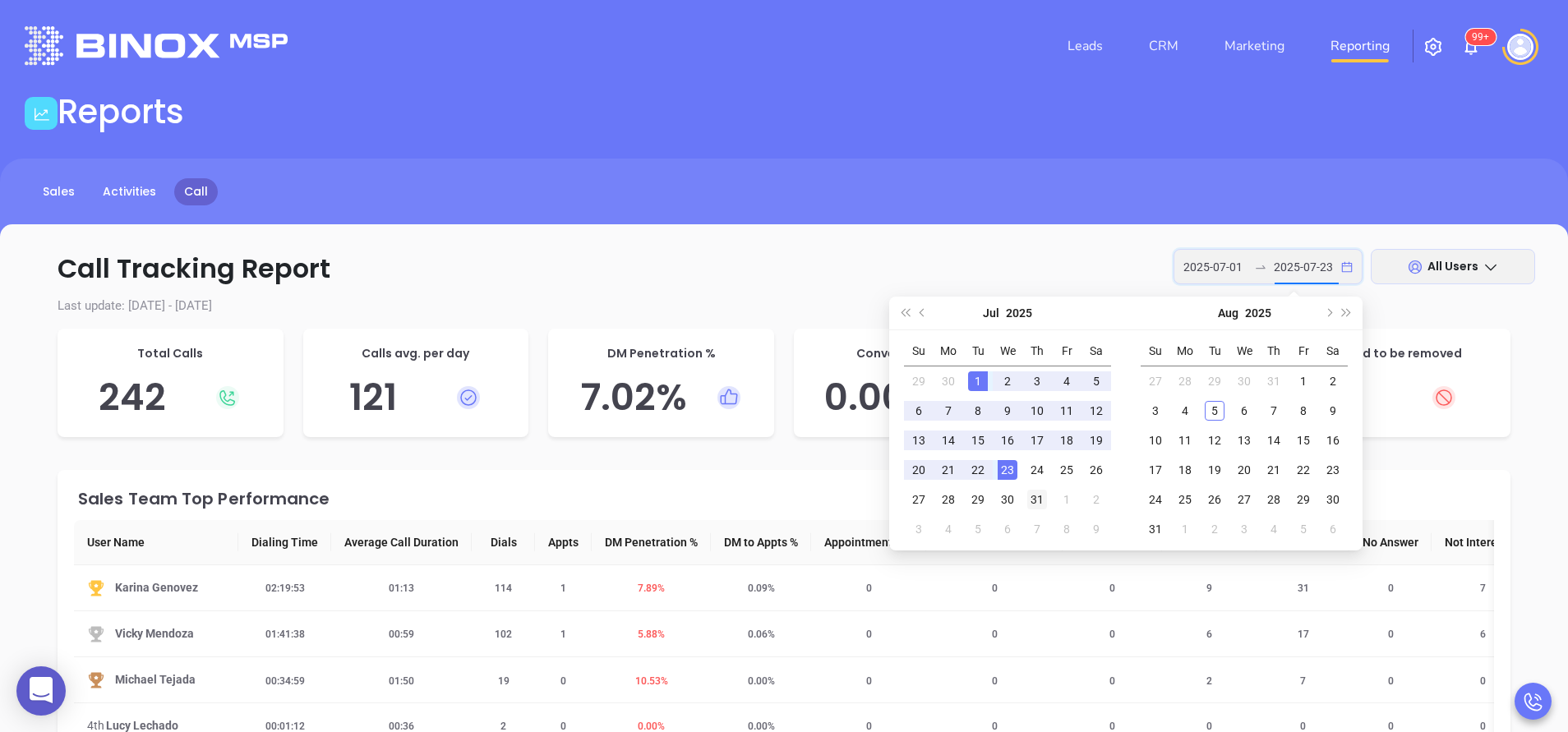 type on "2025-07-31" 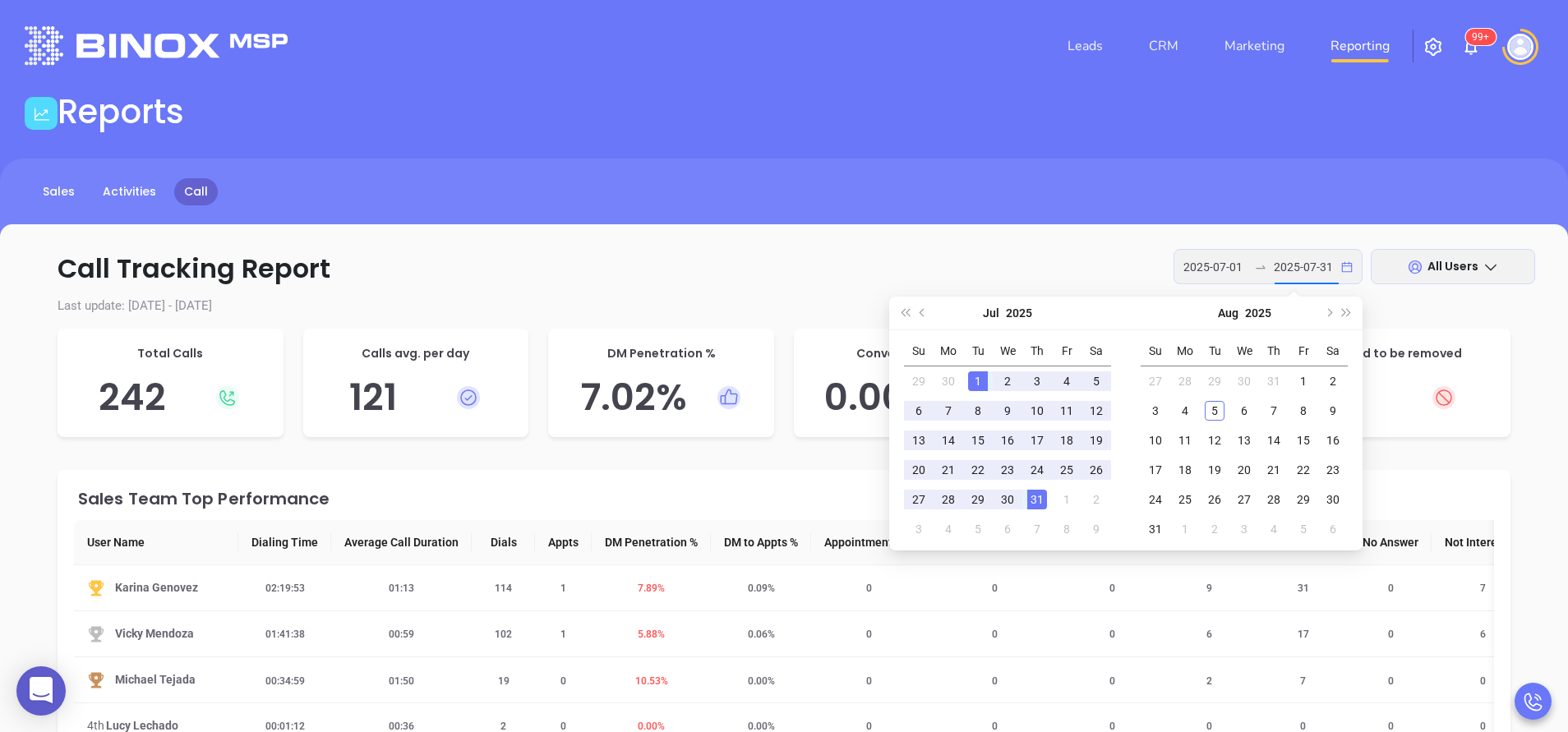 click on "31" at bounding box center (1037, 500) 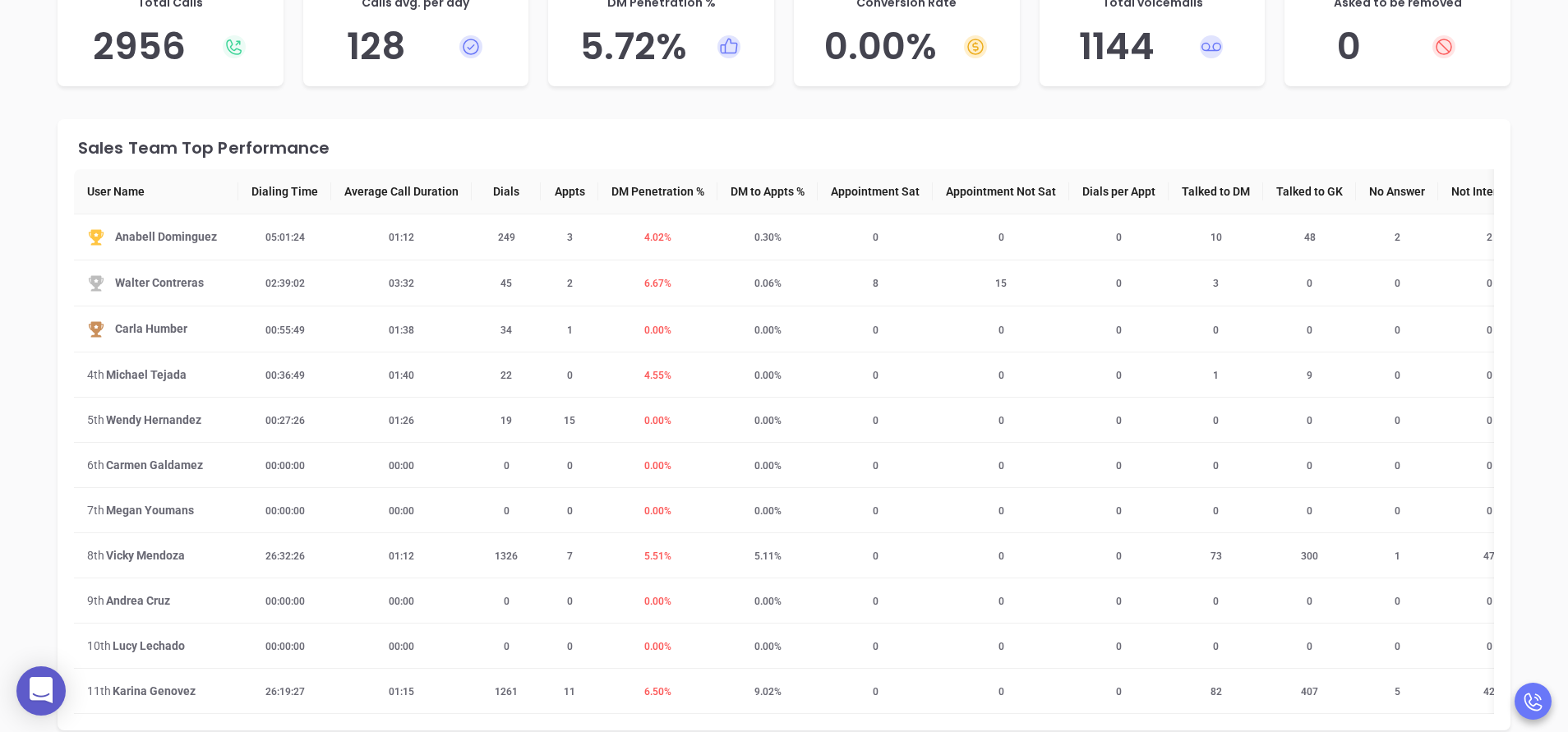 scroll, scrollTop: 345, scrollLeft: 0, axis: vertical 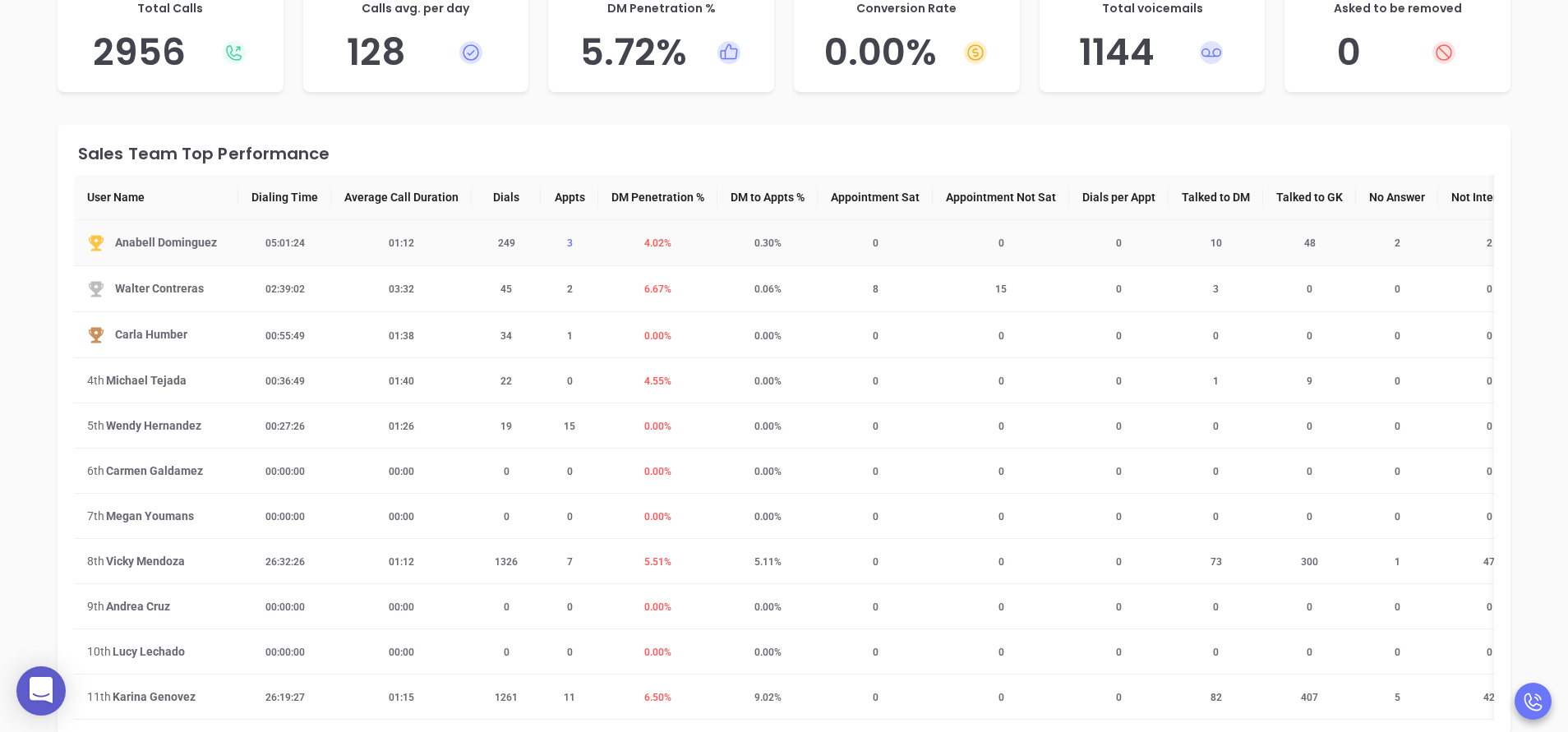 click on "3" at bounding box center [570, 243] 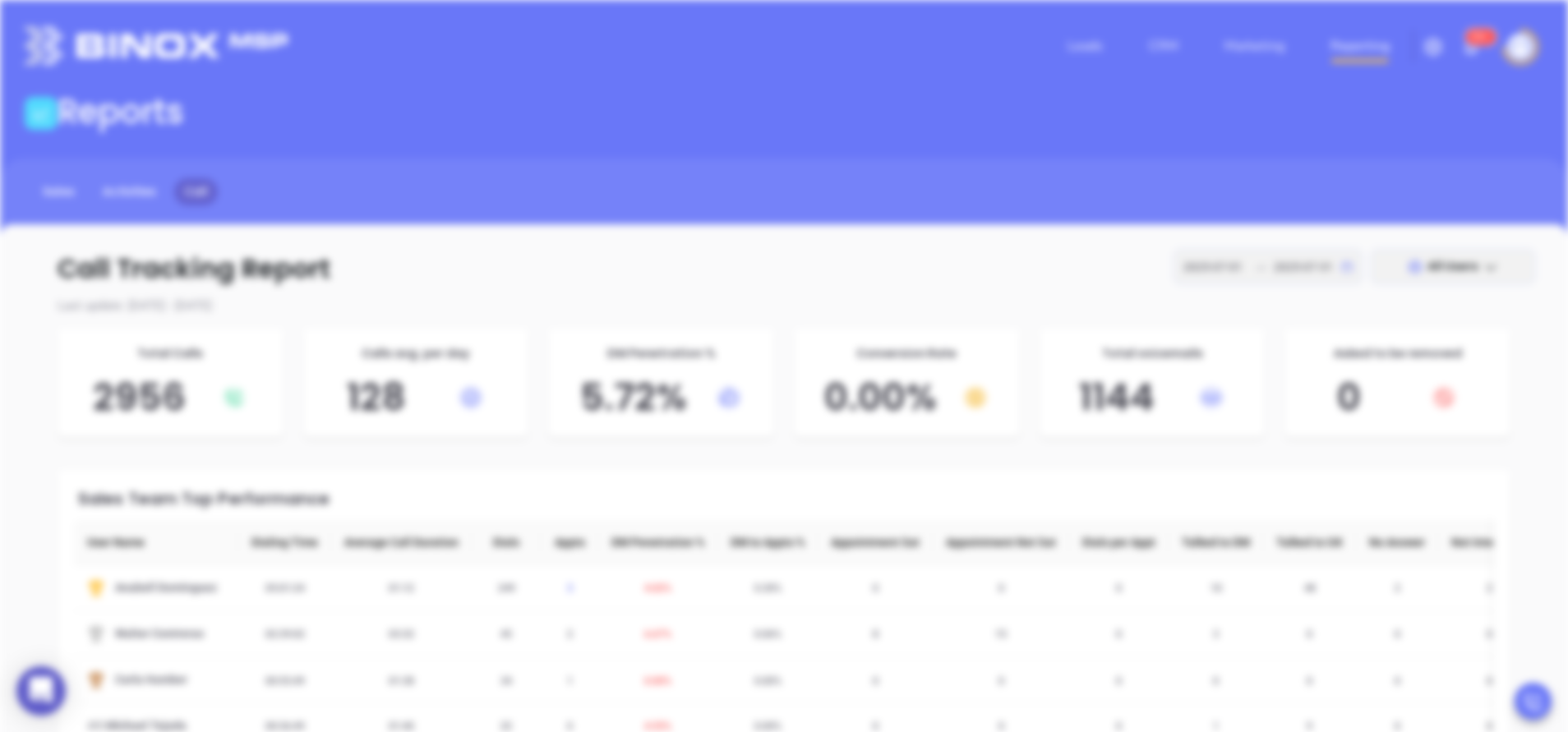 scroll, scrollTop: 0, scrollLeft: 0, axis: both 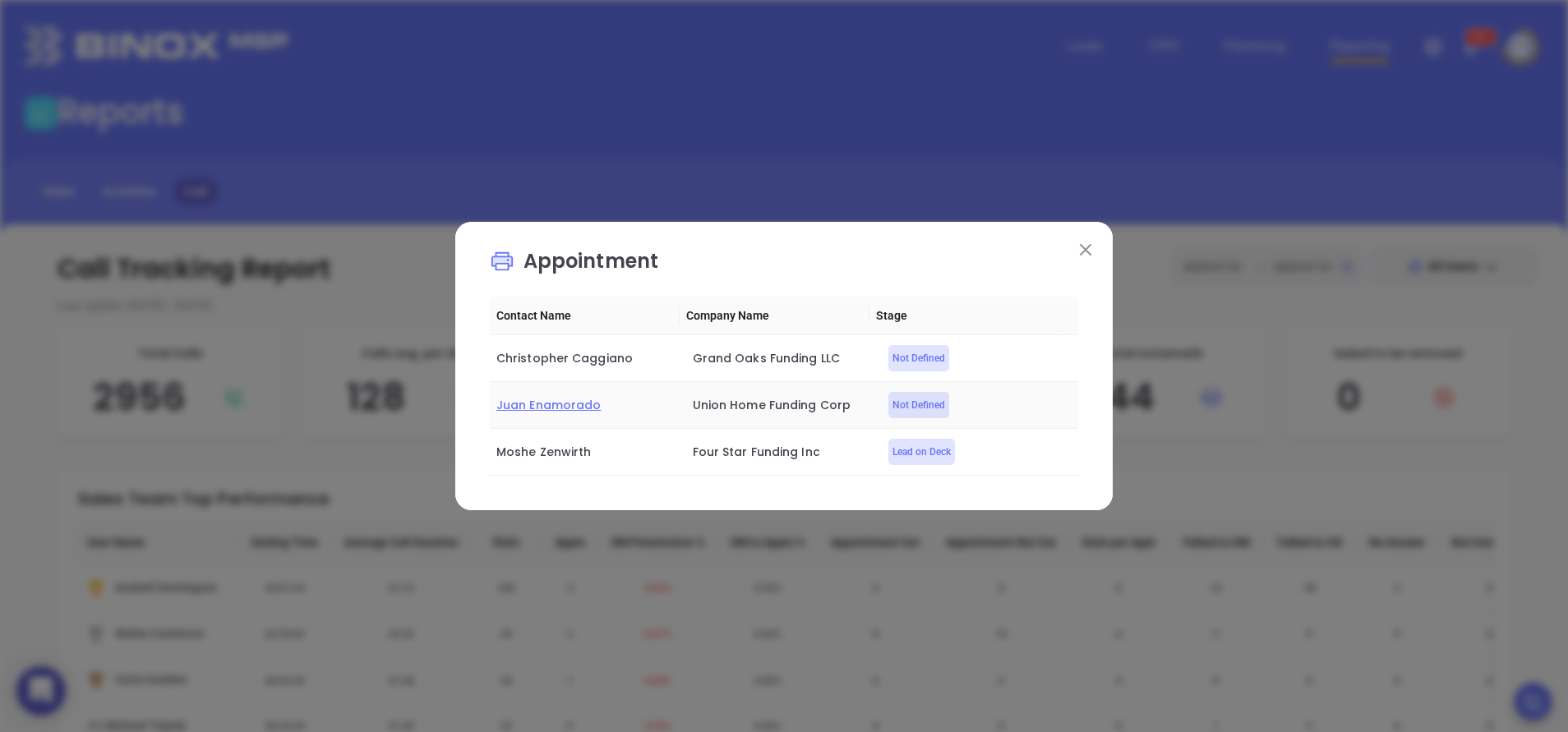 click on "Juan Enamorado" at bounding box center (548, 405) 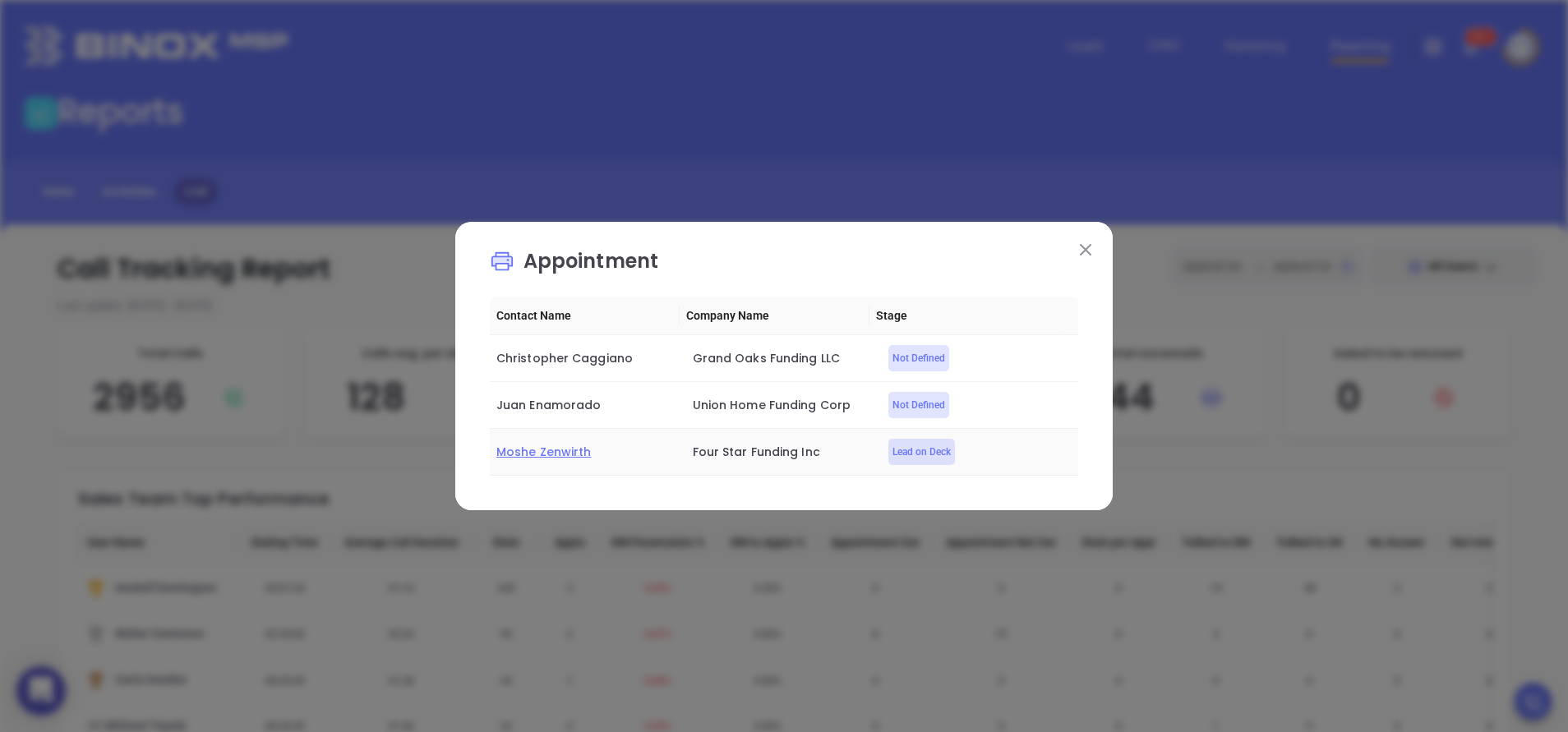 click on "Moshe Zenwirth" at bounding box center (543, 452) 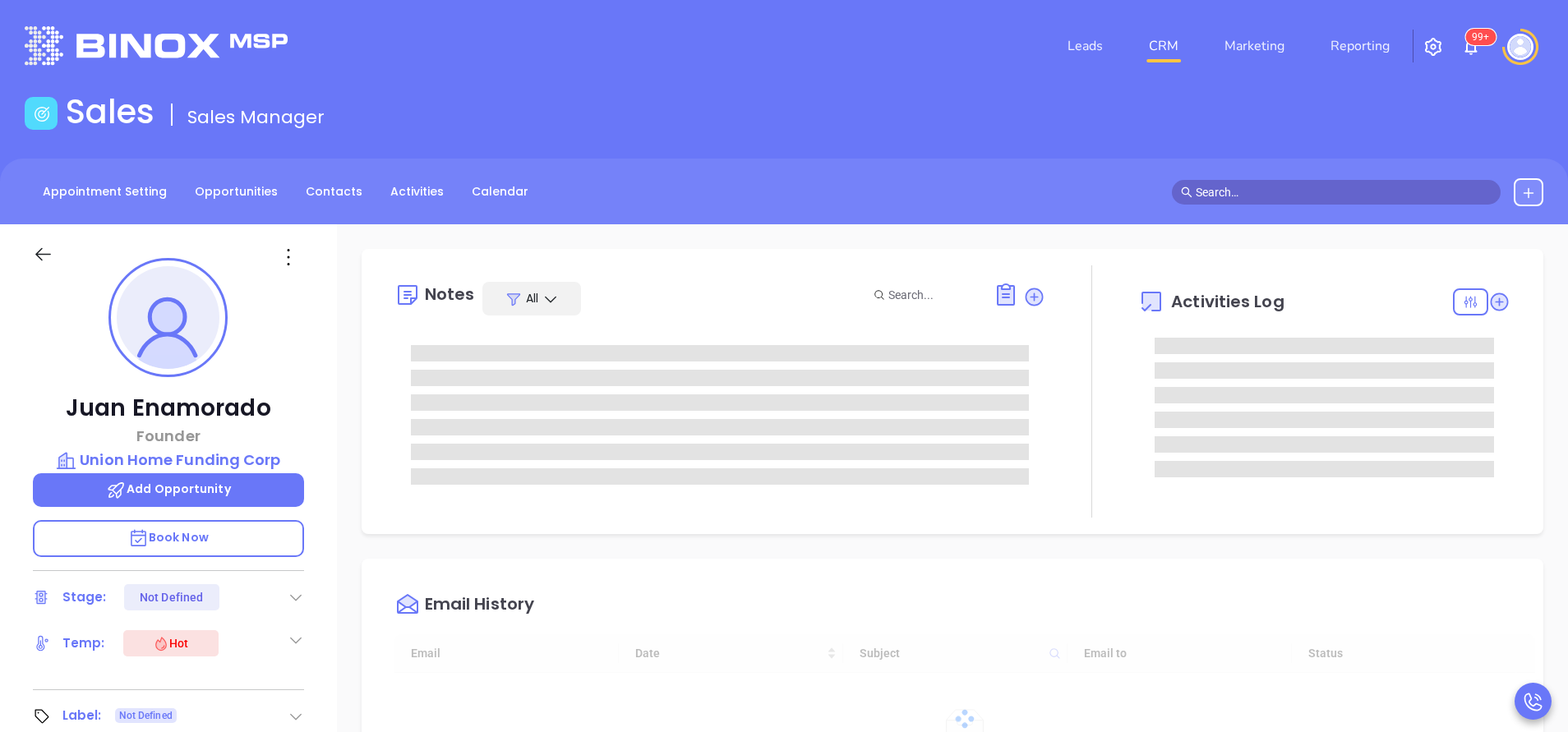 scroll, scrollTop: 0, scrollLeft: 0, axis: both 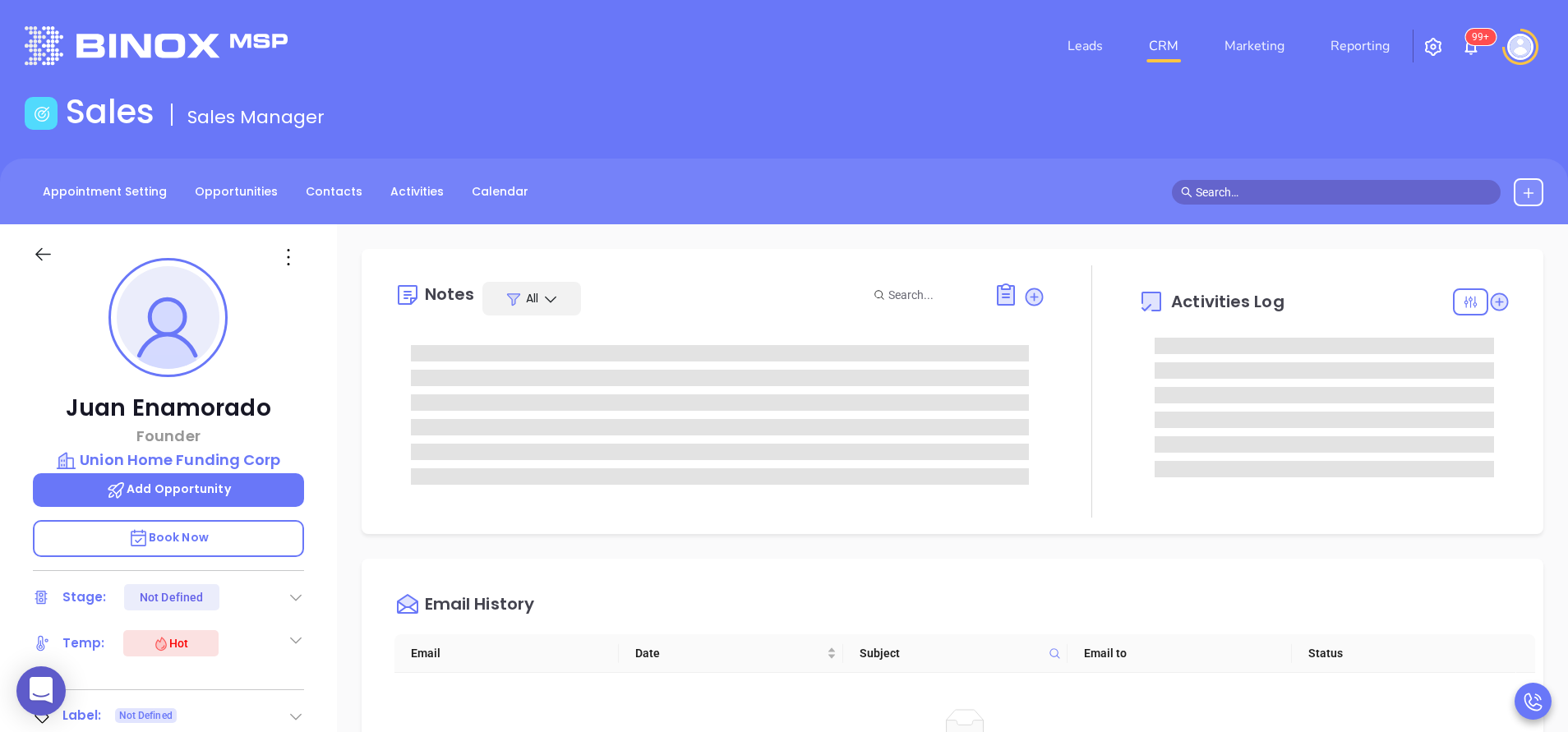 type on "Anabell Dominguez" 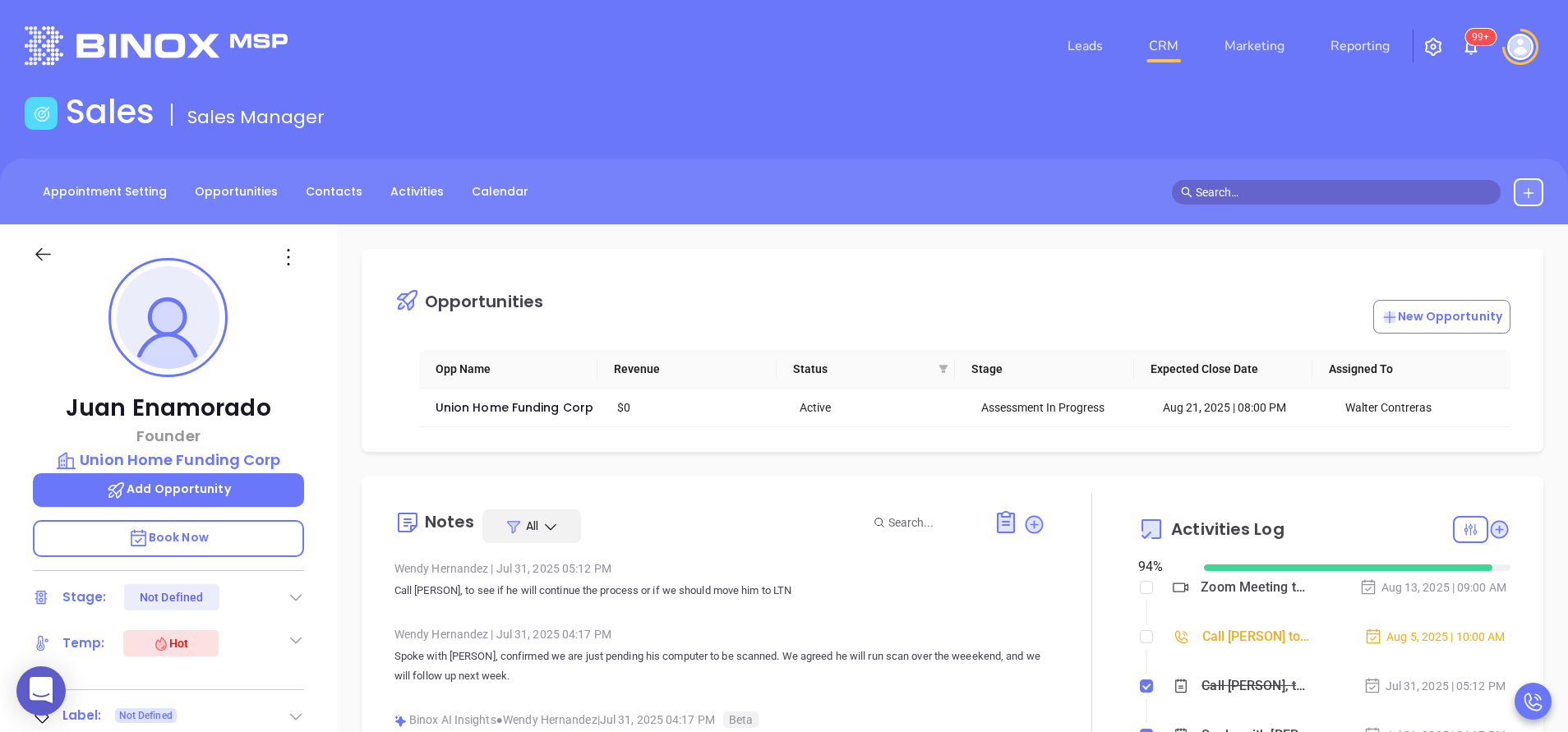 click on "[FIRST] [LAST] | [DATE] [TIME] Call [PERSON], to see if he will continue the process or if we should move him to LTN" at bounding box center (720, 585) 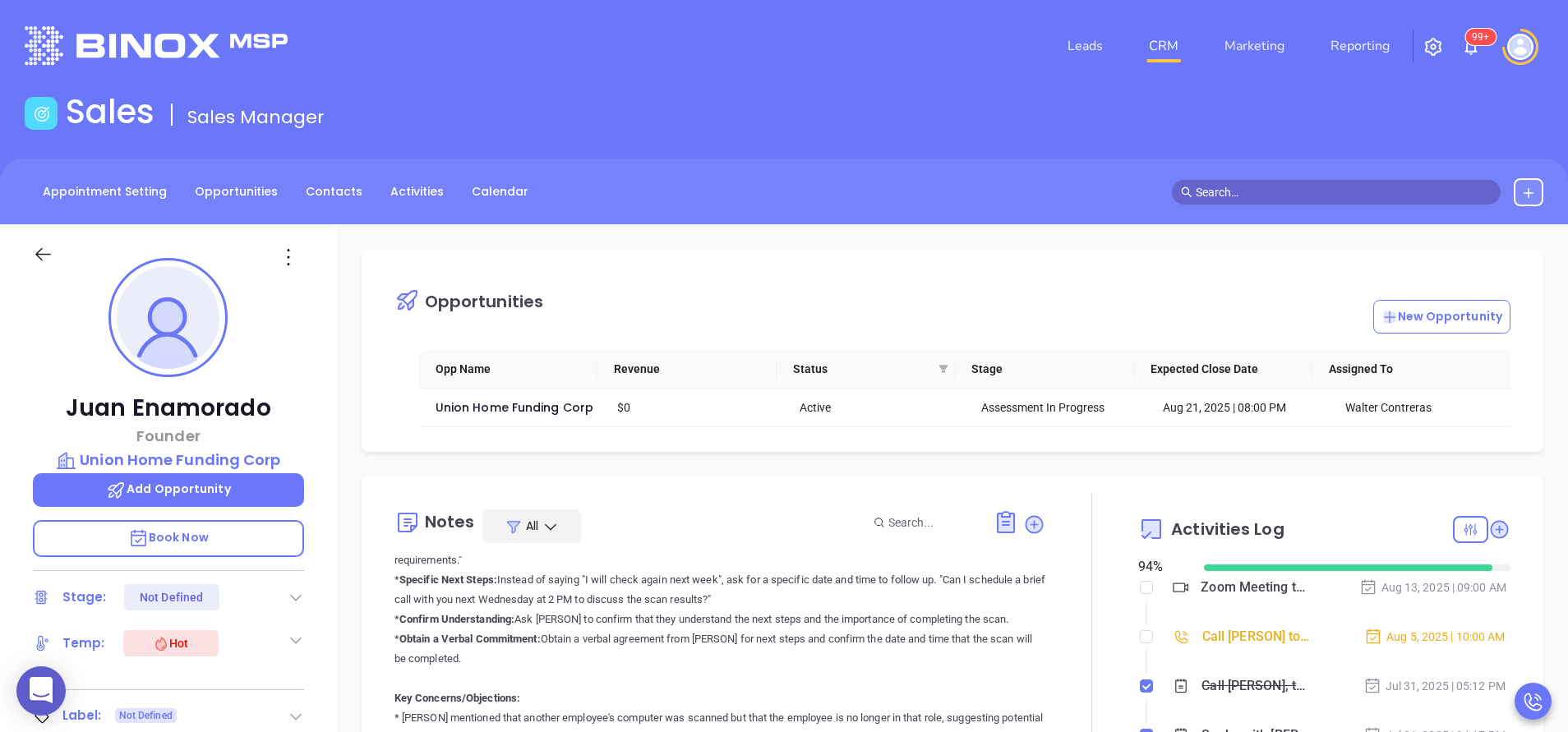 scroll, scrollTop: 986, scrollLeft: 0, axis: vertical 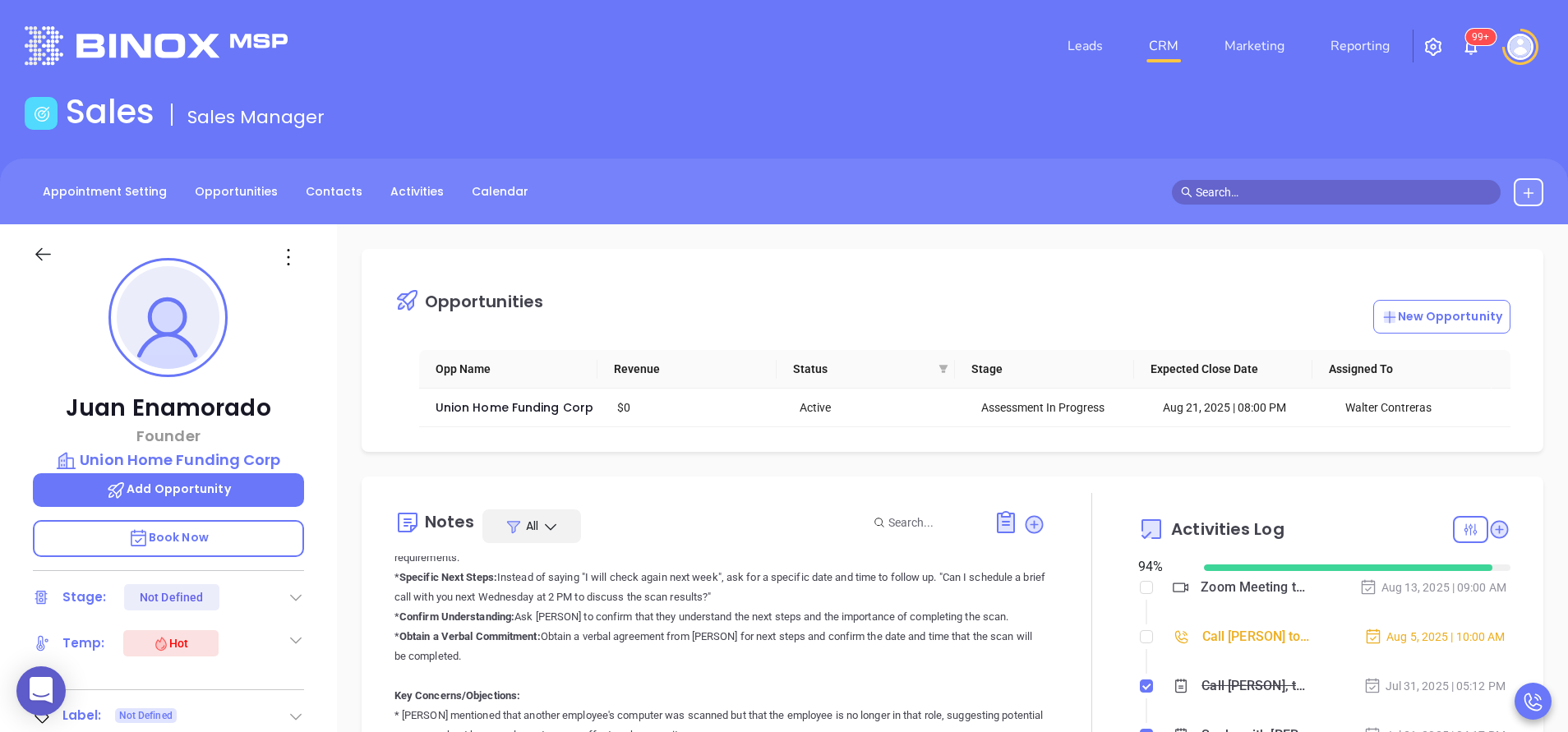 click at bounding box center [1091, 687] 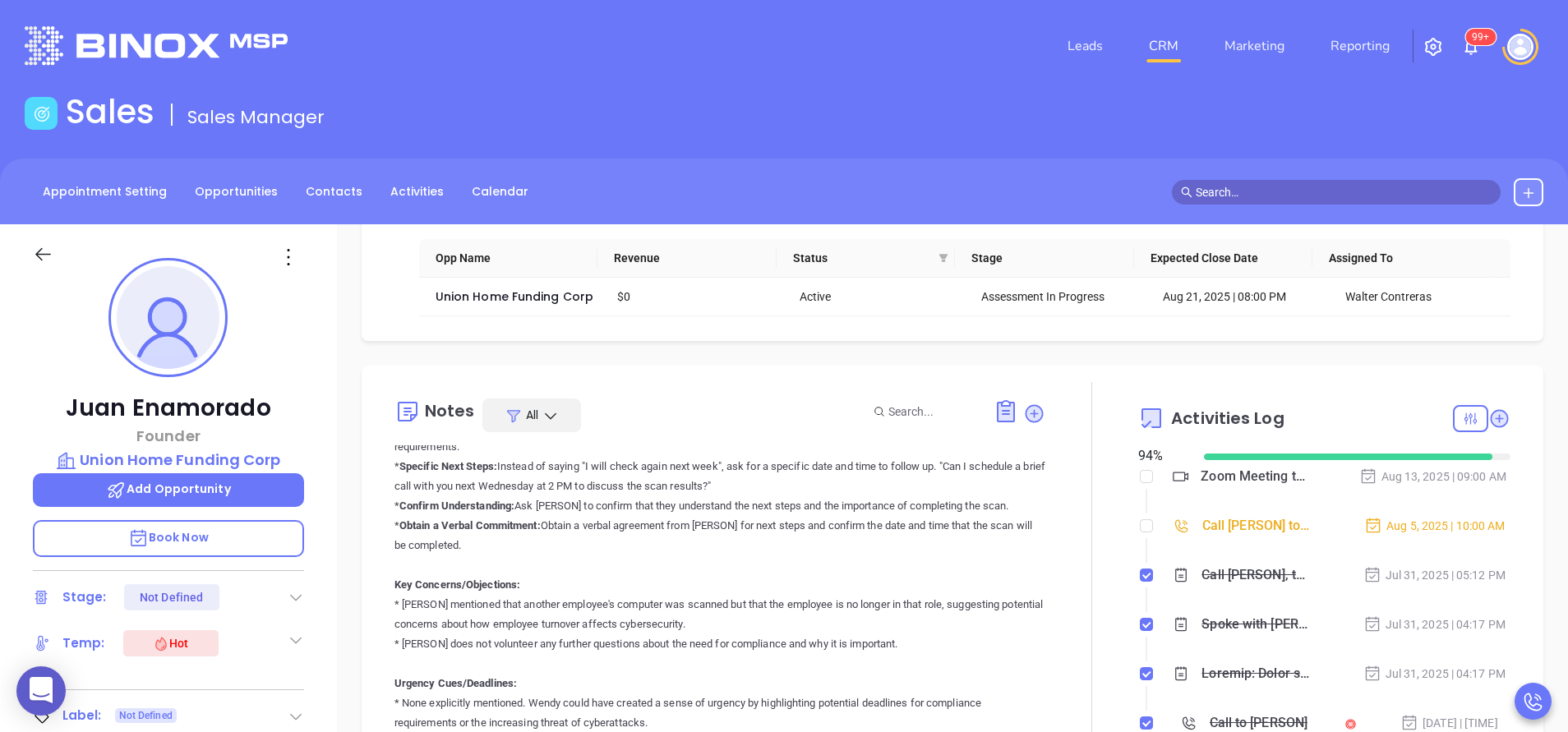 scroll, scrollTop: 197, scrollLeft: 0, axis: vertical 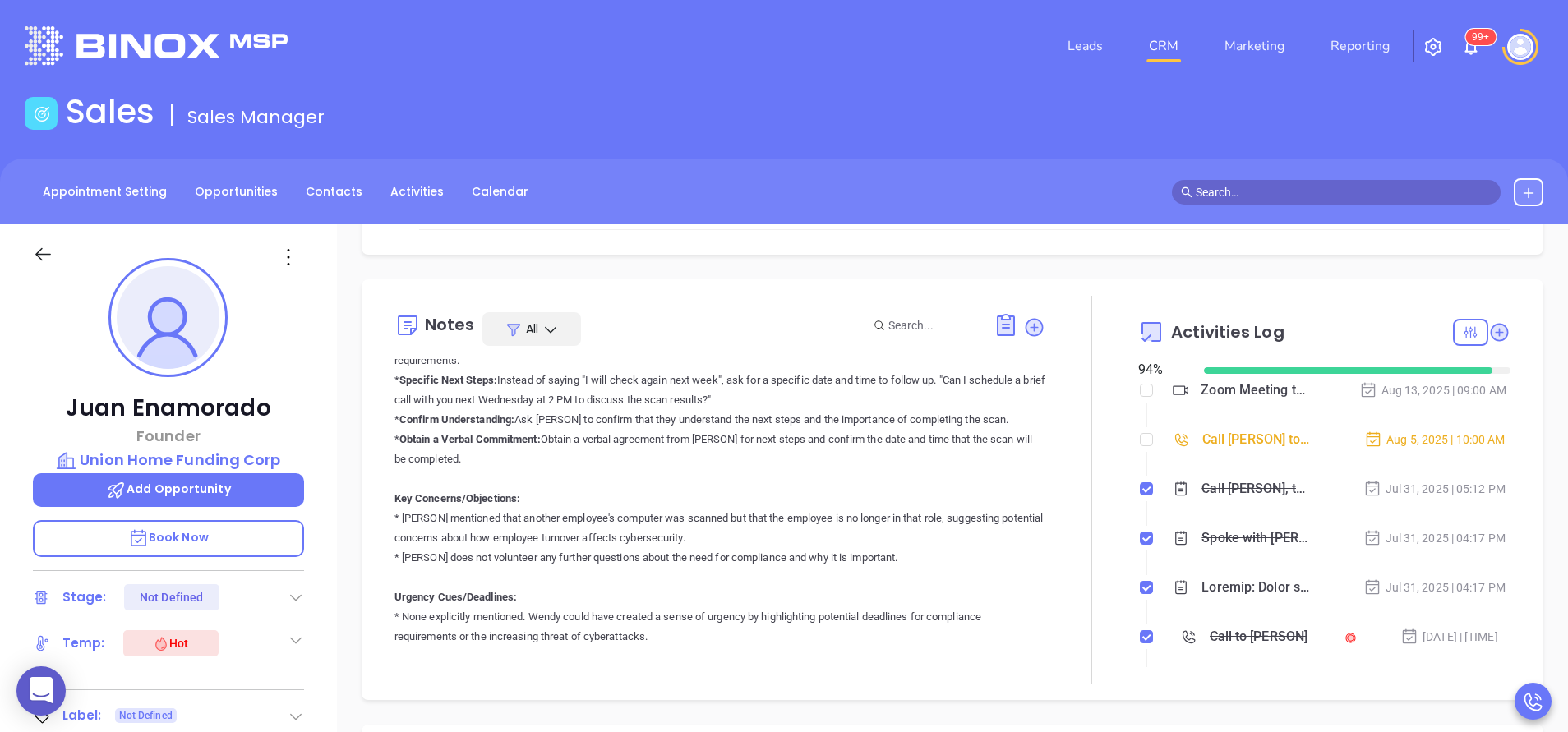 click on "Communication with Gatekeeper:  It's unclear whether Juan is a decision-maker or gatekeeper, but since Wendy does not ask to speak with a specific person to make a decision, but instead follows up with Juan about a scan that Walter Contreras already initiated, we will consider Juan as the decision maker. Overall Performance:  Wendy 5/10 Key Strengths: *   Followed up on a previous interaction (Walter's meeting). *   Confirmed Juan received the email with the scan link. *   Identified that scans were run on multiple computers. *   Tried to establish a timeline for completion of the remaining scan. Areas Needing Improvement: *    Lack of Probing:  Wendy didn't ask about Juan's understanding of the scan's purpose or its connection to cybersecurity compliance. *    Missed Opportunity to Educate:  Wendy missed the chance to briefly explain why the scan is important for Union Home funding, even at a high level (e.g., "This scan helps us identify vulnerabilities that could put your customer data at risk"). *    *" at bounding box center (720, 163) 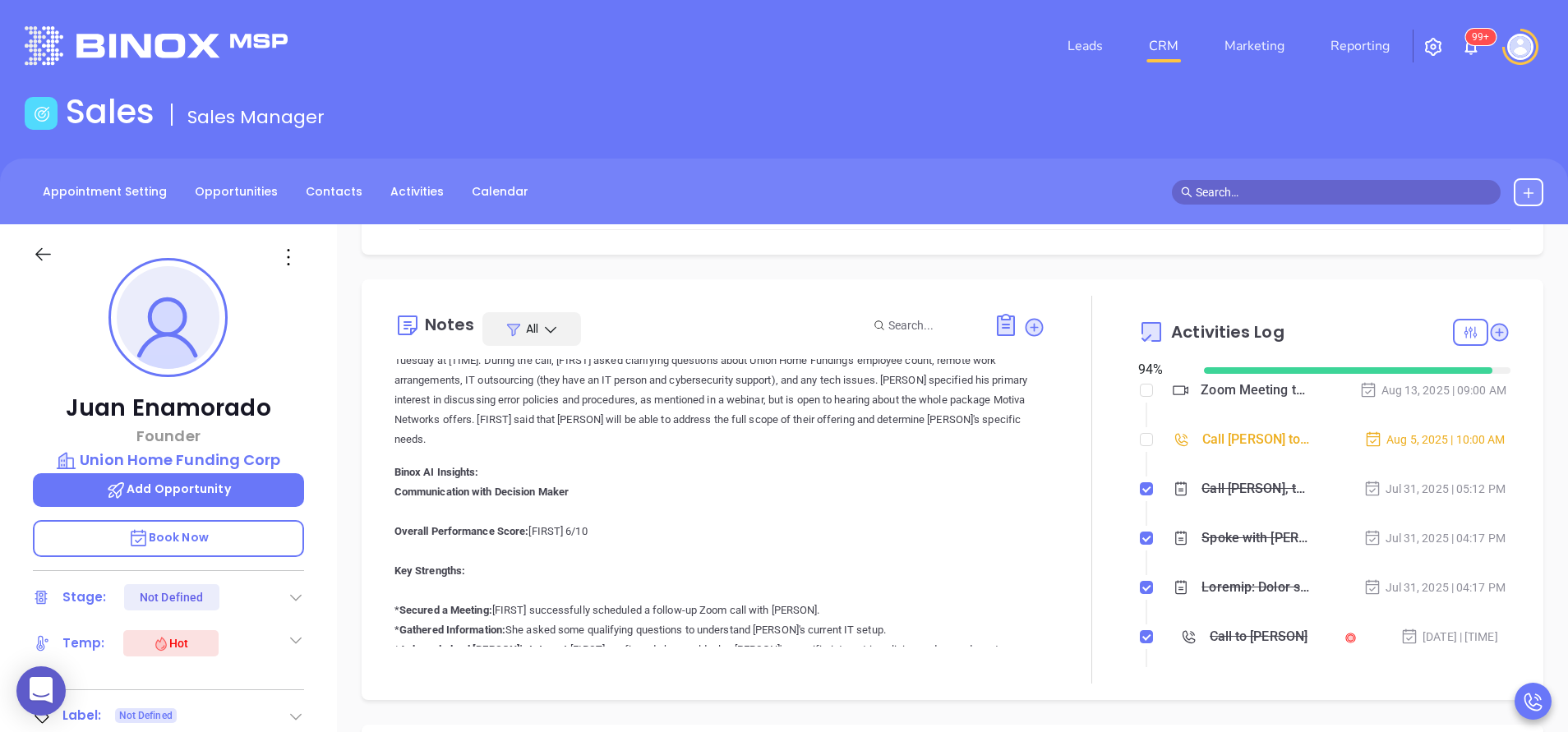 scroll, scrollTop: 5077, scrollLeft: 0, axis: vertical 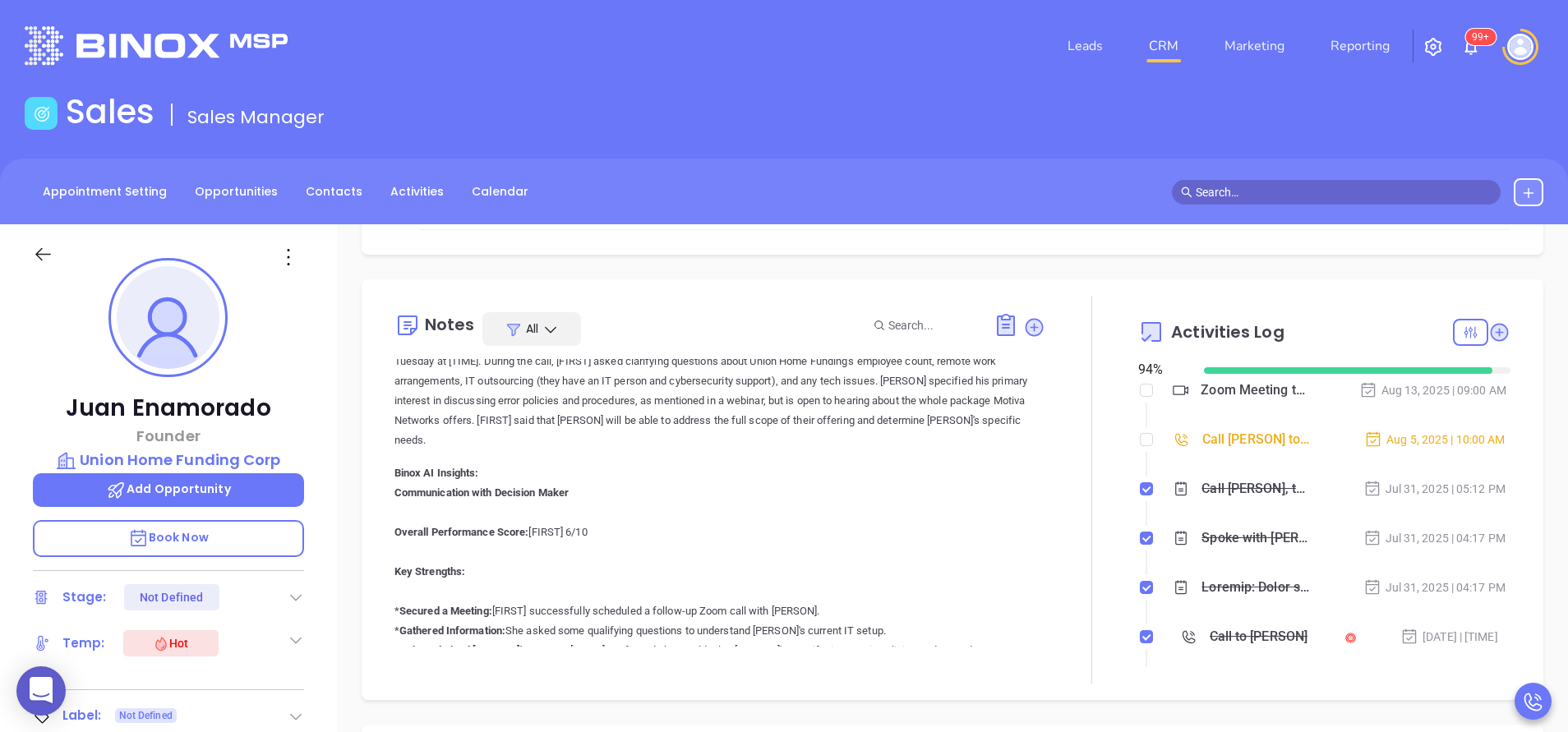 click on "Call Juan to Follow up on Assessment - Juan Enamorado" at bounding box center (1257, 440) 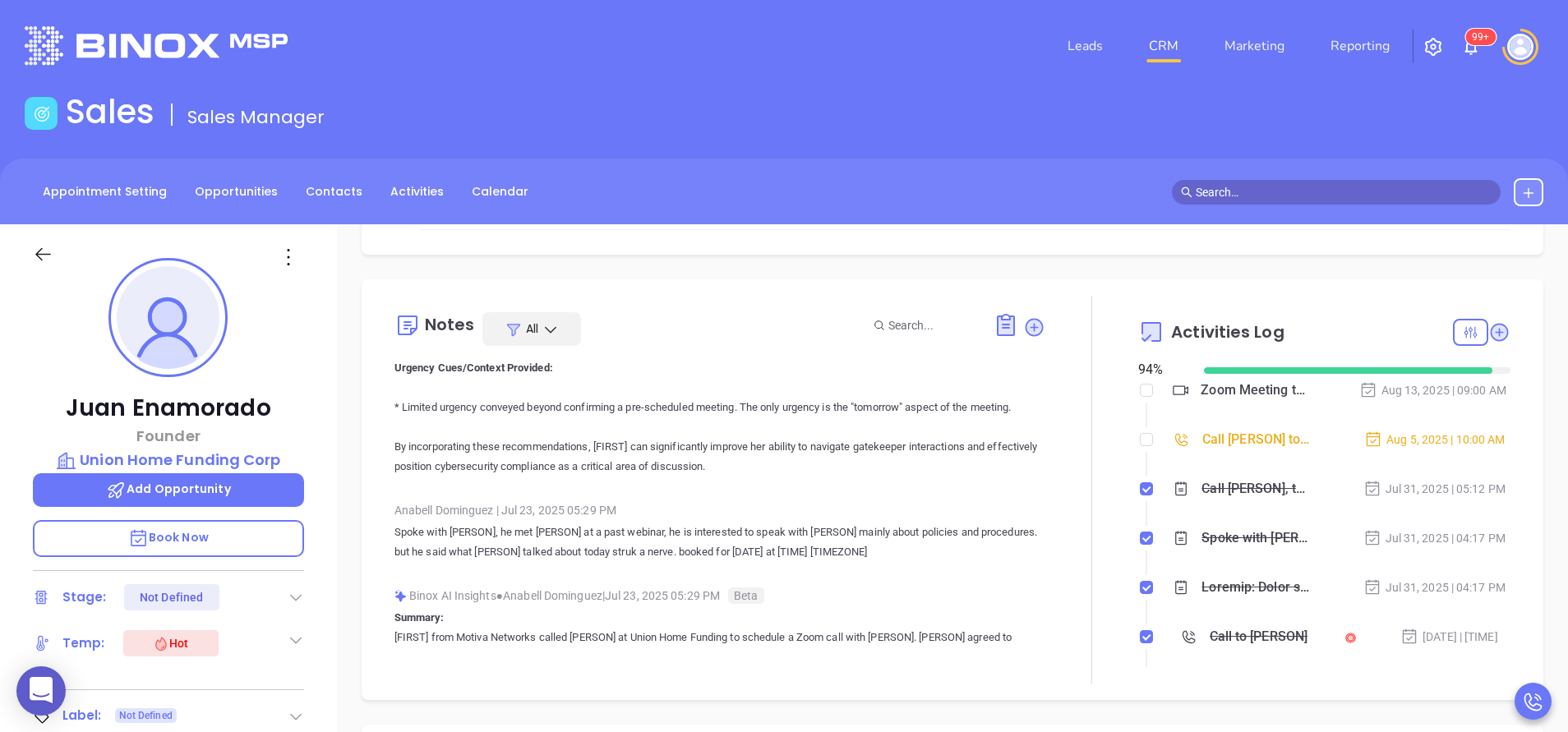scroll, scrollTop: 4732, scrollLeft: 0, axis: vertical 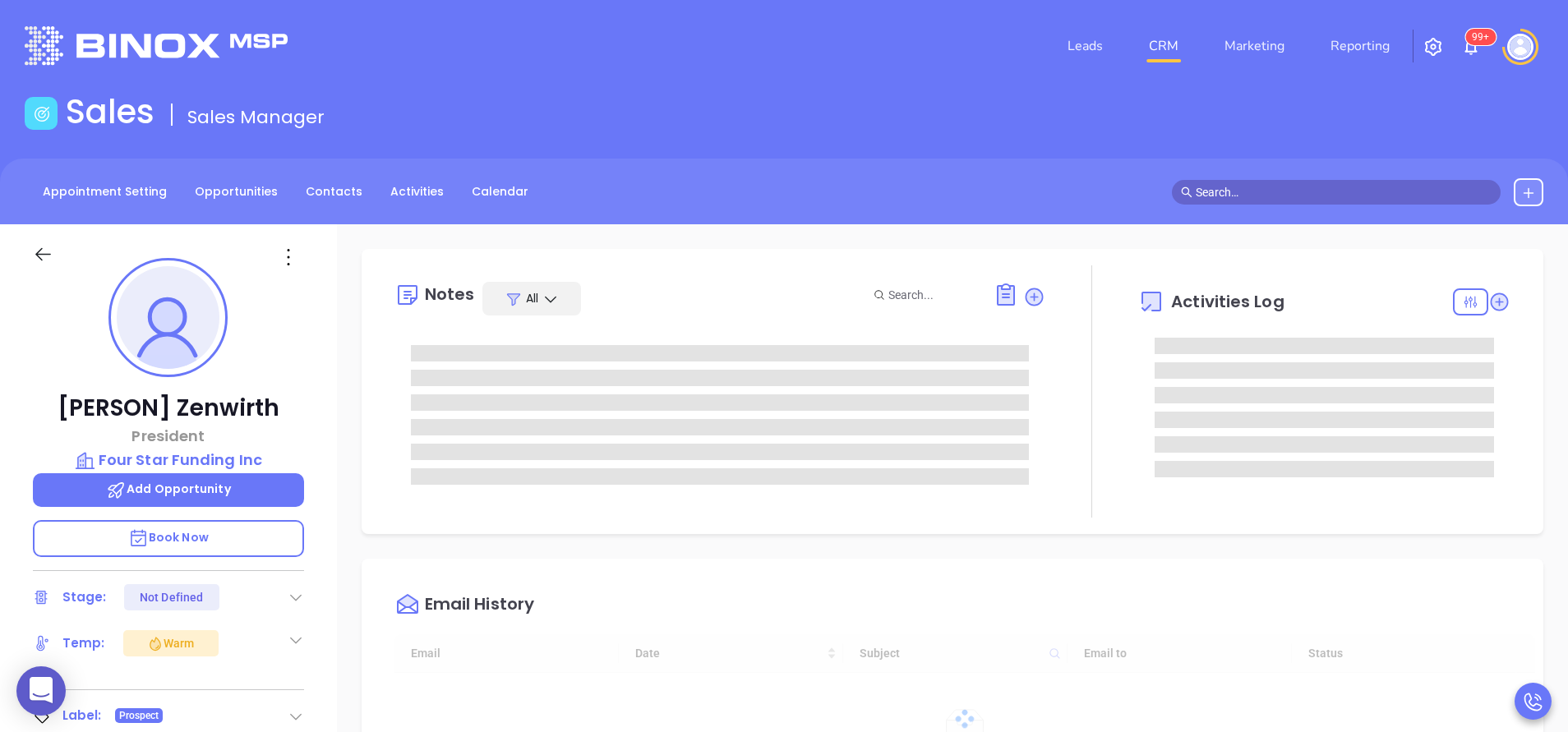 type on "08/06/2025" 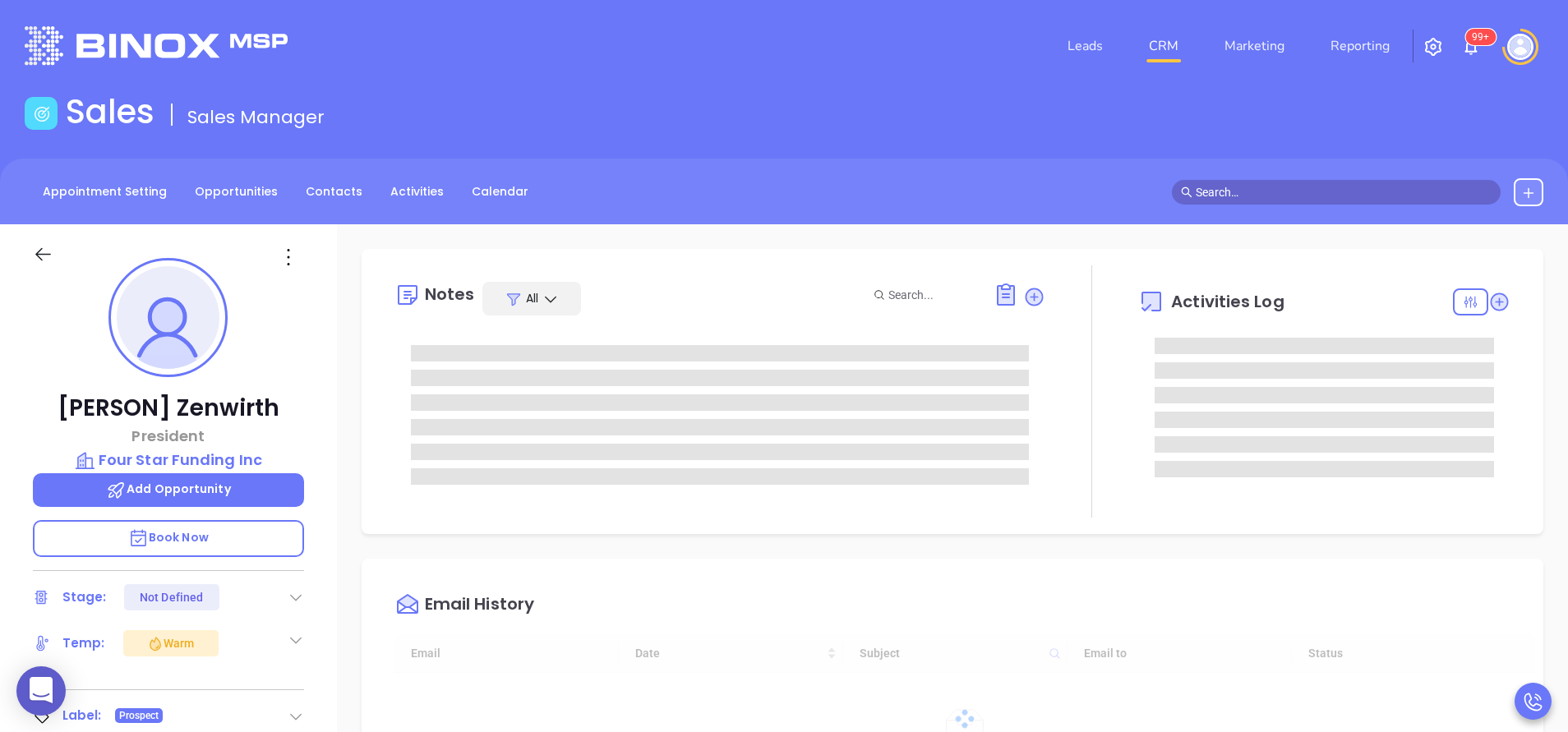 scroll, scrollTop: 382, scrollLeft: 0, axis: vertical 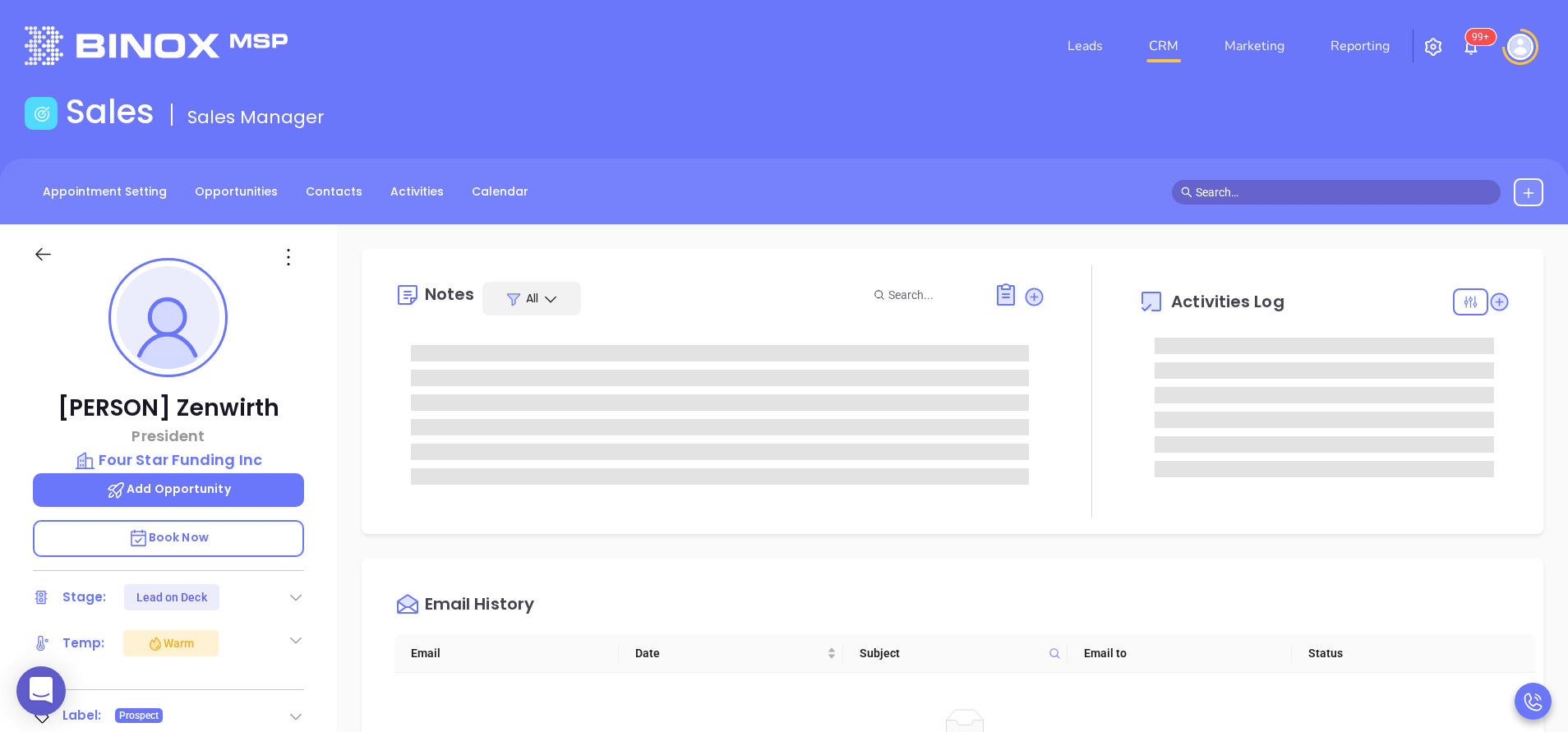 type on "Anabell Dominguez" 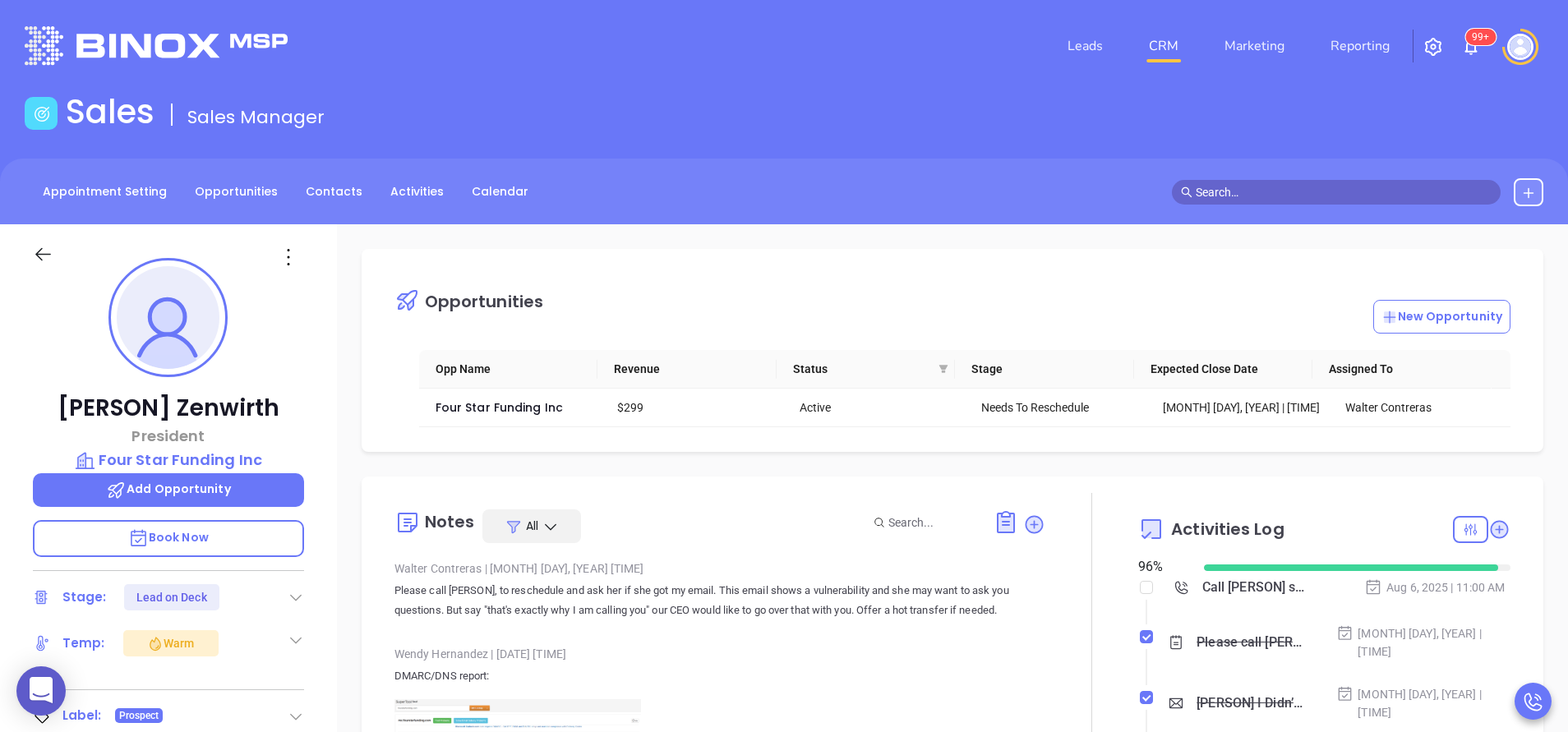 click on "Wendy   Hernandez    |    Jul 29, 2025  07:00 PM" at bounding box center [720, 654] 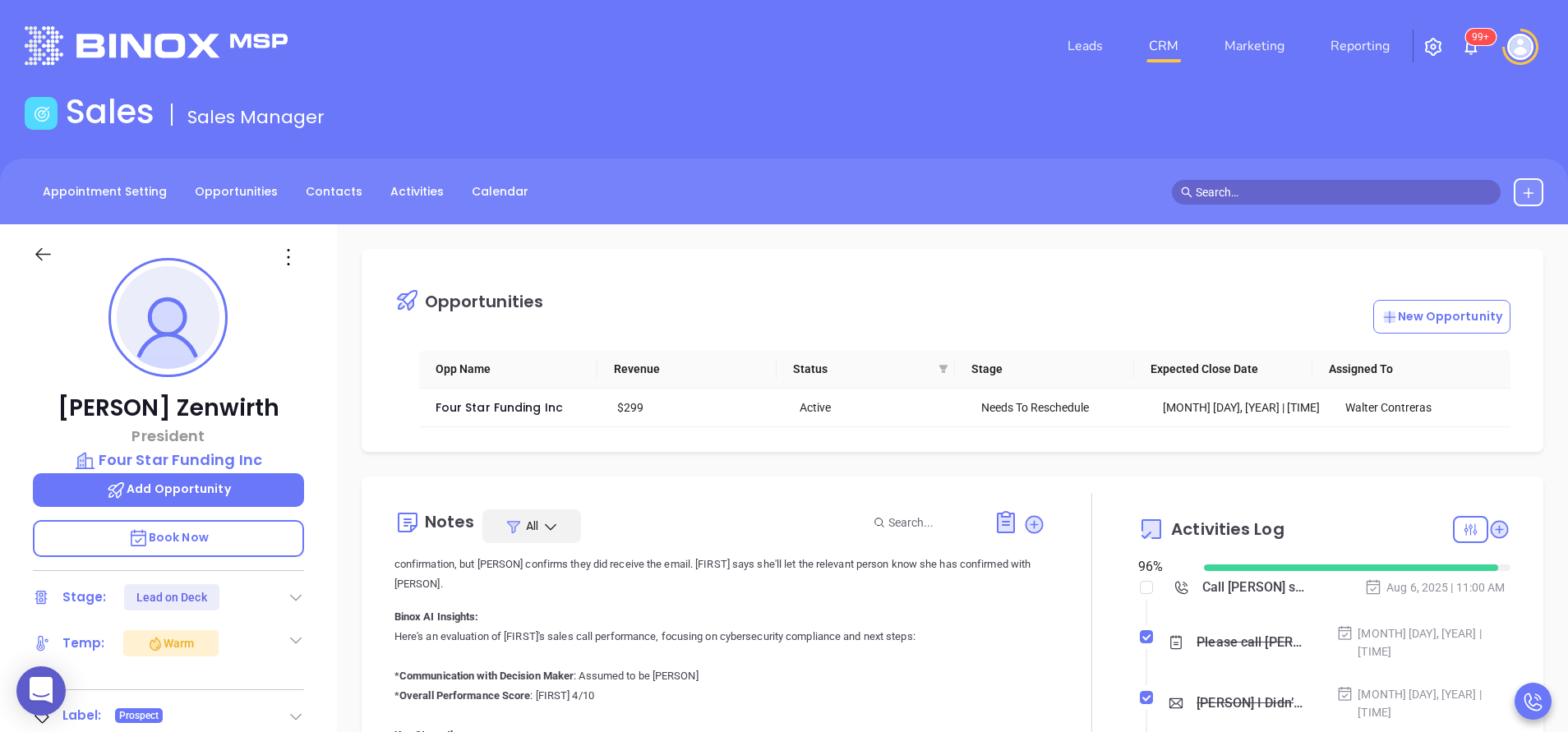 scroll, scrollTop: 296, scrollLeft: 0, axis: vertical 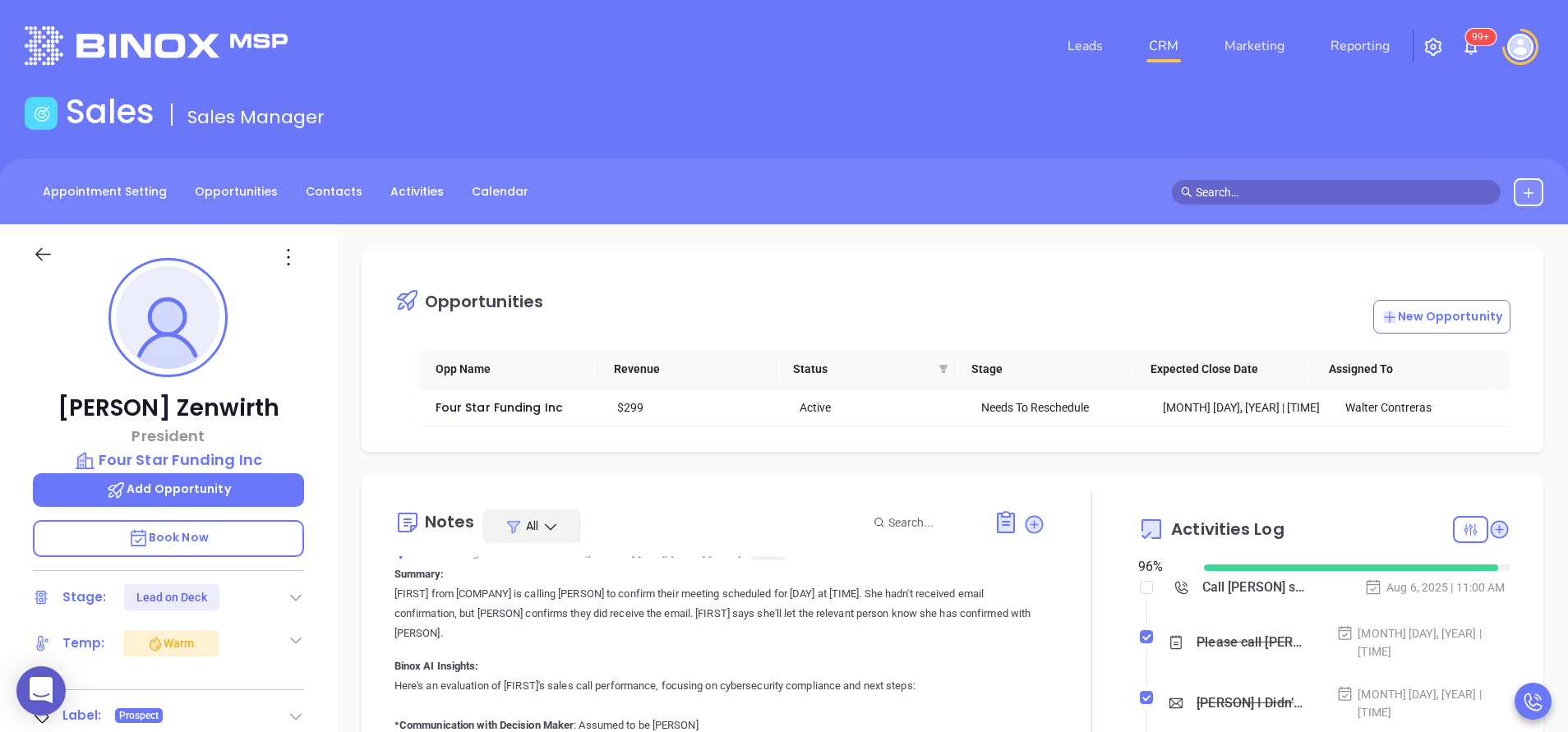 click on "Summary:
Karina from Motiva Networks is calling Moshe to confirm their meeting scheduled for tomorrow at 2:30 PM. She hadn't received email confirmation, but Moshe confirms they did receive the email. Karina says she'll let the relevant person know she has confirmed with Moshe.
Binox AI Insights:
Here's an evaluation of Karina's sales call performance, focusing on cybersecurity compliance and next steps: *    Communication with Decision Maker : Assumed to be Moshe *    Overall Performance Score : Karina 4/10 Key Strengths: *   Persistent in following up on the scheduled meeting. *   Polite and professional demeanor. Areas Needing Improvement: *    Lack of Cybersecurity Compliance Mention : The call completely missed the opportunity to discuss compliance. There was no attempt to transition the confirmation call into a brief conversation about Moshe's cybersecurity needs or concerns. *    Missed Opportunity for Value Proposition *    *    *" at bounding box center (720, 1024) 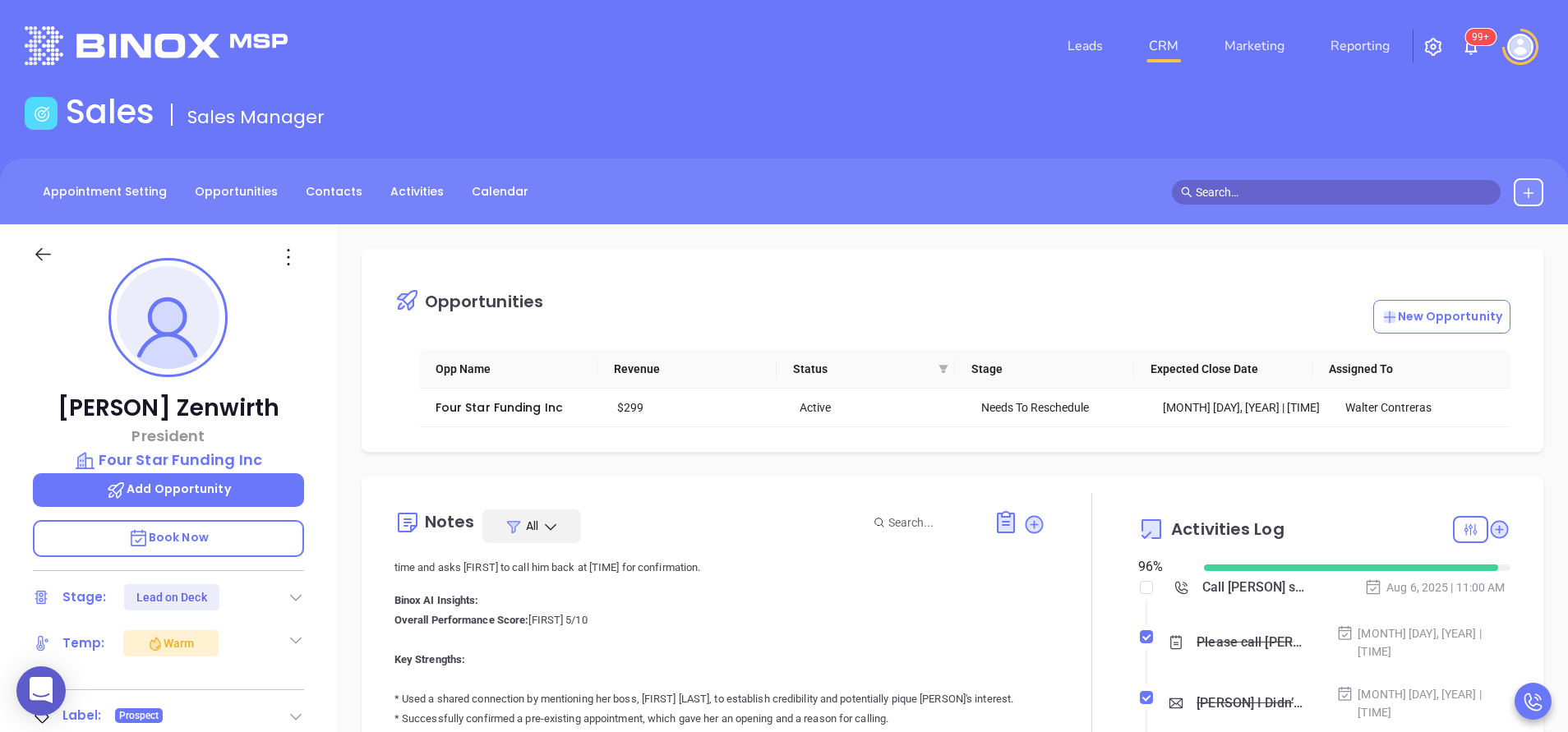 scroll, scrollTop: 1528, scrollLeft: 0, axis: vertical 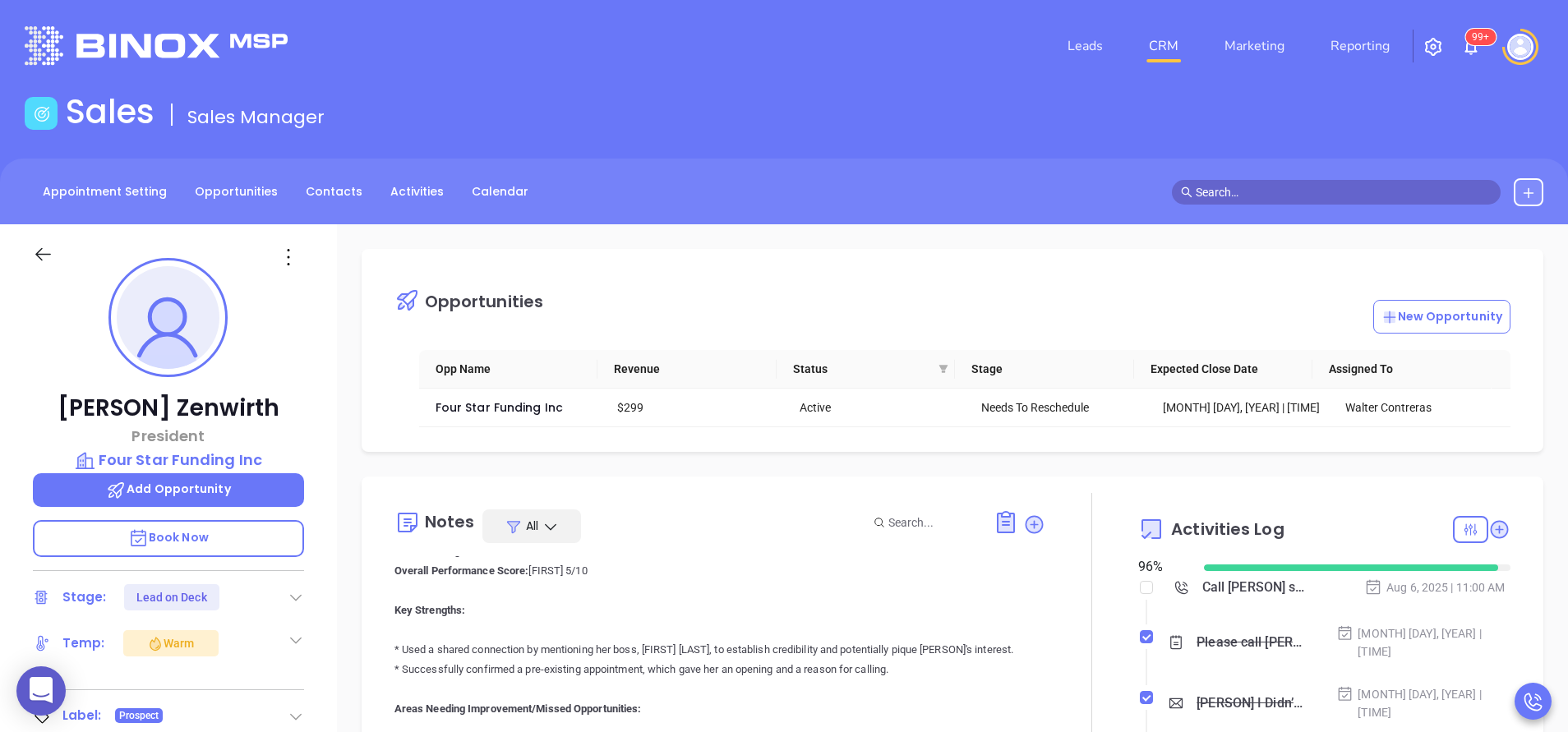 click at bounding box center (1091, 687) 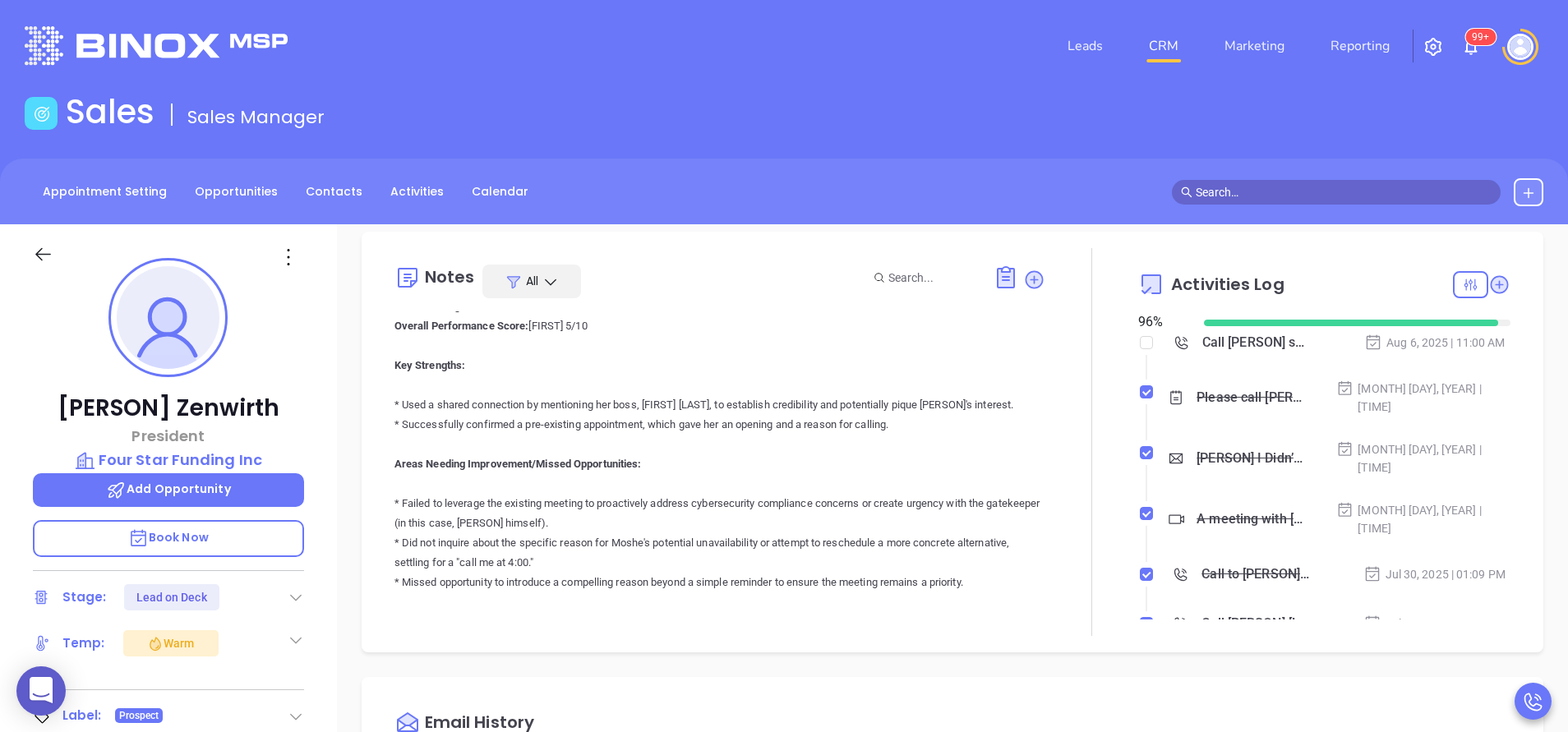 scroll, scrollTop: 246, scrollLeft: 0, axis: vertical 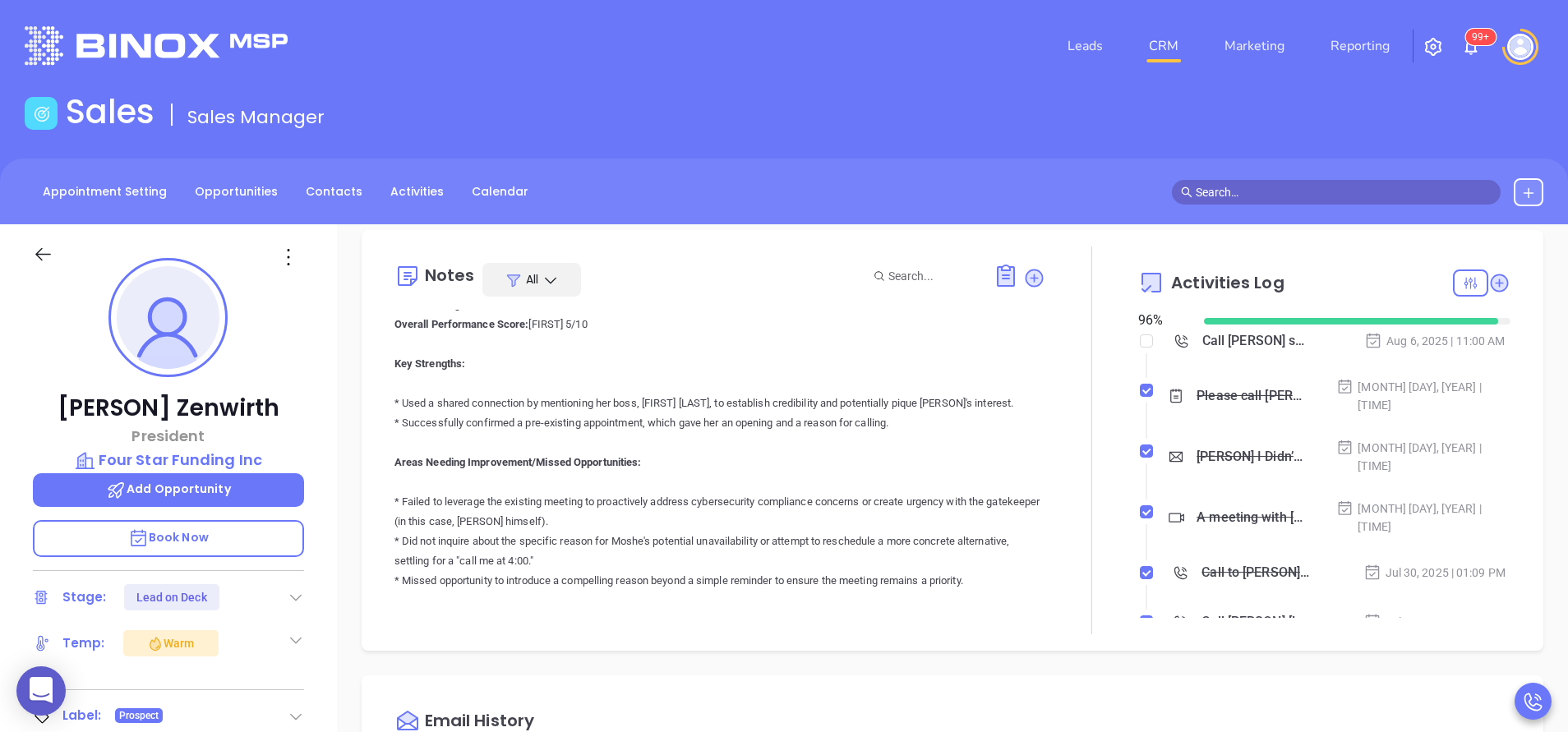 click on "Overall Performance Score:  Karina 5/10 Key Strengths: *   Used a shared connection by mentioning her boss, Walter Cantera, to establish credibility and potentially pique Moshe's interest. *   Successfully confirmed a pre-existing appointment, which gave her an opening and a reason for calling. Areas Needing Improvement/Missed Opportunities: *   Failed to leverage the existing meeting to proactively address cybersecurity compliance concerns or create urgency with the gatekeeper (in this case, Moshe himself). *   Did not inquire about the specific reason for Moshe's potential unavailability or attempt to reschedule a more concrete alternative, settling for a "call me at 4:00." *   Missed opportunity to introduce a compelling reason beyond a simple reminder to ensure the meeting remains a priority. Actionable Recommendations: *    Proactive Framing: *    Address "Why" Beyond Reminder: *    Offer Alternatives: *    Leverage Urgency (If Applicable): *    Prepare Specific Compliance-Focused Questions:" at bounding box center [720, 679] 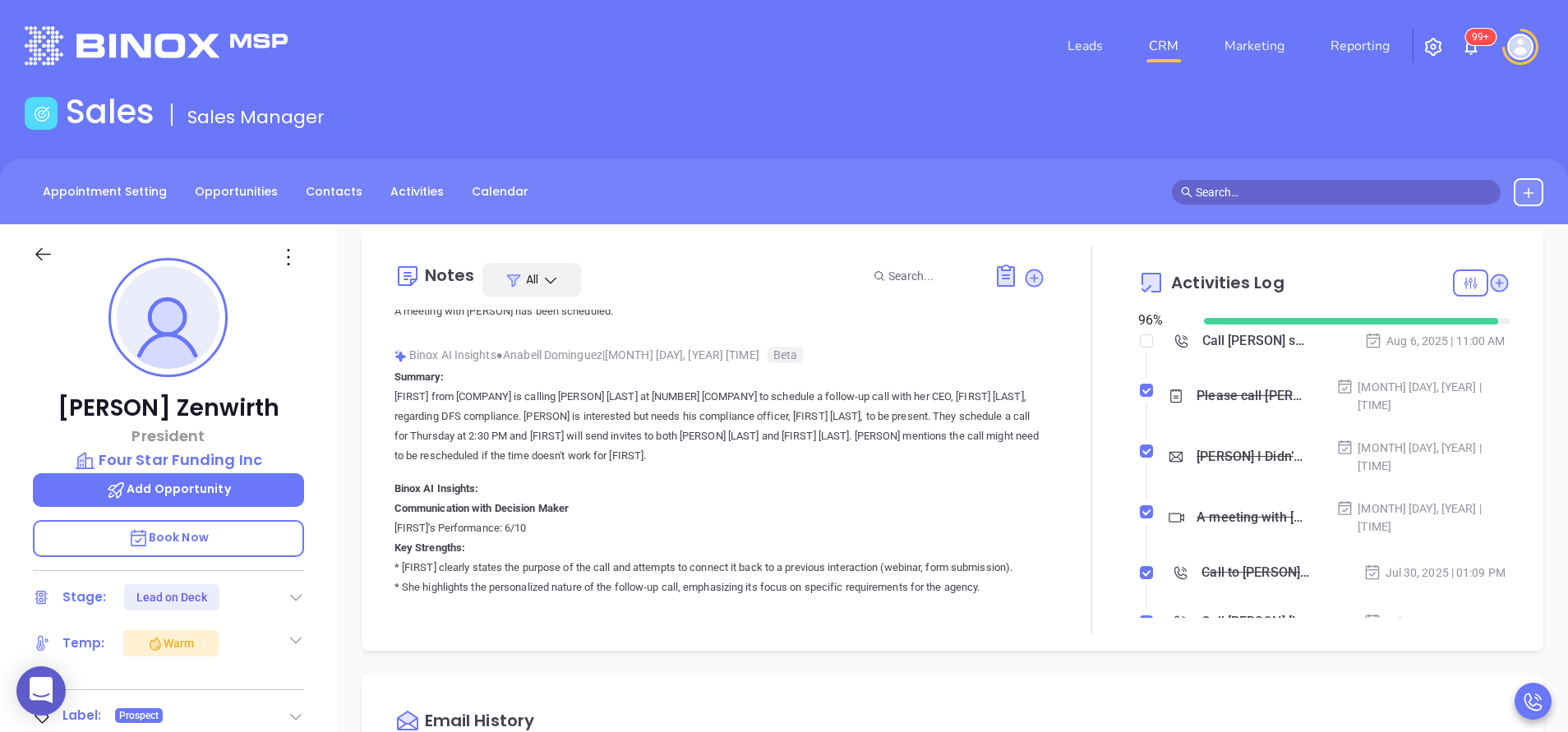 scroll, scrollTop: 2267, scrollLeft: 0, axis: vertical 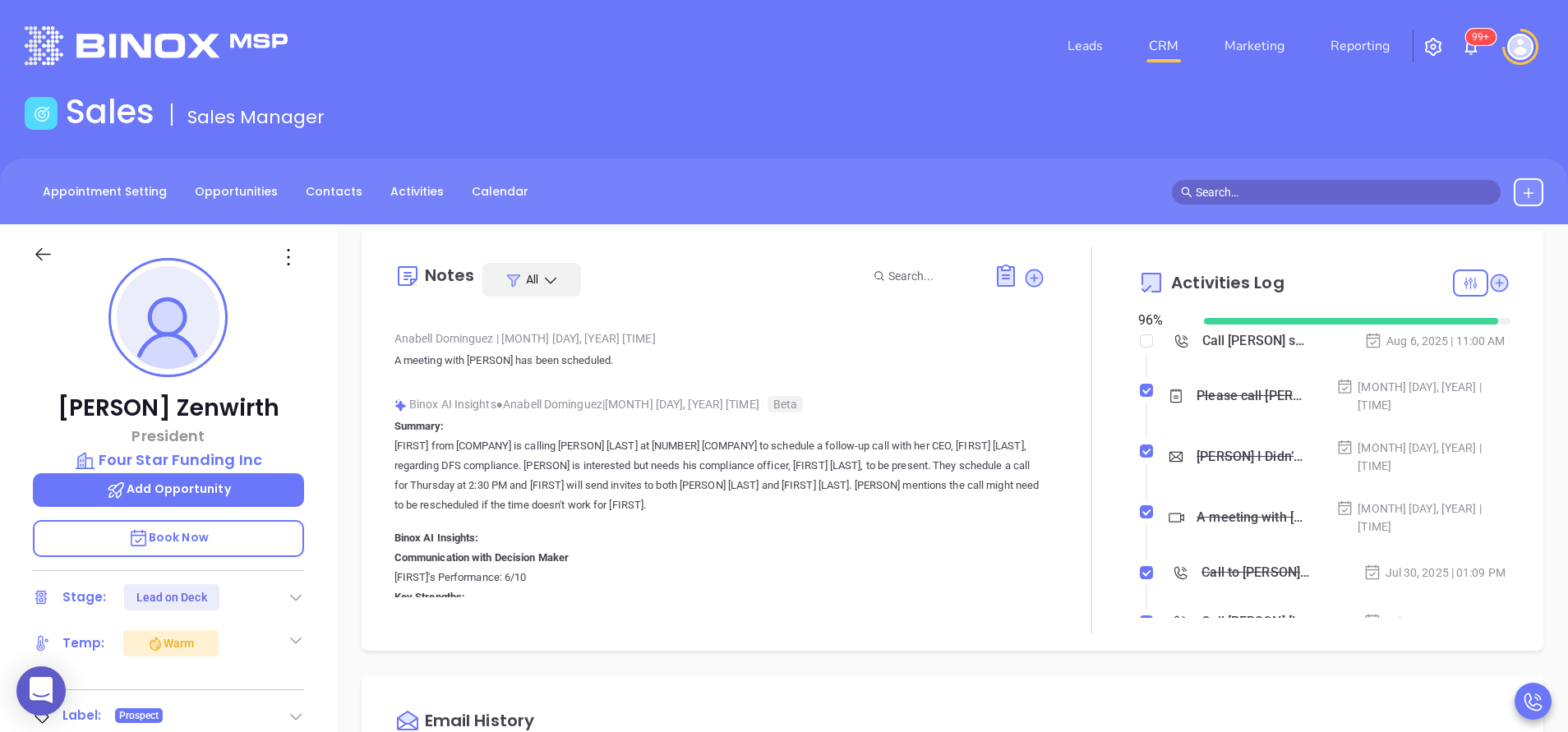 click on "Walter   Contreras    |    Jul 30, 2025  03:10 PM Please call  Moshe, to reschedule and ask her if she got my email. This email shows a vulnerability and she may want to ask you questions. But say "that's exactly why I am calling you" our CEO would like to go over that with you. Offer a hot transfer if needed.  Wendy   Hernandez    |    Jul 29, 2025  07:00 PM DMARC/DNS report:   Binox AI Insights   ●   Karina Genovez  |  Jul 29, 2025  04:34 PM Beta
Summary:
Karina from Motiva Networks is calling Moshe to confirm their meeting scheduled for tomorrow at 2:30 PM. She hadn't received email confirmation, but Moshe confirms they did receive the email. Karina says she'll let the relevant person know she has confirmed with Moshe.
Binox AI Insights:
Here's an evaluation of Karina's sales call performance, focusing on cybersecurity compliance and next steps: *    Communication with Decision Maker : Assumed to be Moshe *    Overall Performance Score" at bounding box center (720, 301) 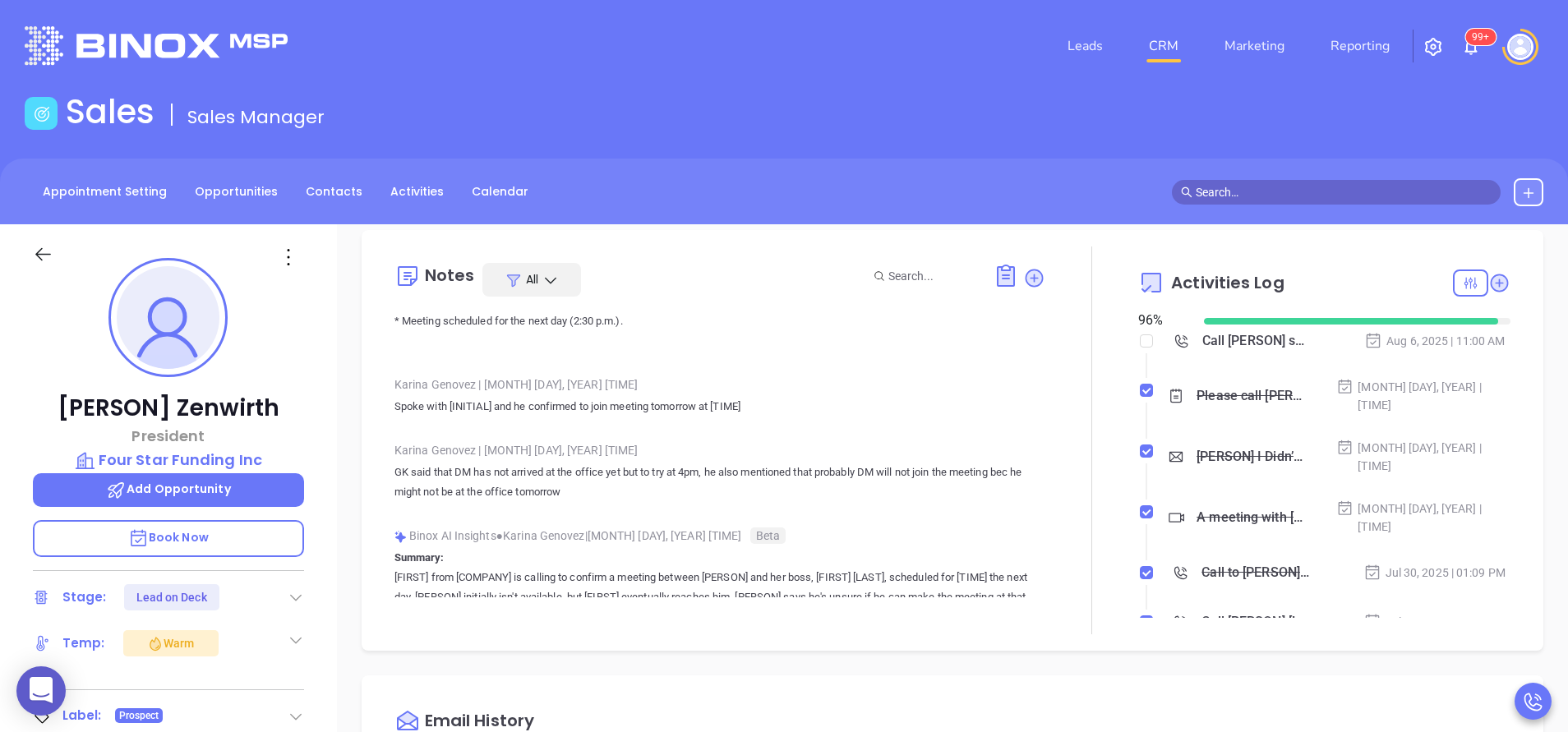 scroll, scrollTop: 1134, scrollLeft: 0, axis: vertical 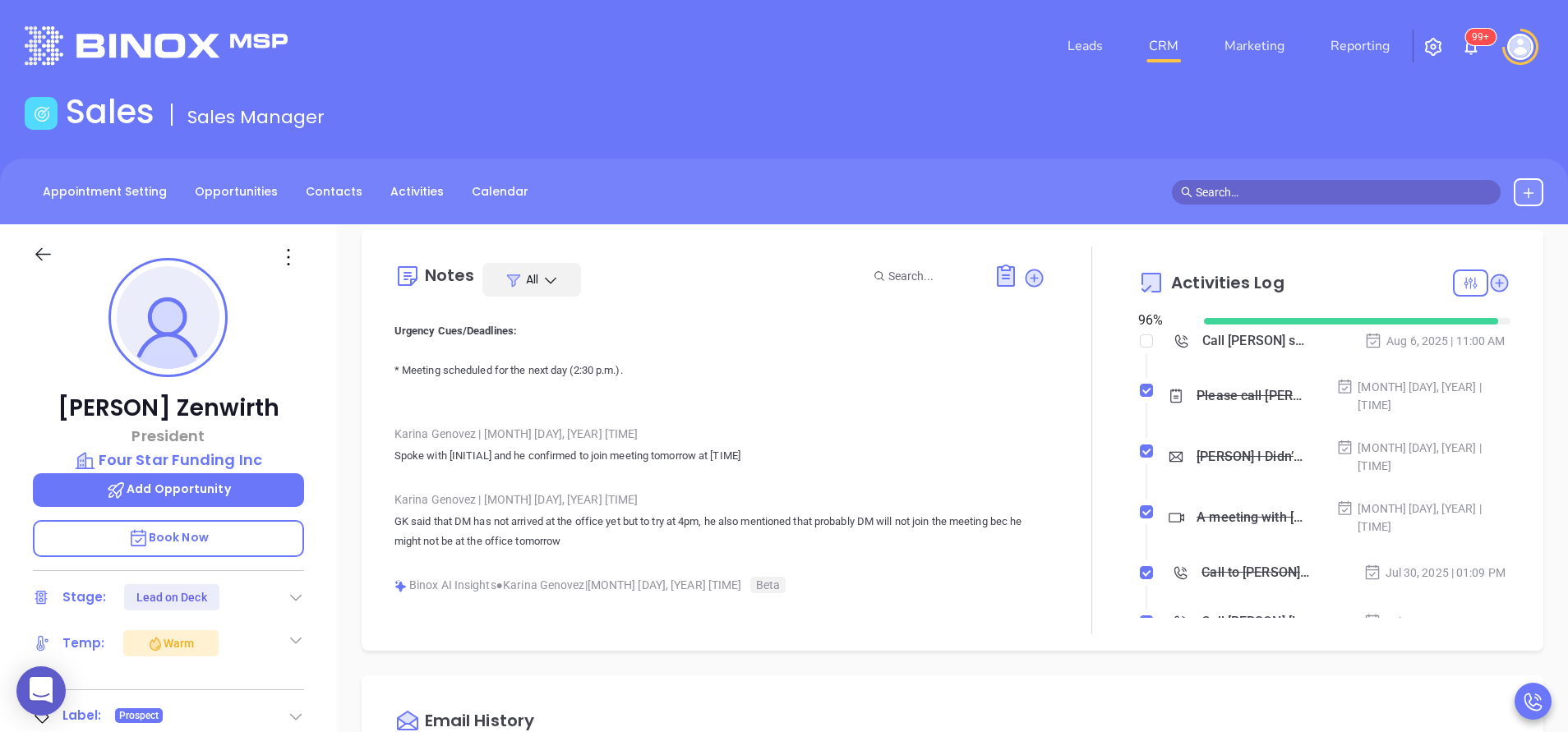 click on "GK said that DM has not arrived at the office yet but to try at 4pm, he also mentioned that probably DM will not join the meeting bec he might not be at the office tomorrow" at bounding box center (720, 532) 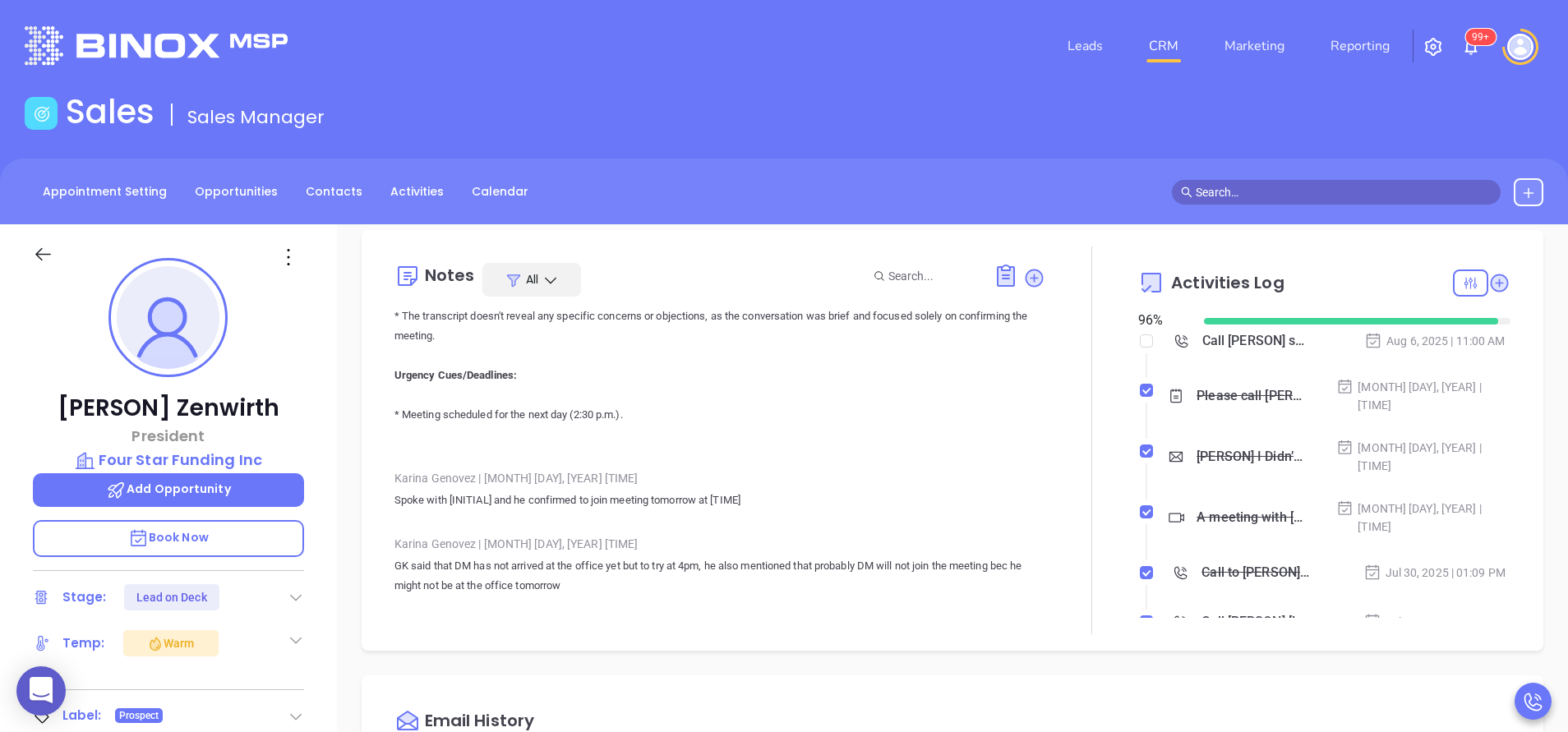 scroll, scrollTop: 1084, scrollLeft: 0, axis: vertical 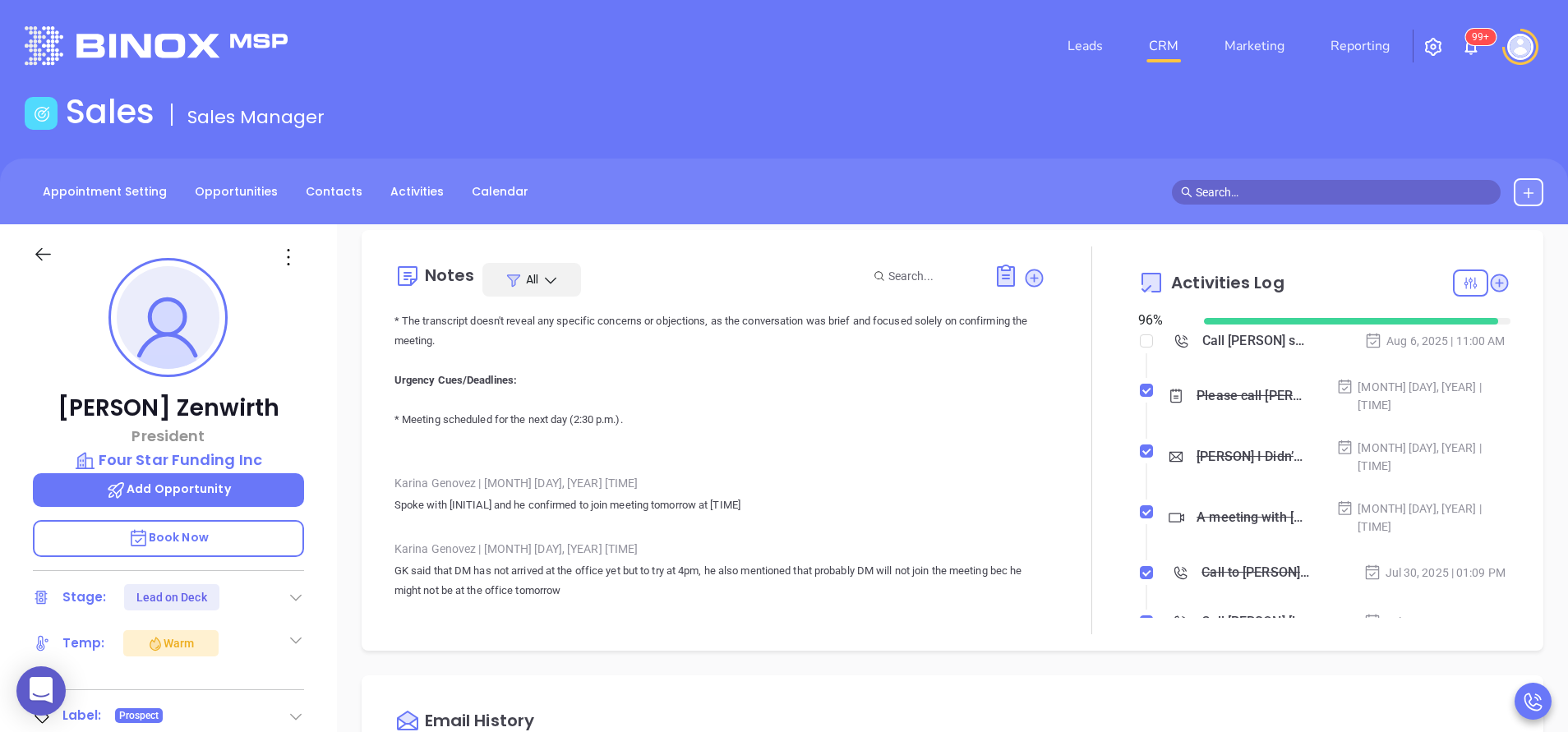 click on "Spoke with DM and he confirmed to join meeting tomorrow at 2:30pm" at bounding box center (720, 505) 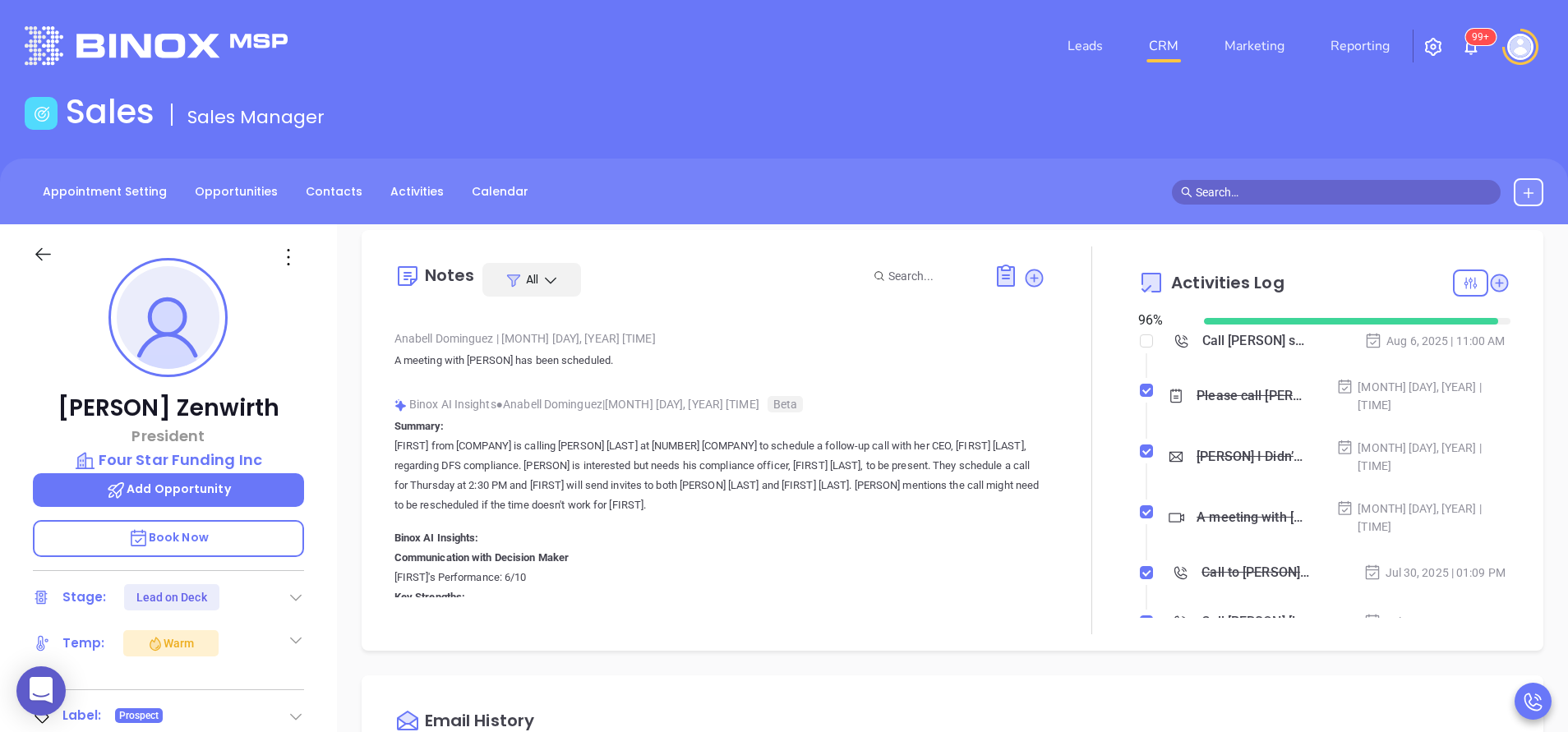 scroll, scrollTop: 2317, scrollLeft: 0, axis: vertical 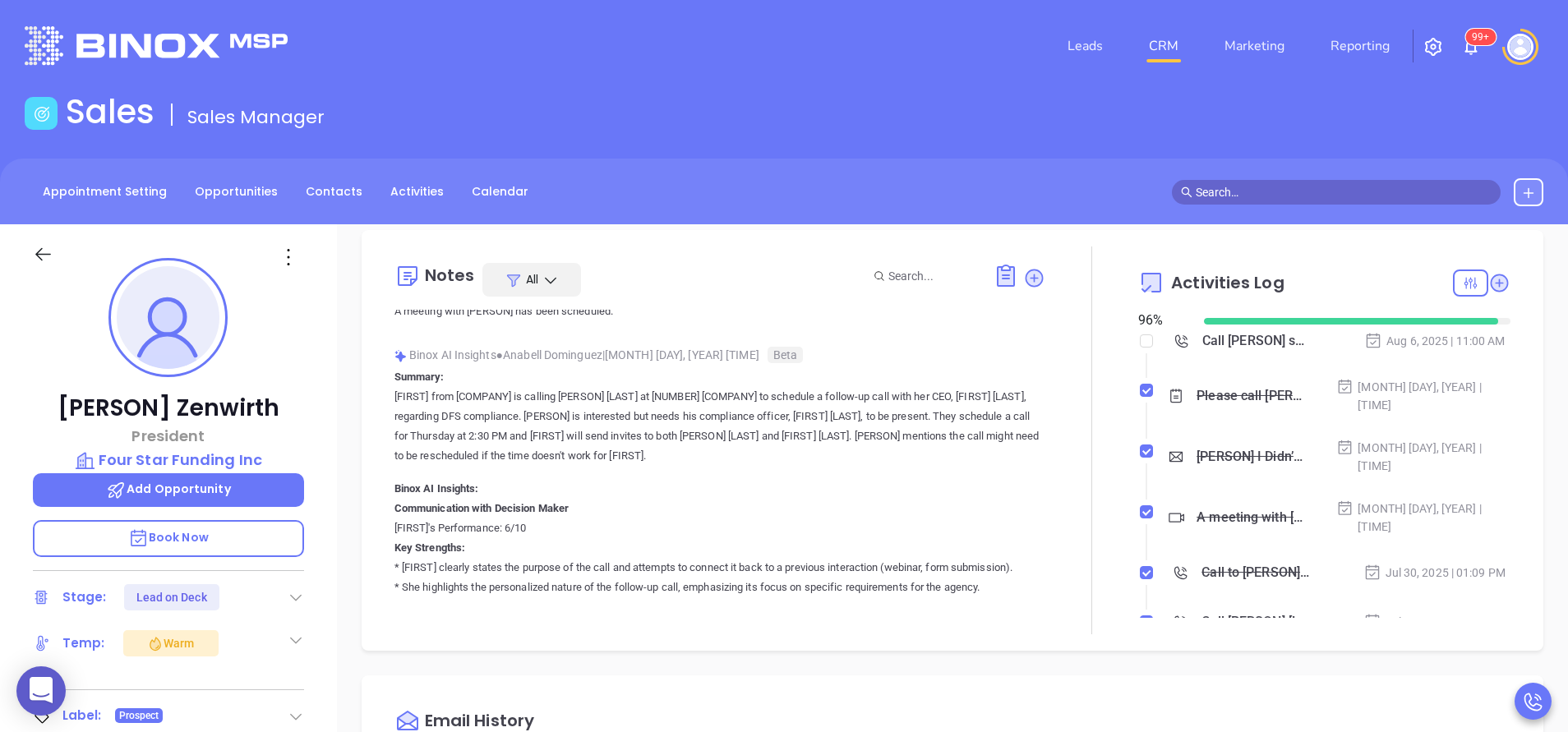 click on "Summary:
Annabelle from Motiva Networks is calling Moshe Zenor at 4 Star Funding to schedule a follow-up call with her CEO, Walter Contr, regarding DFS compliance. Moshe is interested but needs his compliance officer, Mary Nachem, to be present. They schedule a call for Thursday at 2:30 PM and Annabelle will send invites to both Moshe Zenor and Mary Nachem. Moshe mentions the call might need to be rescheduled if the time doesn't work for Mary.
Binox AI Insights:
Communication with Decision Maker Anabell's Performance: 6/10 Key Strengths: *   Anabell clearly states the purpose of the call and attempts to connect it back to a previous interaction (webinar, form submission). *   She highlights the personalized nature of the follow-up call, emphasizing its focus on specific requirements for the agency. *   Anabell is flexible with scheduling and willing to accommodate the prospect’s needs. Areas Needing Improvement: Actionable Recommendations:" at bounding box center (720, 798) 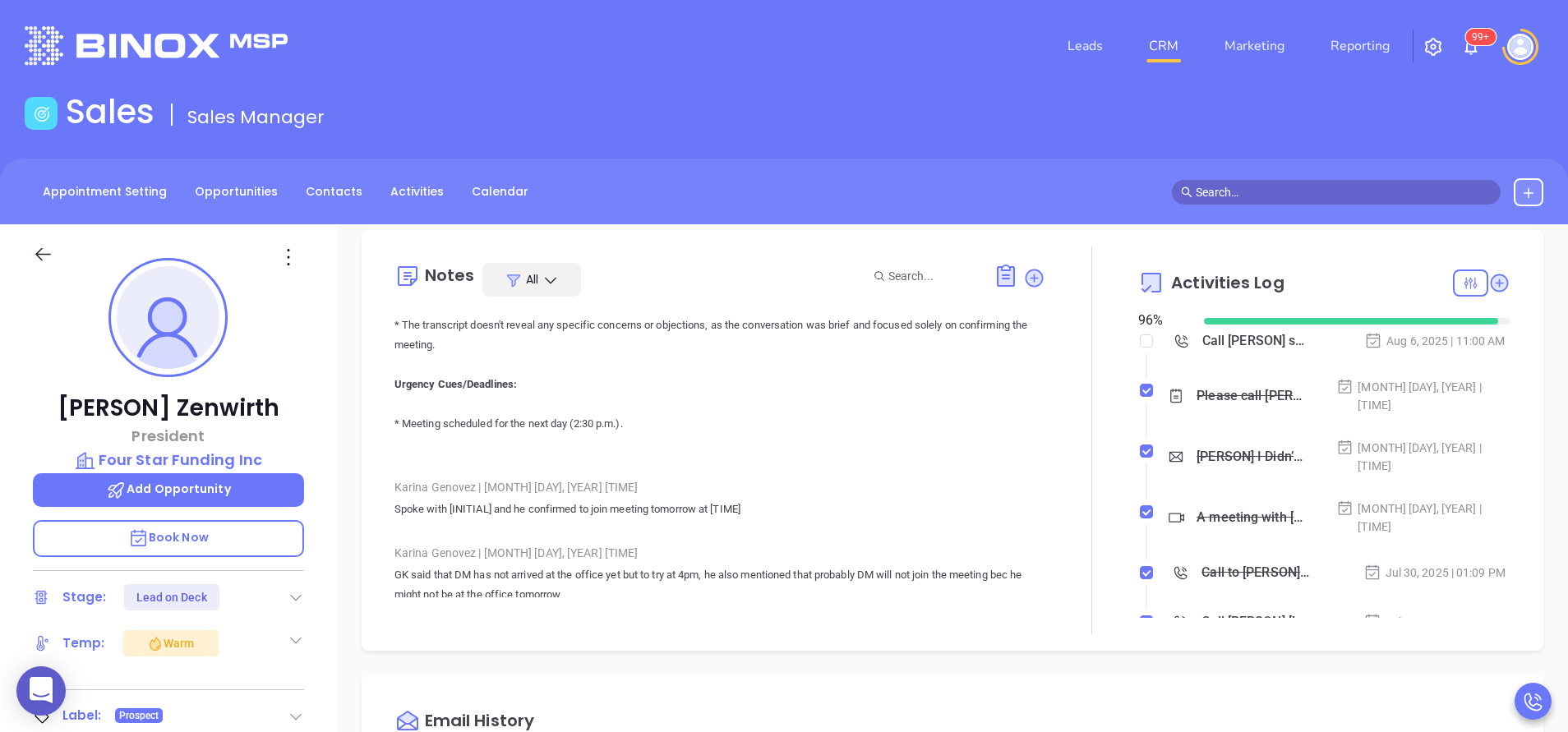 scroll, scrollTop: 1084, scrollLeft: 0, axis: vertical 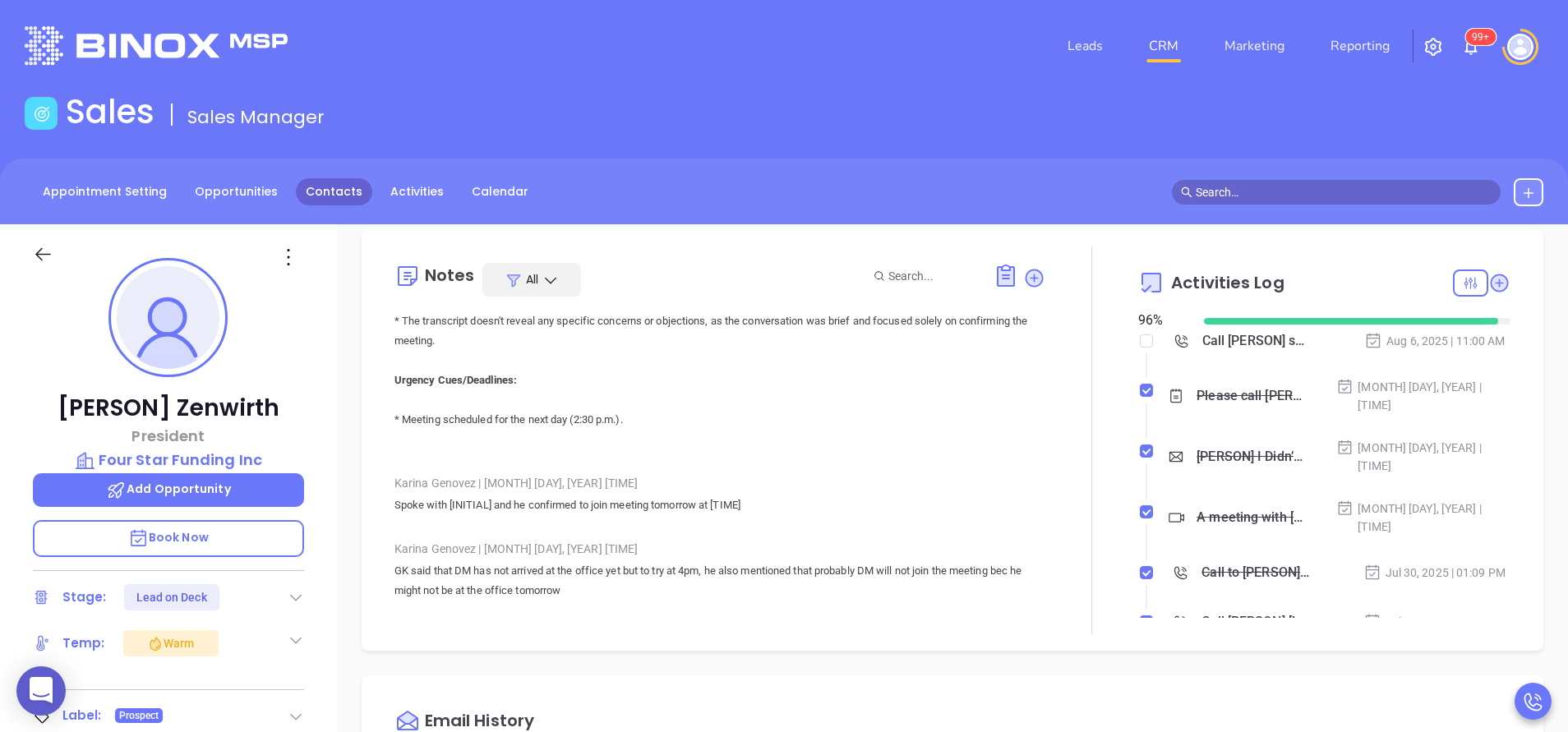 click on "Contacts" at bounding box center (334, 191) 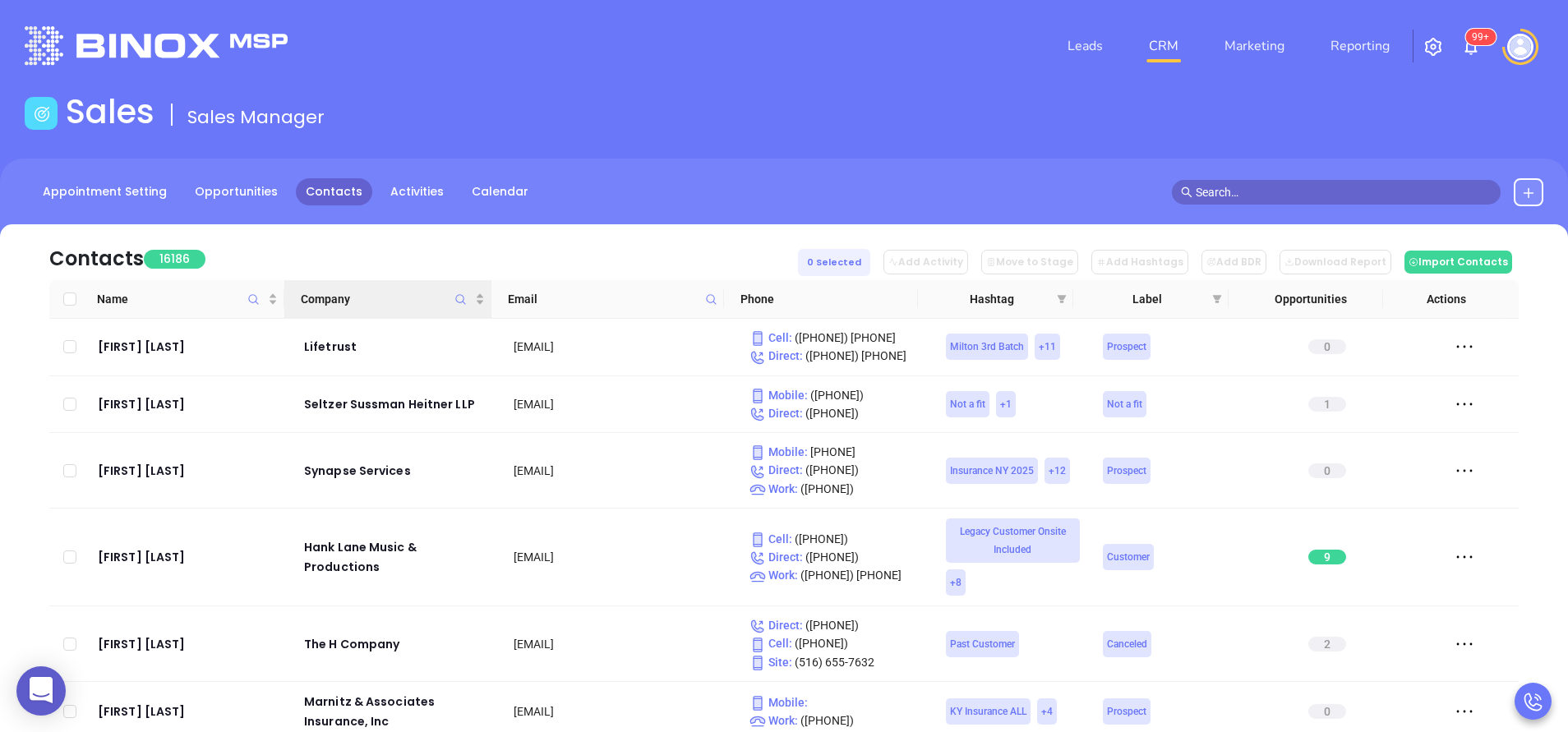 click at bounding box center (460, 299) 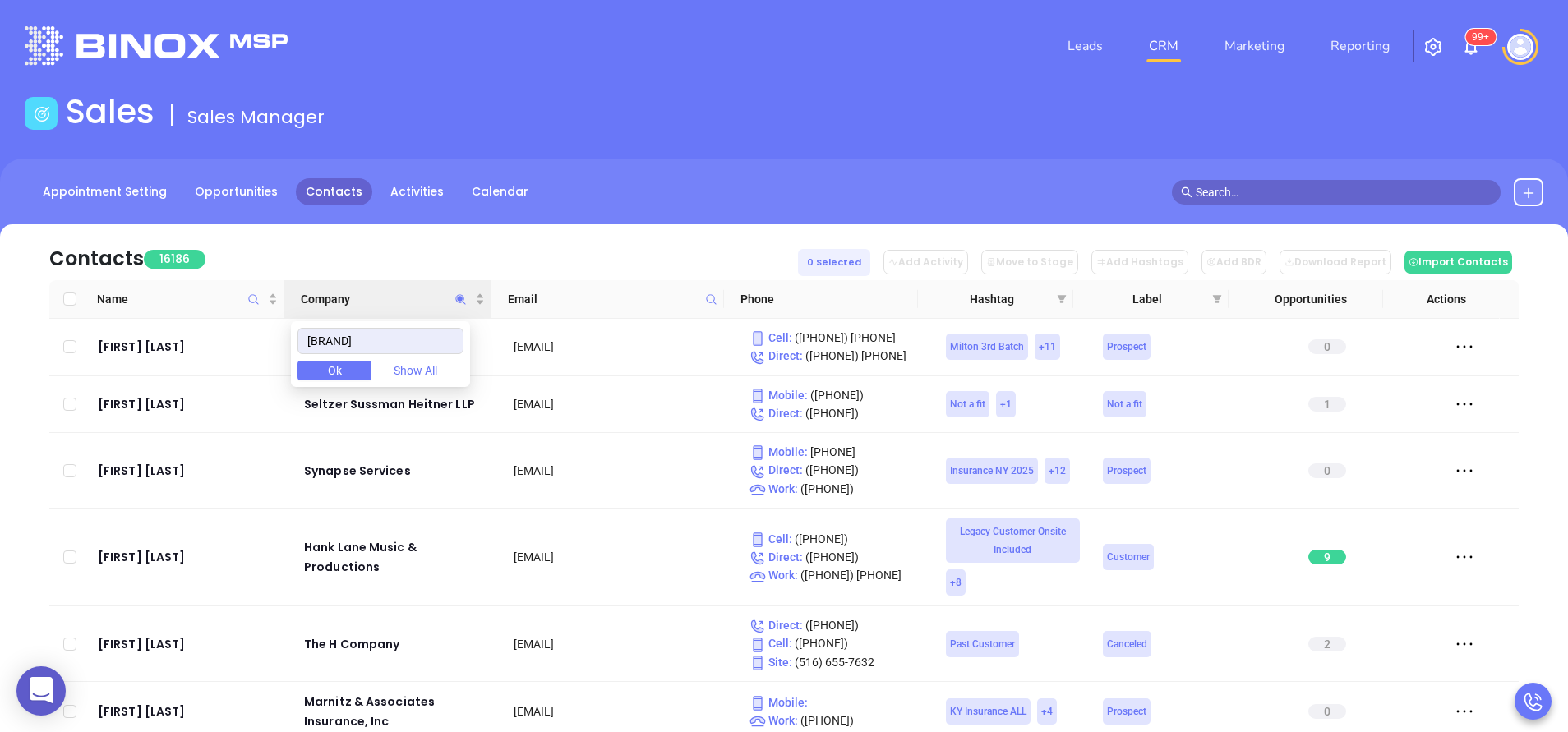 type on "mack" 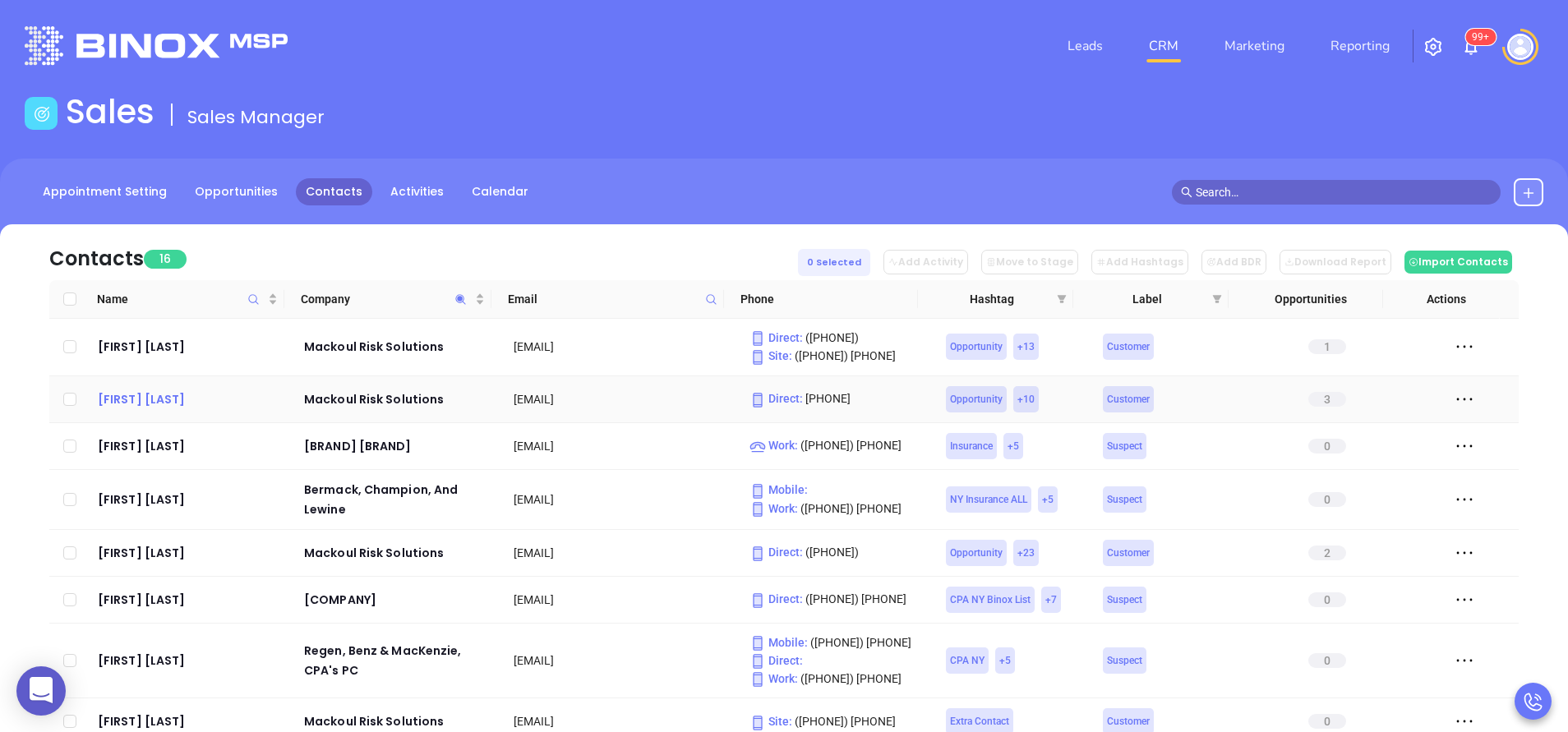 click on "Edward J. Mackoul" at bounding box center (189, 399) 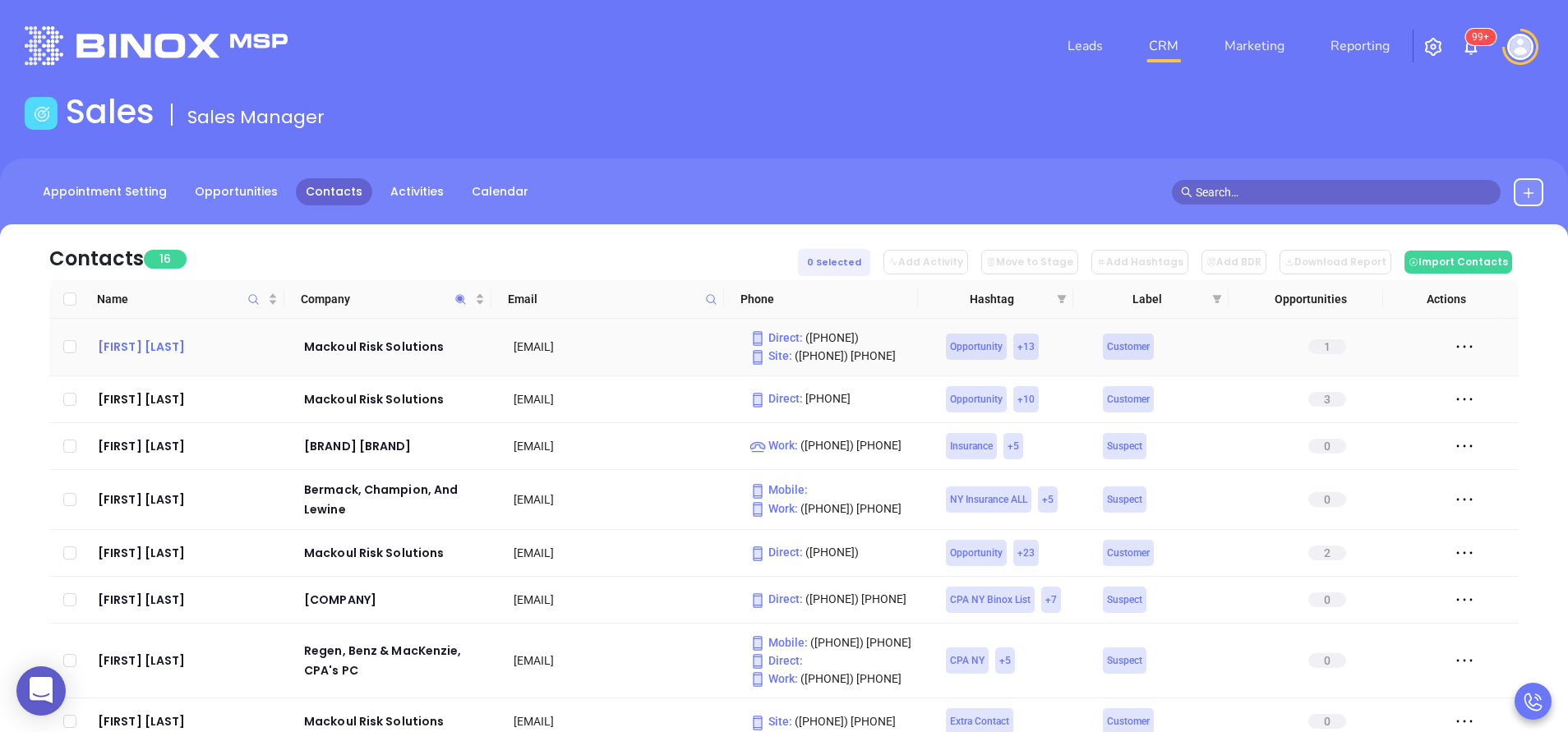click on "Gabrielle Fisher" at bounding box center (189, 347) 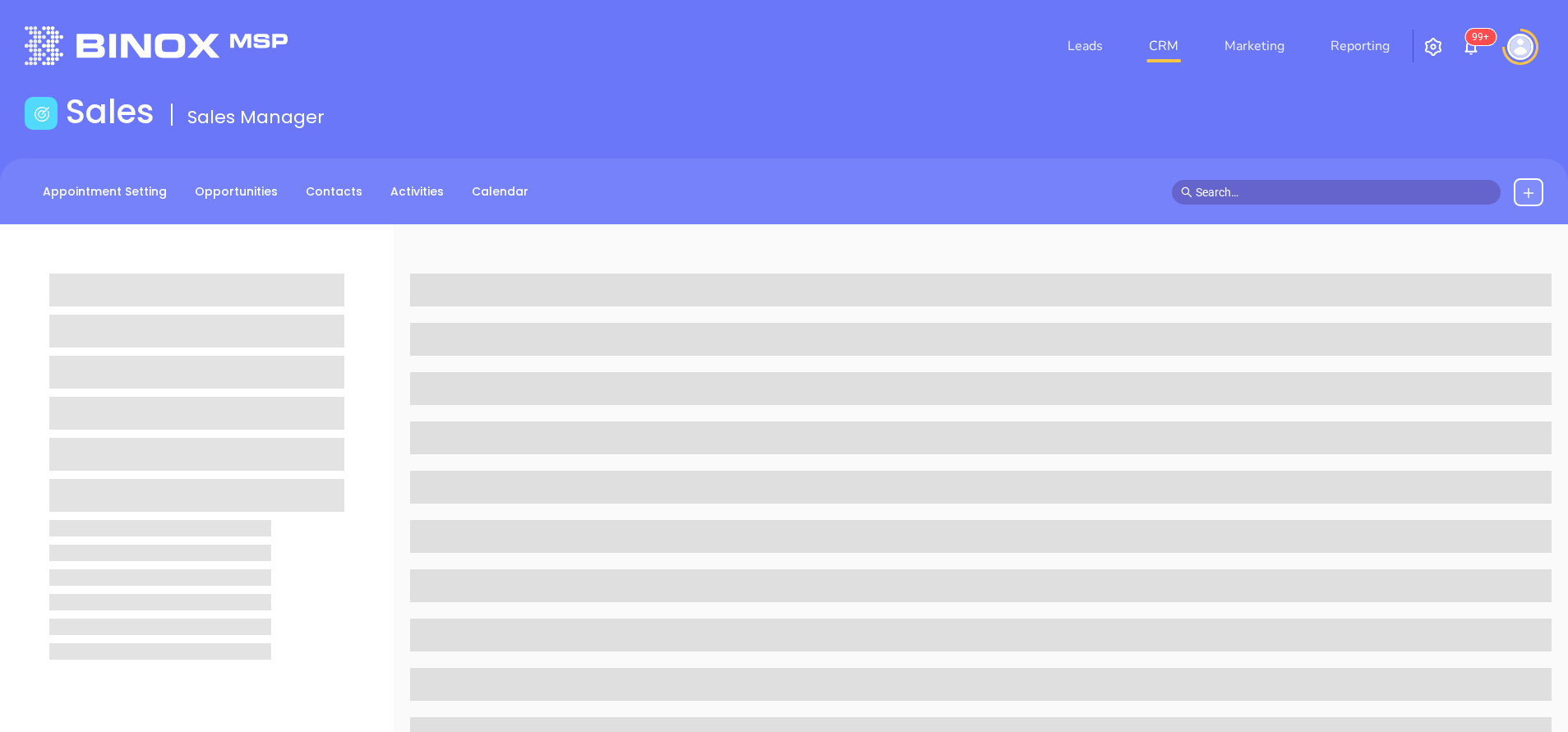 scroll, scrollTop: 0, scrollLeft: 0, axis: both 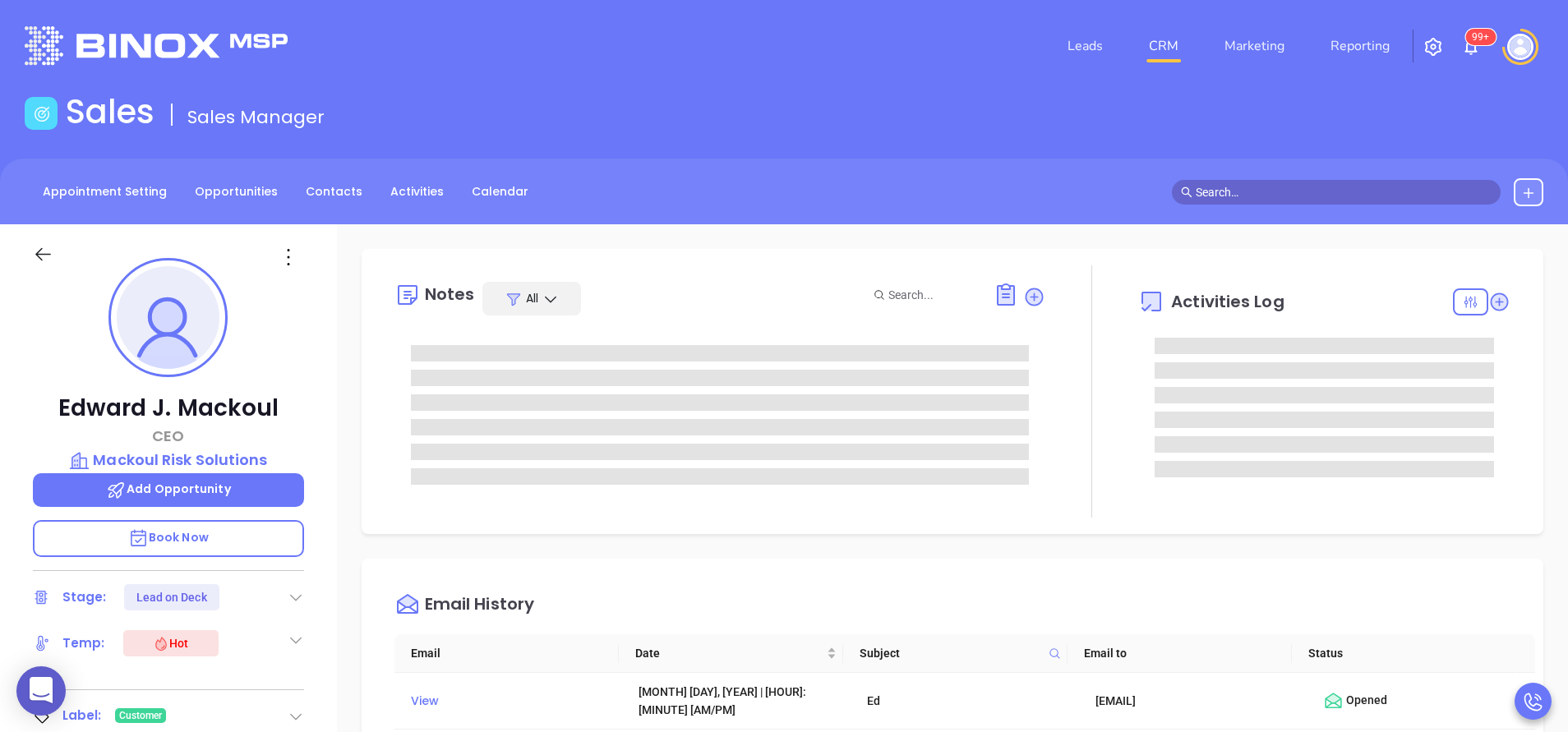 type on "Anabell Dominguez" 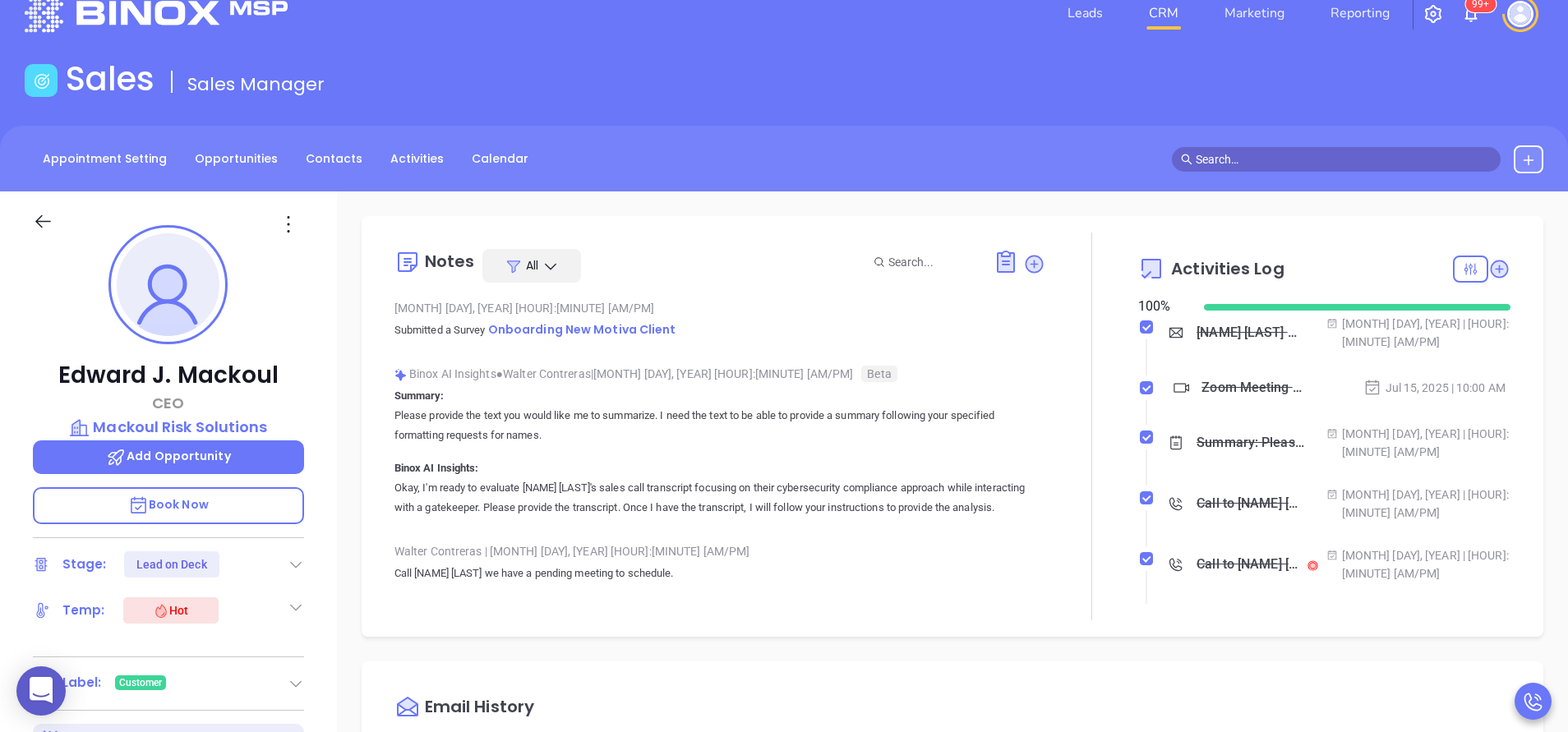 scroll, scrollTop: 0, scrollLeft: 0, axis: both 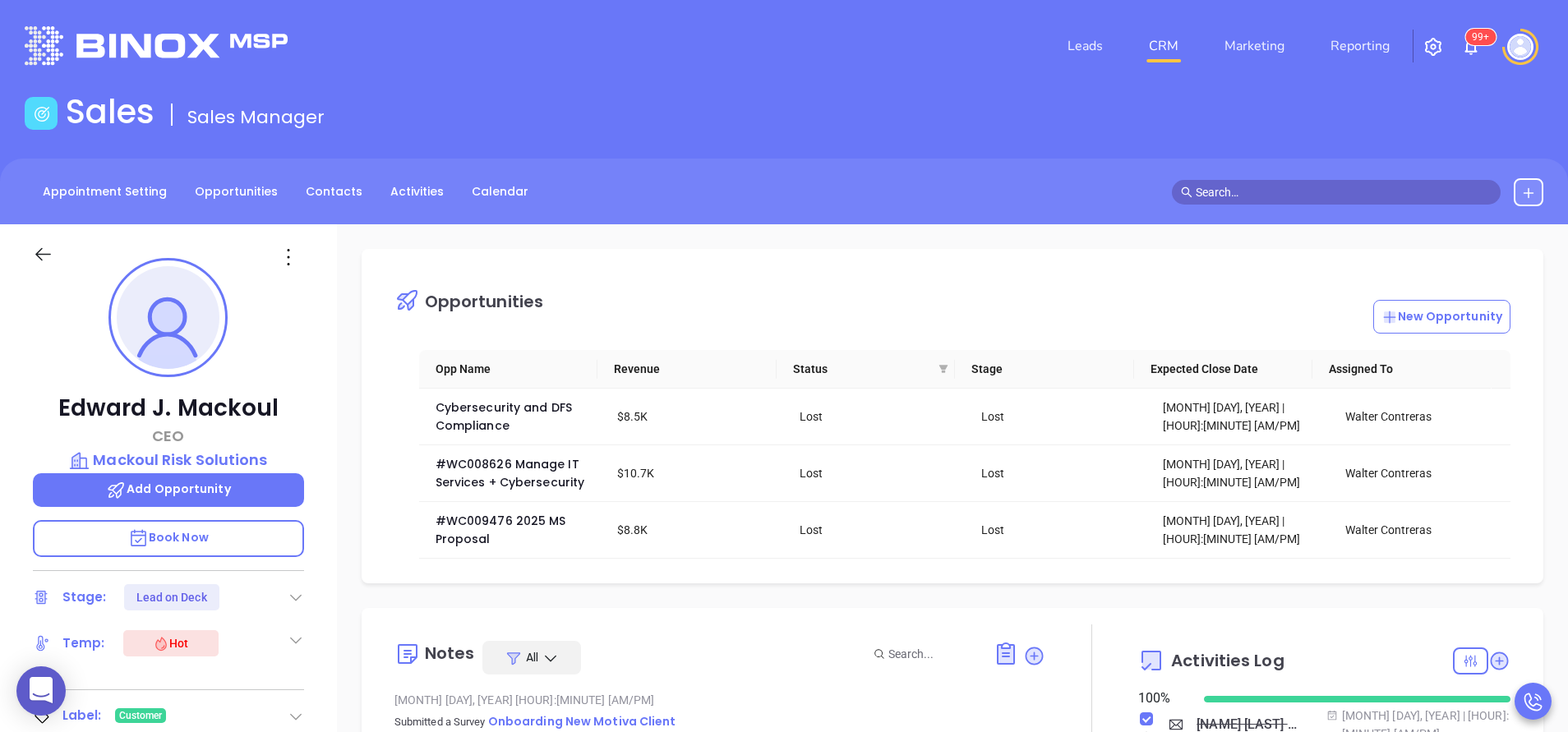 click at bounding box center [1091, 818] 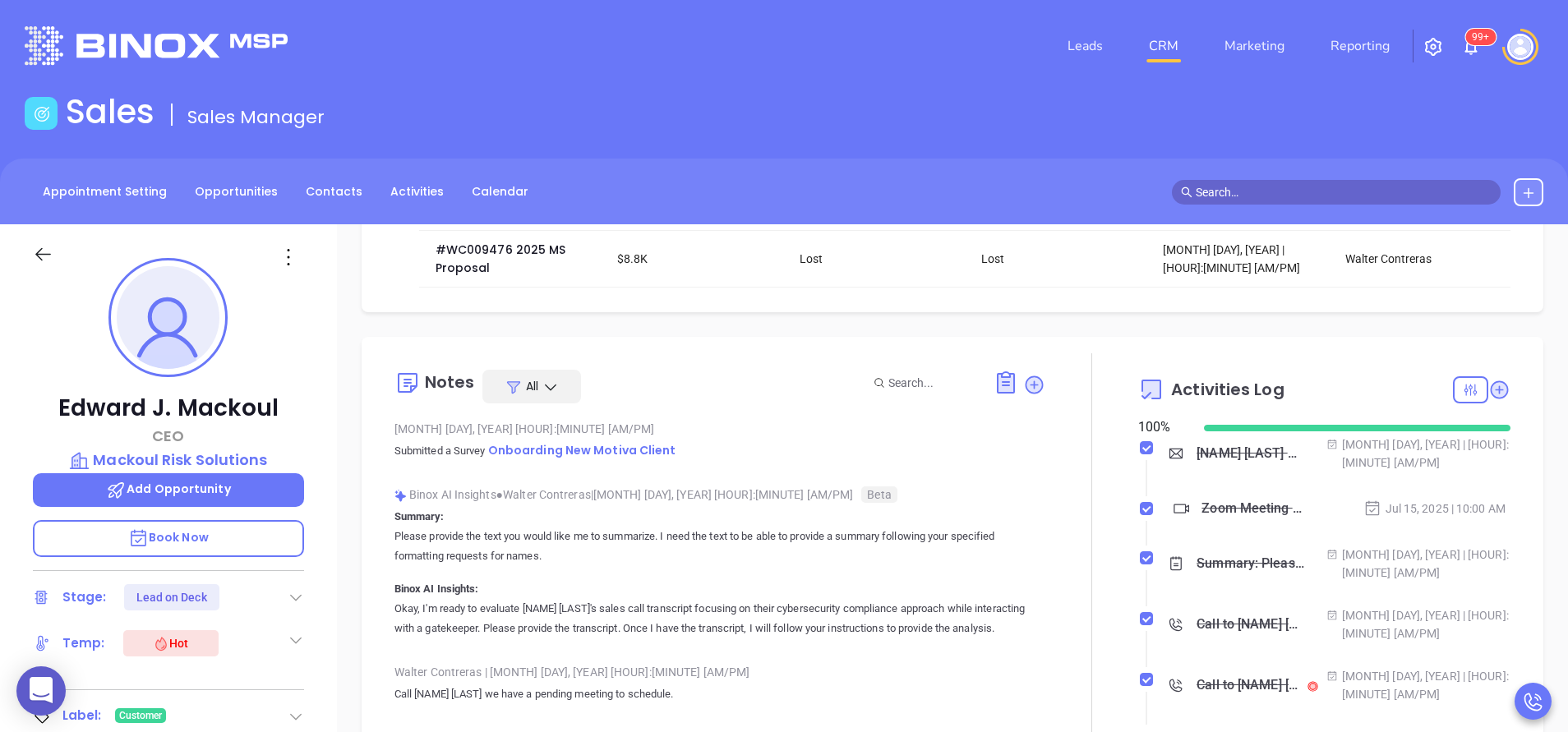 scroll, scrollTop: 296, scrollLeft: 0, axis: vertical 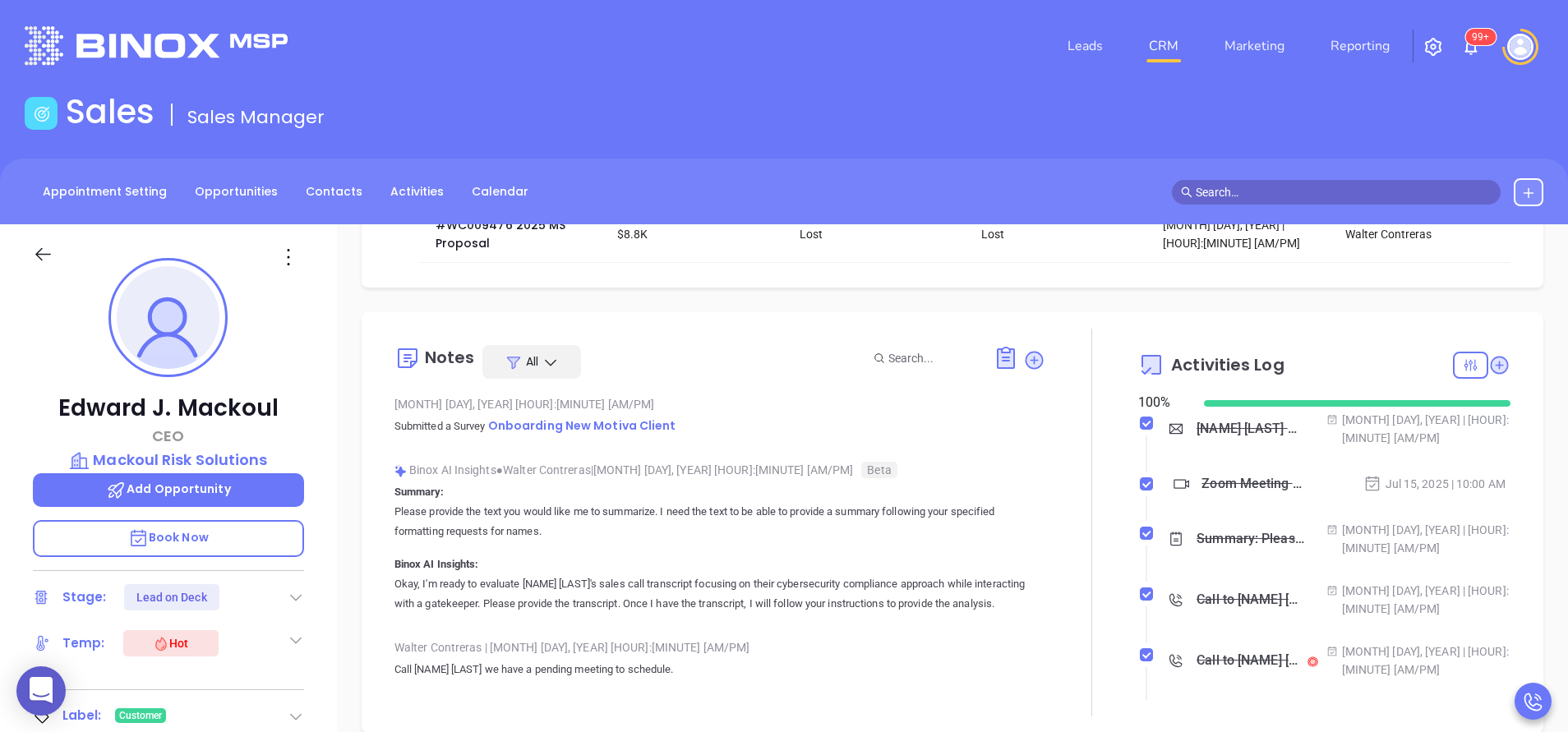 click on "Summary:
Please provide the text you would like me to summarize. I need the text to be able to provide a summary following your specified formatting requests for names.
Binox AI Insights:
Okay, I'm ready to evaluate [NAME] [LAST]'s sales call transcript focusing on their cybersecurity compliance approach while interacting with a gatekeeper. Please provide the transcript. Once I have the transcript, I will follow your instructions to provide the analysis." at bounding box center (720, 548) 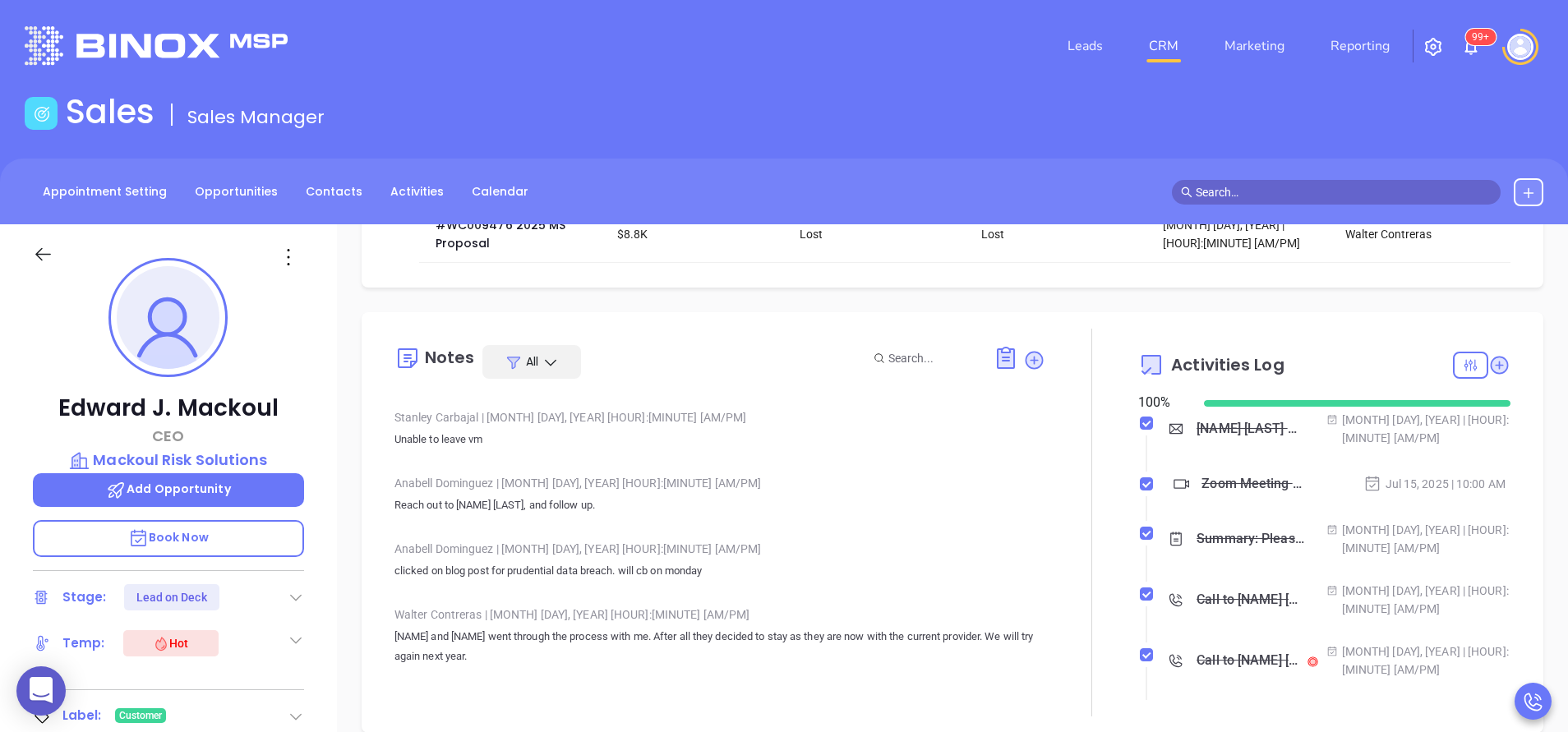 scroll, scrollTop: 1715, scrollLeft: 0, axis: vertical 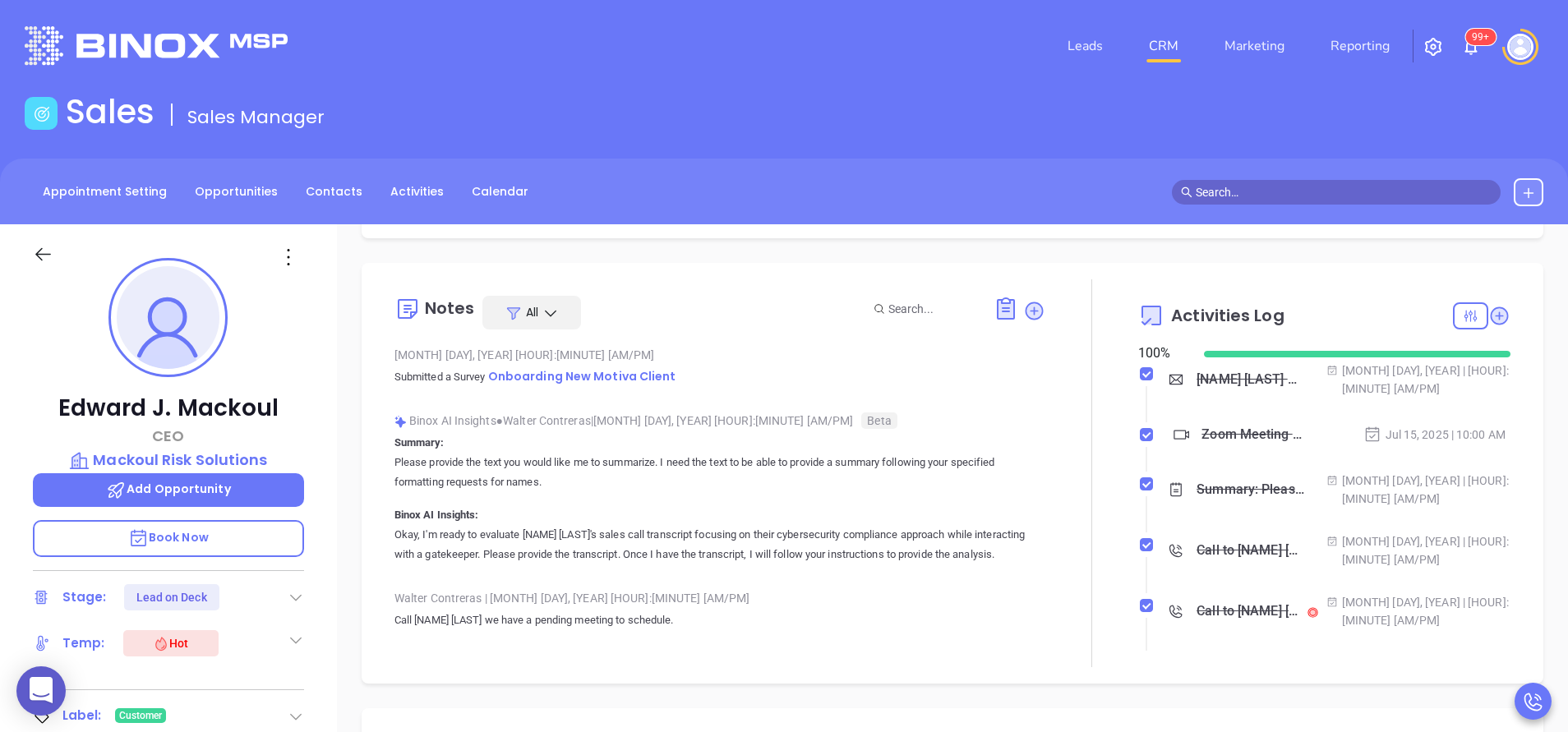 click on "Summary:
Please provide the text you would like me to summarize. I need the text to be able to provide a summary following your specified formatting requests for names.
Binox AI Insights:
Okay, I'm ready to evaluate [NAME] [LAST]'s sales call transcript focusing on their cybersecurity compliance approach while interacting with a gatekeeper. Please provide the transcript. Once I have the transcript, I will follow your instructions to provide the analysis." at bounding box center (1251, 490) 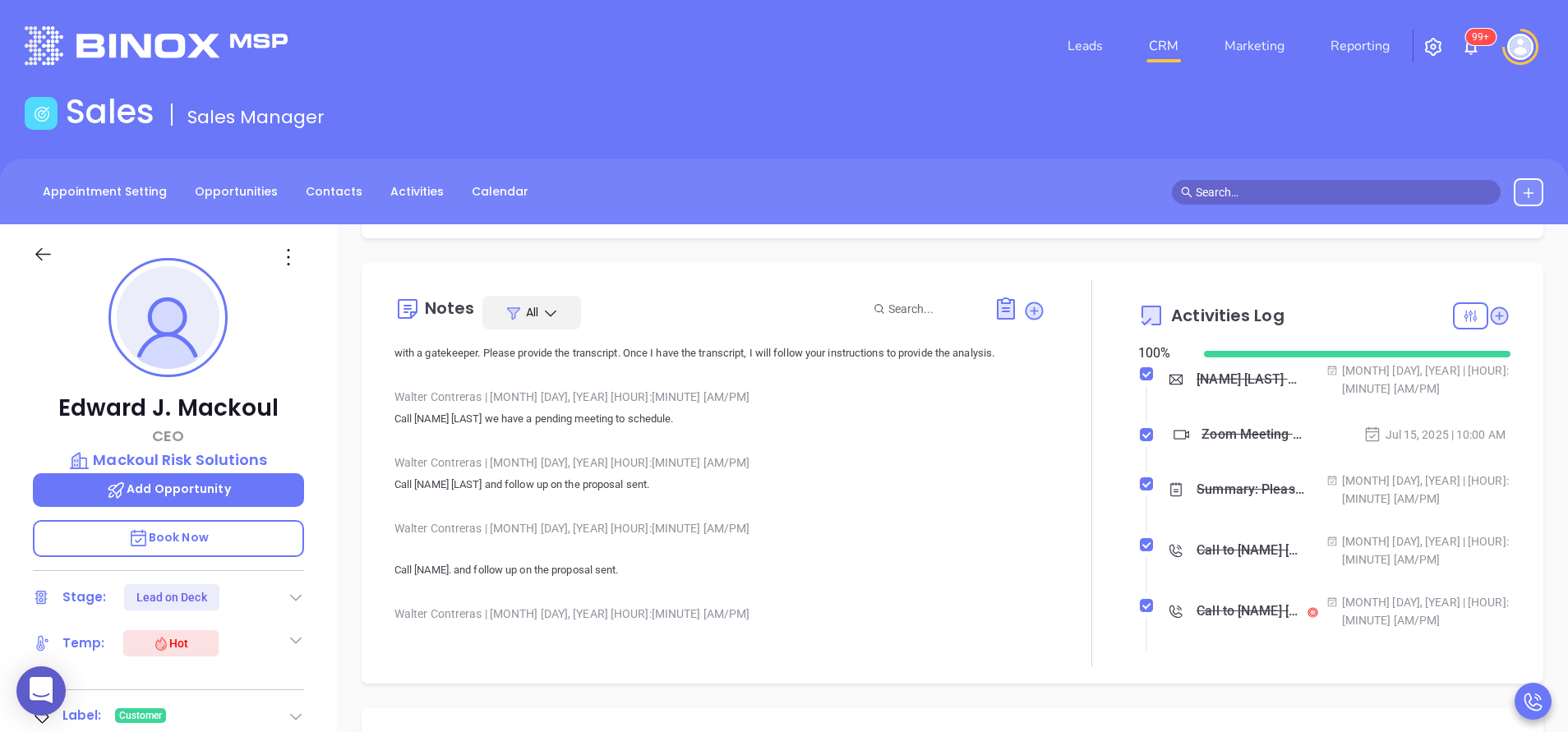 scroll, scrollTop: 32, scrollLeft: 0, axis: vertical 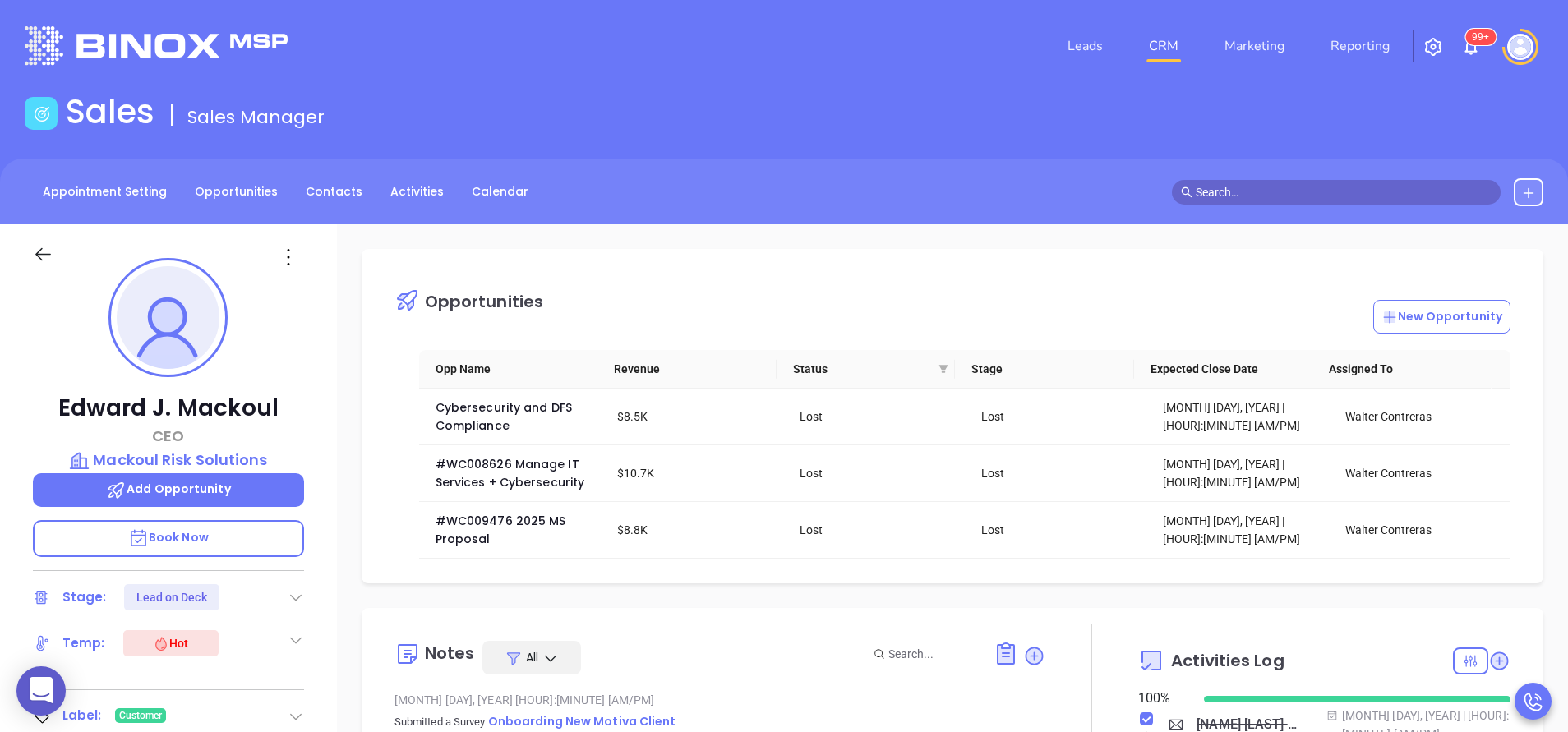 click on "Opp Name Revenue Status Stage Expected Close Date Assigned To             Cybersecurity and DFS Compliance $8.5K Lost Lost Jan 30, 2024 | 07:00 PM Walter Contreras #WC008626 Manage IT Services + Cybersecurity $10.7K Lost Lost Mar 19, 2024 | 08:00 PM Walter Contreras #WC009476 2025 MS Proposal $8.8K Lost Lost Jul 1, 2025 | 08:00 PM Walter Contreras" at bounding box center [965, 454] 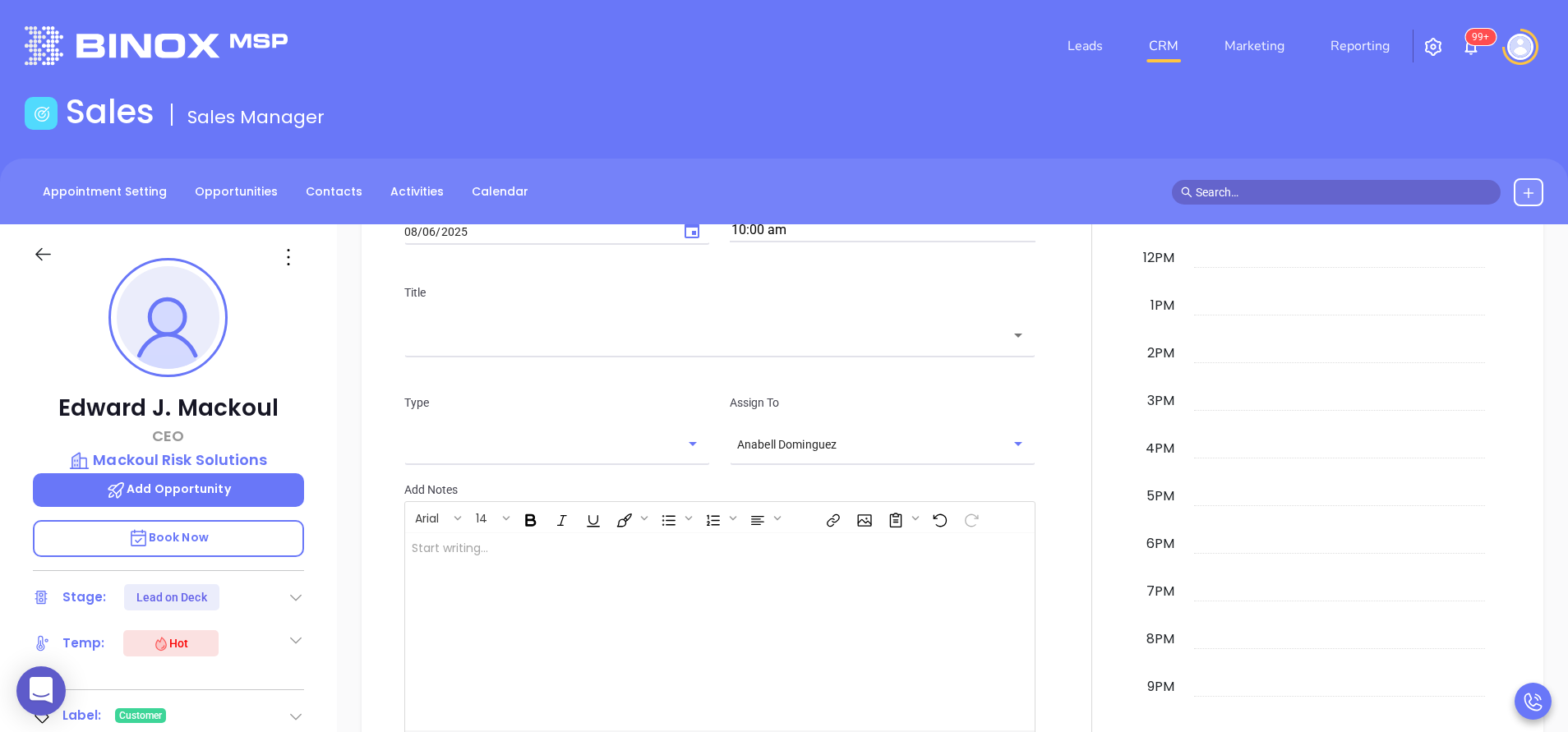 scroll, scrollTop: 1718, scrollLeft: 0, axis: vertical 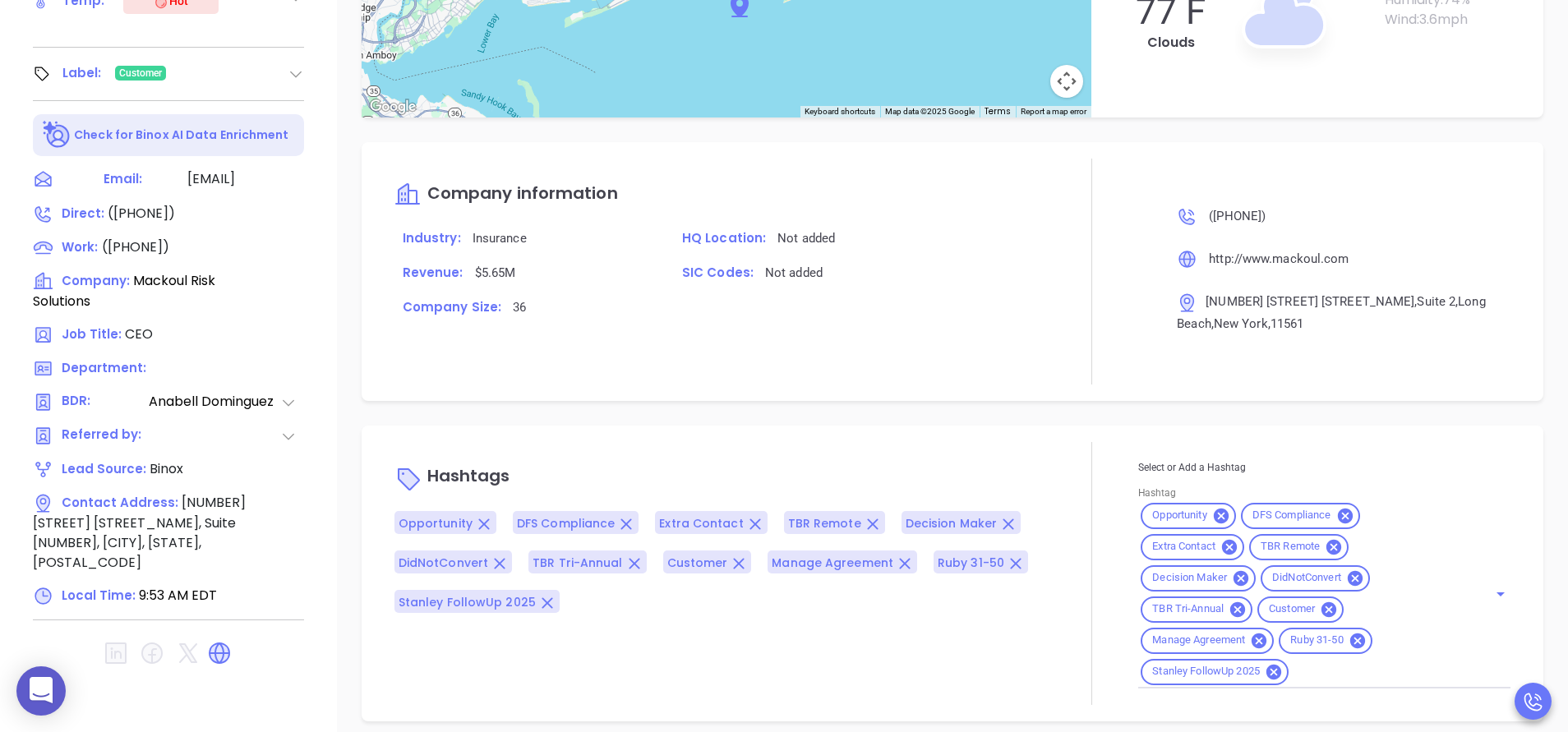 click at bounding box center [1091, 271] 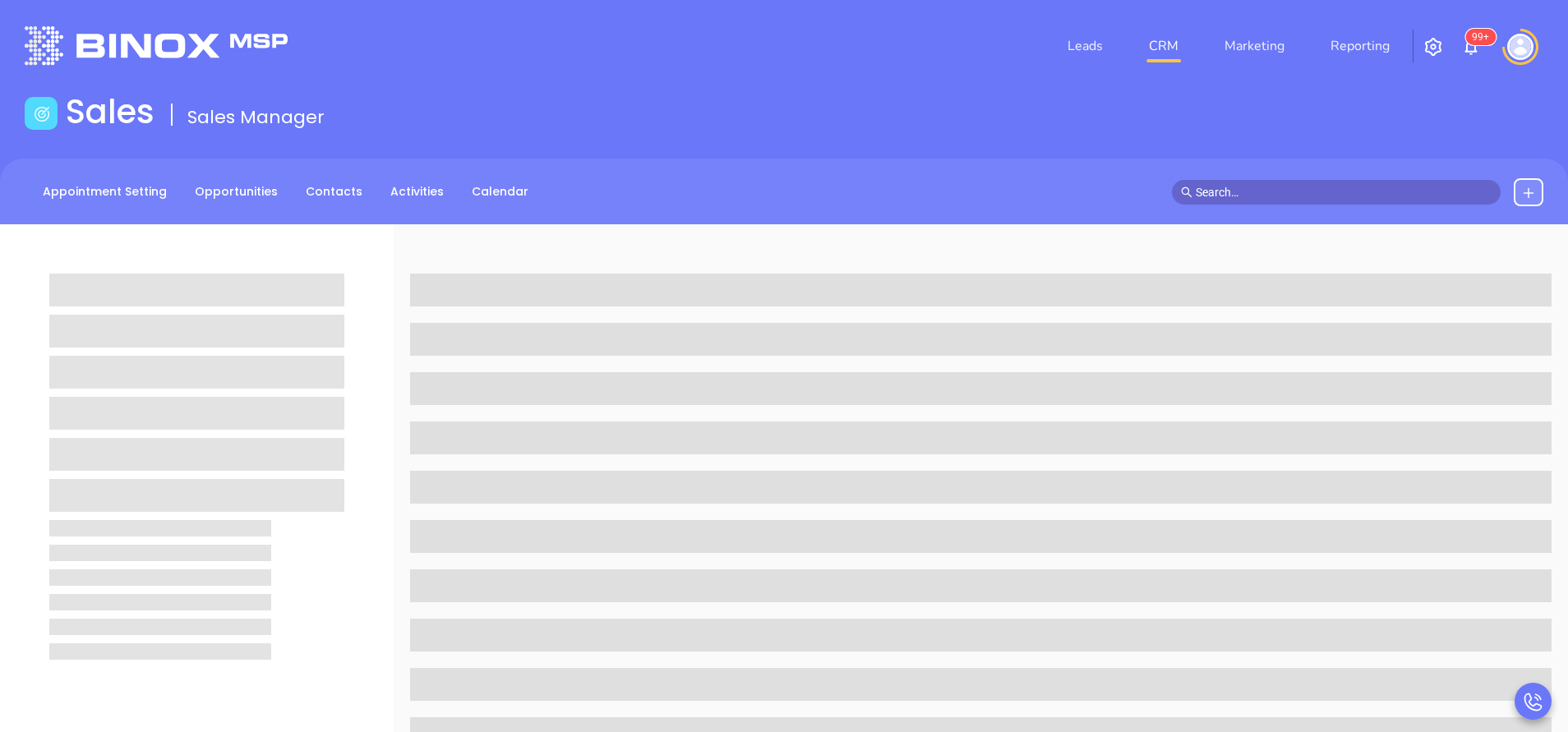 scroll, scrollTop: 0, scrollLeft: 0, axis: both 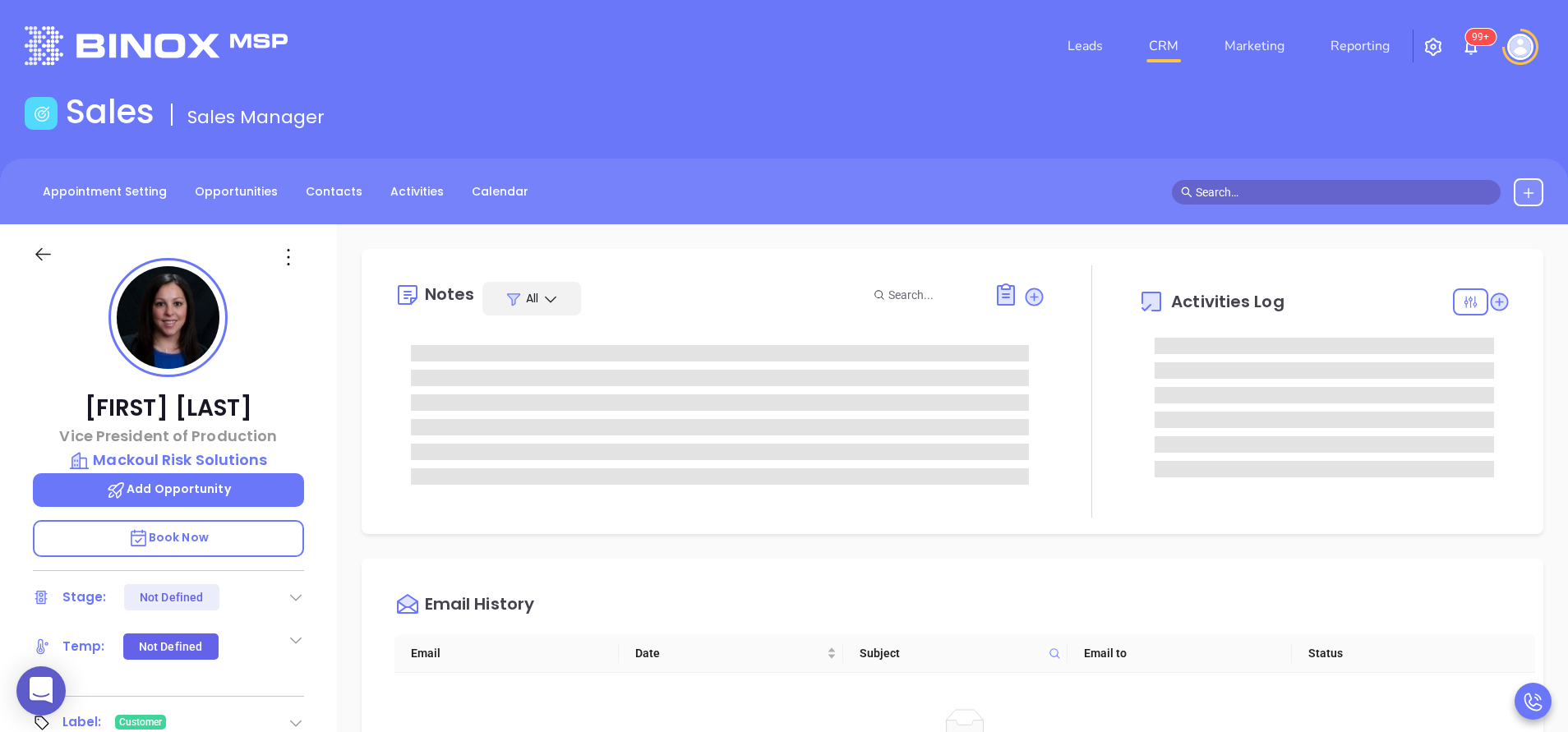 type on "Anabell Dominguez" 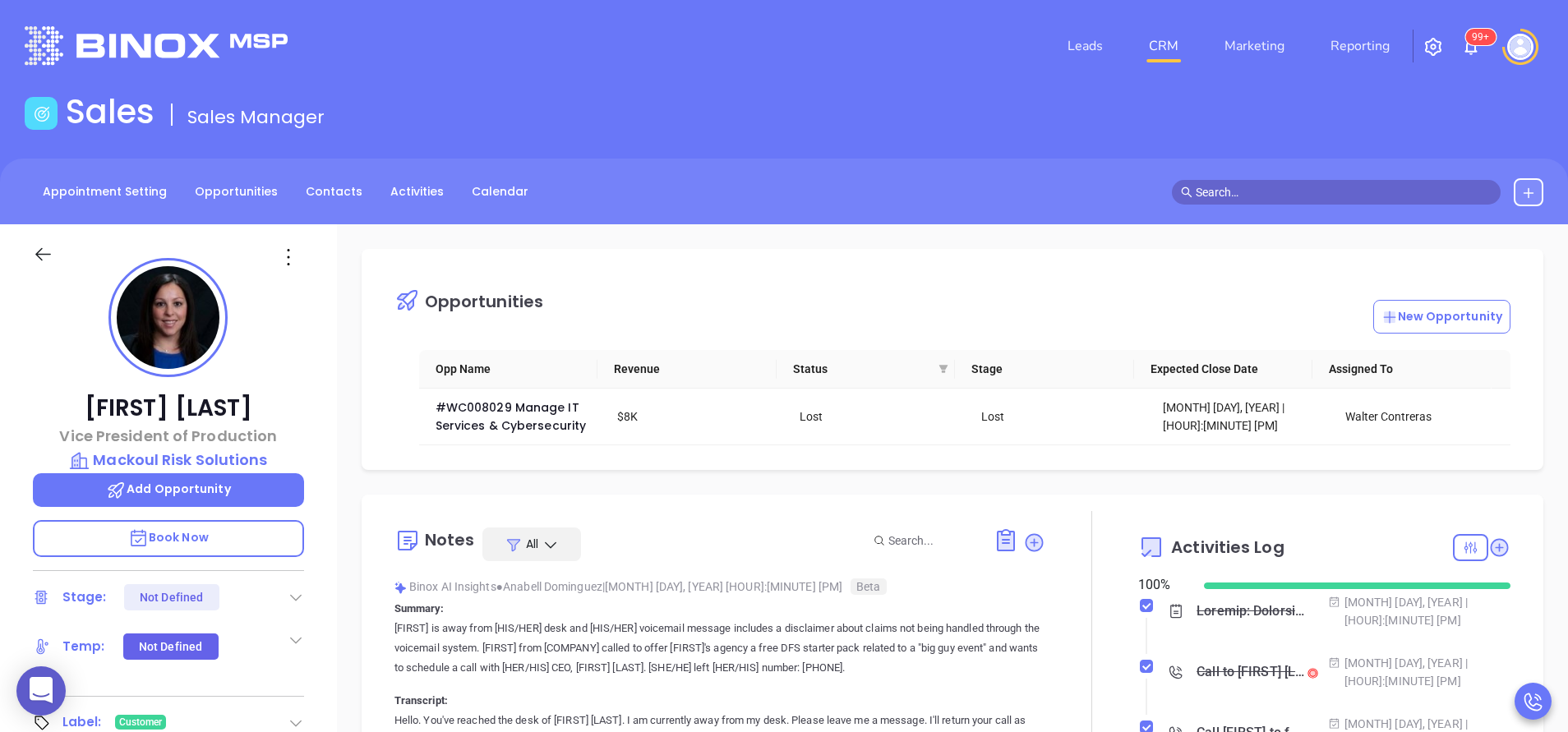 scroll, scrollTop: 382, scrollLeft: 0, axis: vertical 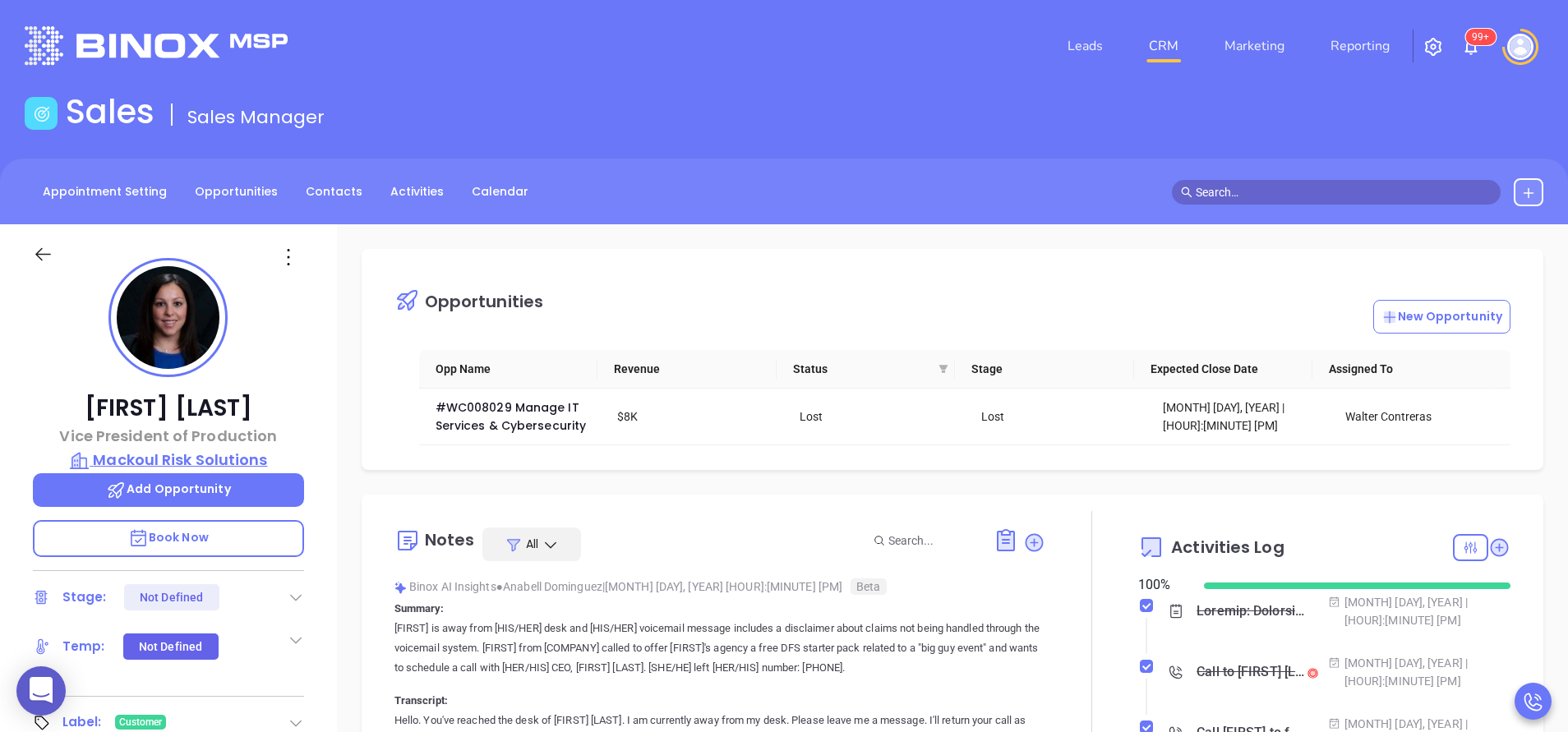 click on "Mackoul Risk Solutions" at bounding box center (168, 460) 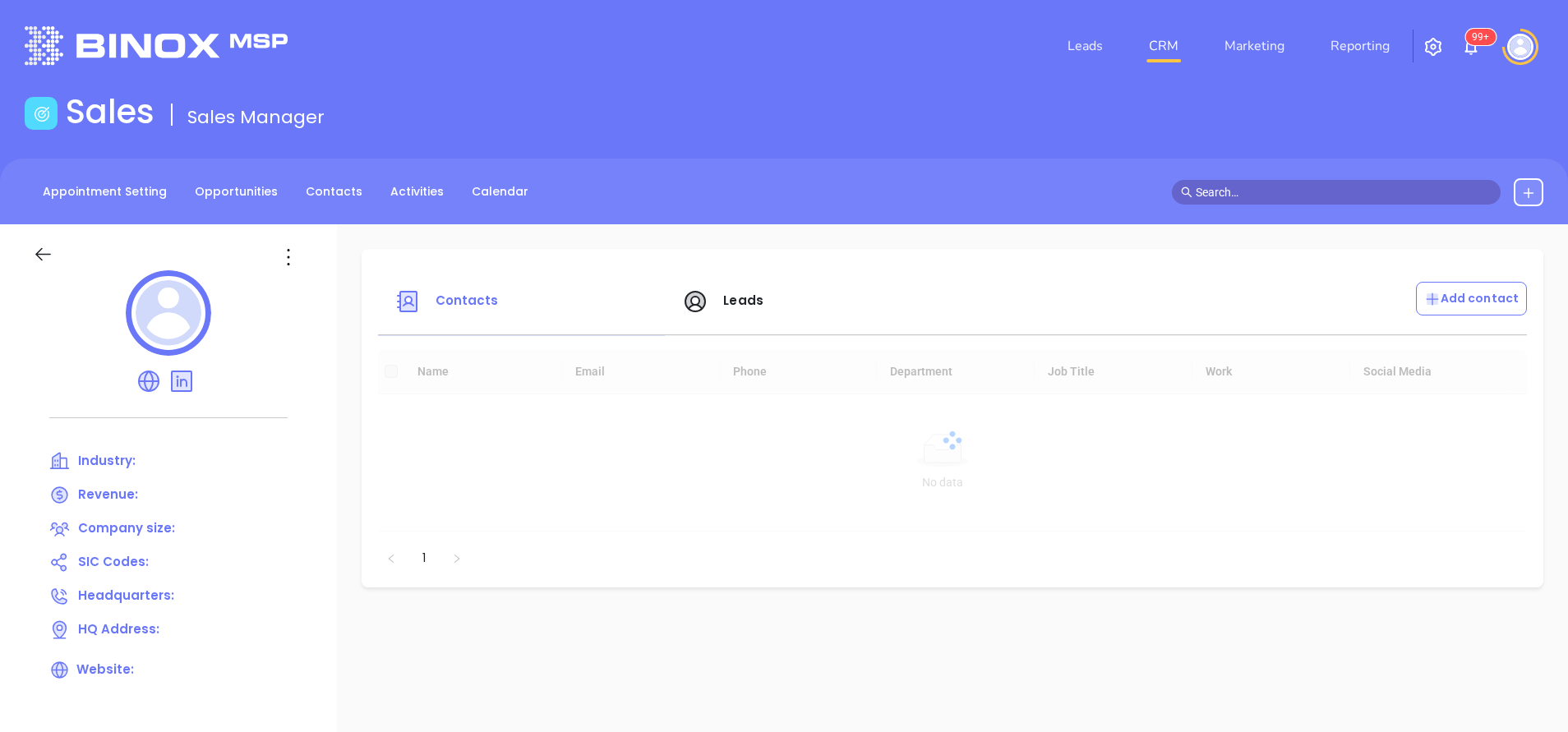scroll, scrollTop: 0, scrollLeft: 0, axis: both 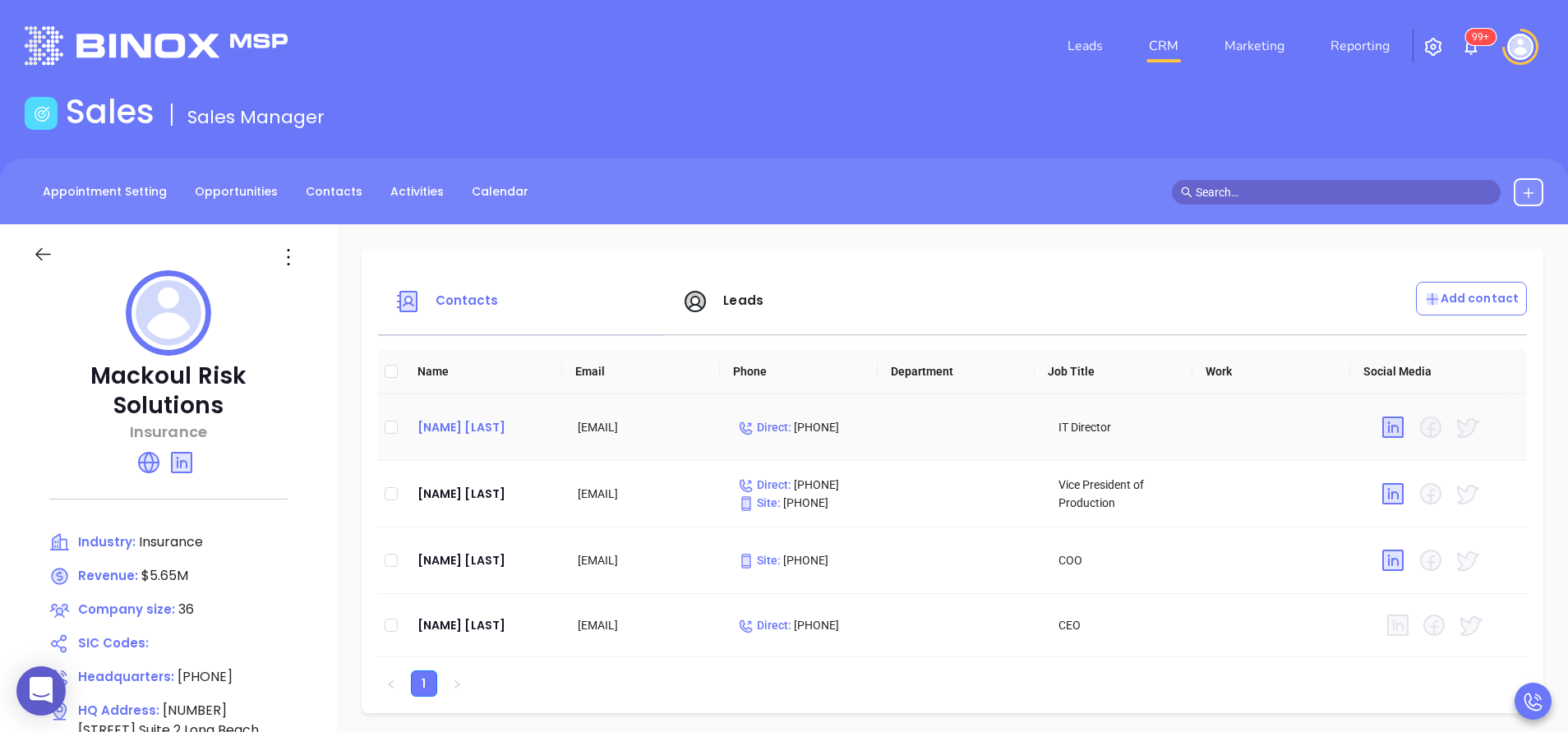 click on "[NAME] [LAST]" at bounding box center (484, 427) 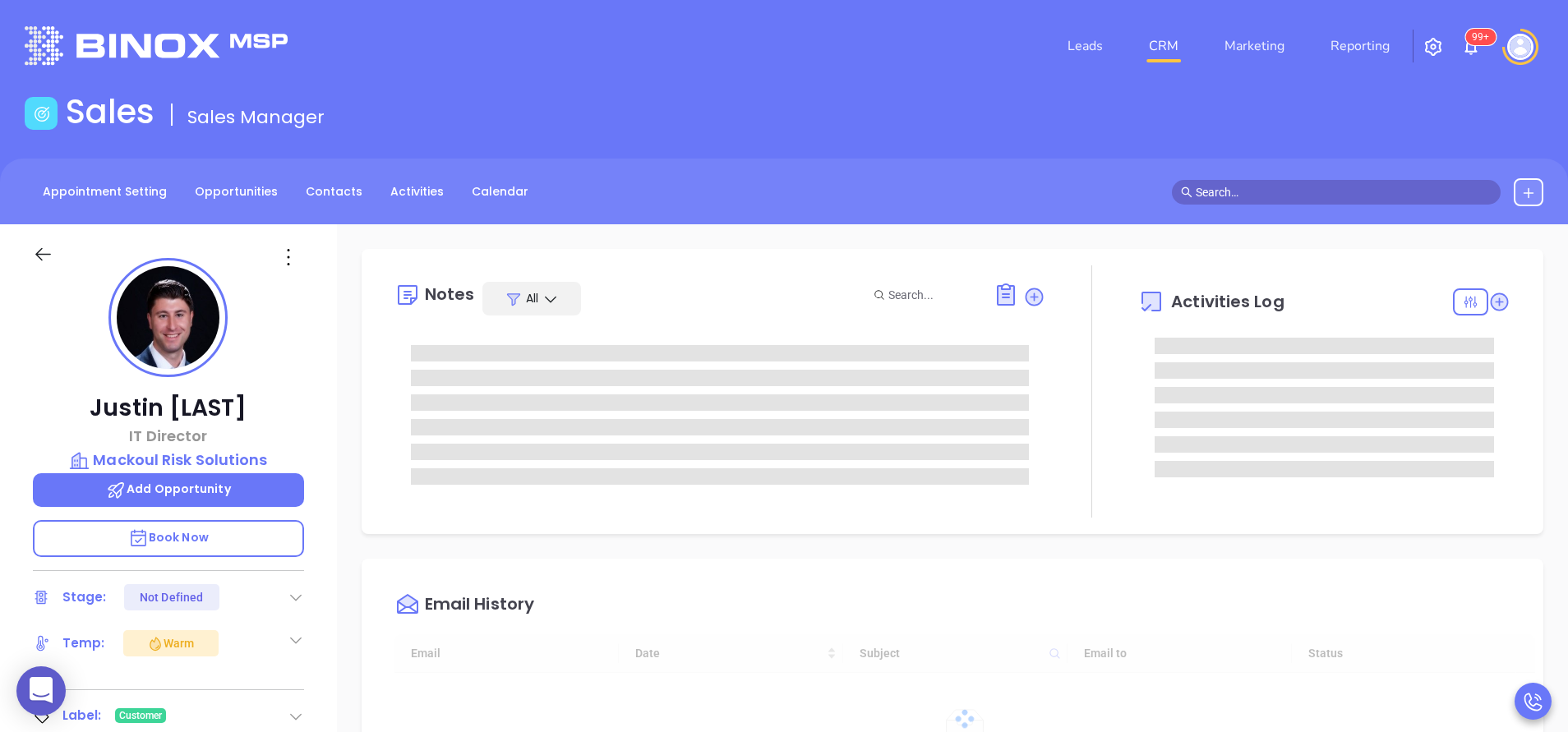 type on "08/06/2025" 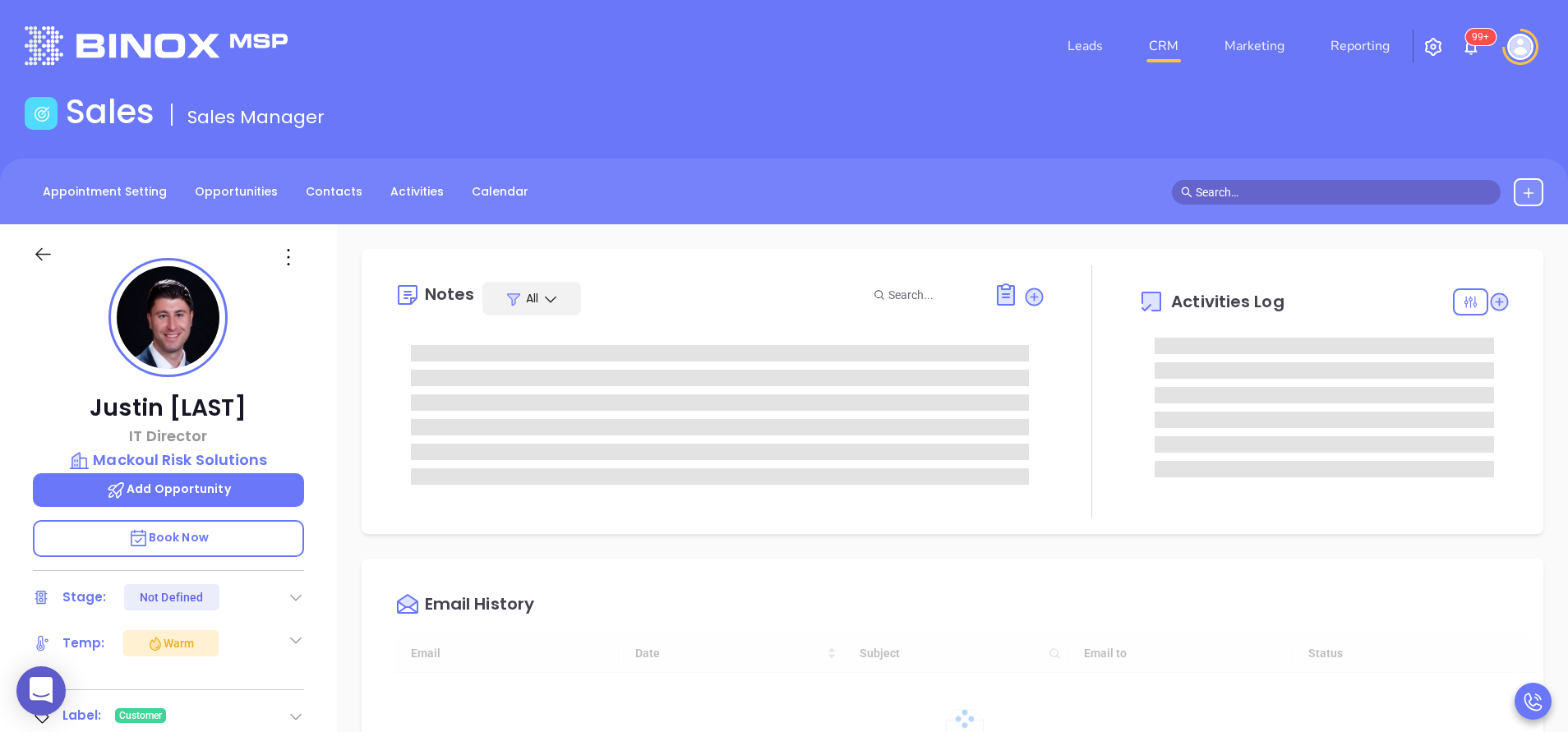 scroll, scrollTop: 382, scrollLeft: 0, axis: vertical 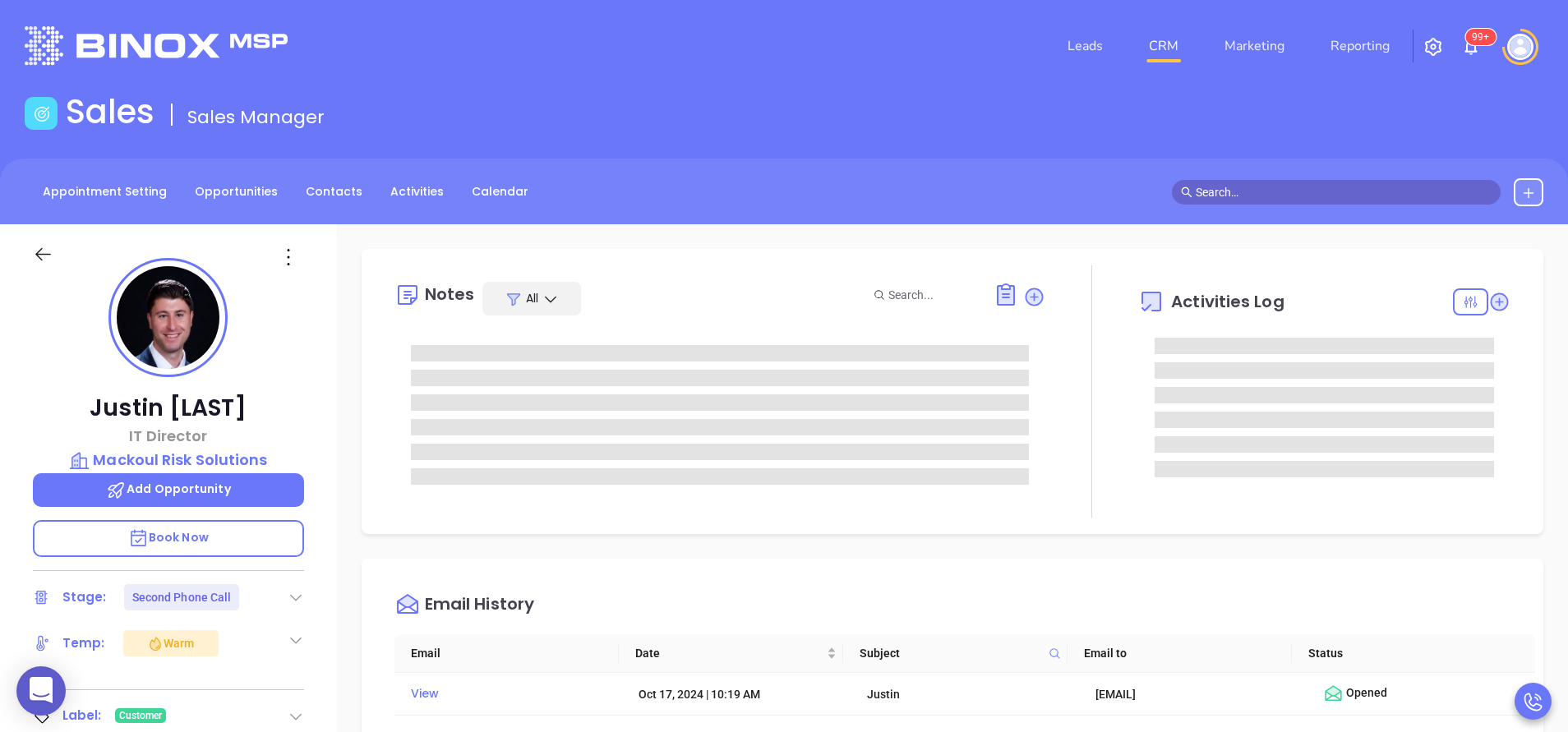 type on "Anabell Dominguez" 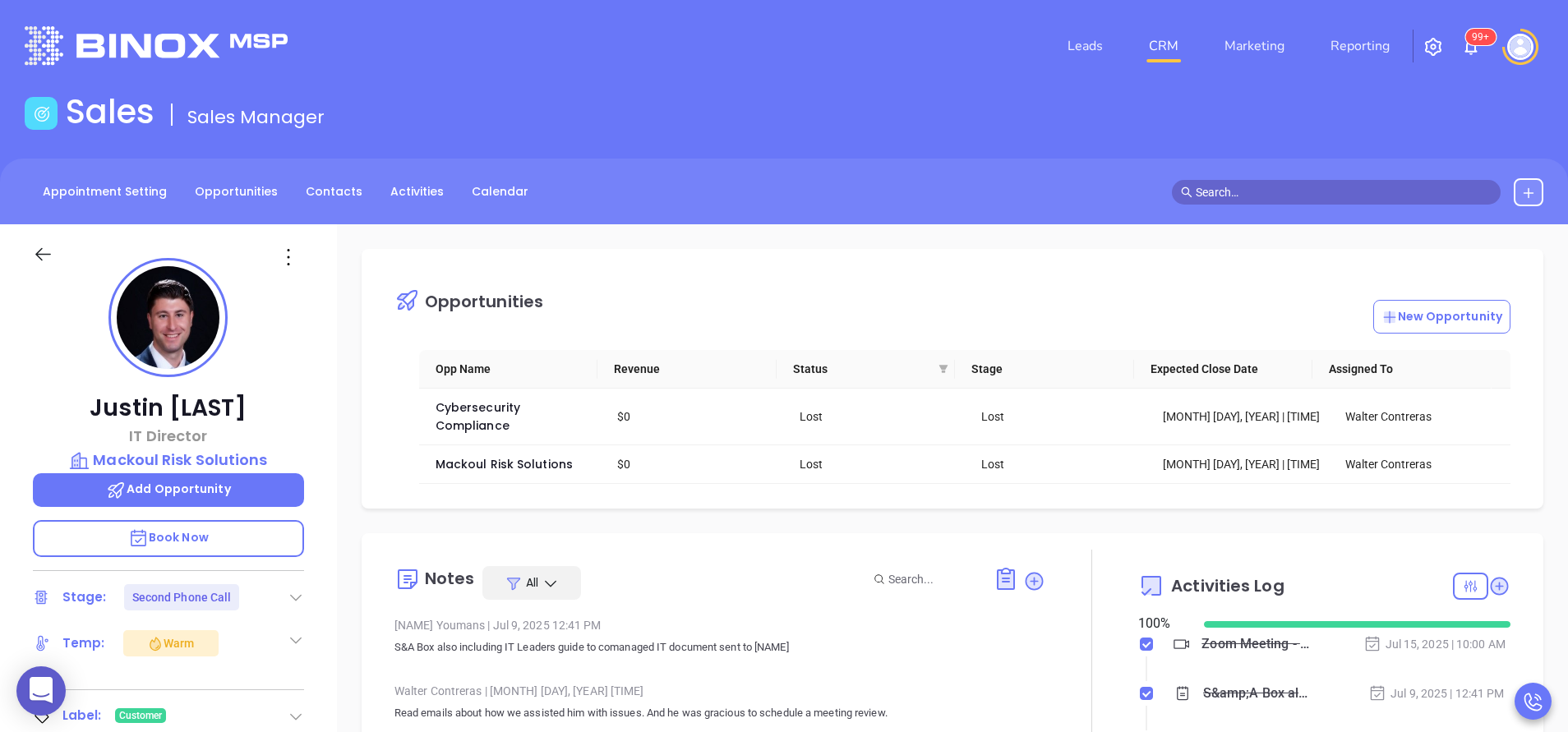 click on "[NAME] [LAST]    |    [MONTH] [DAY], [YEAR]  [TIME]" at bounding box center [720, 691] 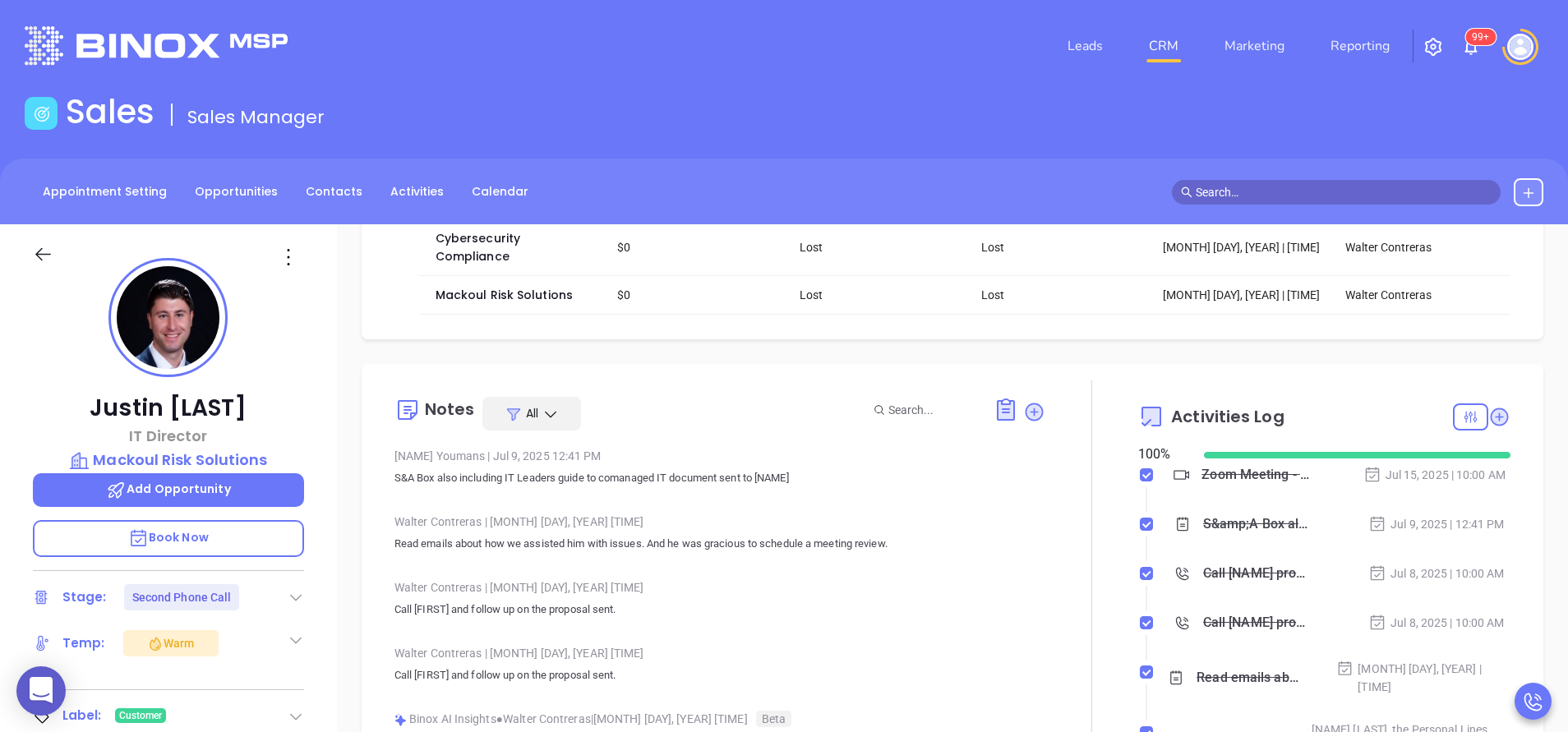 scroll, scrollTop: 174, scrollLeft: 0, axis: vertical 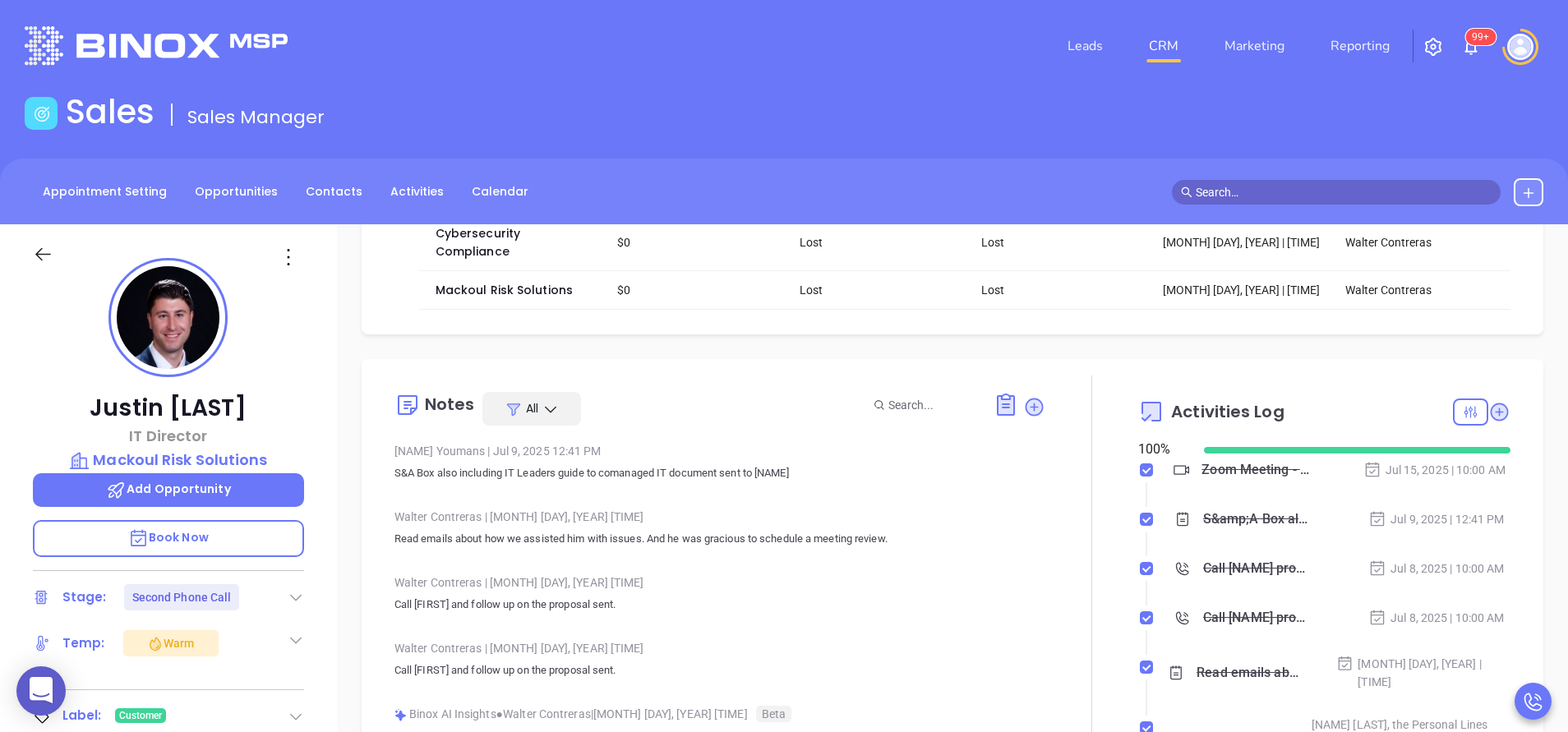 click on "[NAME] [LAST]    |    [MONTH] [DAY], [YEAR]  [TIME] Call  [NAME] and follow up on the proposal sent." at bounding box center (720, 599) 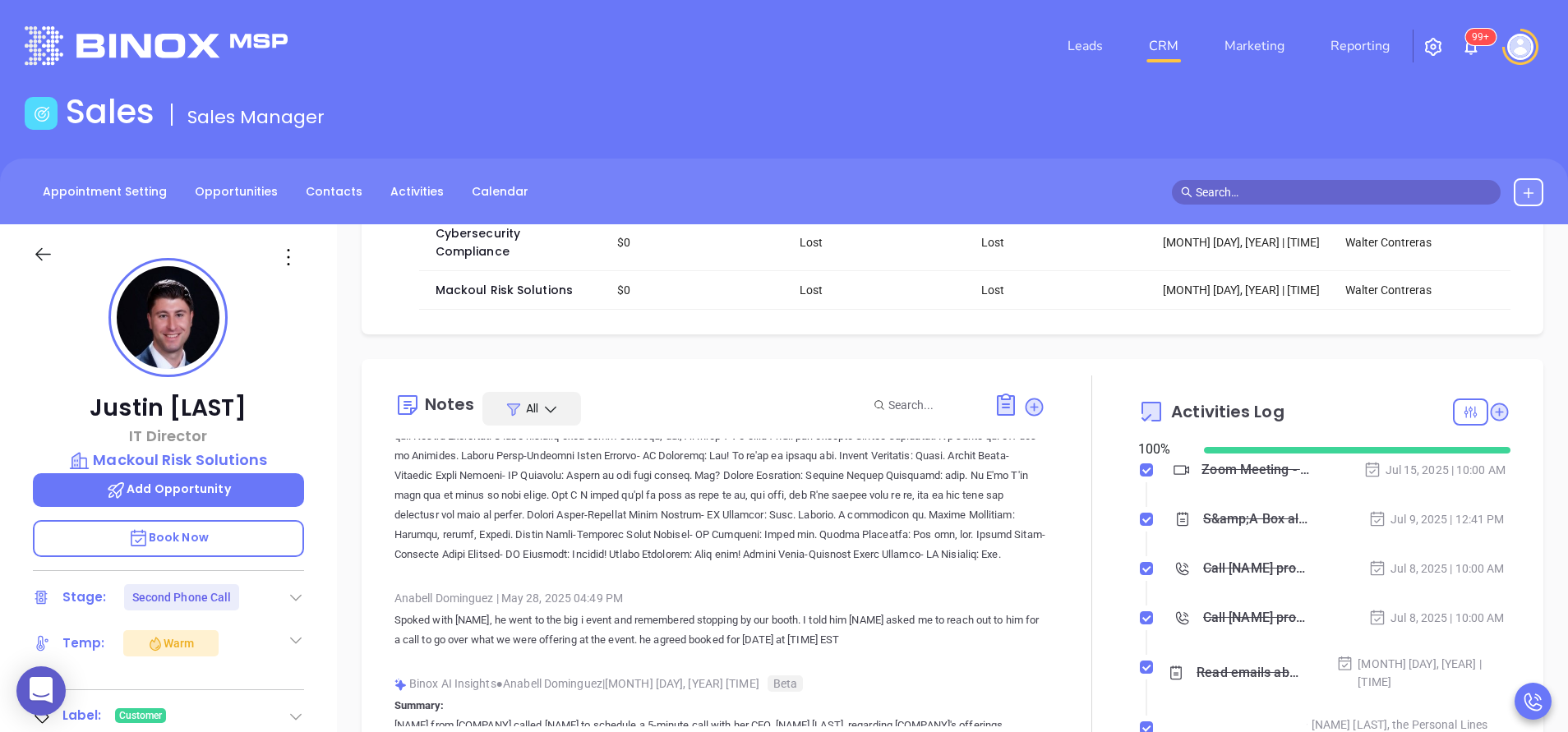 scroll, scrollTop: 3204, scrollLeft: 0, axis: vertical 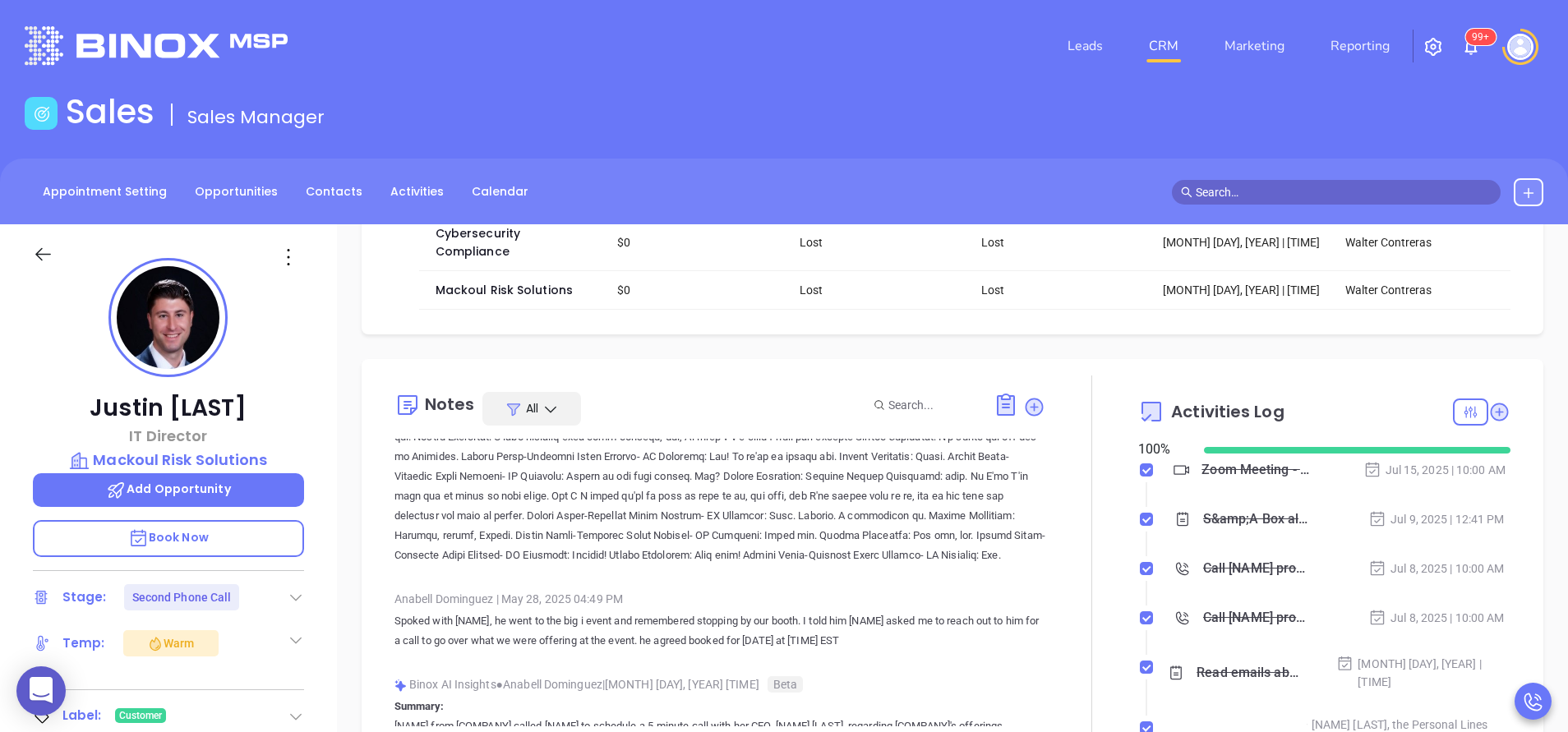 click at bounding box center [1091, 569] 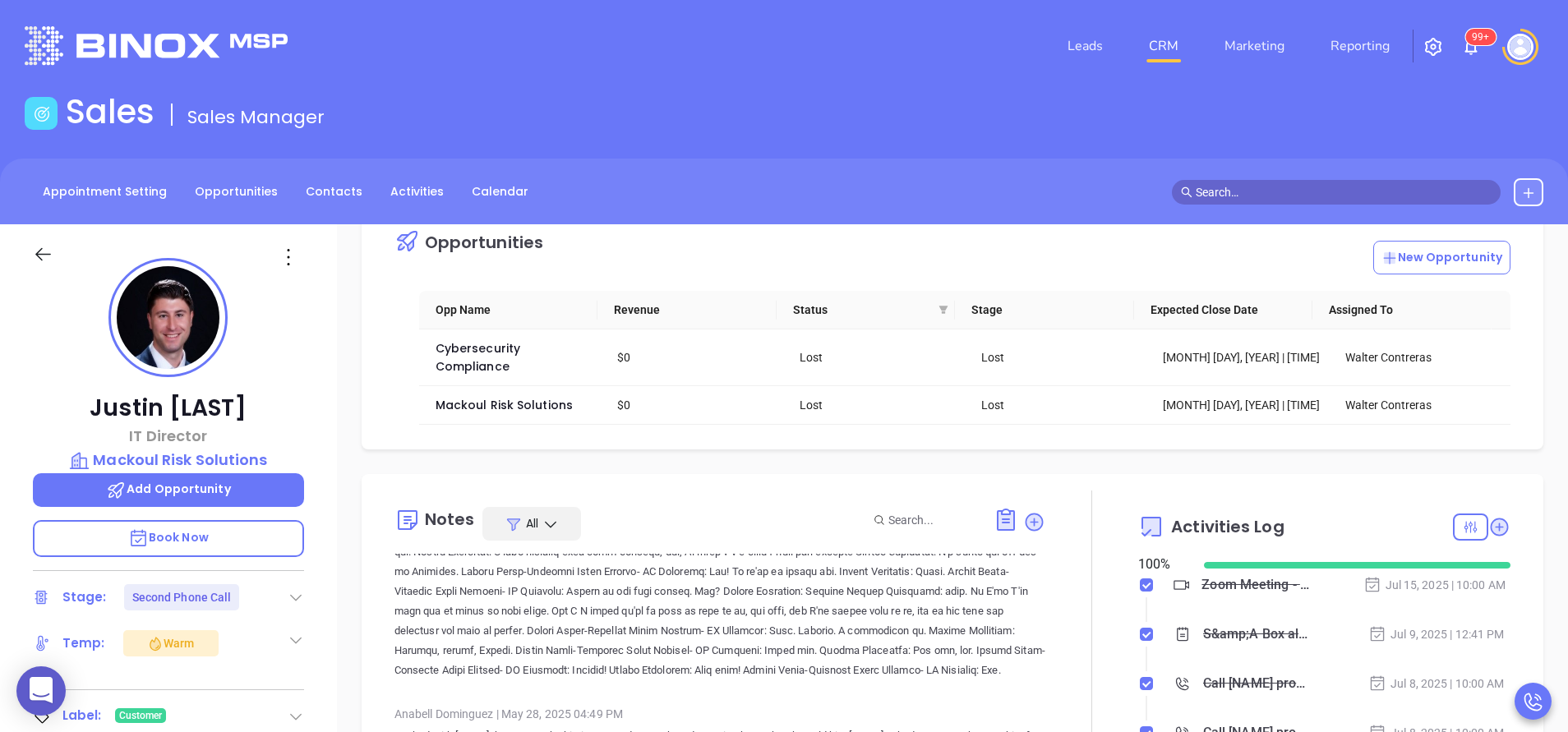 scroll, scrollTop: 0, scrollLeft: 0, axis: both 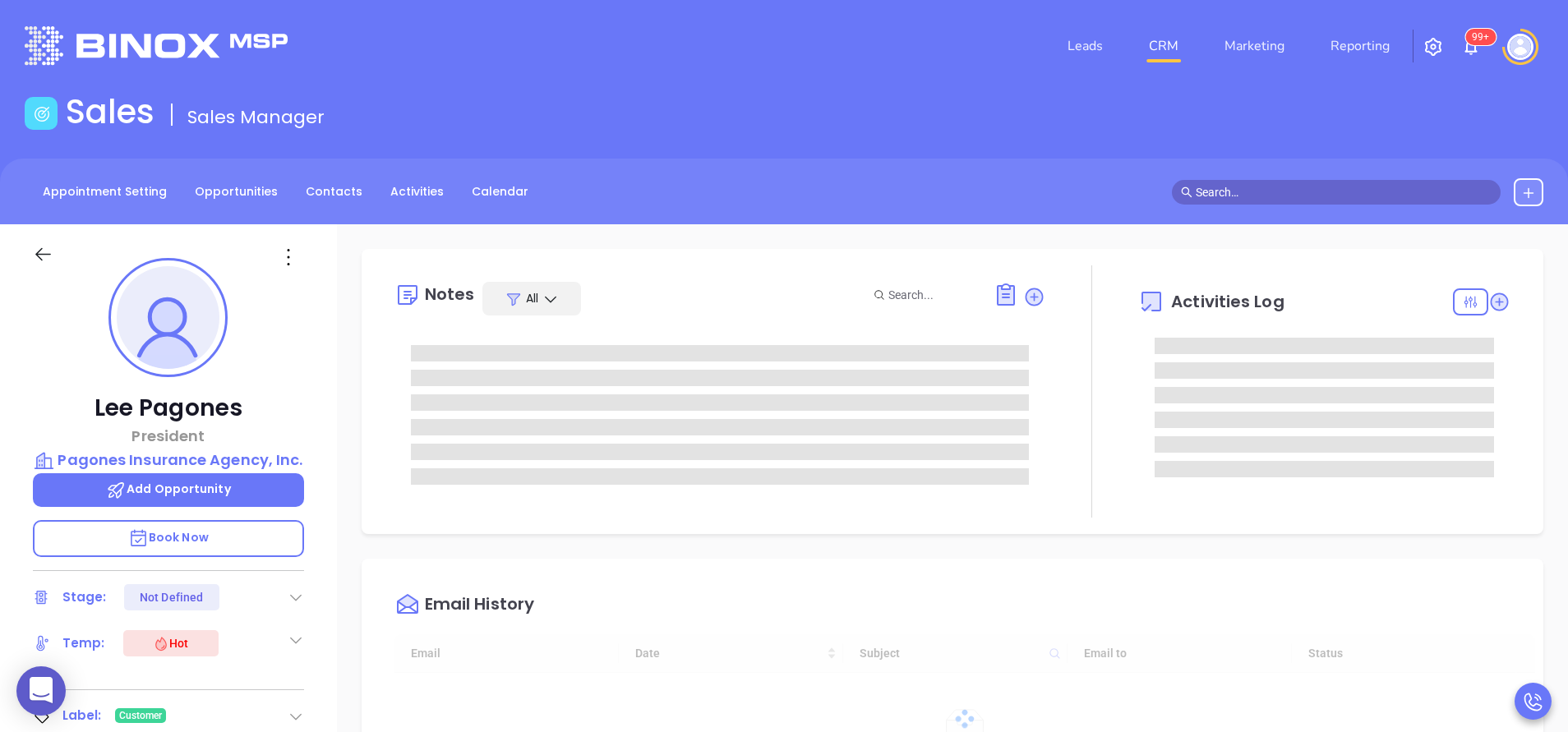 type on "10:00 am" 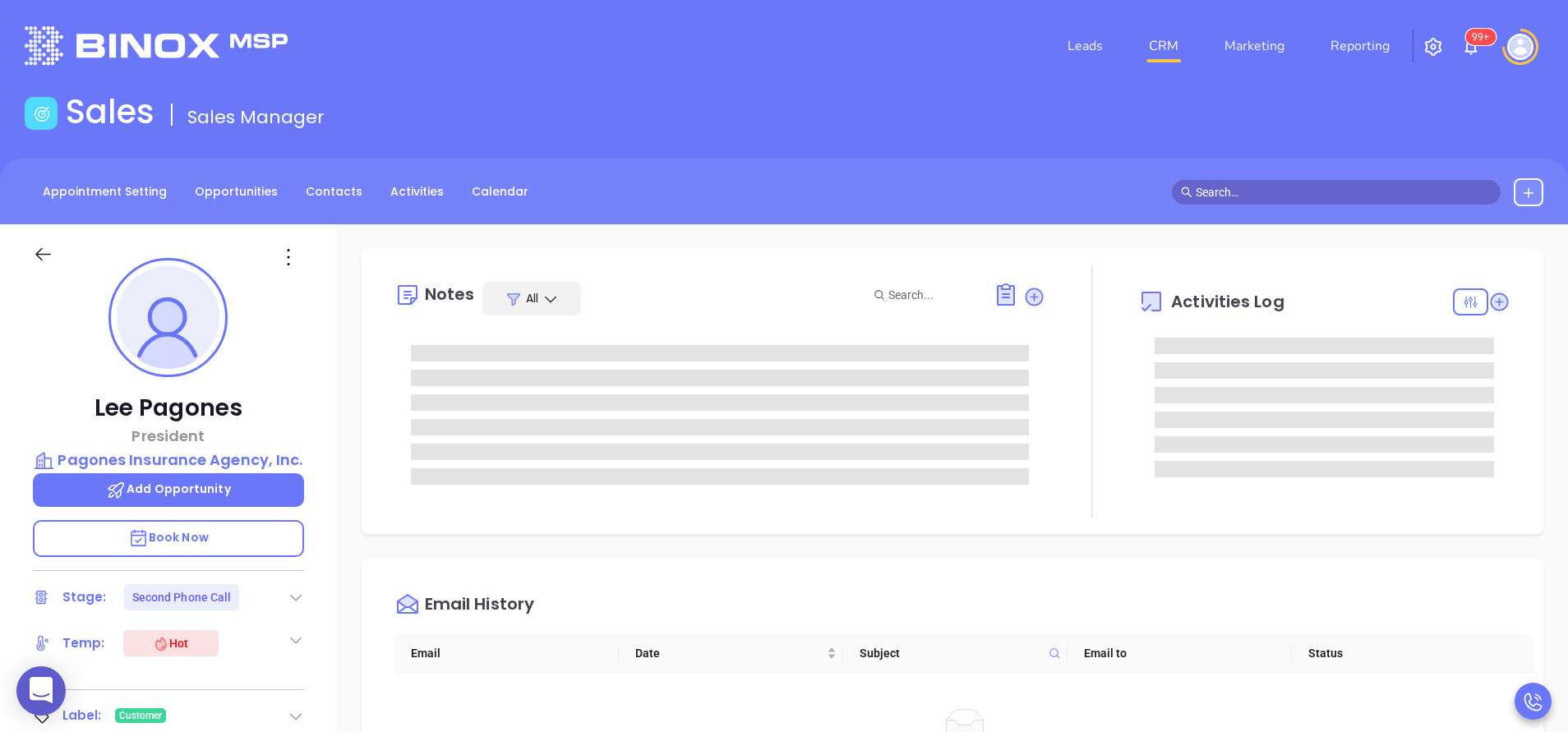 type on "Anabell Dominguez" 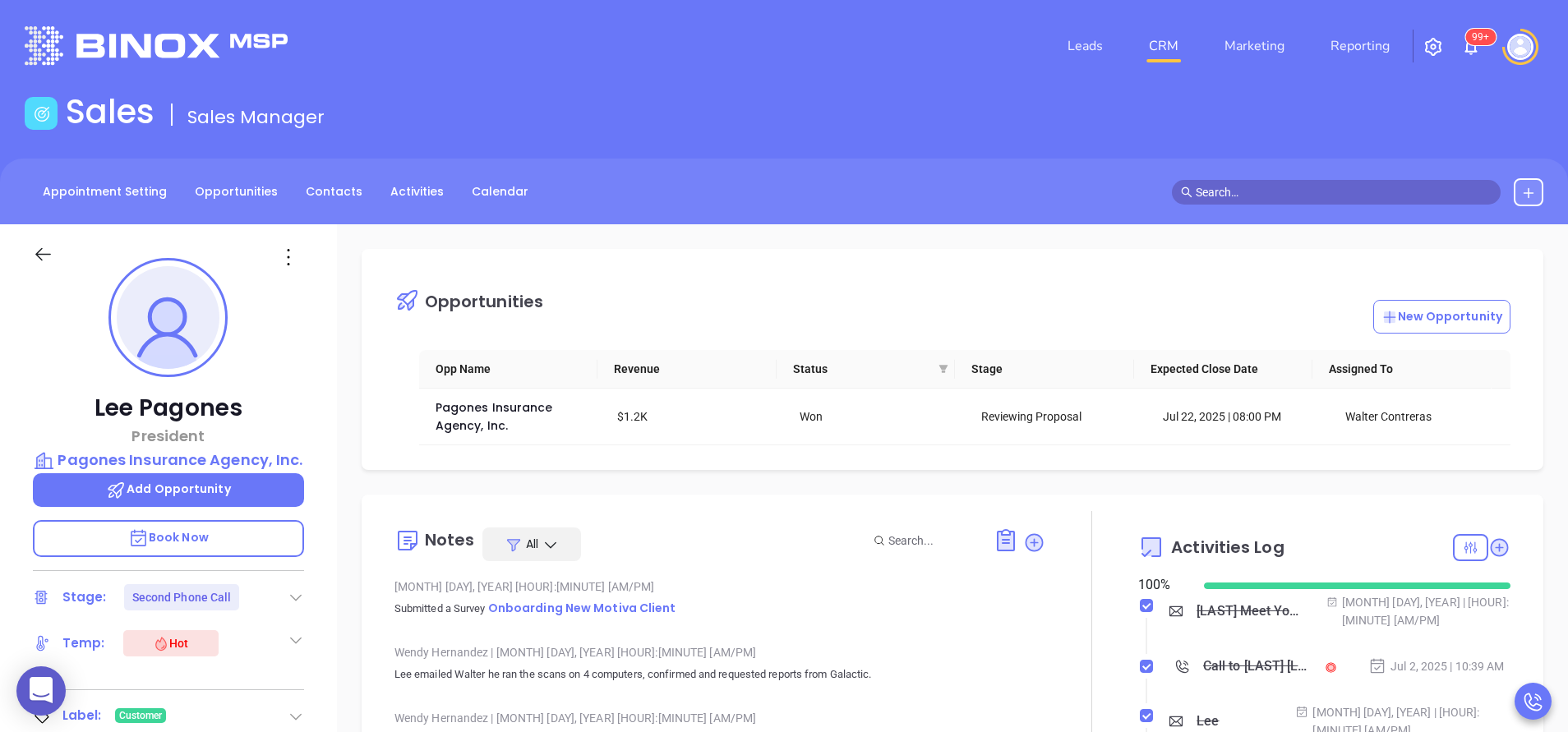 scroll, scrollTop: 382, scrollLeft: 0, axis: vertical 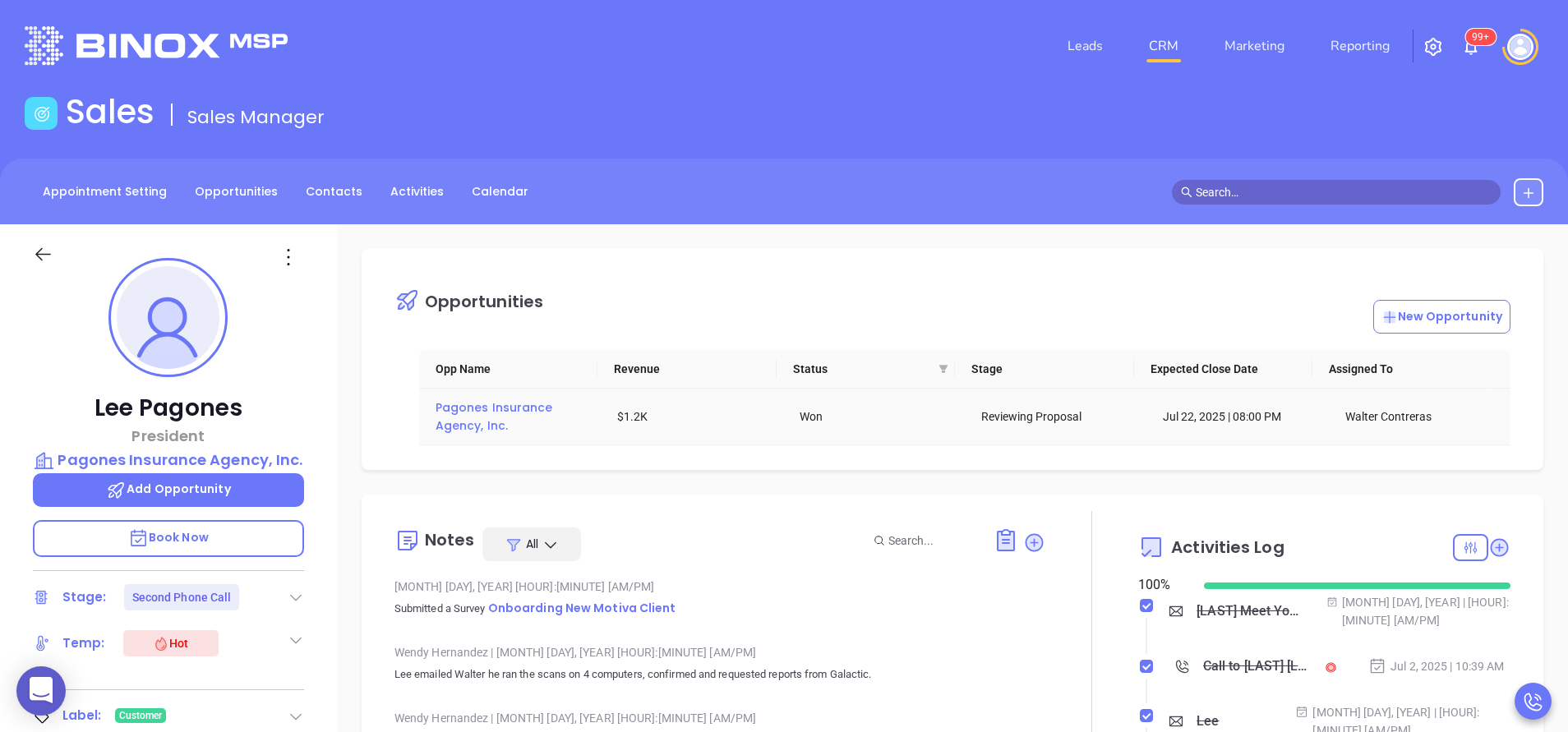 click on "Pagones Insurance Agency, Inc." at bounding box center (496, 417) 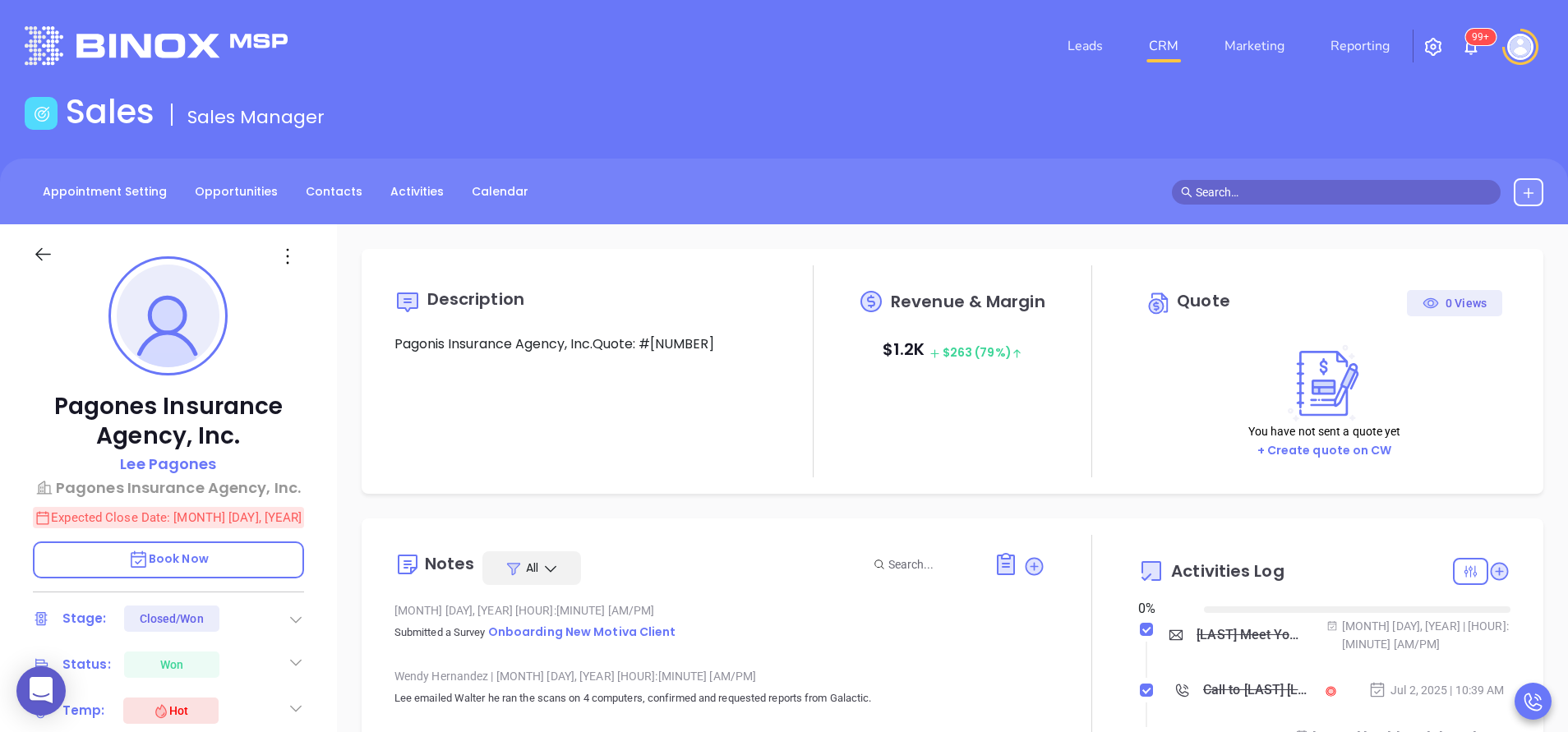 type on "08/06/2025" 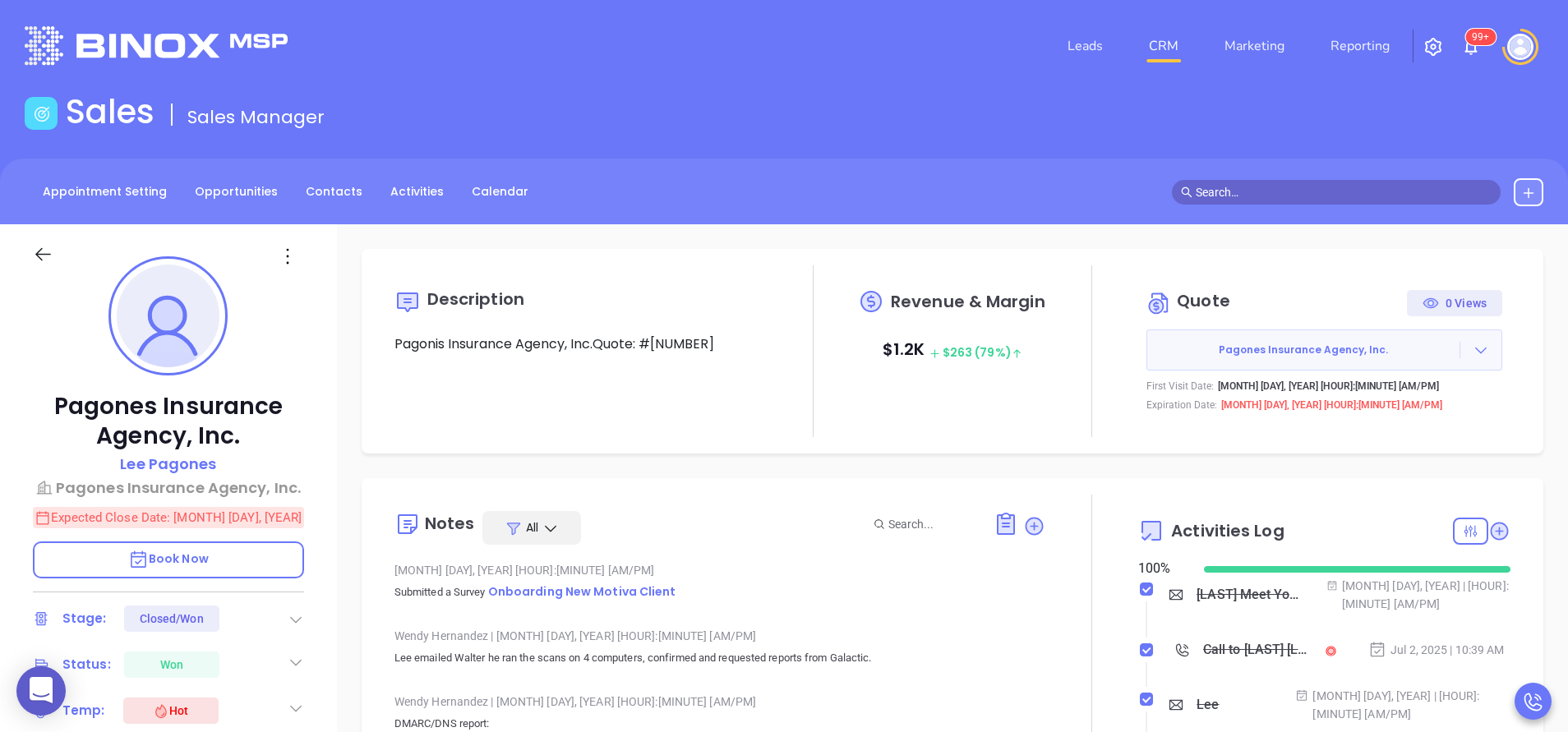 type on "Anabell Dominguez" 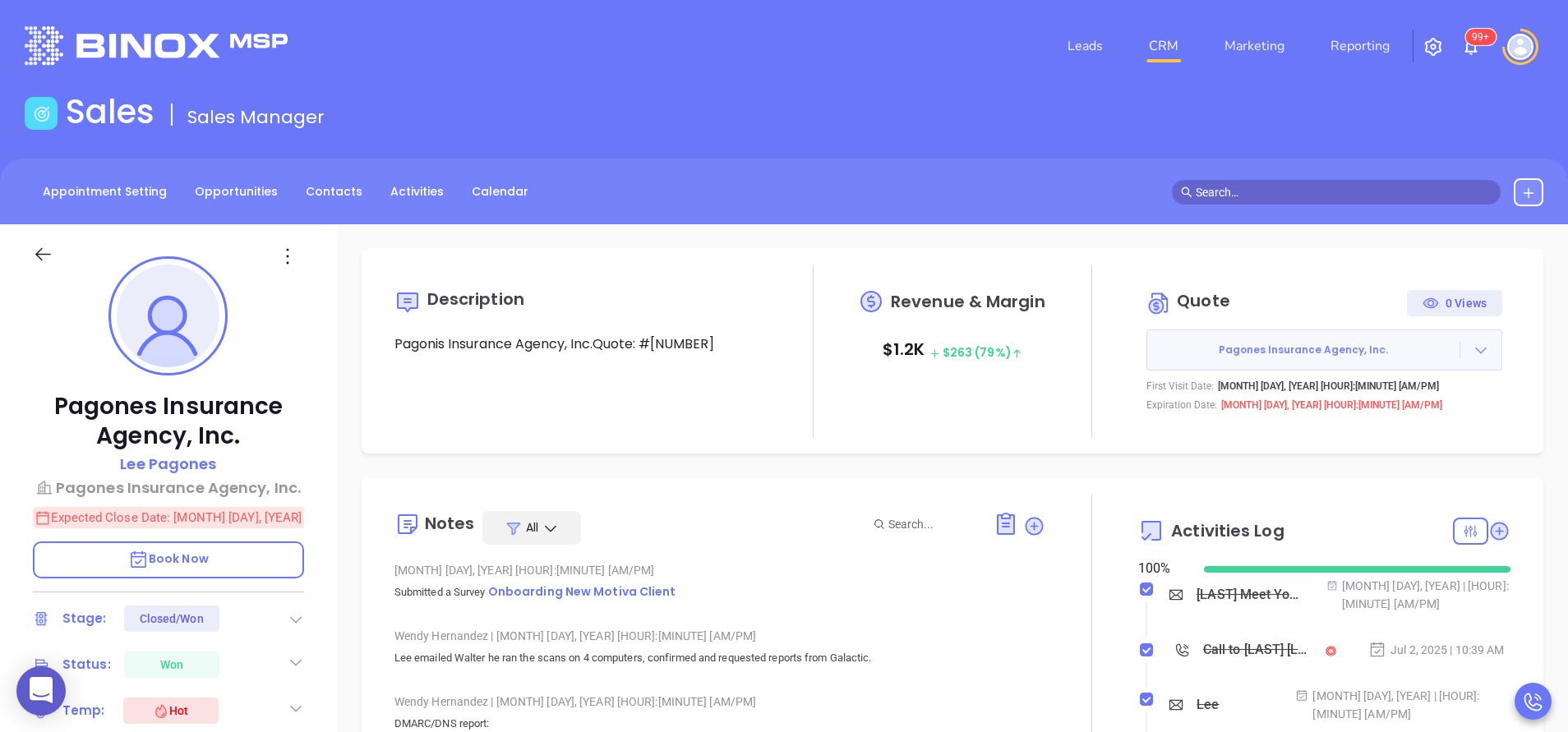 click 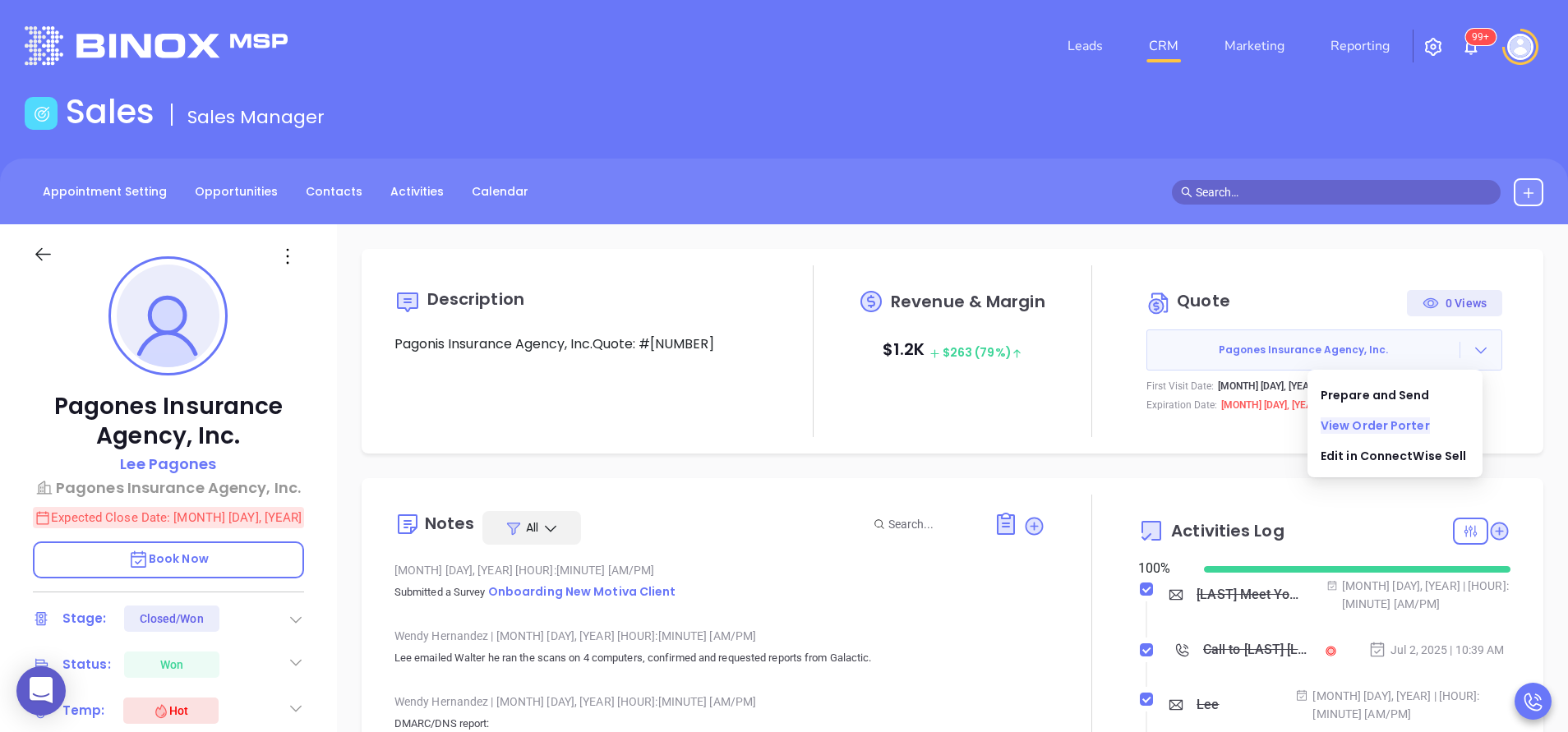 click on "View Order Porter" at bounding box center [1375, 426] 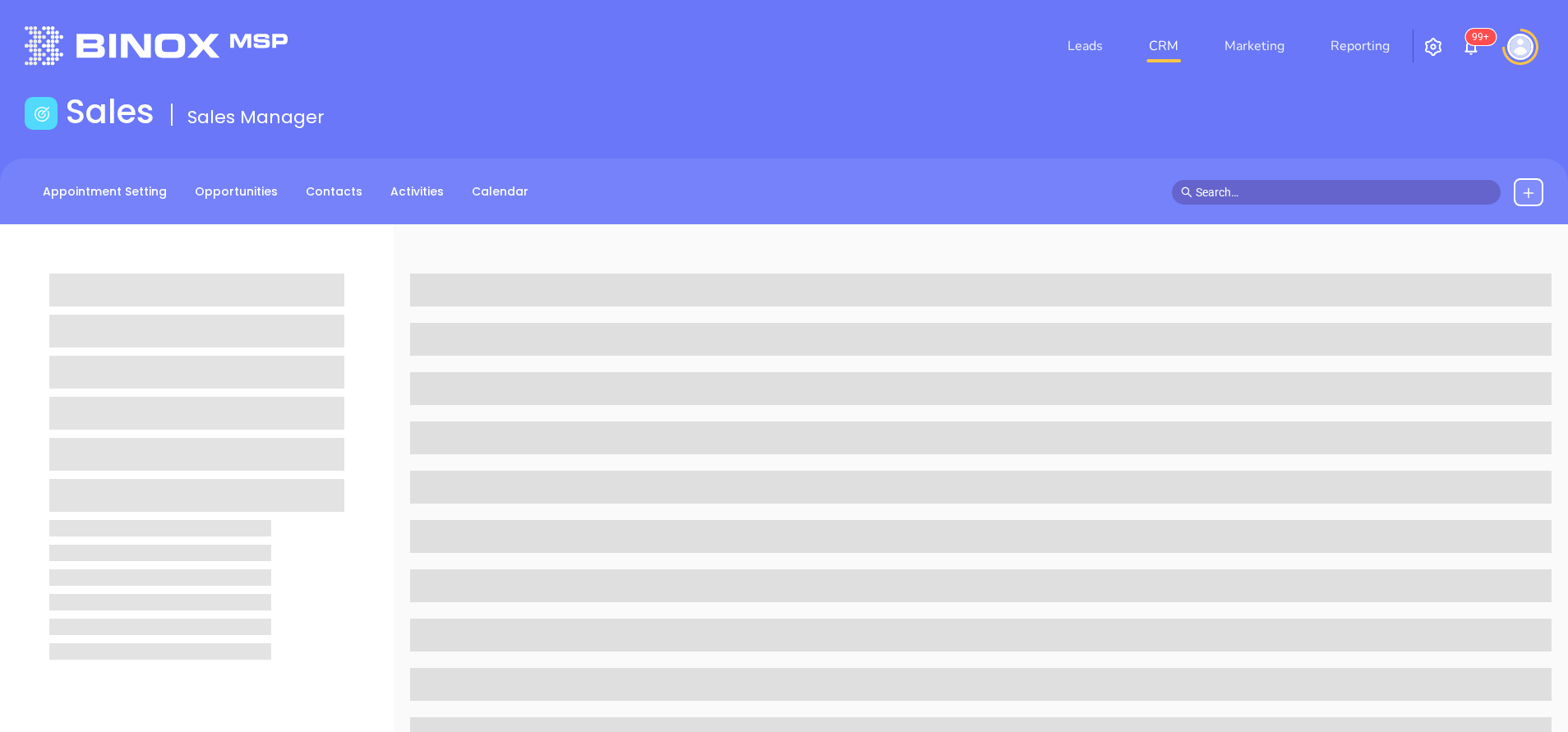 scroll, scrollTop: 0, scrollLeft: 0, axis: both 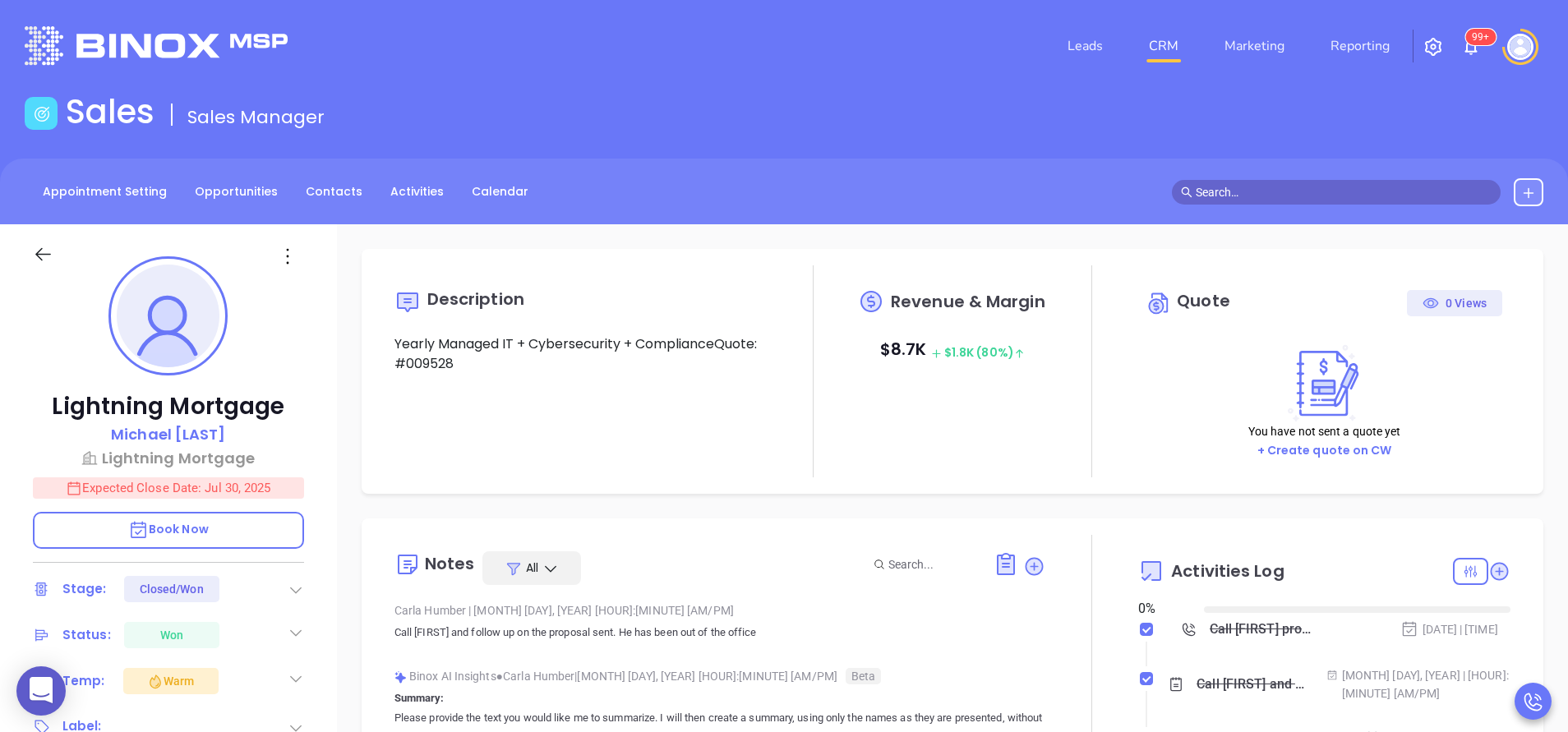 type on "08/06/2025" 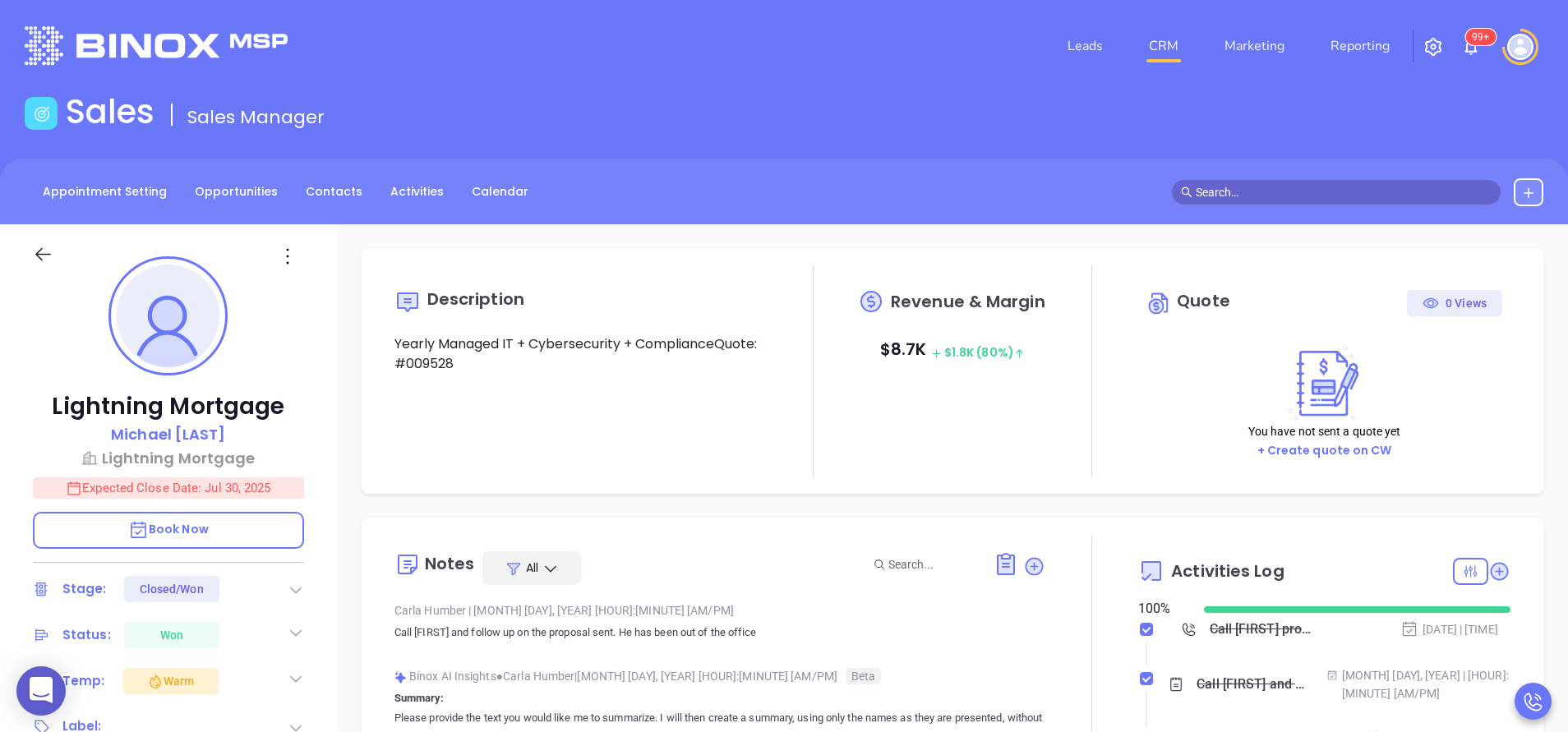 scroll, scrollTop: 430, scrollLeft: 0, axis: vertical 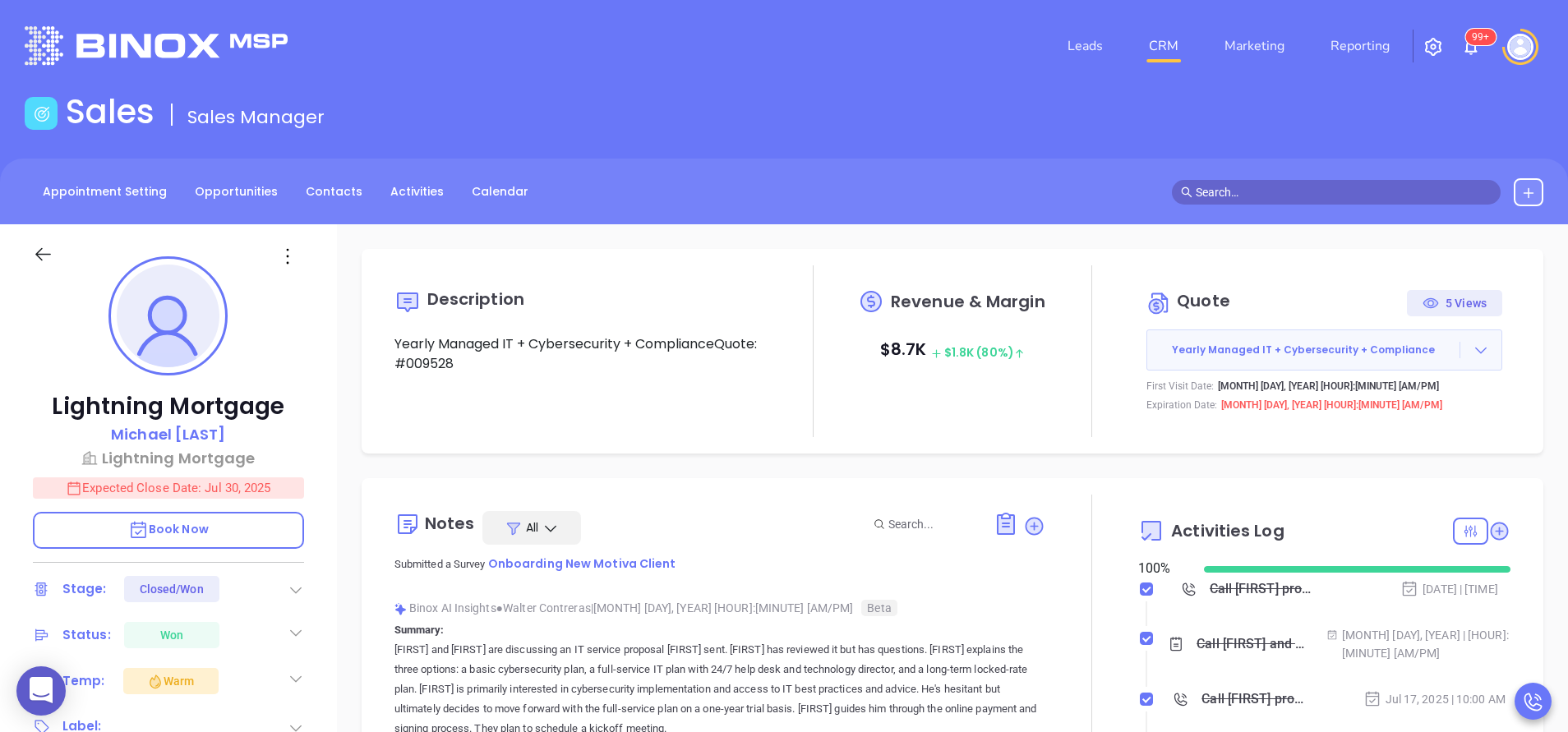 click at bounding box center [1091, 688] 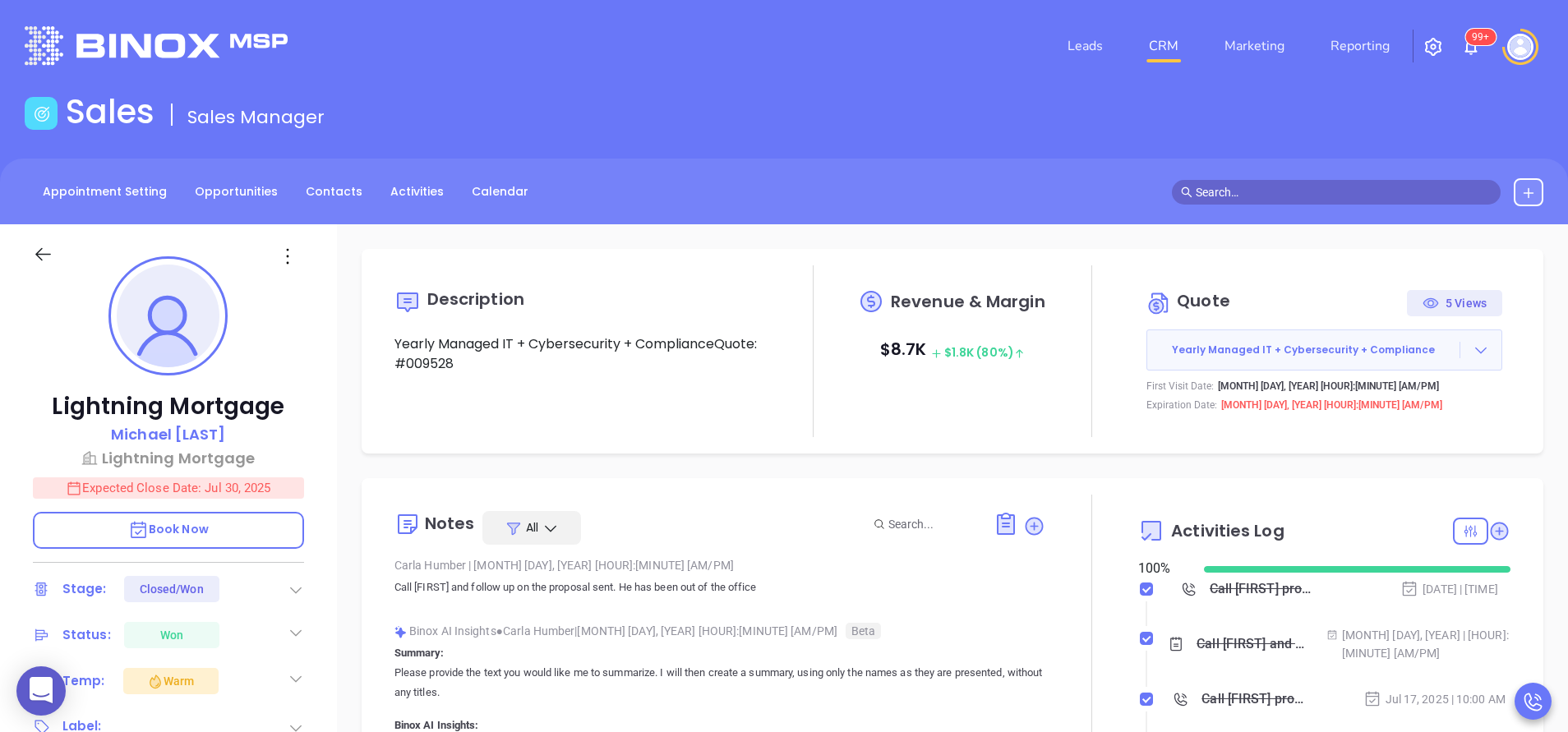 scroll, scrollTop: 0, scrollLeft: 0, axis: both 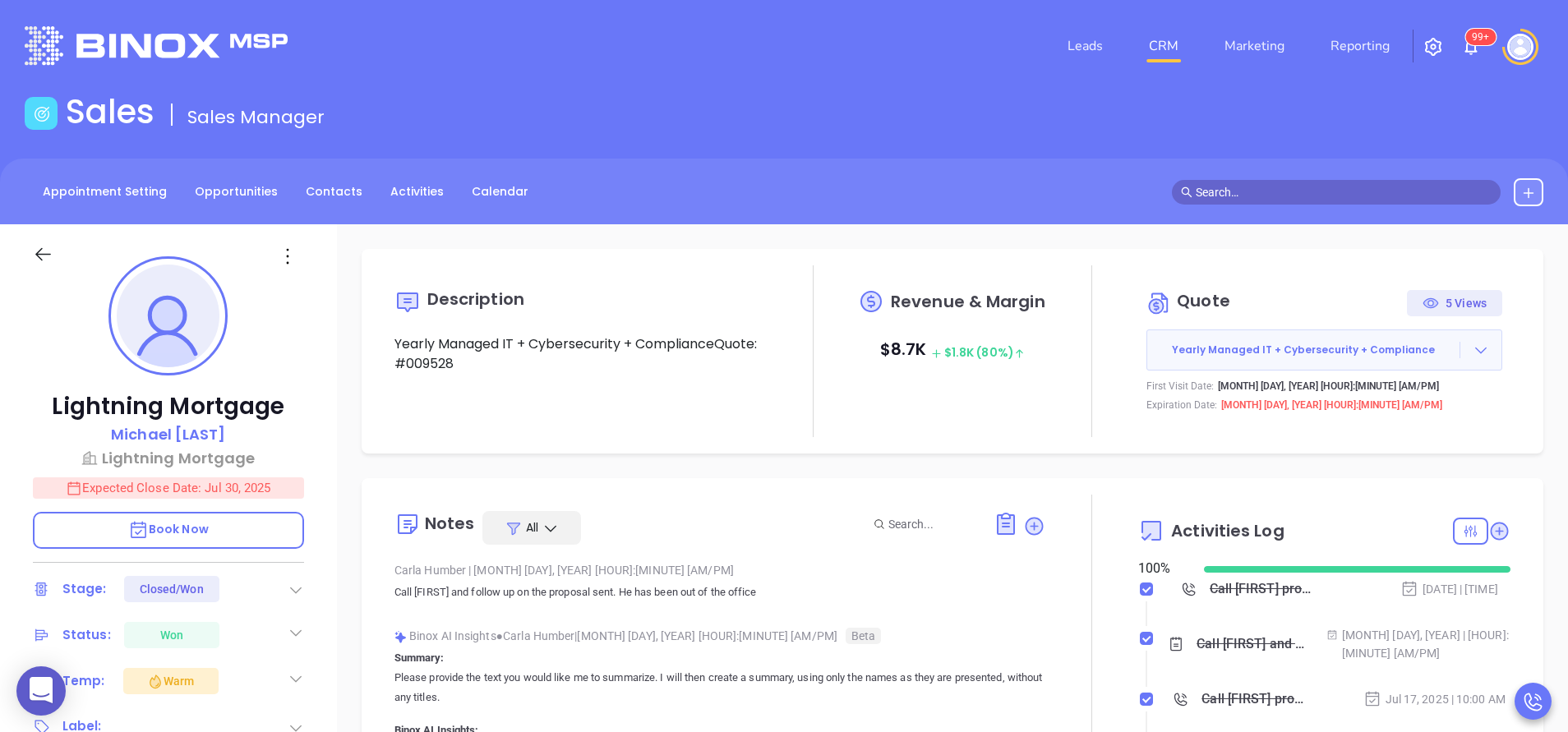 click on "[COMPANY] [FIRST] [LAST] [COMPANY] Expected Close Date: [MONTH] [DAY], [YEAR] Book Now Stage: Closed/Won Status: Won Temp: Warm Label: Prospect Decision Maker [STATE] +3 Check for [COMPANY] AI Data Enrichment Email: [EMAIL] Direct : [PHONE] Work: [PHONE] Company: [COMPANY] Job Title: President Department: Assigned To: [FIRST] [LAST] BDR: [FIRST] [LAST] Referred by: Lead Source: [EVENT] Contact Address: [NUMBER] [STREET], Suite [NUMBER], [CITY], [STATE], [POSTAL_CODE] Local Time: [HOUR]:[MINUTE]:[MINUTE] [AM/PM]" at bounding box center [168, 682] 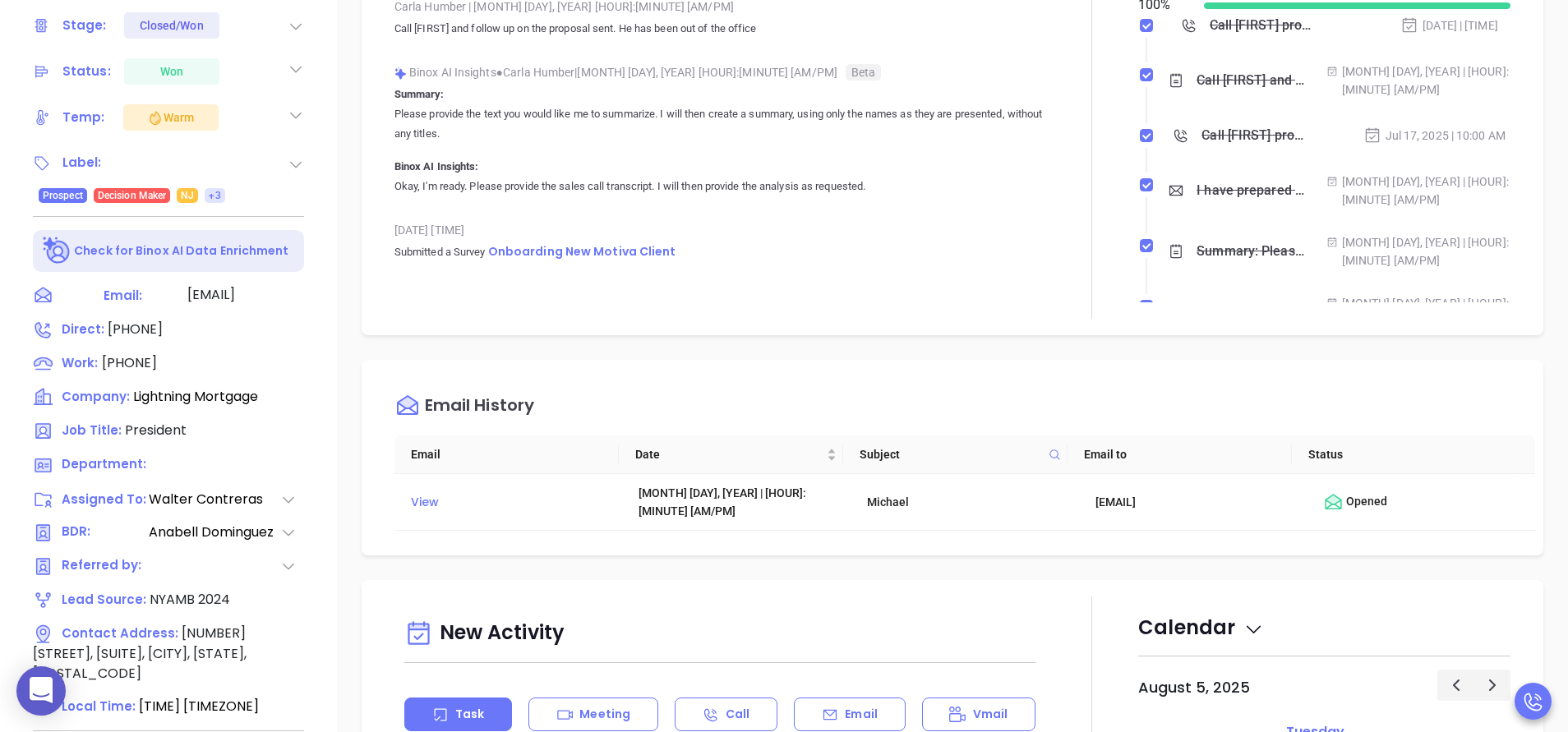 scroll, scrollTop: 642, scrollLeft: 0, axis: vertical 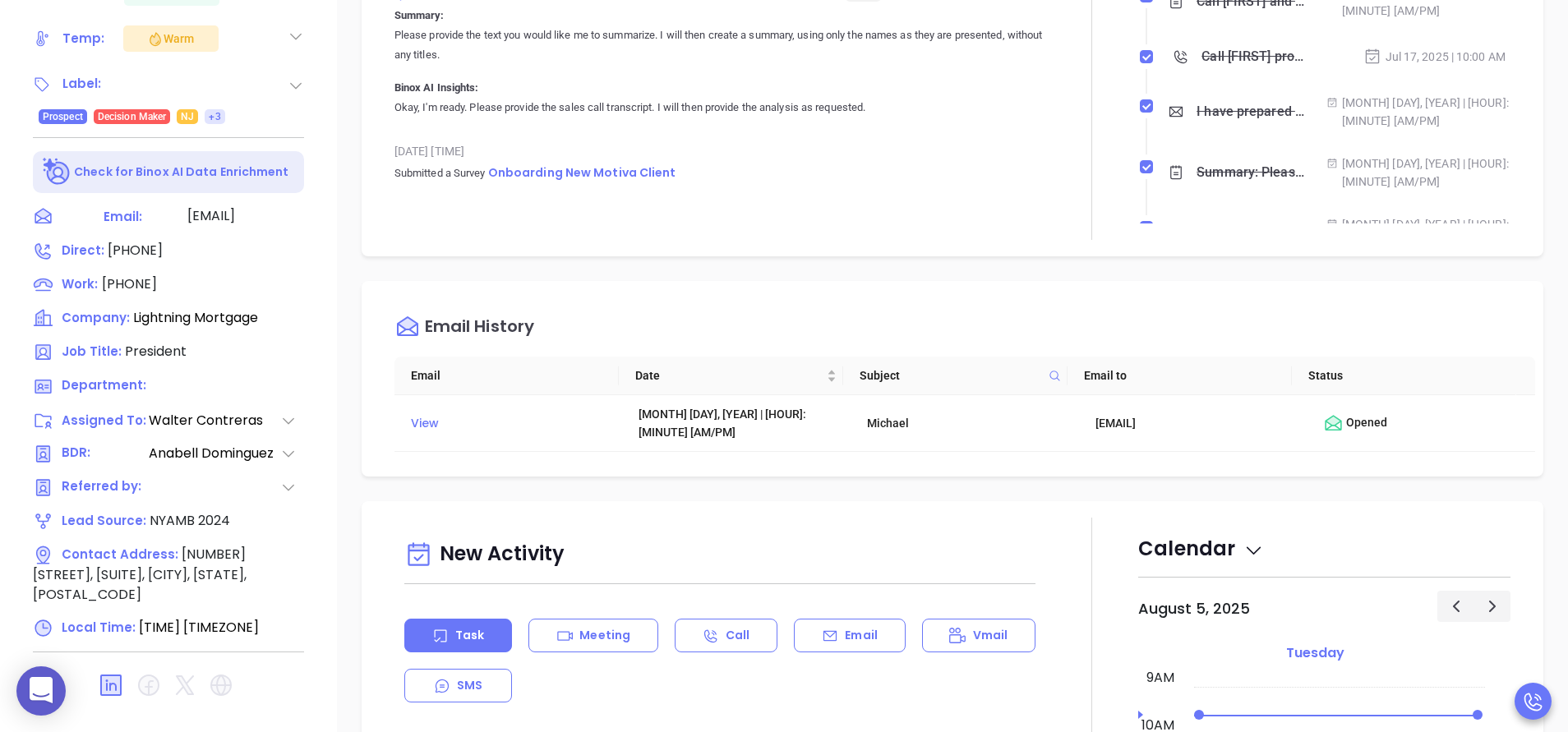 click at bounding box center [1091, 46] 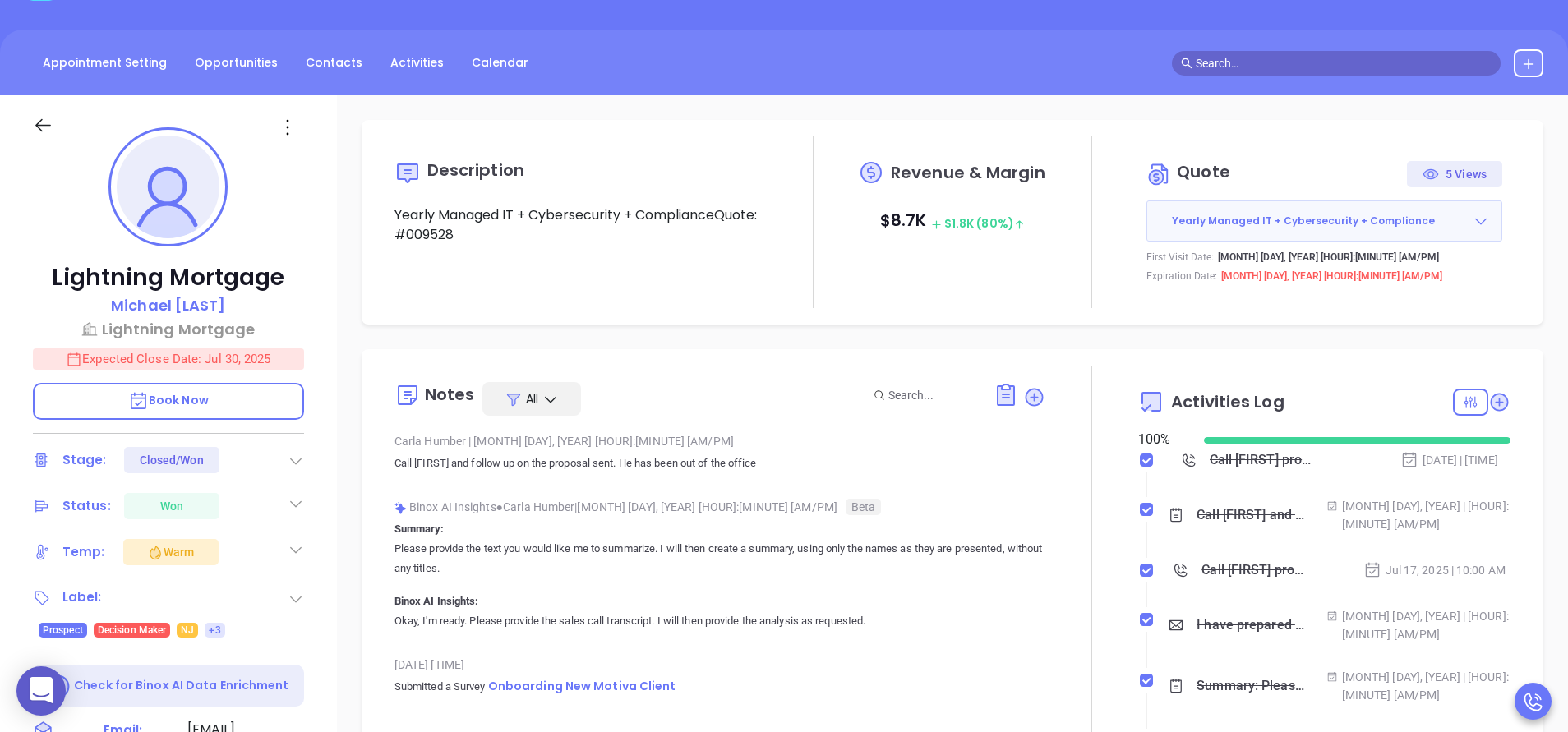 scroll, scrollTop: 0, scrollLeft: 0, axis: both 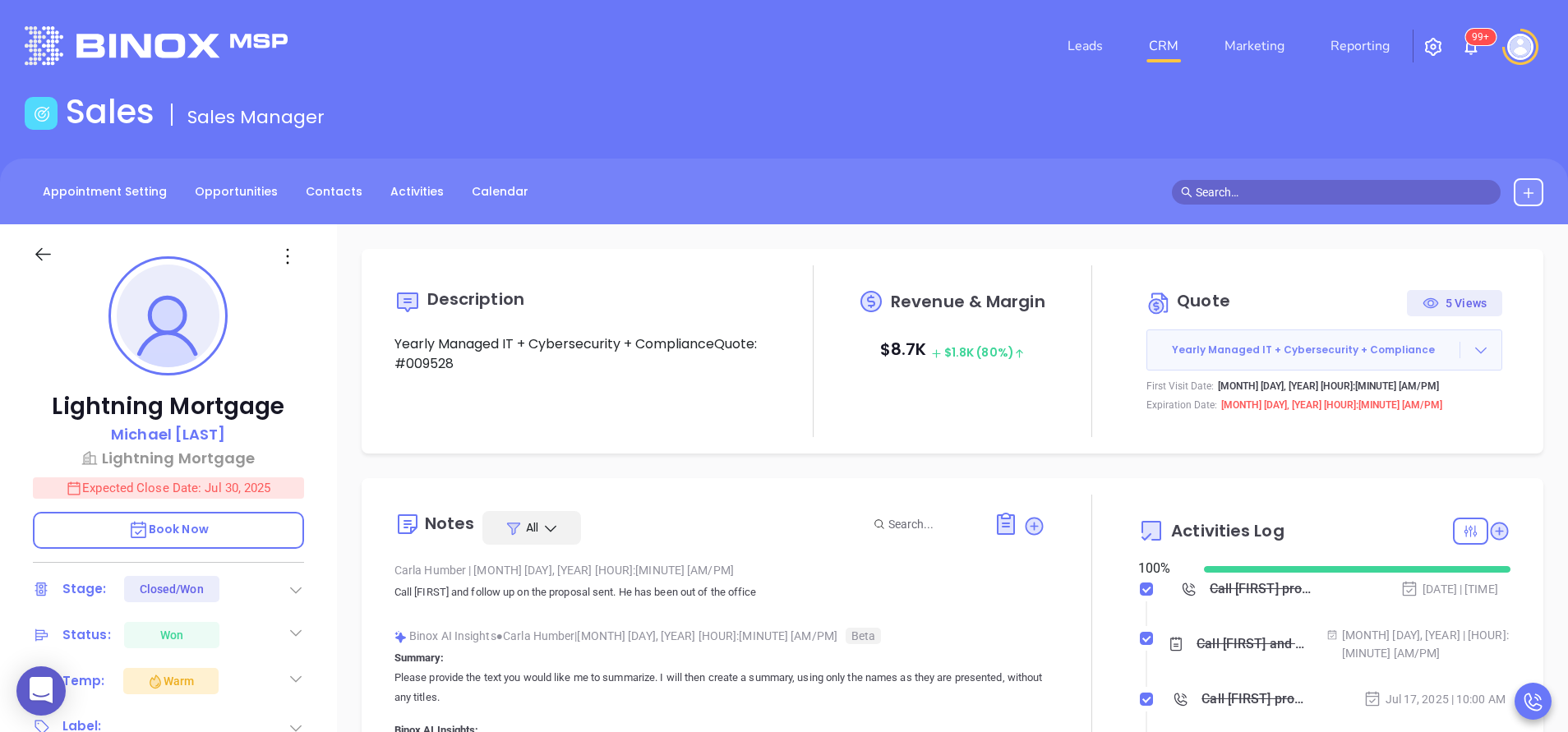 click on "Yearly Managed IT + Cybersecurity + Compliance" at bounding box center [1324, 350] 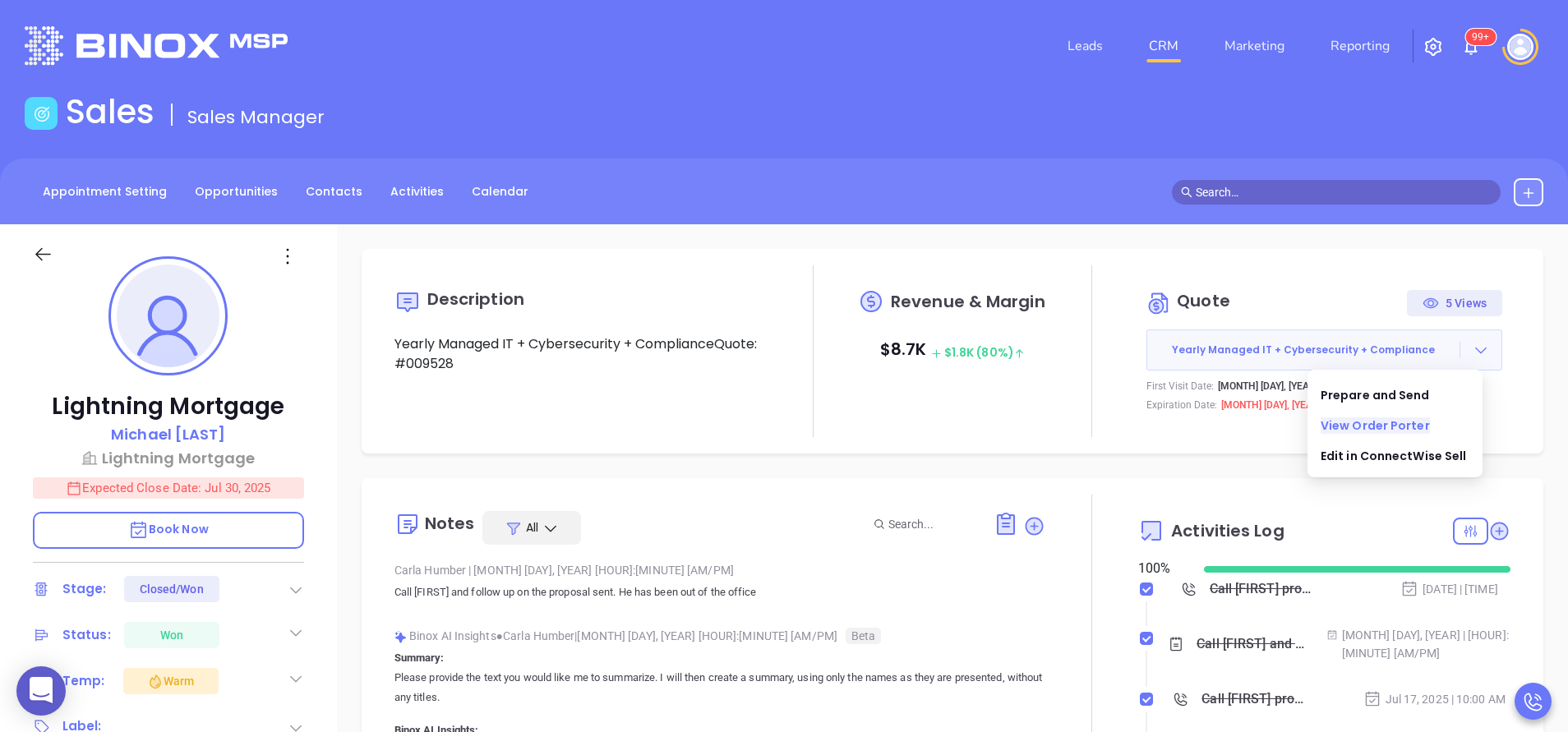 click on "View Order Porter" at bounding box center (1375, 426) 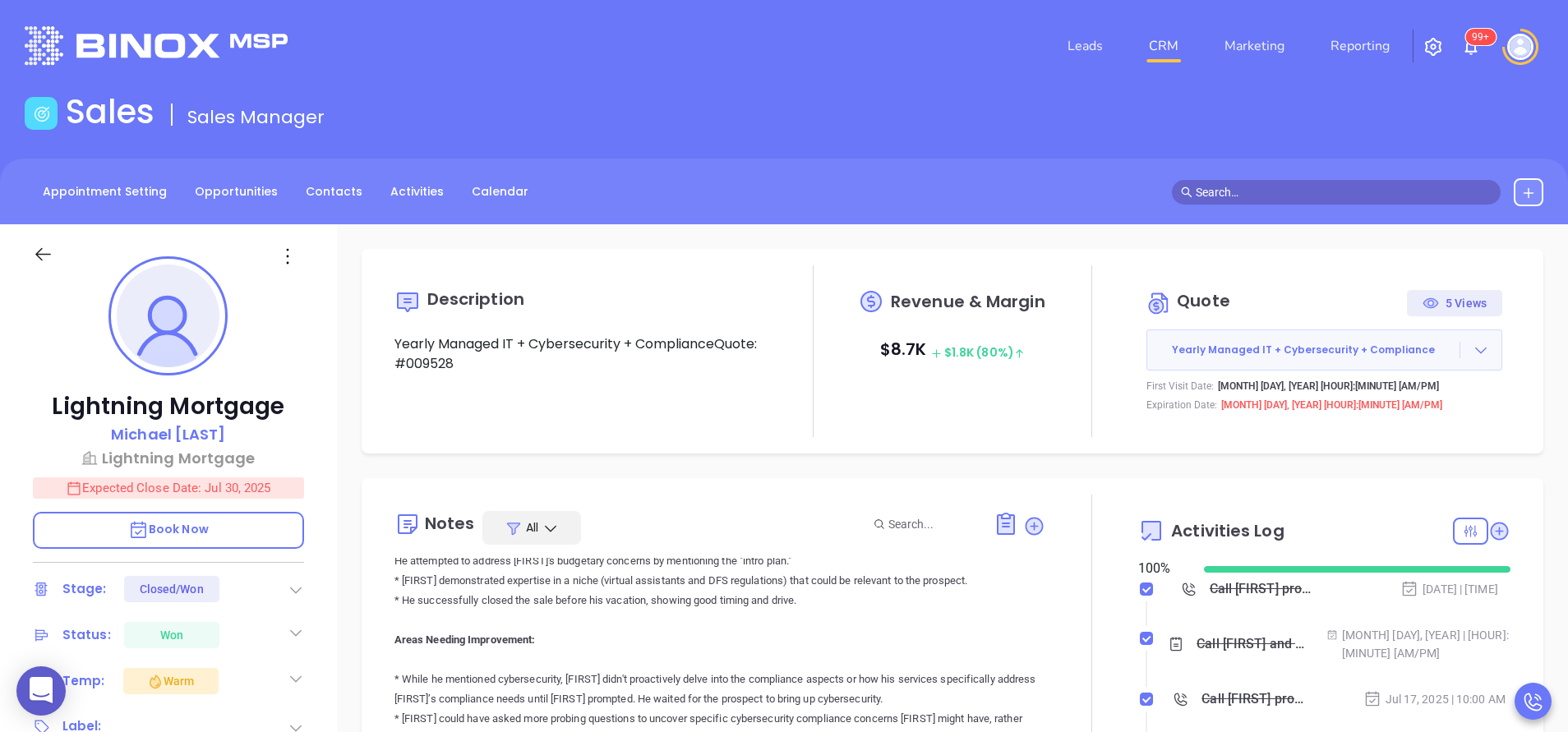 scroll, scrollTop: 646, scrollLeft: 0, axis: vertical 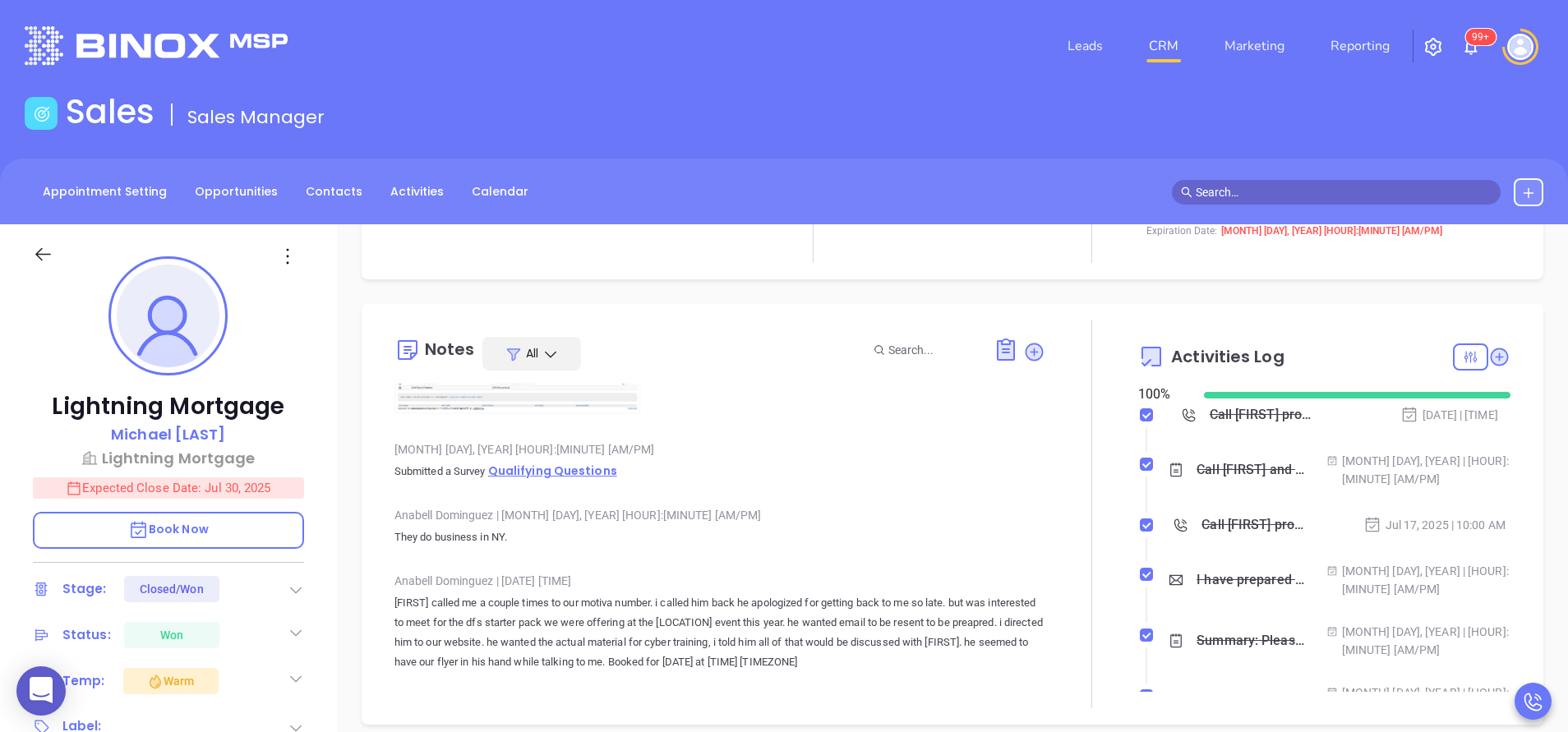 click on "Qualifying Questions" at bounding box center [552, 471] 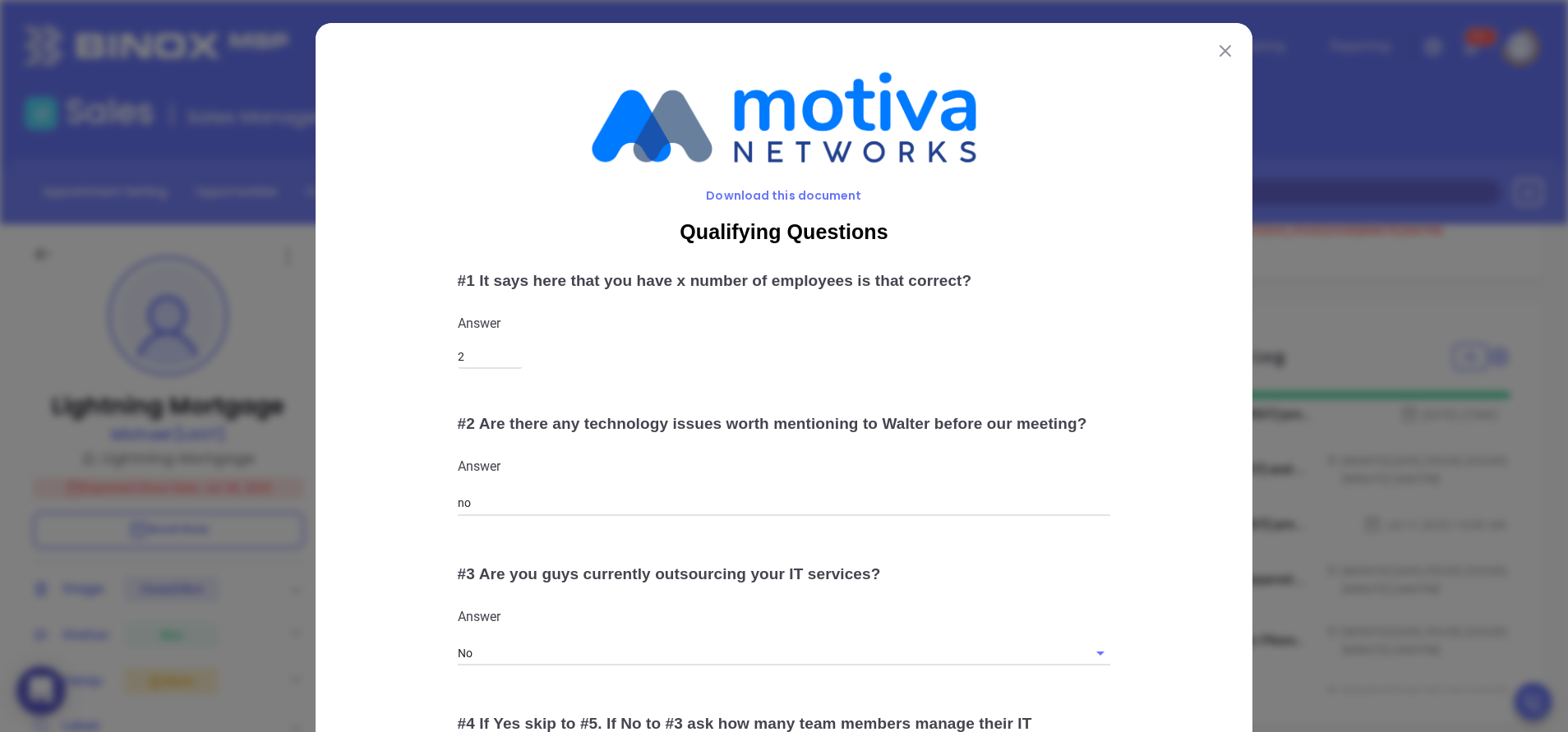click at bounding box center [1225, 50] 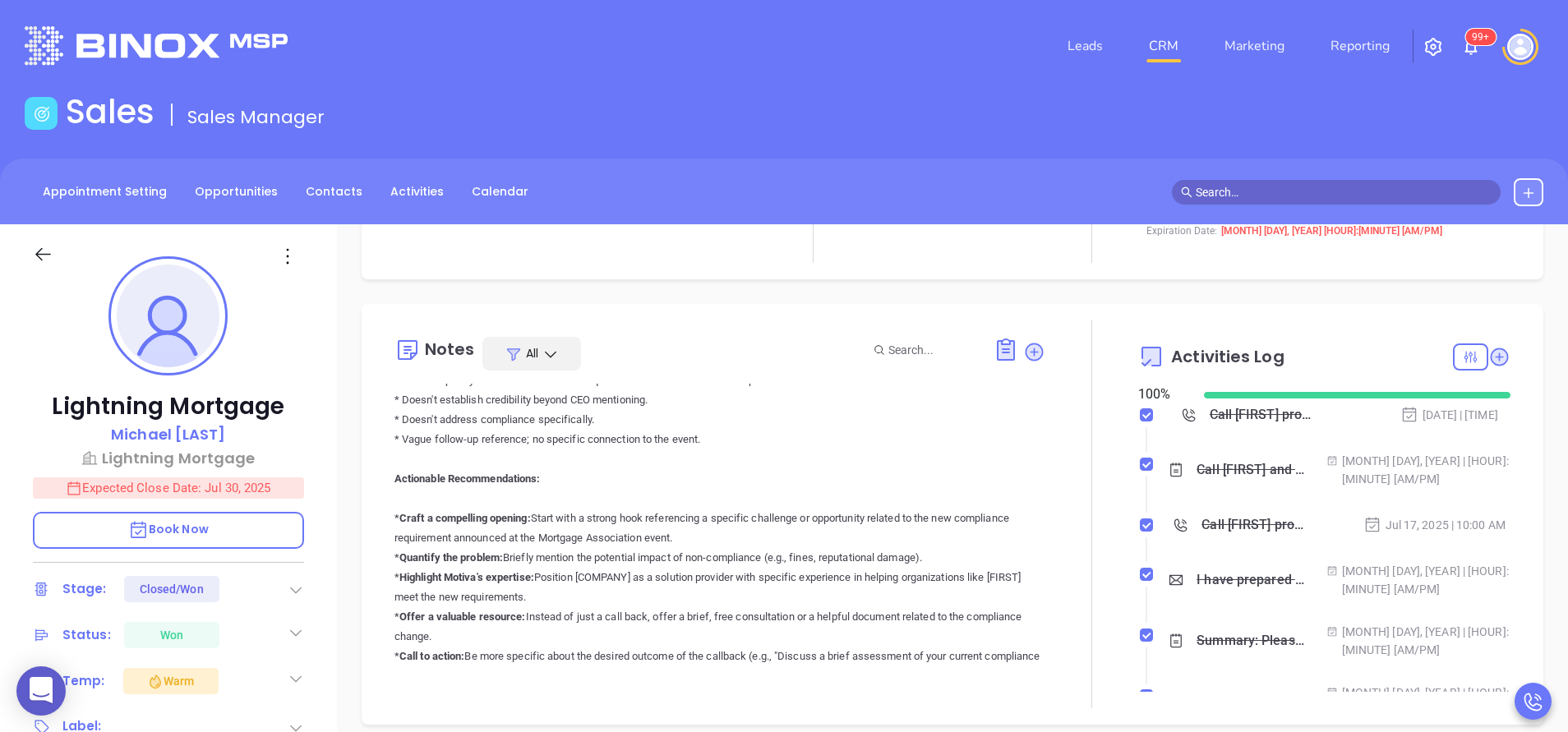 scroll, scrollTop: 6571, scrollLeft: 0, axis: vertical 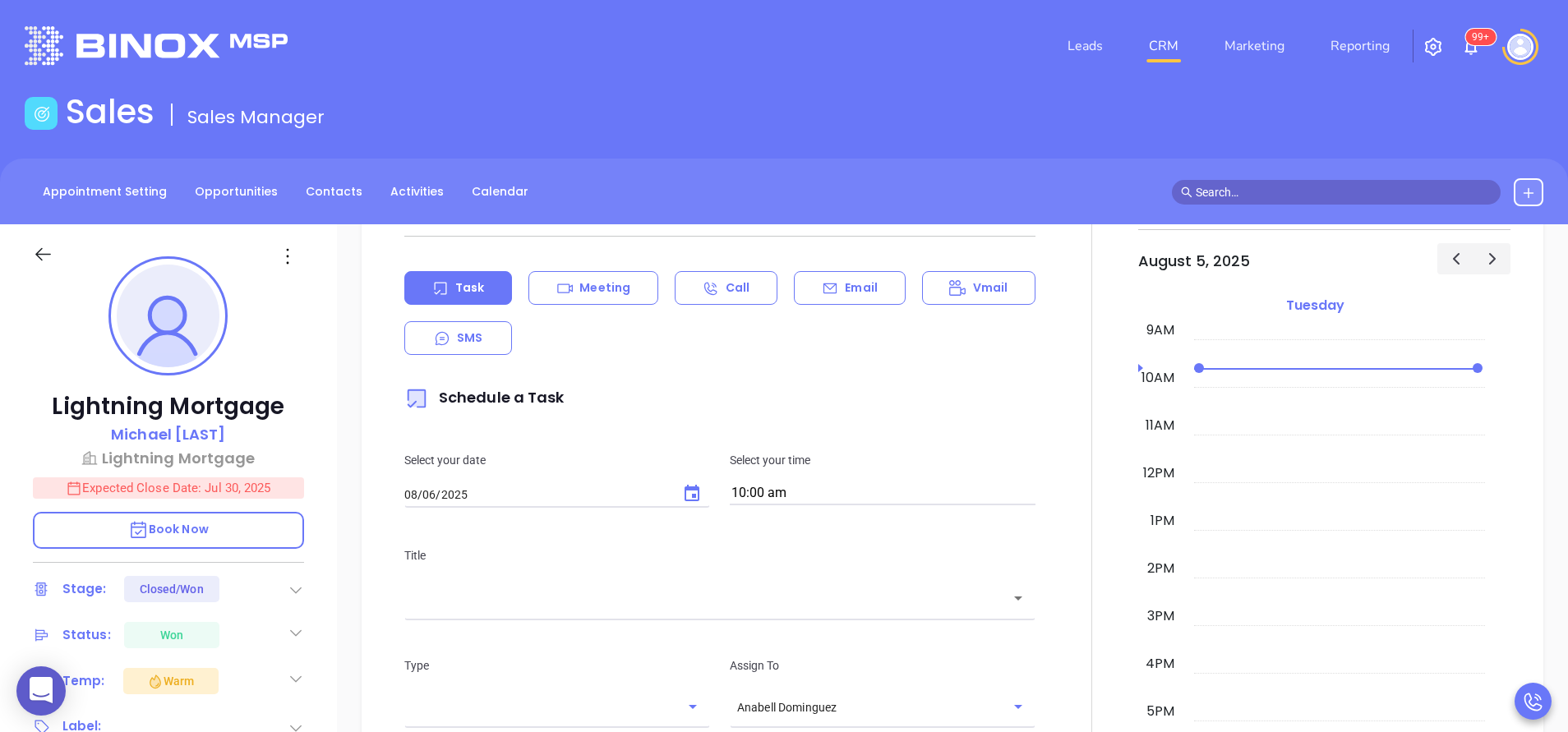 click at bounding box center (1091, 626) 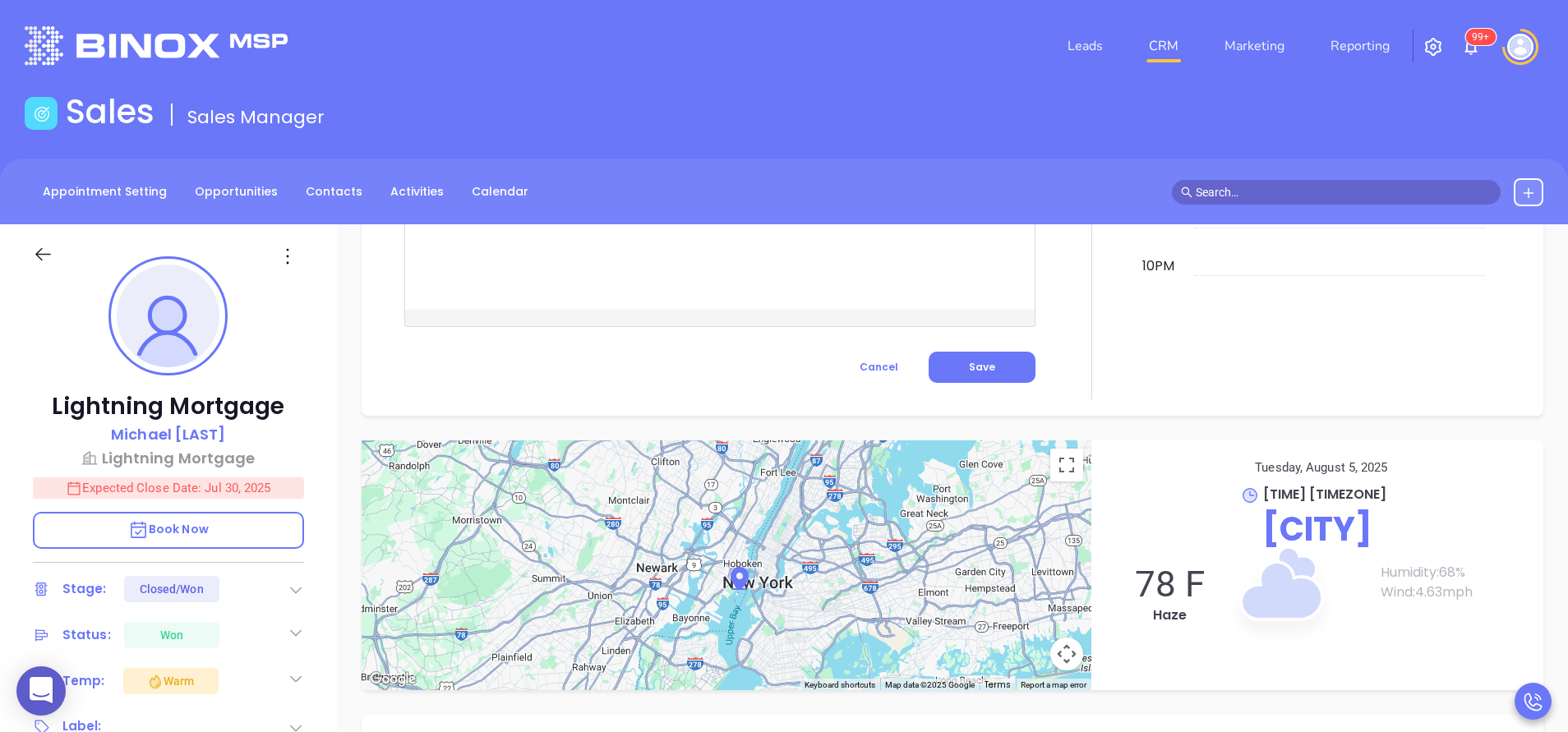 scroll, scrollTop: 2023, scrollLeft: 0, axis: vertical 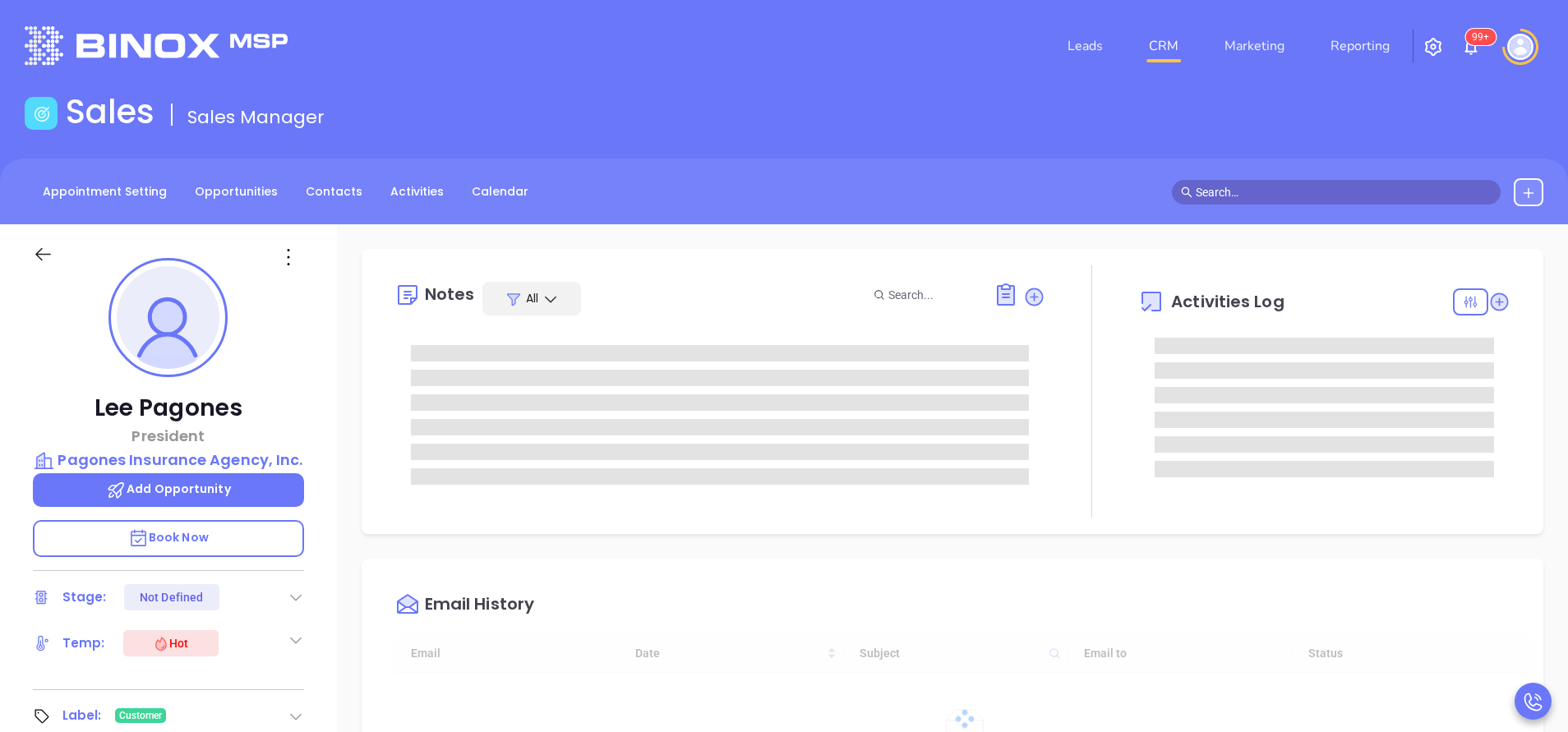 type on "08/06/2025" 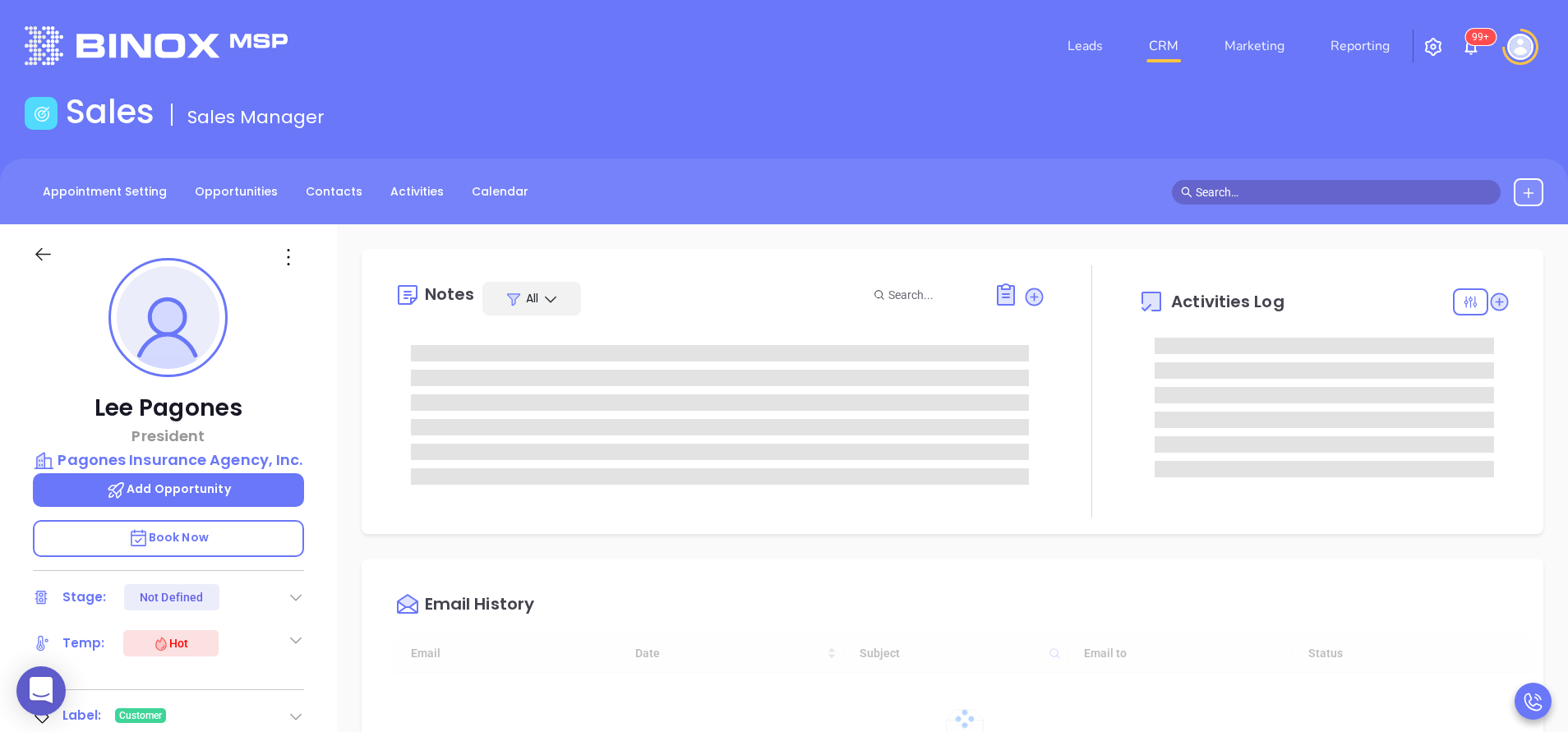 scroll, scrollTop: 430, scrollLeft: 0, axis: vertical 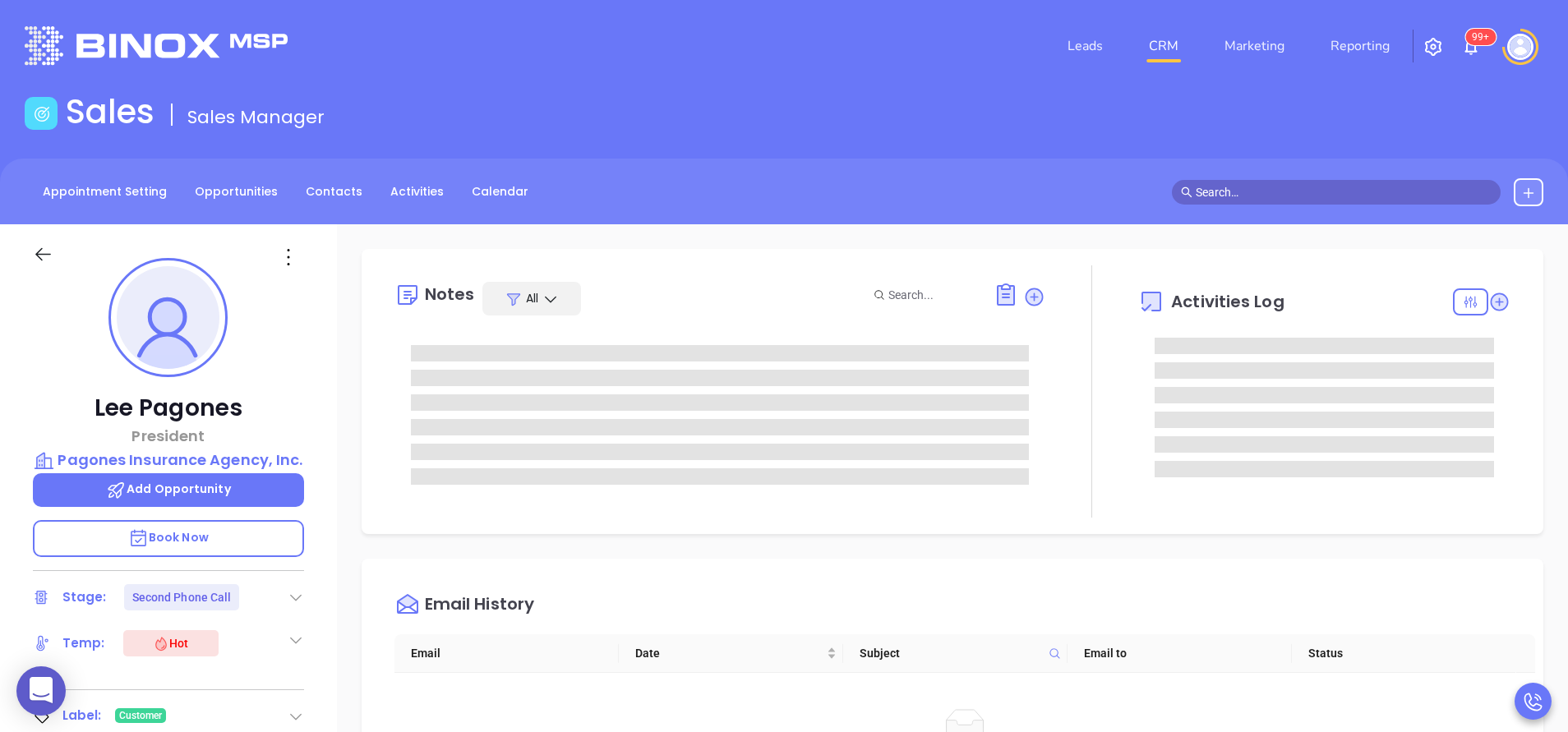 type on "Anabell Dominguez" 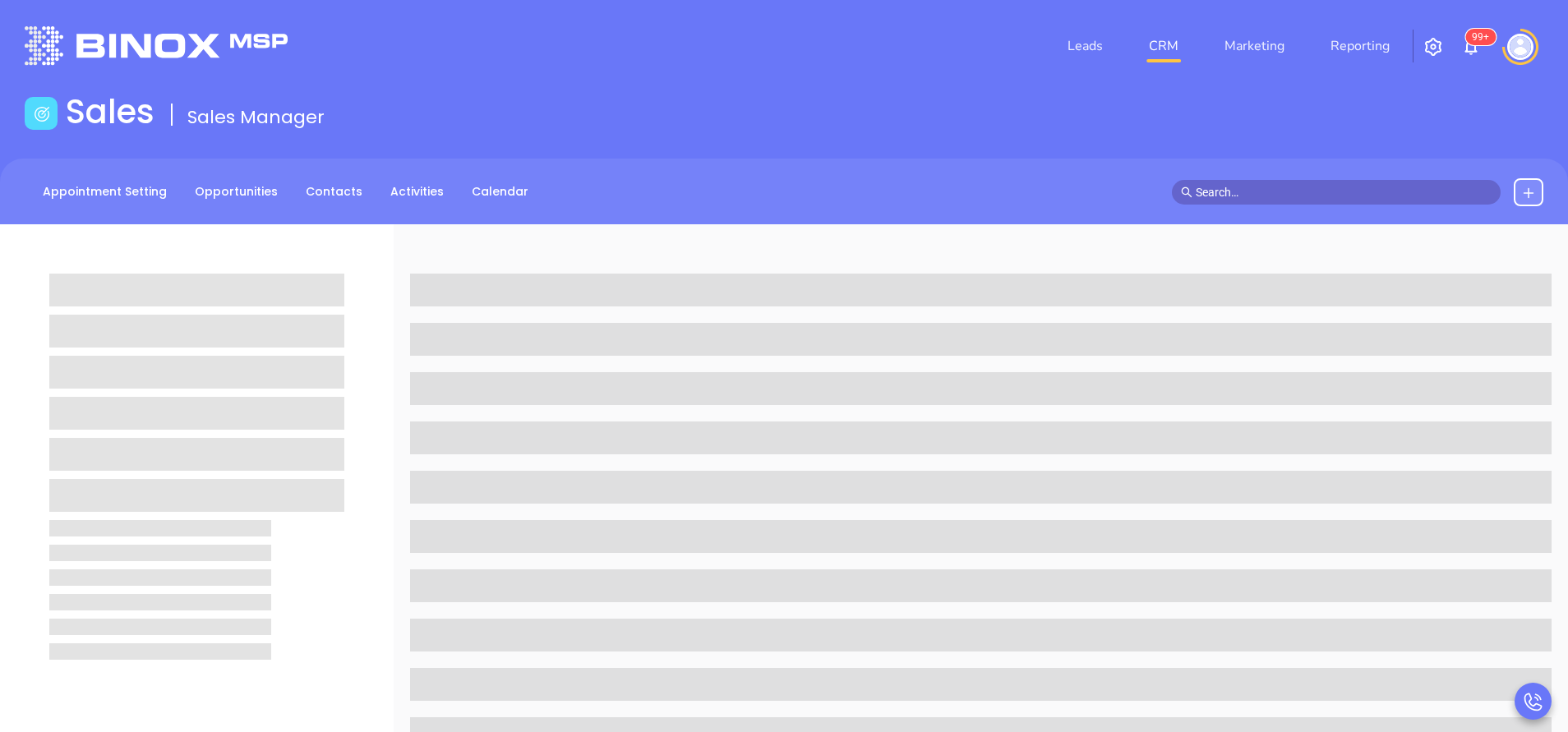 scroll, scrollTop: 0, scrollLeft: 0, axis: both 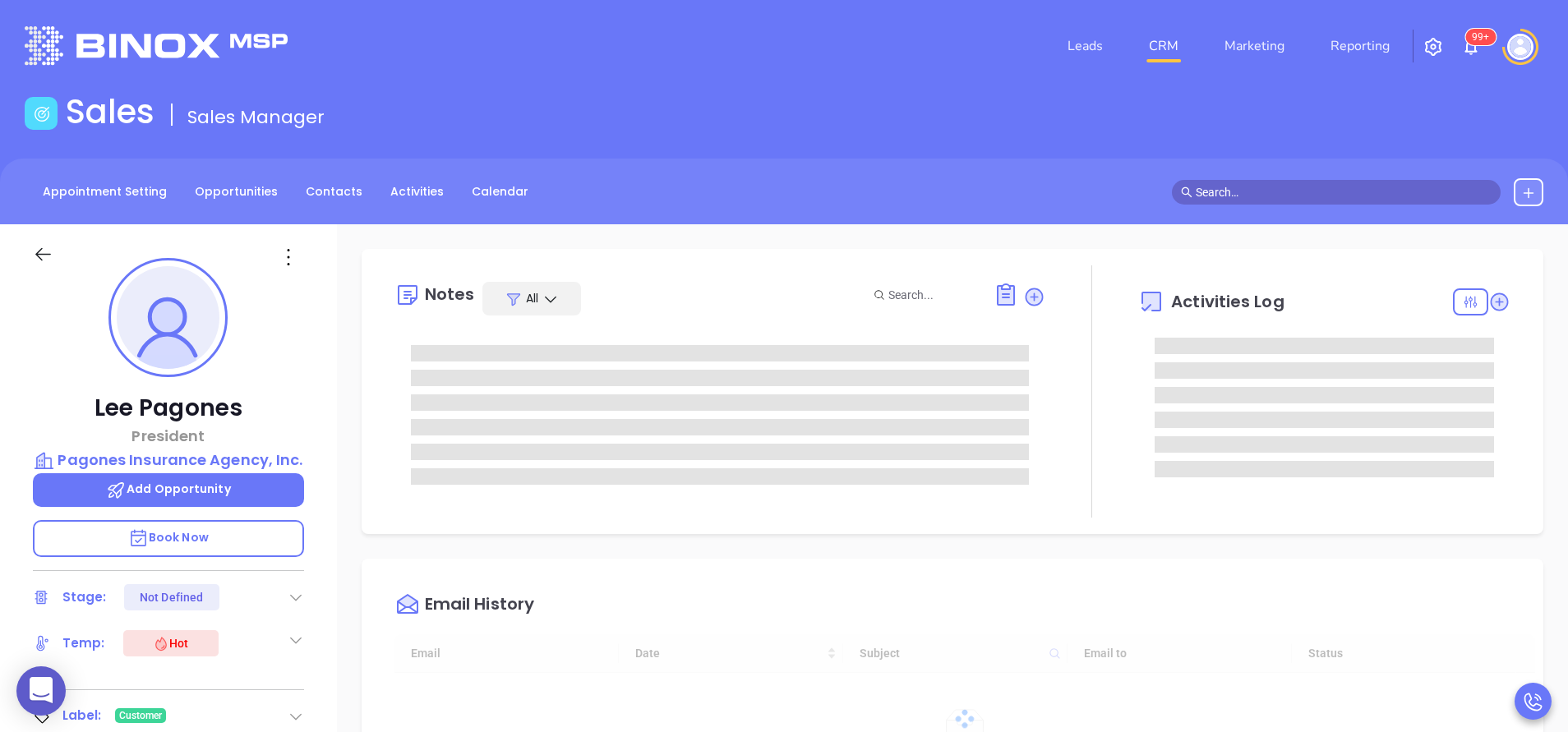 type on "08/06/2025" 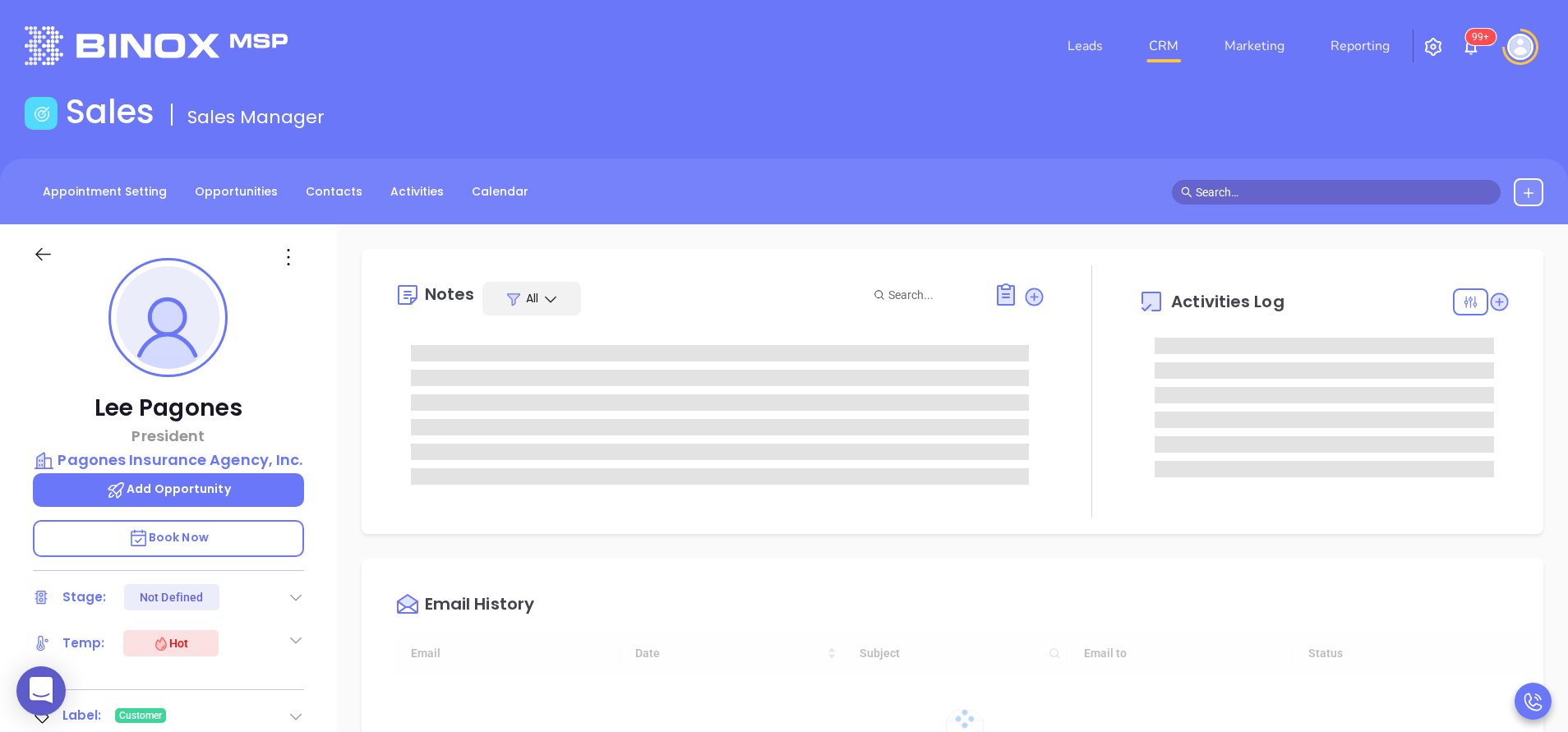 scroll, scrollTop: 430, scrollLeft: 0, axis: vertical 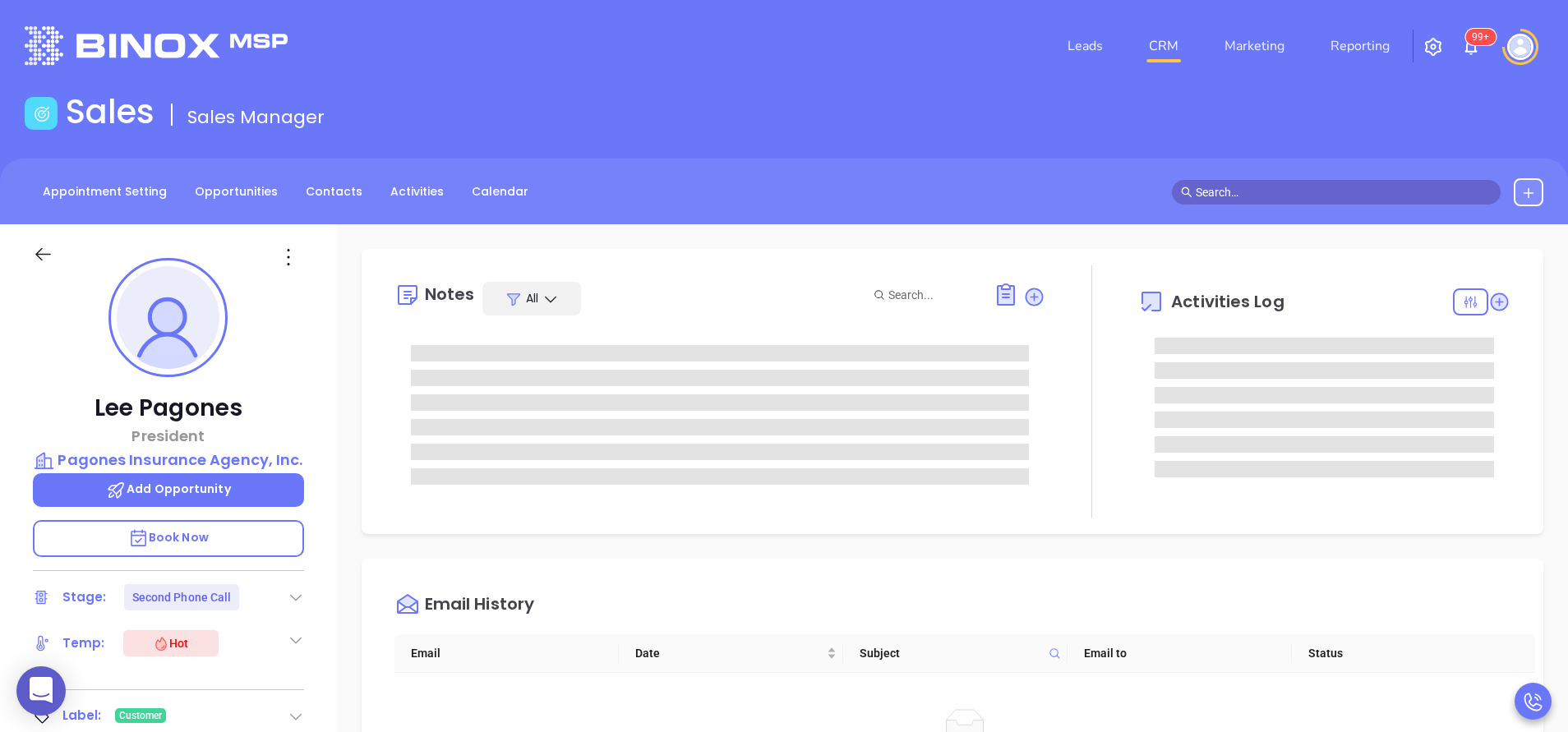 type on "Anabell Dominguez" 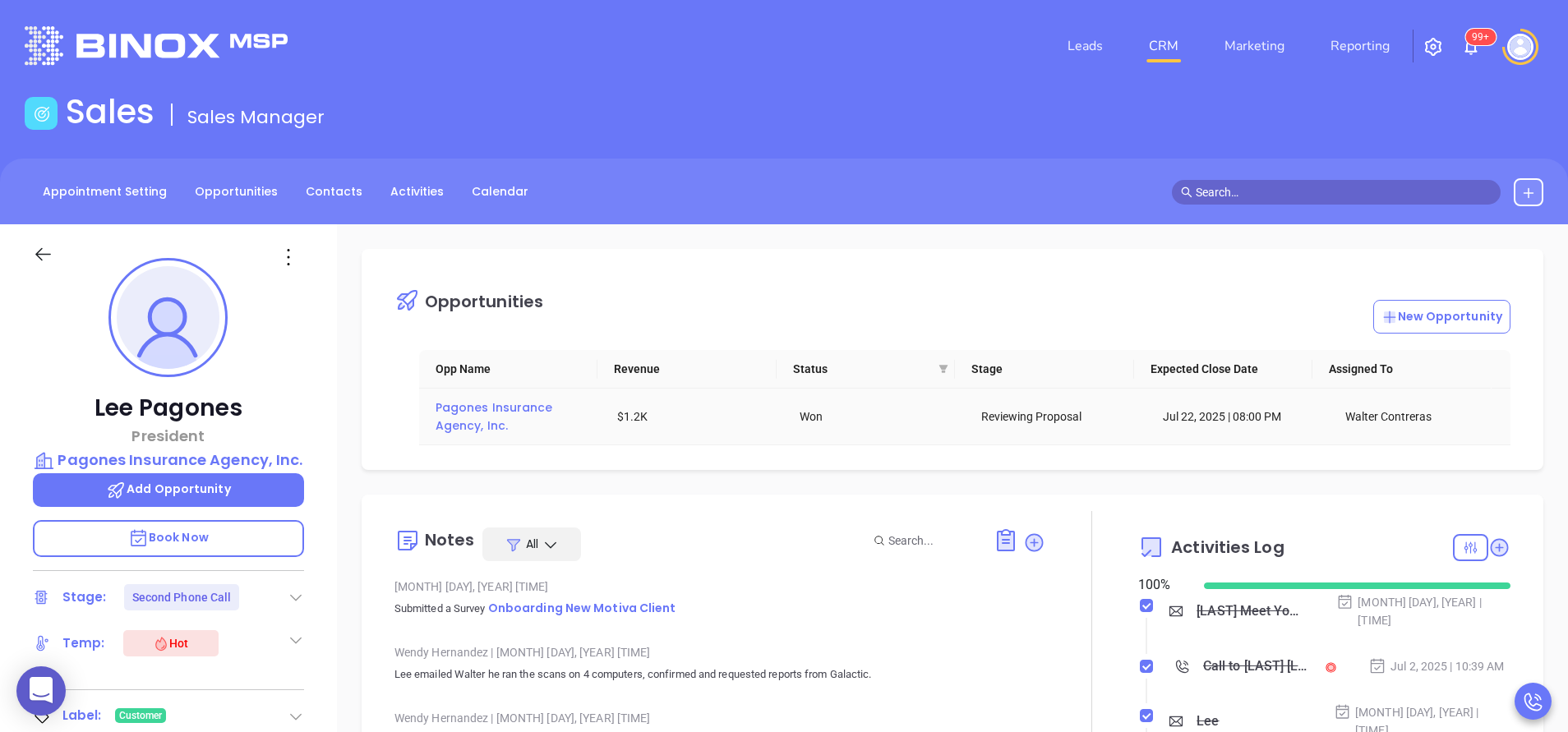 click on "Pagones Insurance Agency, Inc." at bounding box center [496, 417] 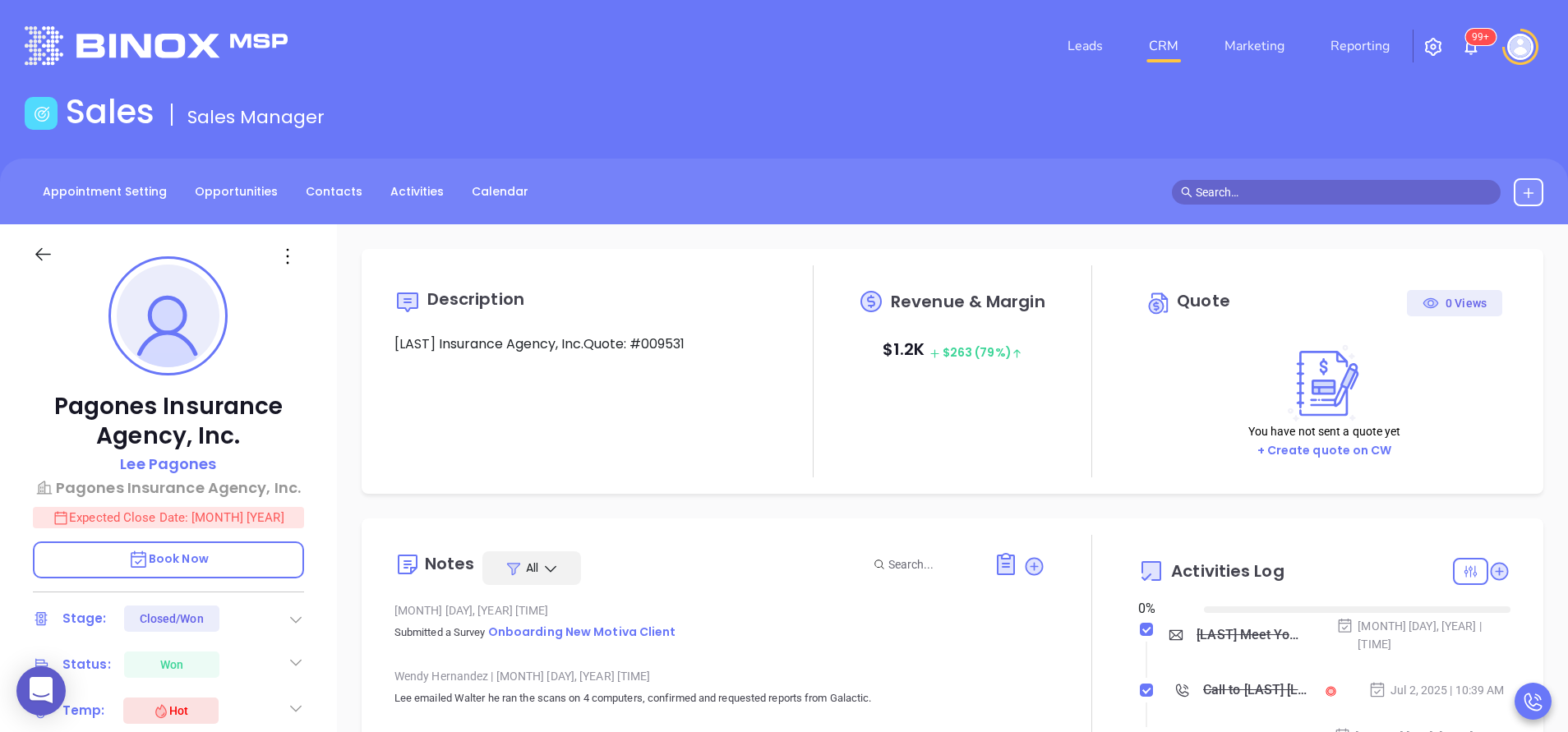 type on "08/06/2025" 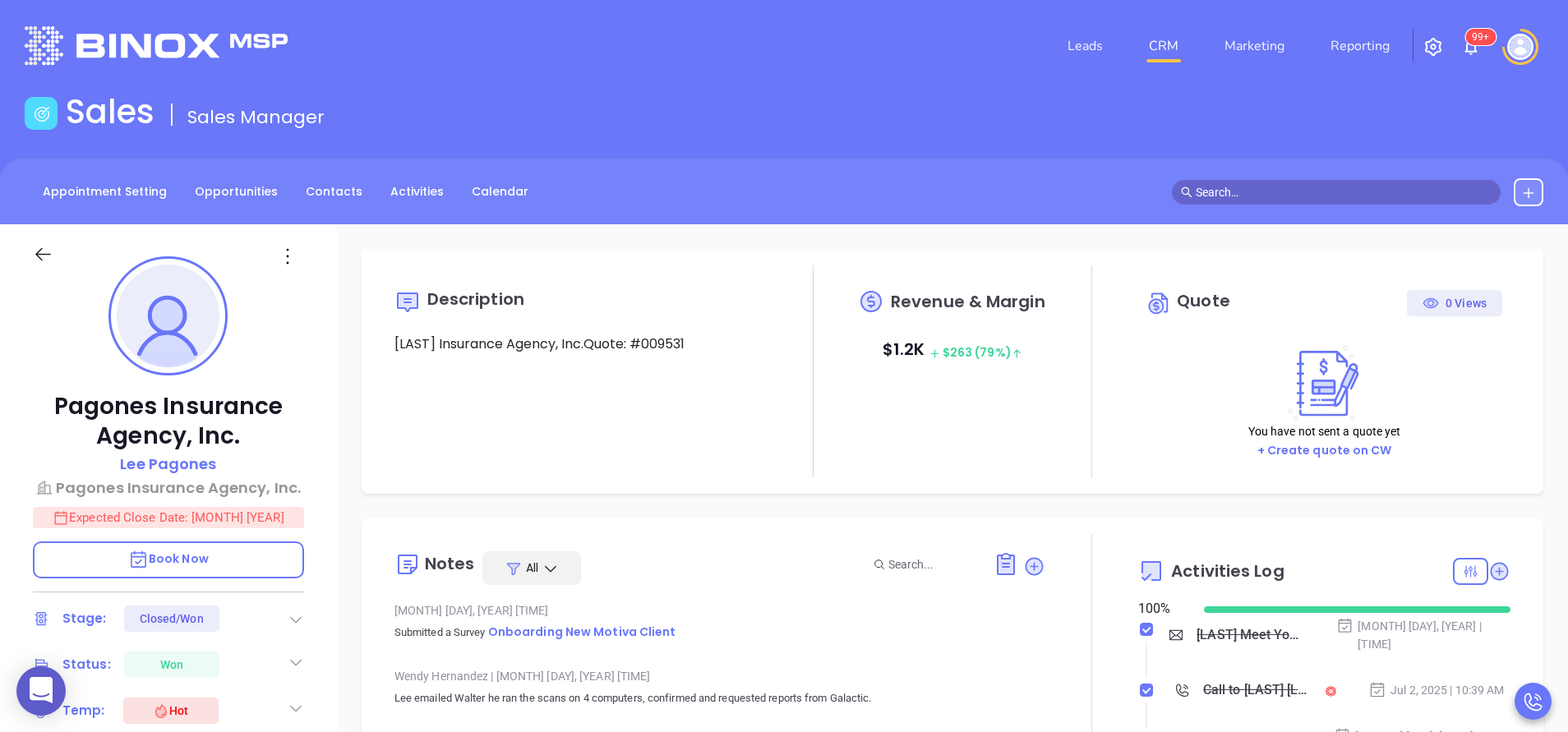 scroll, scrollTop: 430, scrollLeft: 0, axis: vertical 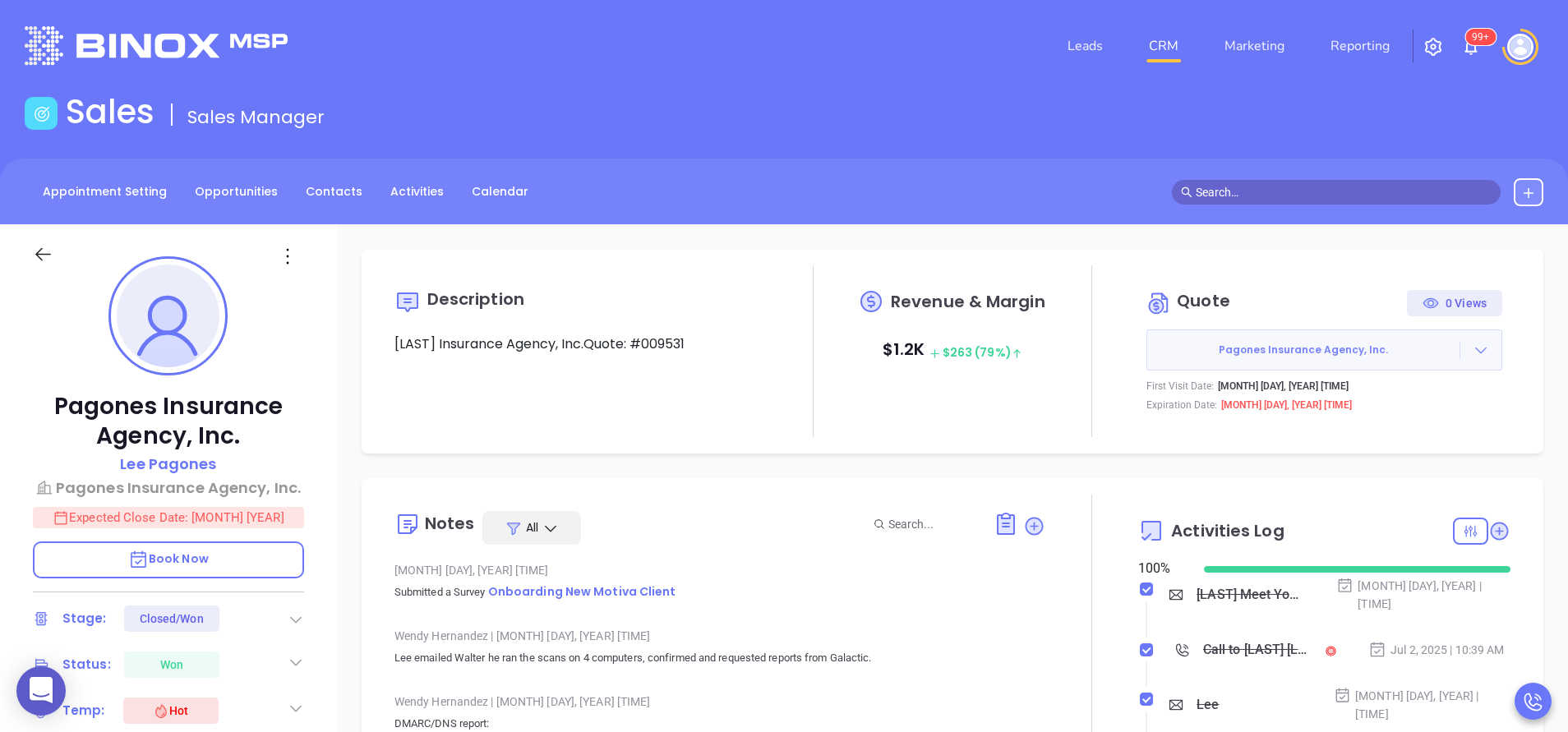 type on "Anabell Dominguez" 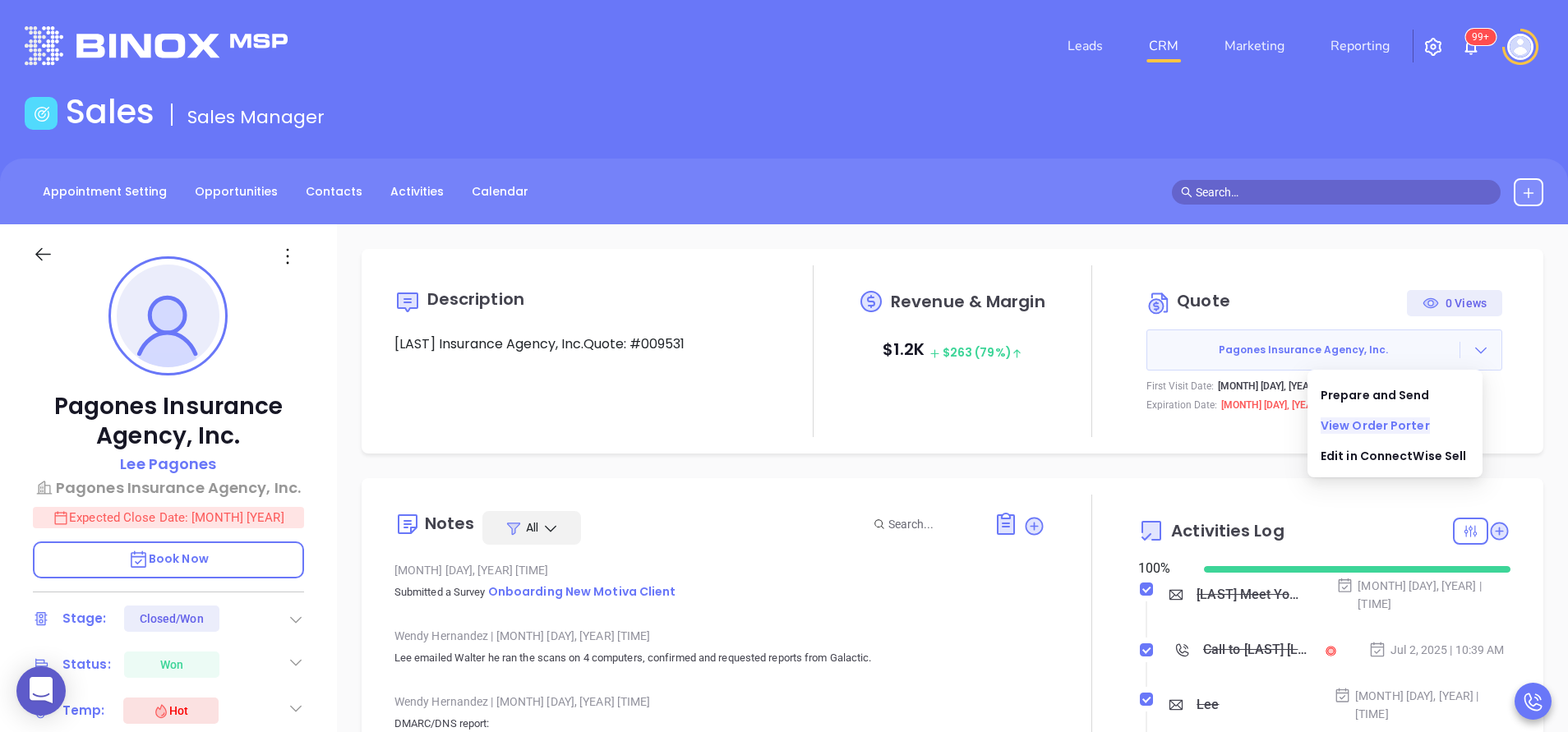 click on "View Order Porter" at bounding box center (1375, 426) 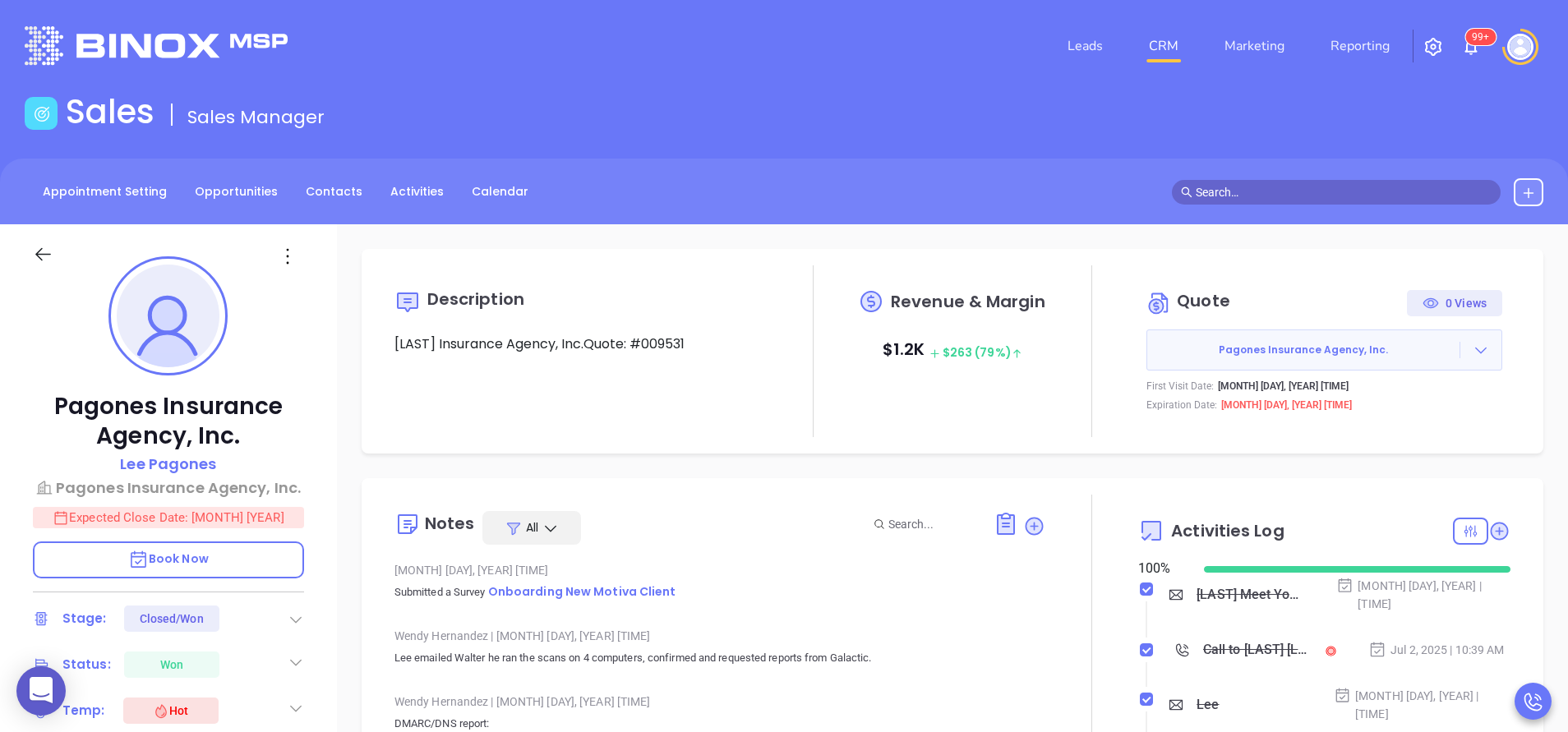 click on "Submitted a Survey   Onboarding New Motiva Client" at bounding box center (720, 592) 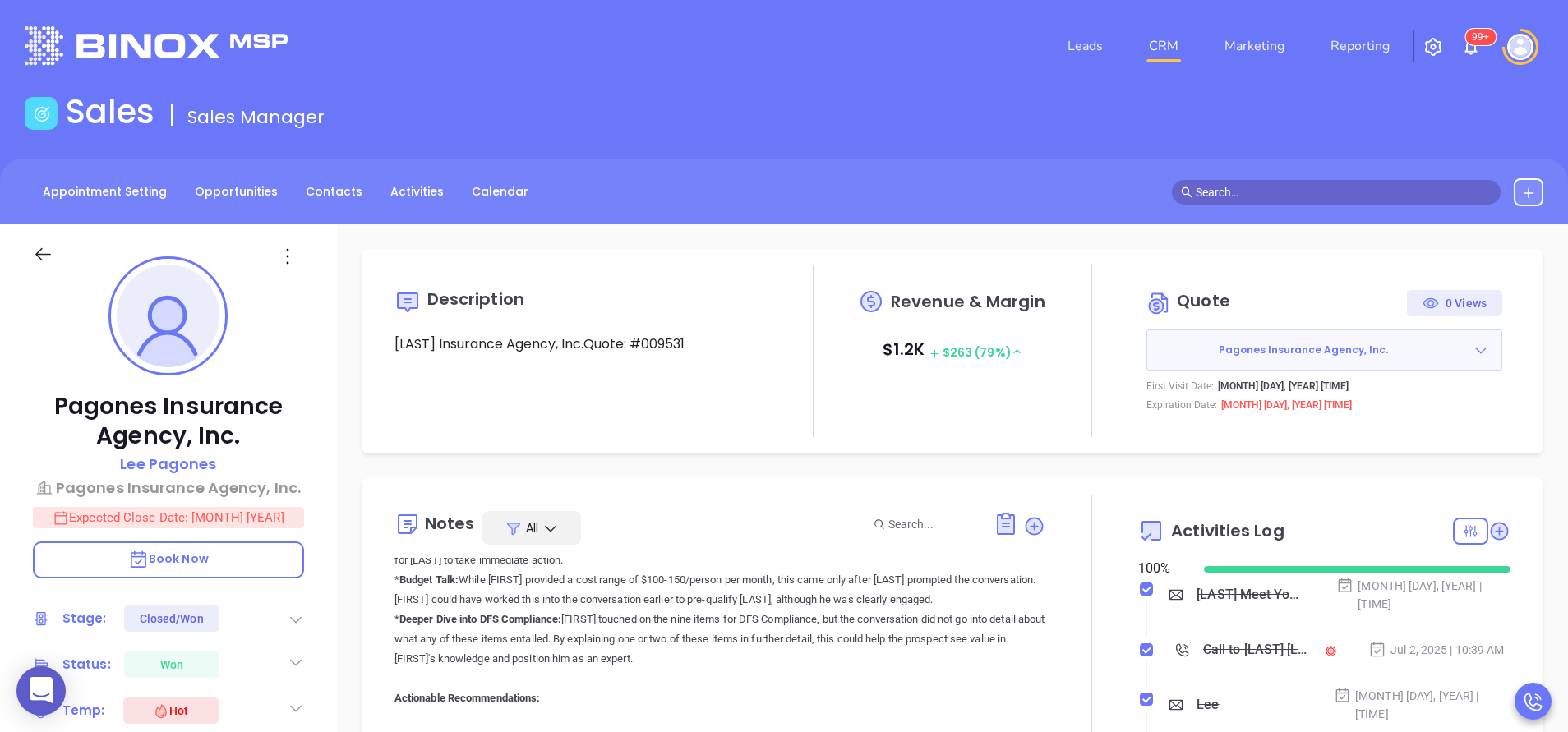 scroll, scrollTop: 1232, scrollLeft: 0, axis: vertical 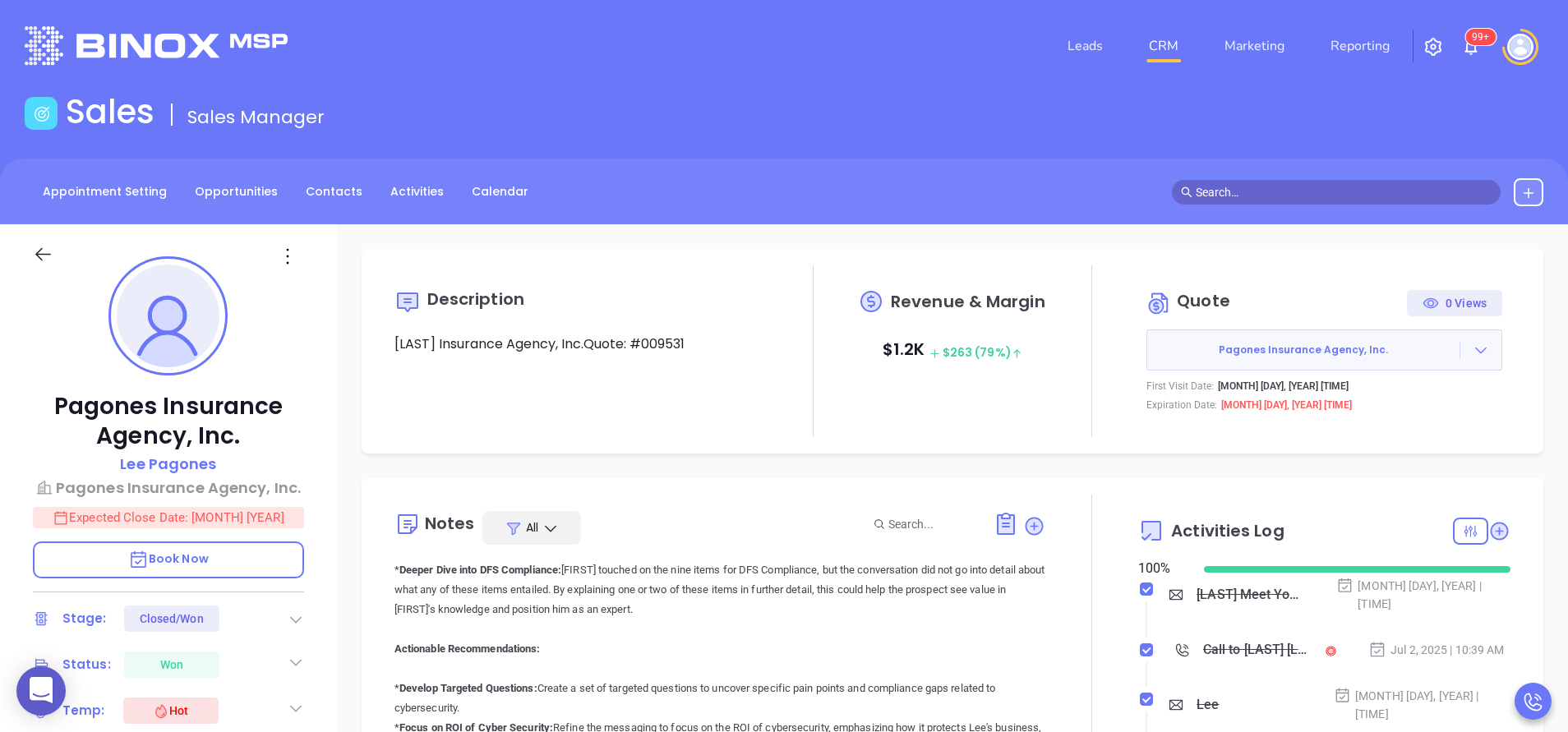 click at bounding box center (1091, 688) 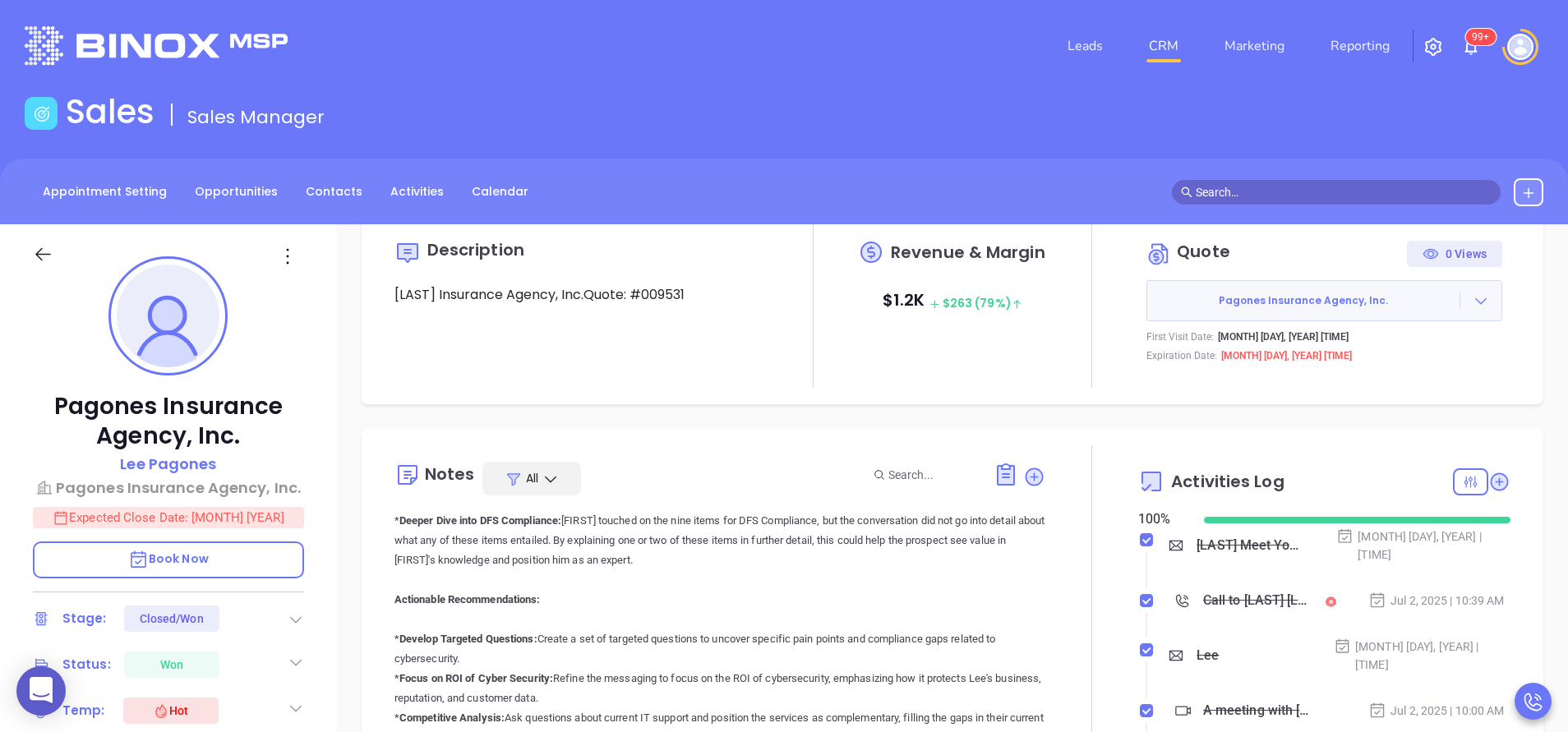 scroll, scrollTop: 246, scrollLeft: 0, axis: vertical 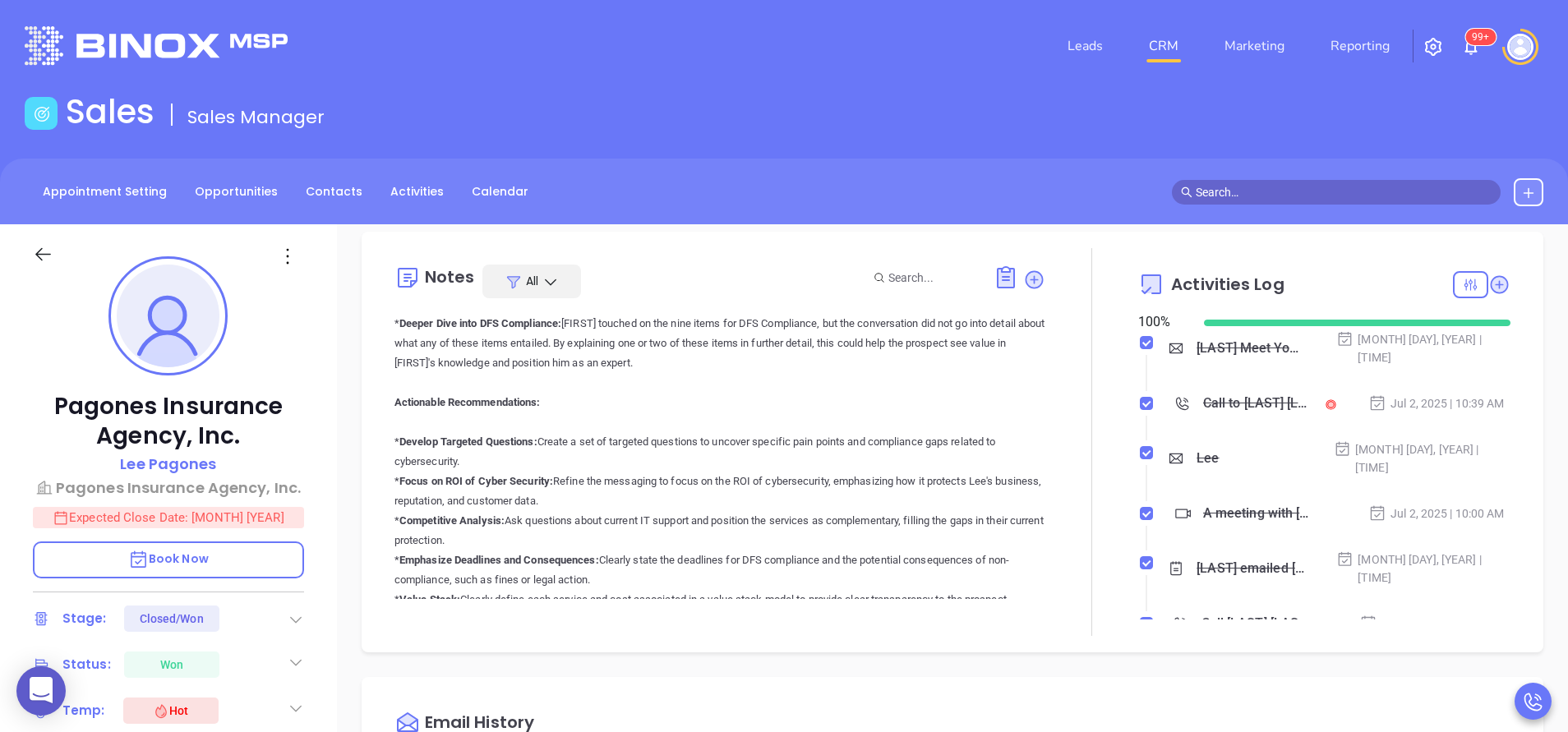 click on "Communication with Decision Maker Overall Performance:  Walter 7/10 Key Strengths: *    Rapport Building:  Walter quickly established a good rapport with Lee, showing empathy regarding the death of his friends and acknowledged his willingness to pay for expertise. *    Association with Trusted Entity:  Walter leveraged his connection with the Big "I" to build credibility and trust, positioning the cyber assessment as a benefit of membership. *    Educational Approach:  Walter positioned himself as an educator, aiming to inform Lee about cybersecurity risks and compliance requirements before pushing for a sale. *    Offering Value Early:  Walter offered a free cyber assessment upfront, providing immediate value and creating a reason for a follow-up meeting. *    Addressing Concerns:  Walter addressed Lee's concerns about the assessment process, clarifying that it doesn't install anything or take data. *    Clear Next Steps: Areas Needing Improvement: *    Probing for Specific Pain Points: *    *    *    *" at bounding box center (720, 294) 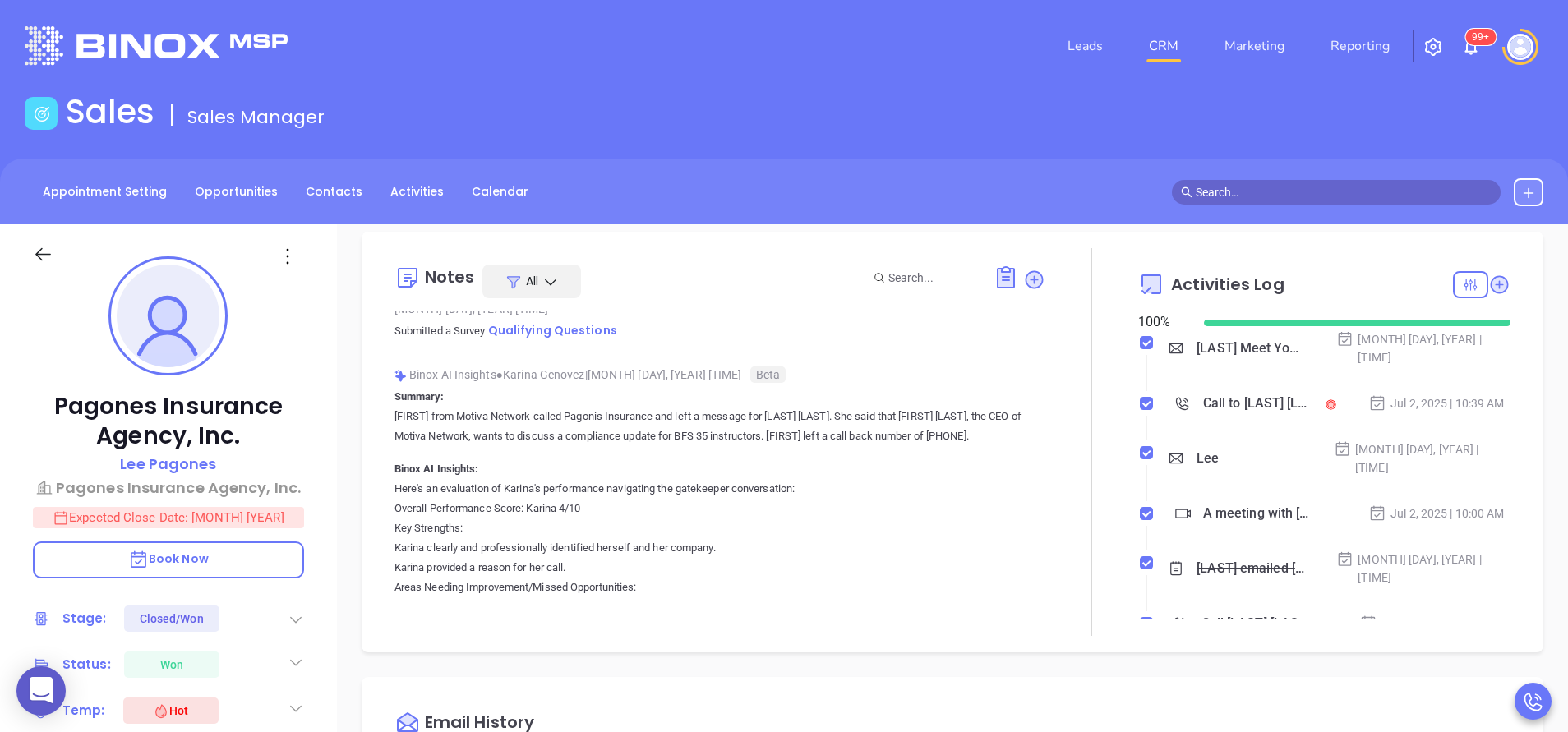 scroll, scrollTop: 3253, scrollLeft: 0, axis: vertical 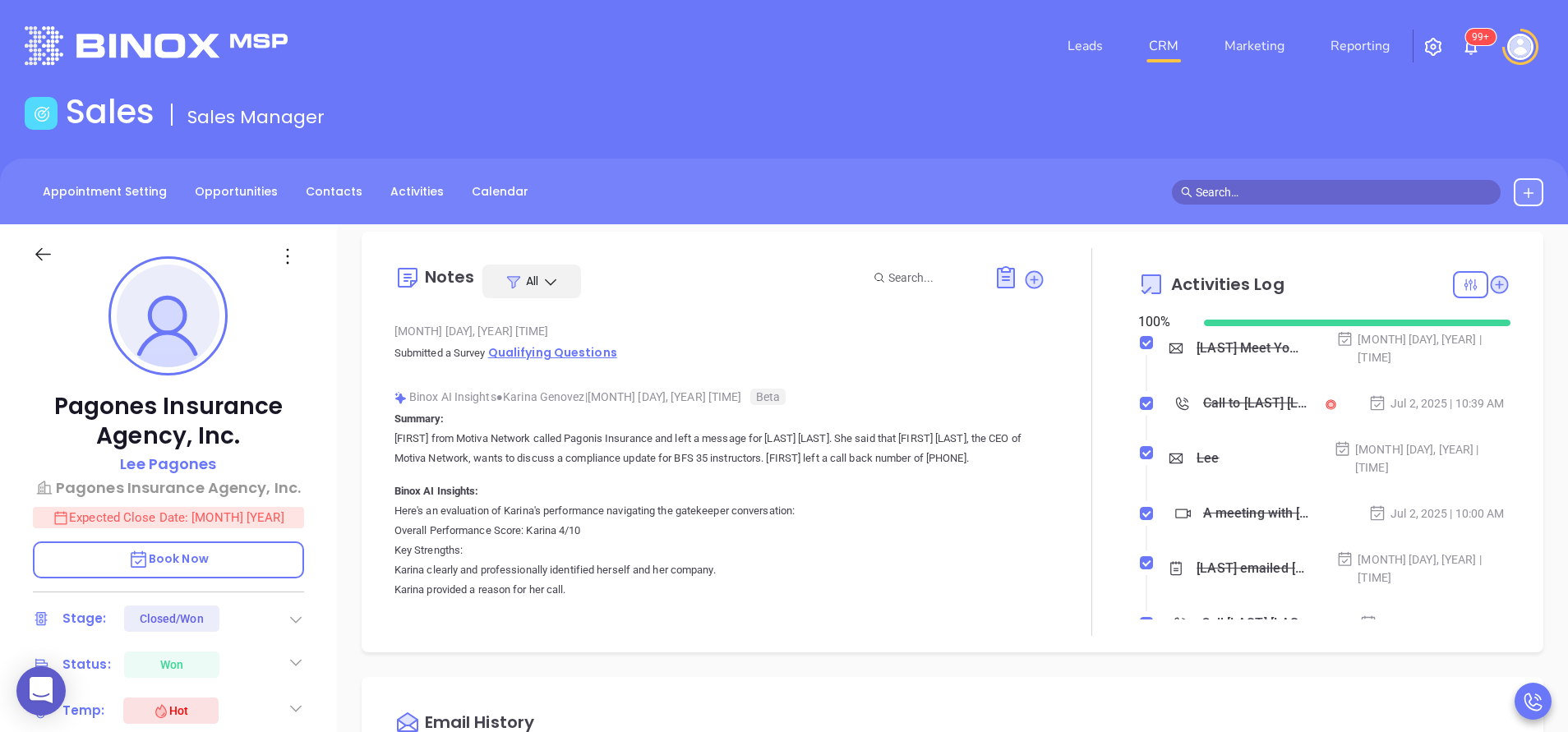 click on "Qualifying Questions" at bounding box center (552, 352) 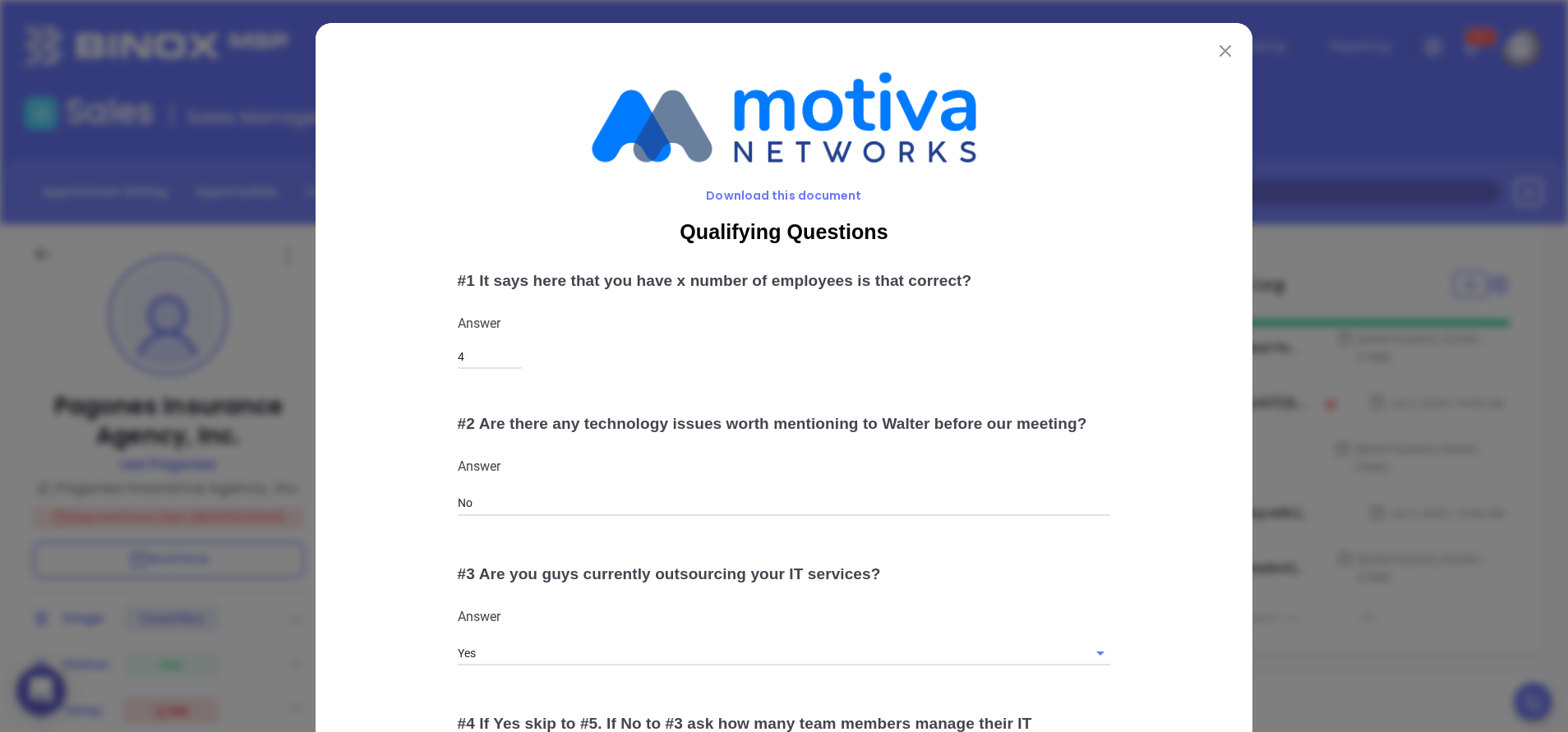 click at bounding box center [1225, 51] 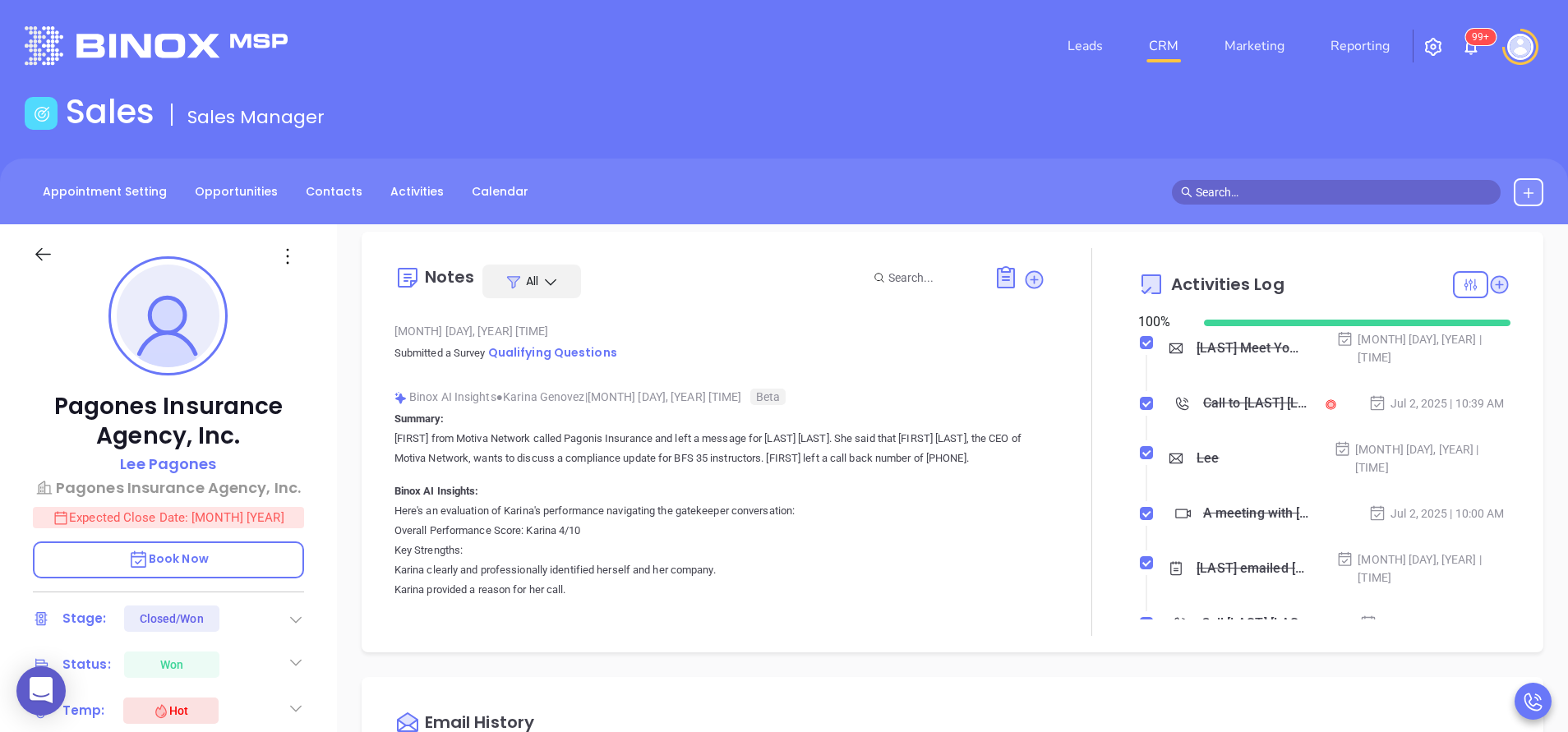 click on "Jun 23, 2025  03:46 PM" at bounding box center [720, 331] 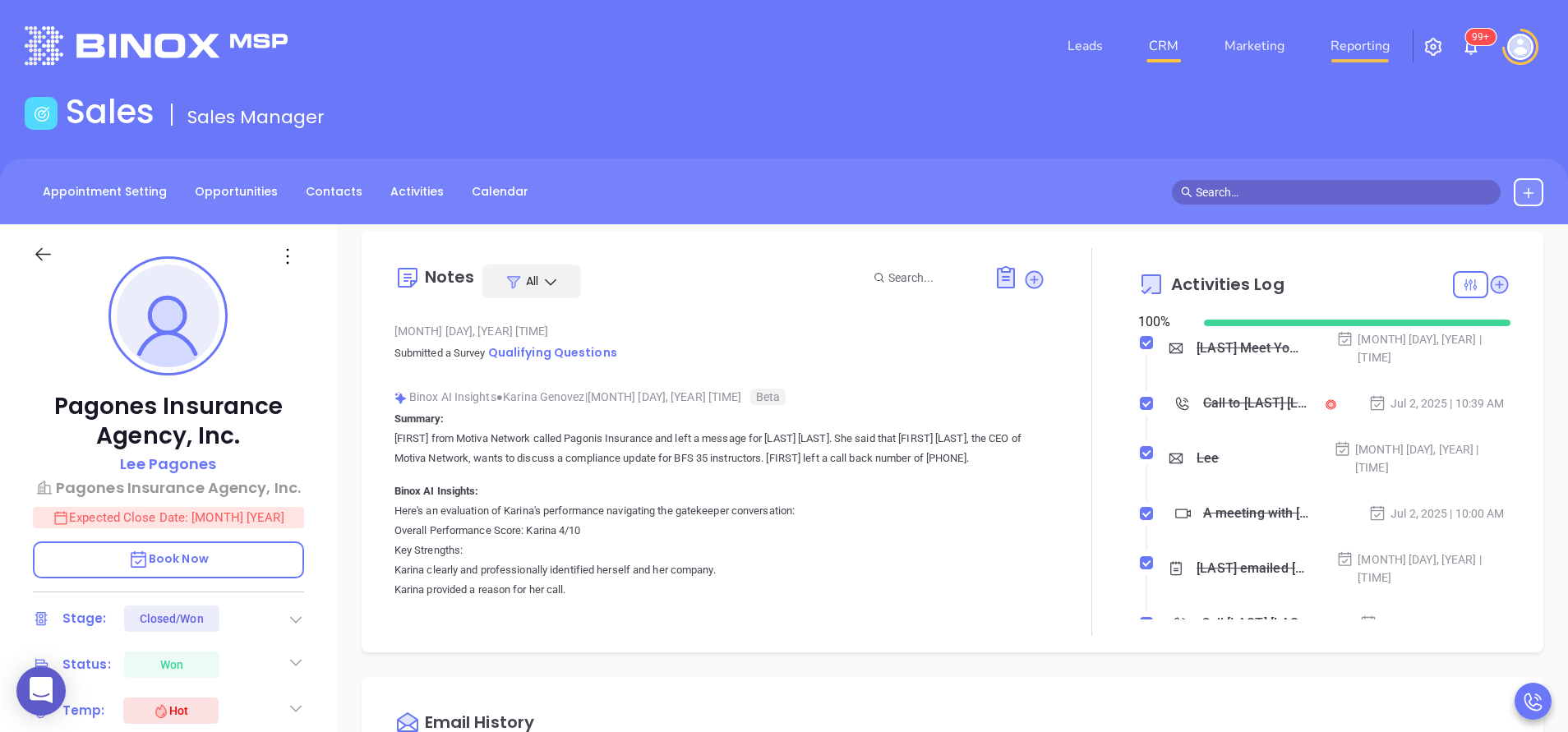click on "Reporting" at bounding box center (1360, 46) 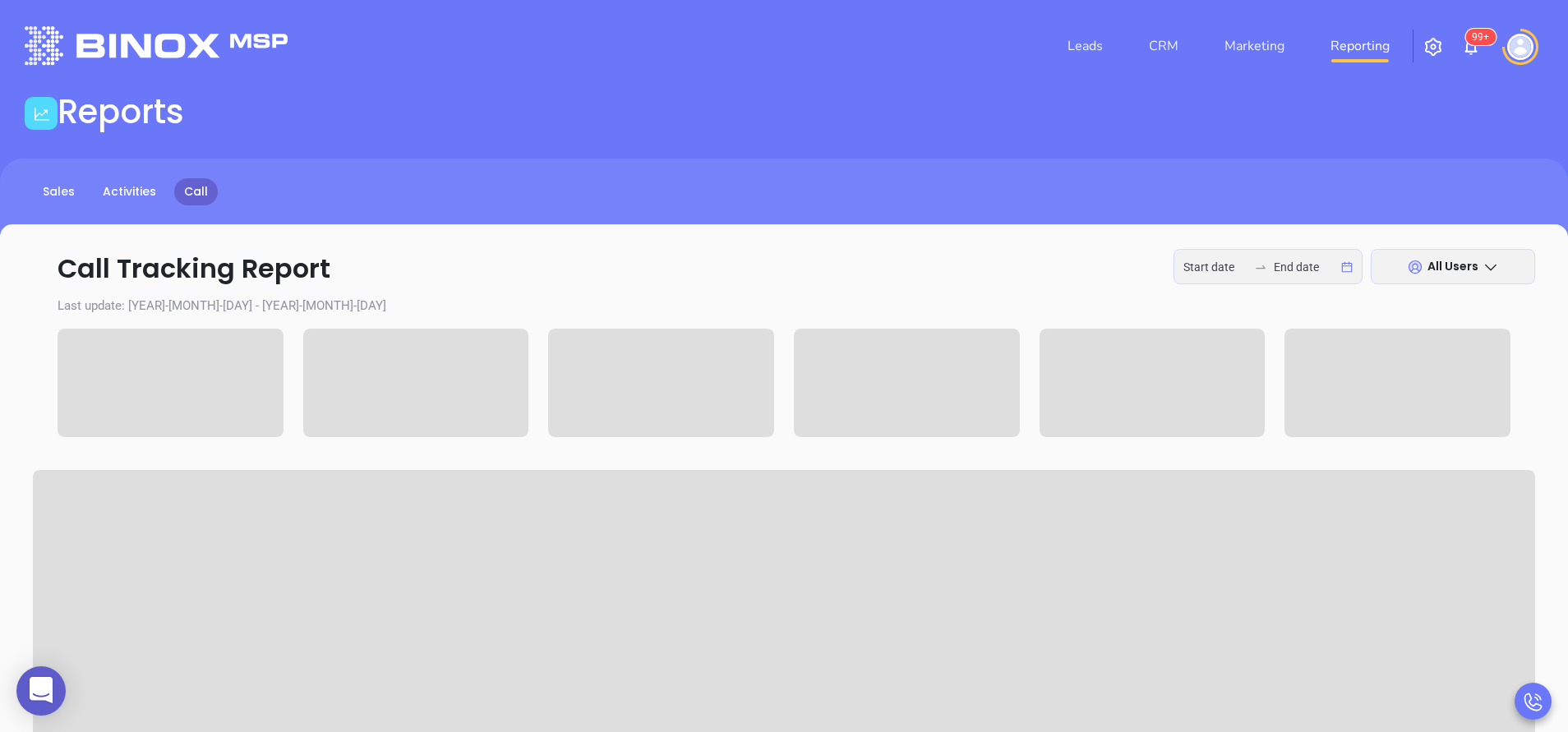 type on "2025-08-04" 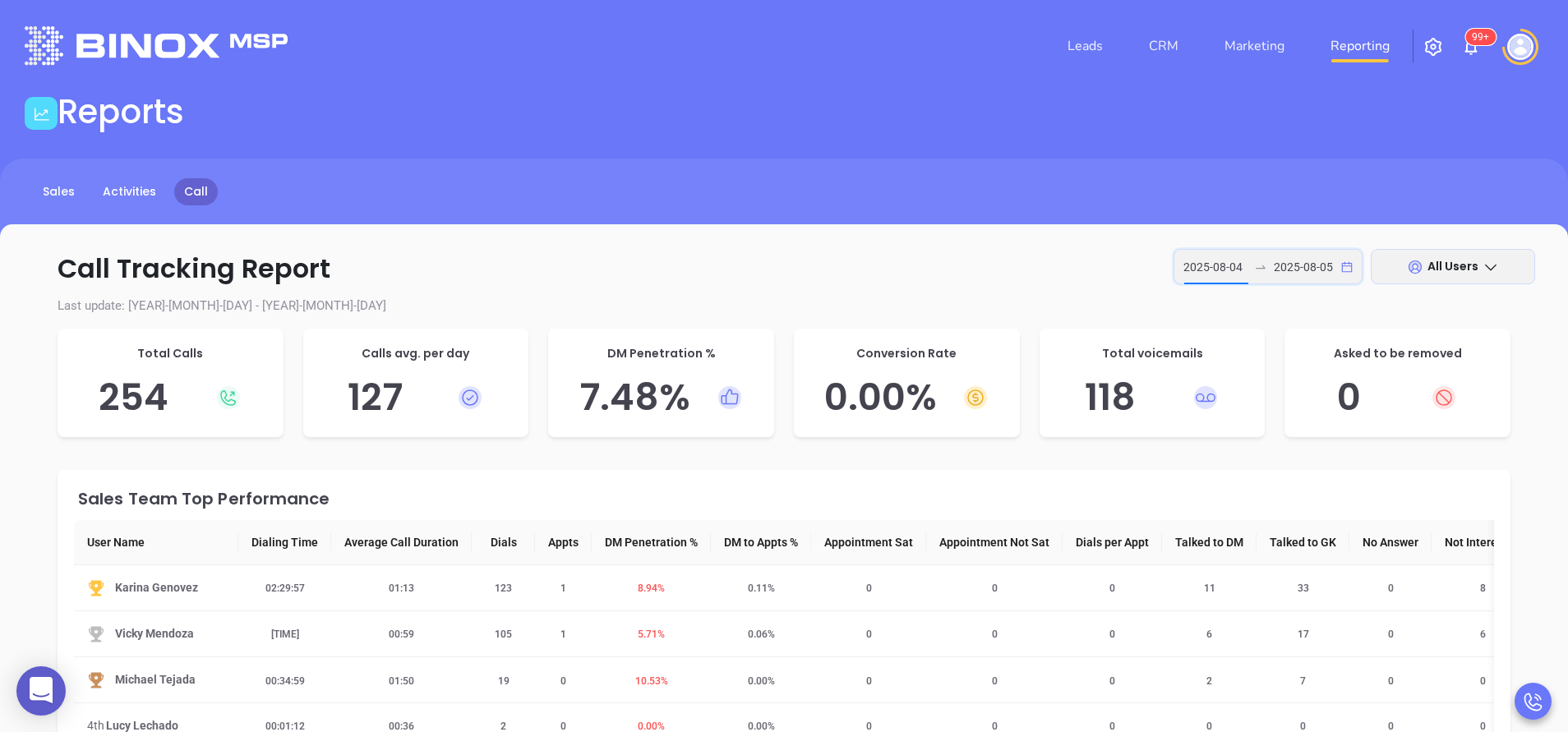 click on "2025-08-04" at bounding box center (1215, 267) 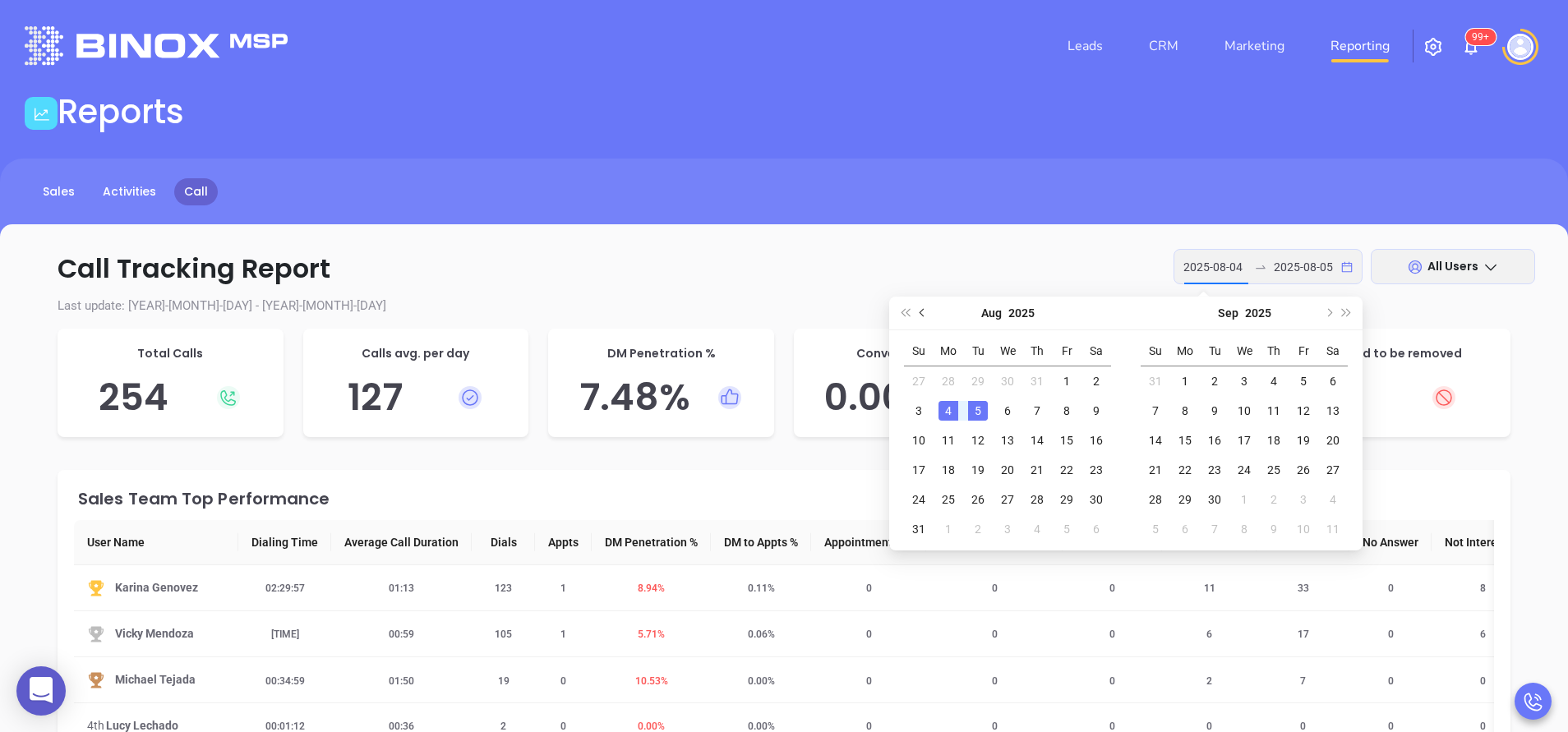 click at bounding box center [924, 313] 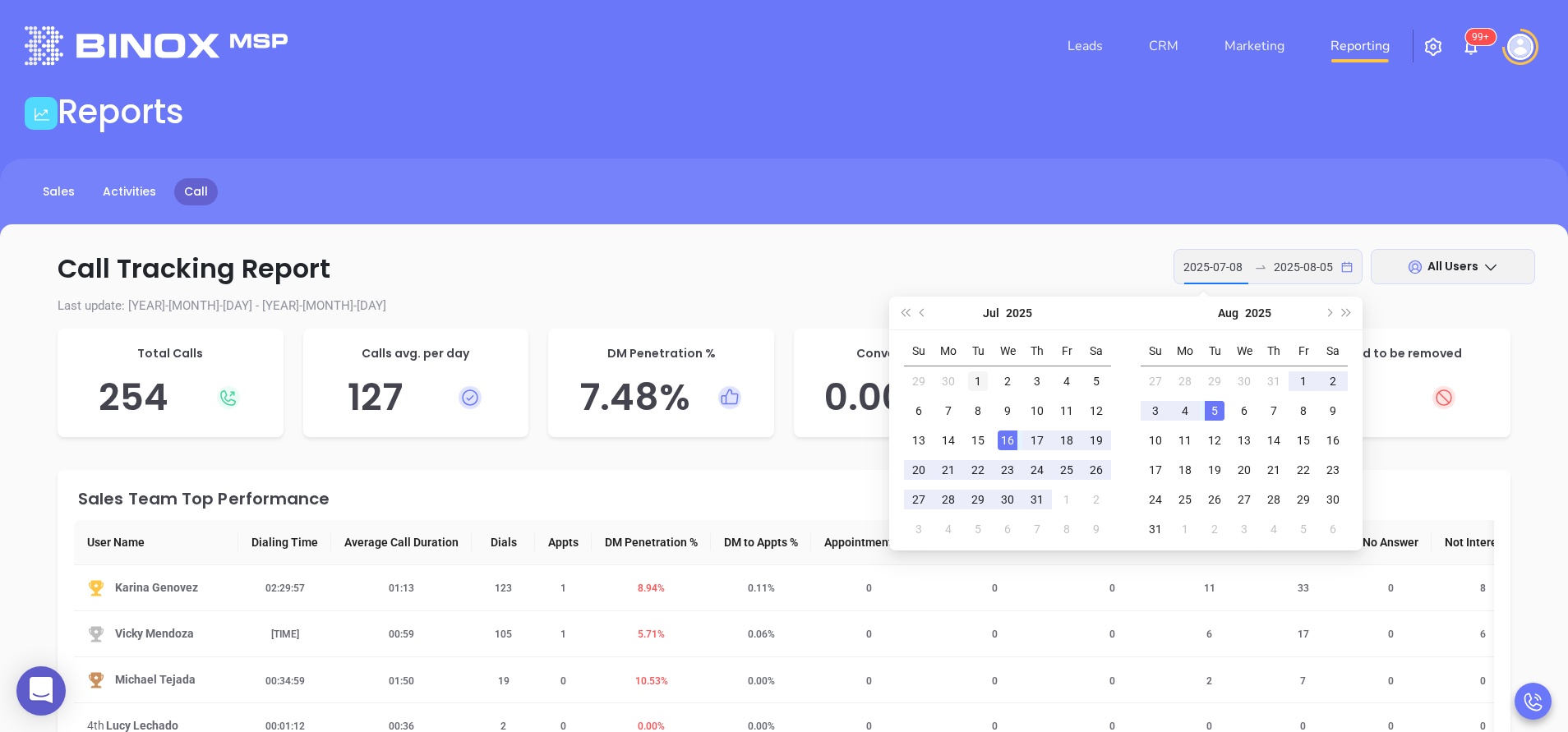 type on "2025-07-01" 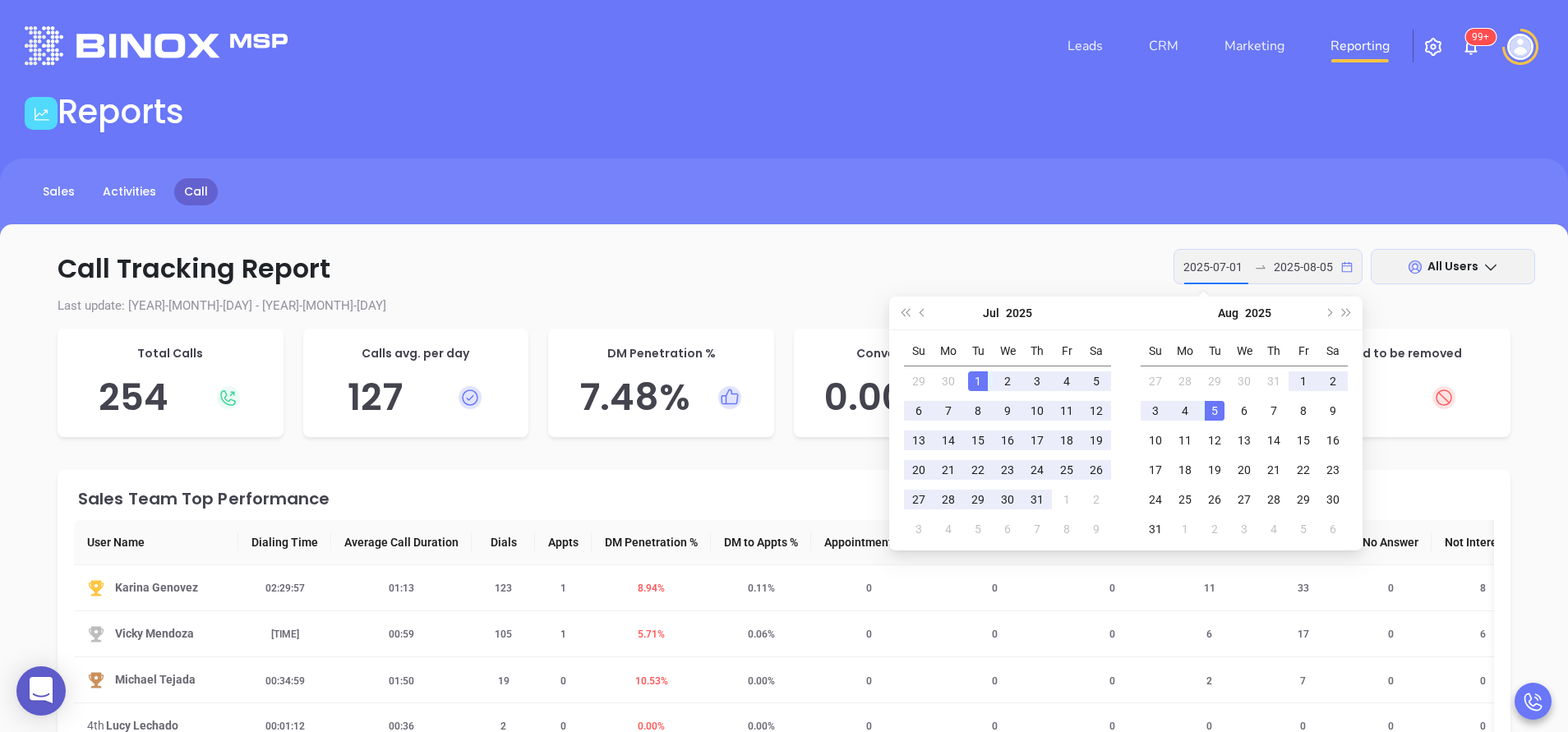 click on "1" at bounding box center (978, 381) 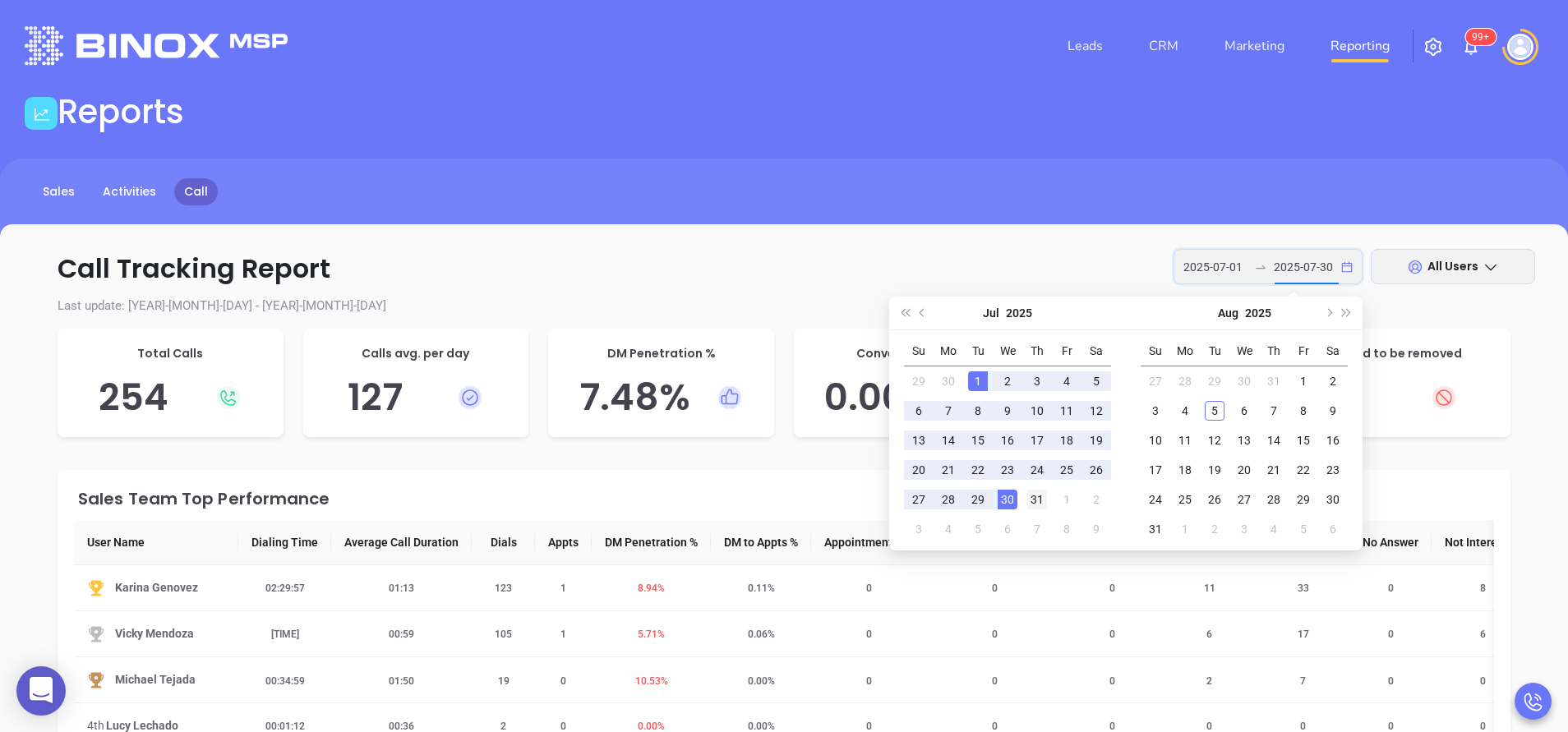 type on "2025-07-31" 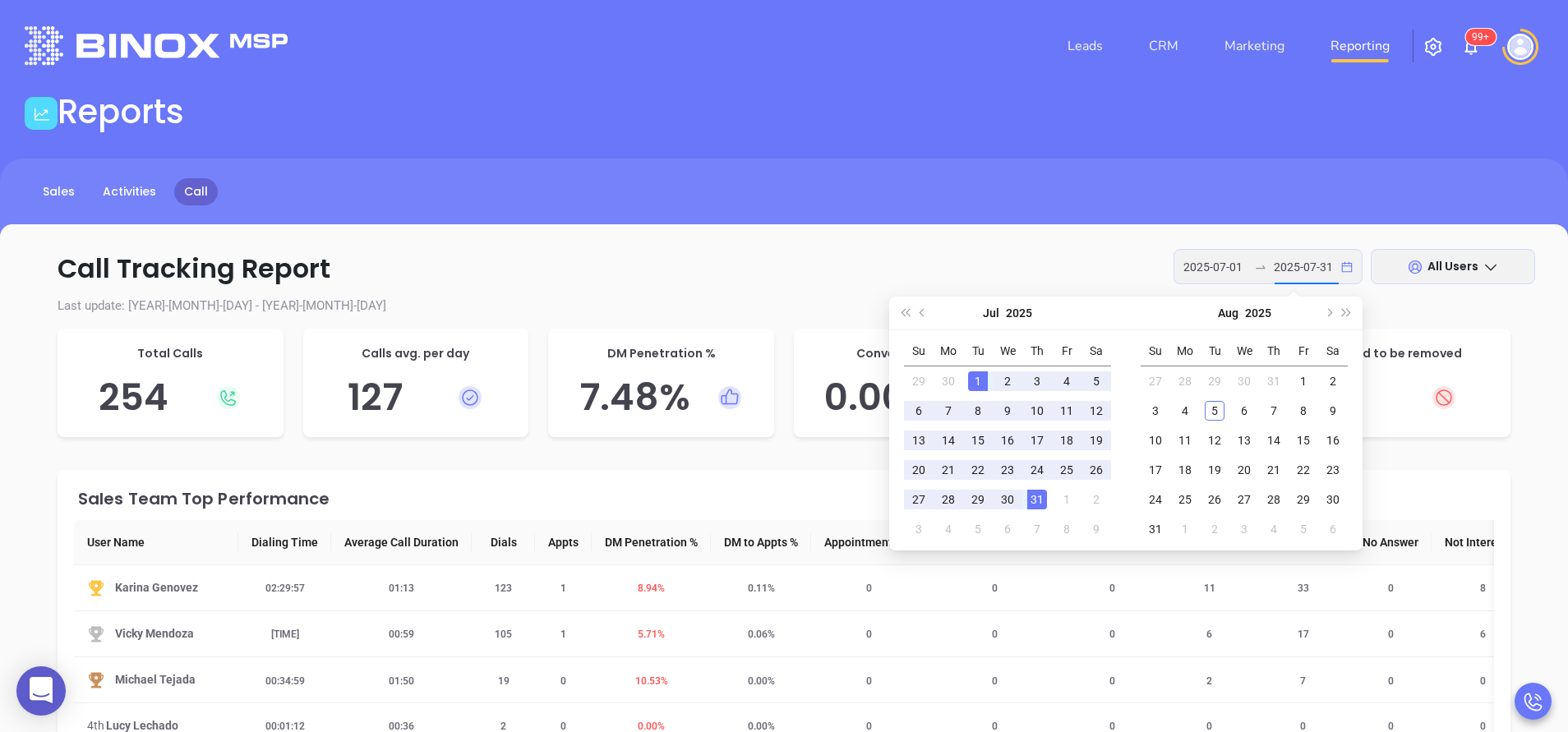 click on "31" at bounding box center [1037, 500] 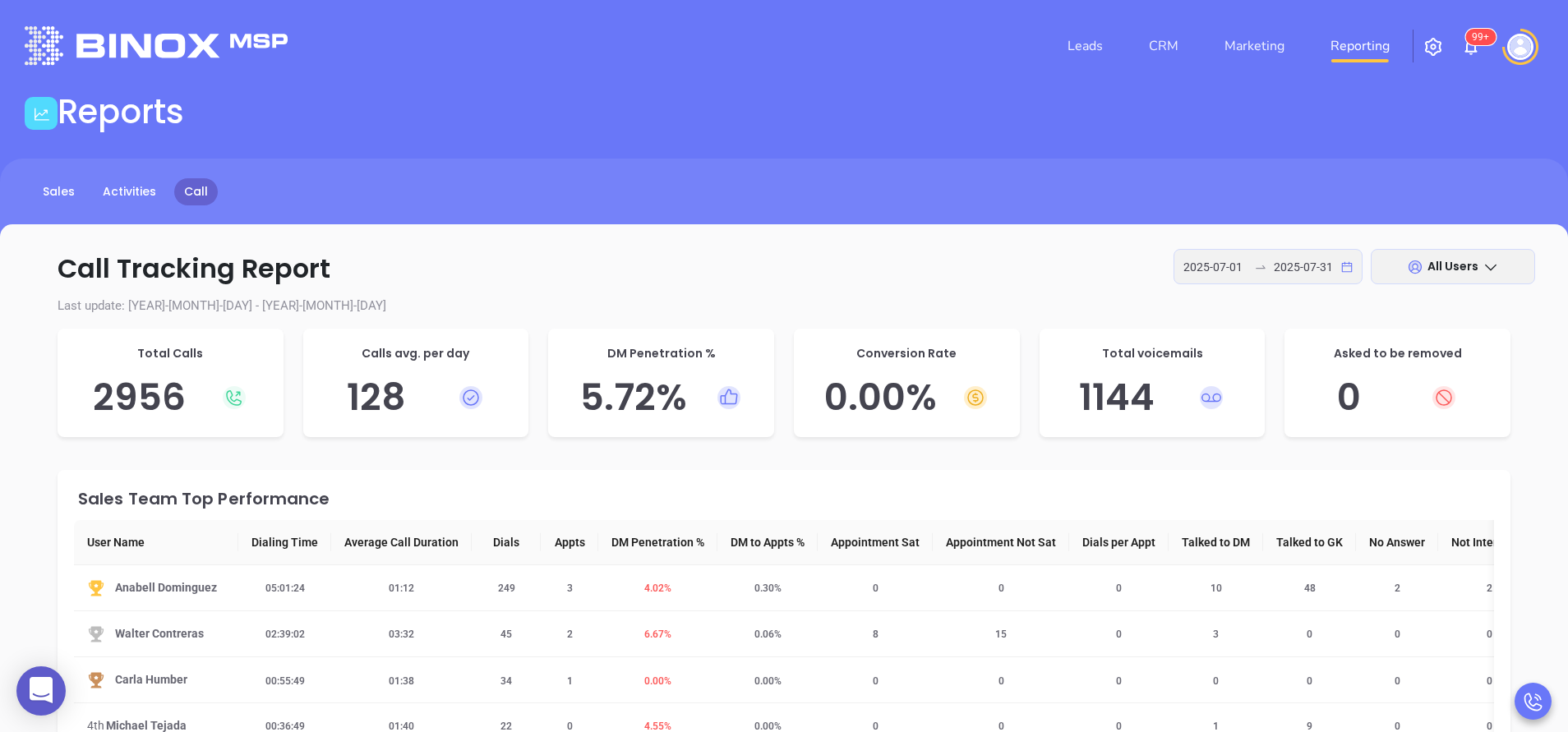 click on "Call Tracking Report 2025-07-01 2025-07-31 All Users Last update:   2025-07-01 - 2025-07-31   Total Calls 2956 Calls avg. per day 128 DM Penetration % 5.72 % Conversion Rate 0.00 % Total voicemails 1144 Asked to be removed 0 Sales Team Top Performance User Name Dialing Time Average Call Duration Dials Appts DM Penetration % DM to Appts % Appointment Sat Appointment Not Sat Dials per Appt Talked to DM Talked to GK No Answer Not Interested Left VM No VM Remove                                   Anabell Dominguez 05:01:24 01:12 249 3 4.02 % 0.30 % 0 0 0 10 48 2 2 65 0 0 Walter Contreras 02:39:02 03:32 45 2 6.67 % 0.06 % 8 15 0 3 0 0 0 1 0 0 Carla Humber 00:55:49 01:38 34 1 0.00 % 0.00 % 0 0 0 0 0 0 0 0 0 0 4th Michael Tejada 00:36:49 01:40 22 0 4.55 % 0.00 % 0 0 0 1 9 0 0 13 0 0 5th Wendy Hernandez 00:27:26 01:26 19 15 0.00 % 0.00 % 0 0 0 0 0 0 0 1 0 0 6th Carmen Galdamez 00:00:00 00:00 0 0 0.00 % 0.00 % 0 0 0 0 0 0 0 0 0 0 7th Megan Youmans 00:00:00 00:00 0 0 0.00 % 0.00 % 0 0 0 0 0 0 0 0 0 0 7" at bounding box center (784, 1123) 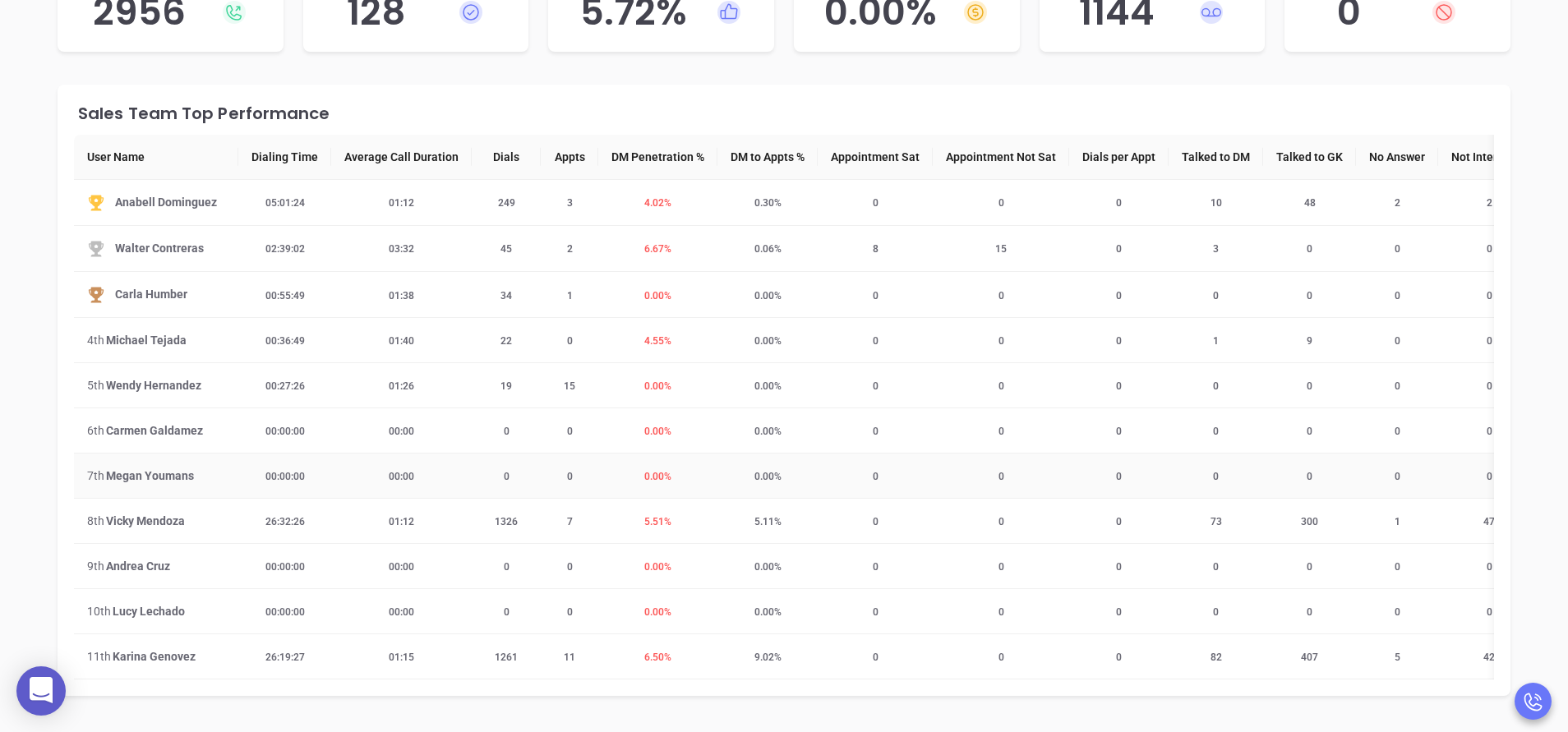 scroll, scrollTop: 394, scrollLeft: 0, axis: vertical 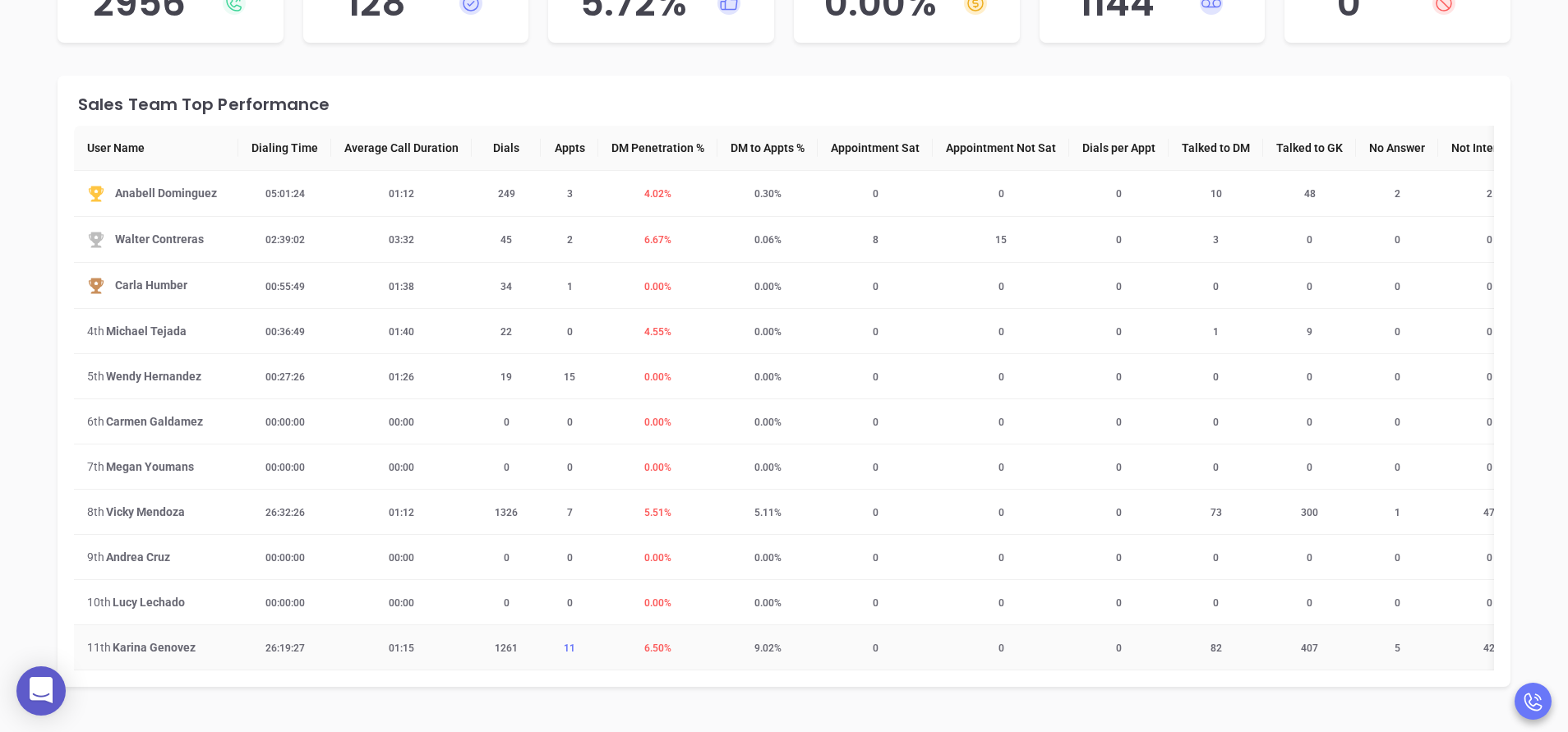 click on "11" at bounding box center [570, 648] 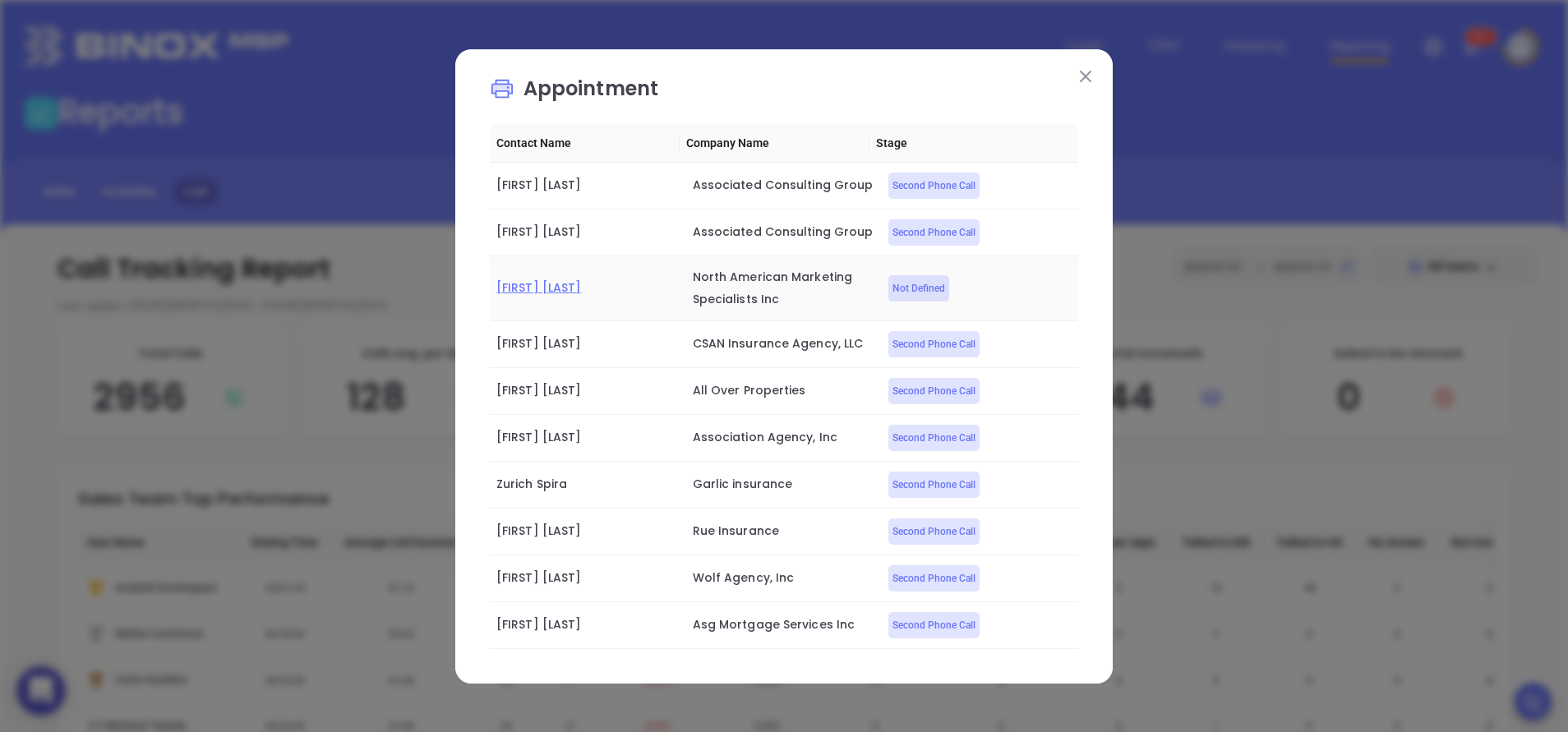 click on "Jerry Amodeo" at bounding box center (538, 288) 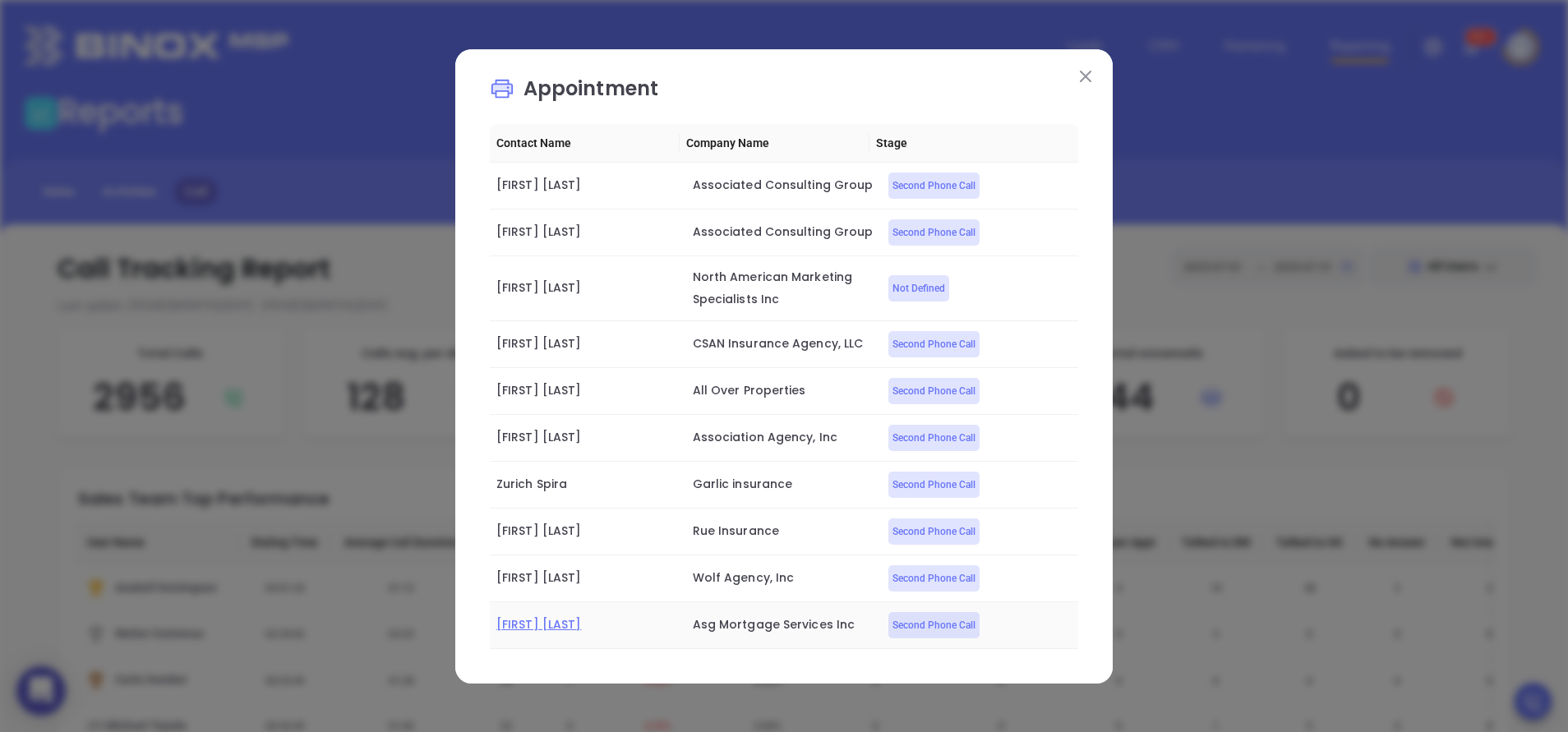 click on "Marion Lee" at bounding box center (538, 624) 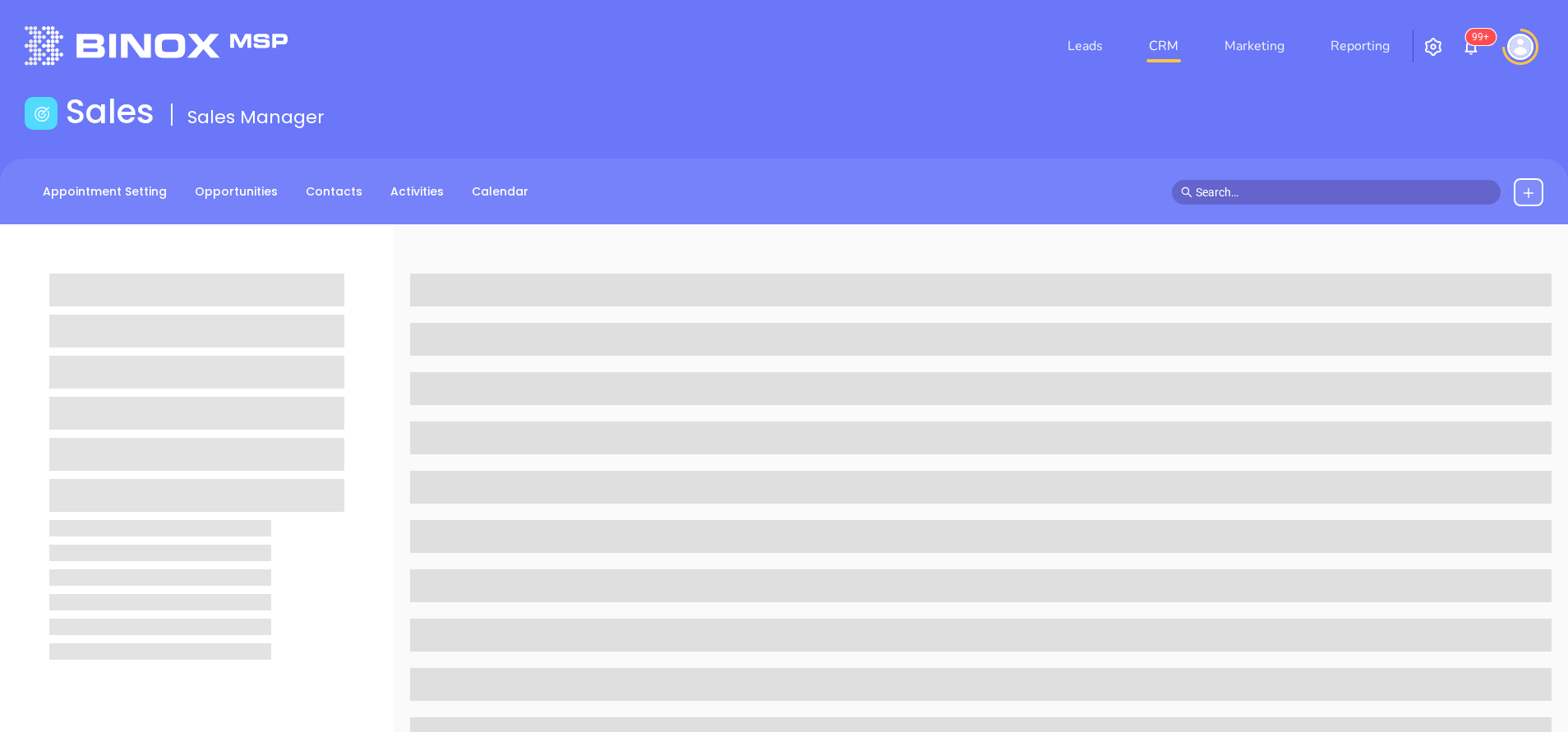 scroll, scrollTop: 0, scrollLeft: 0, axis: both 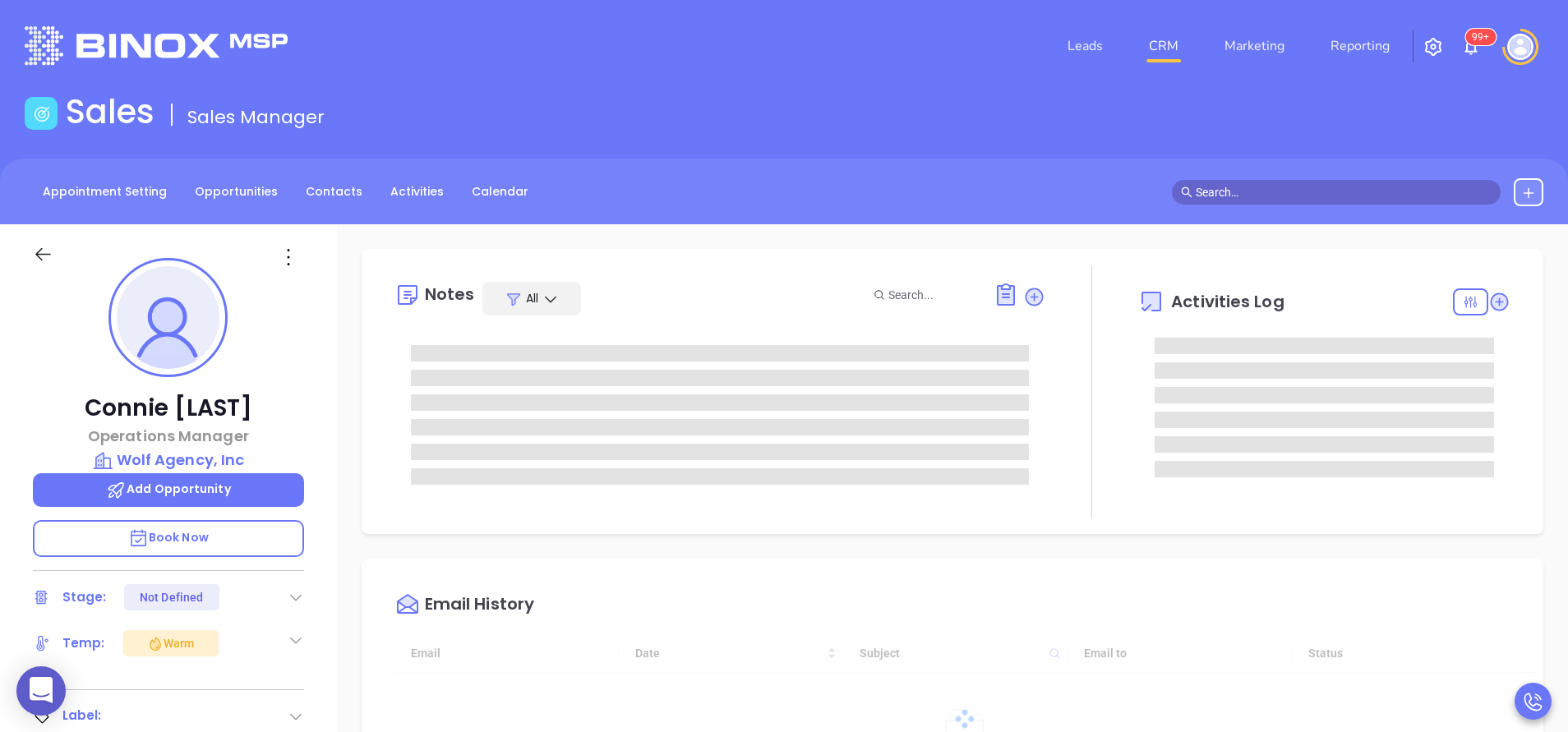 type on "08/06/2025" 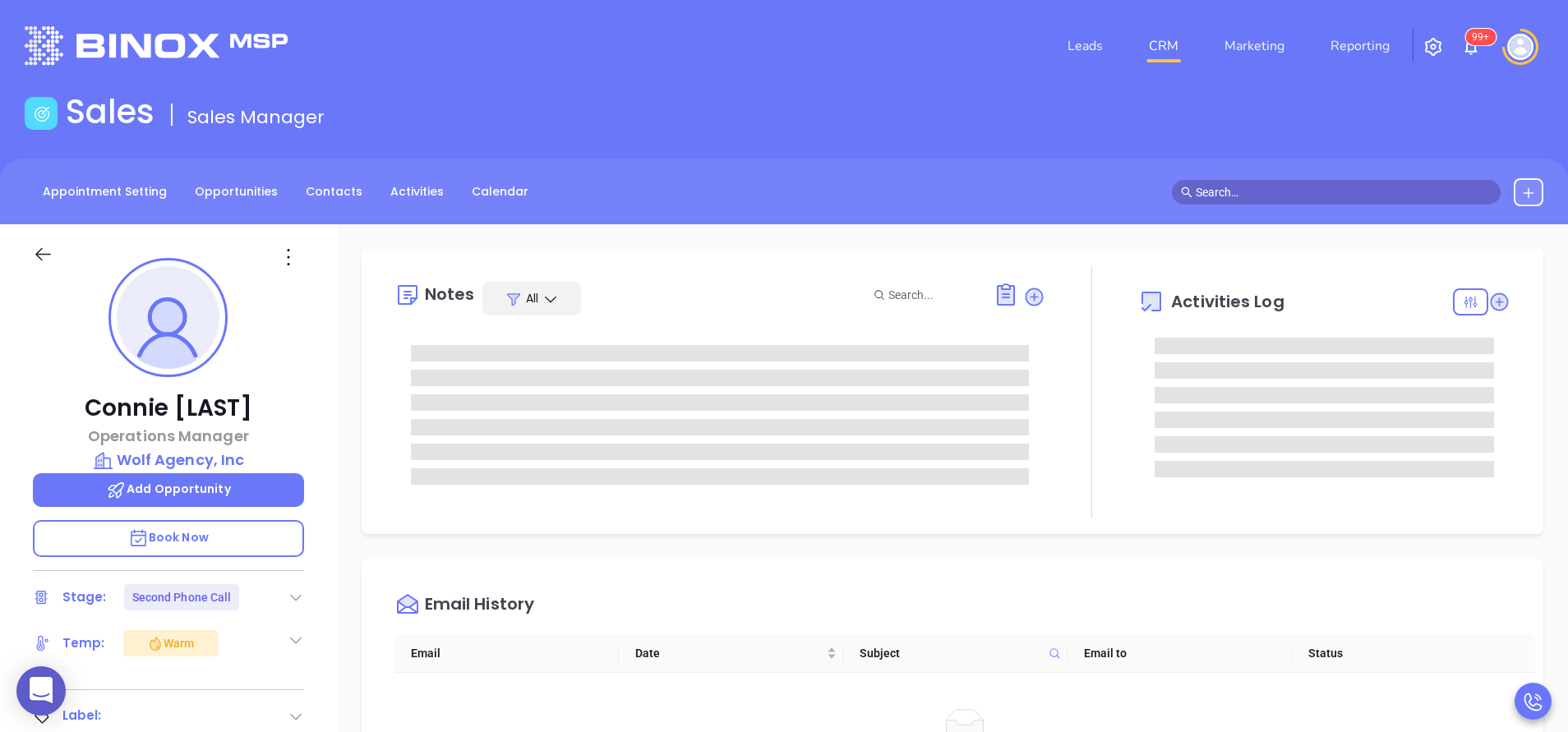 type on "Anabell Dominguez" 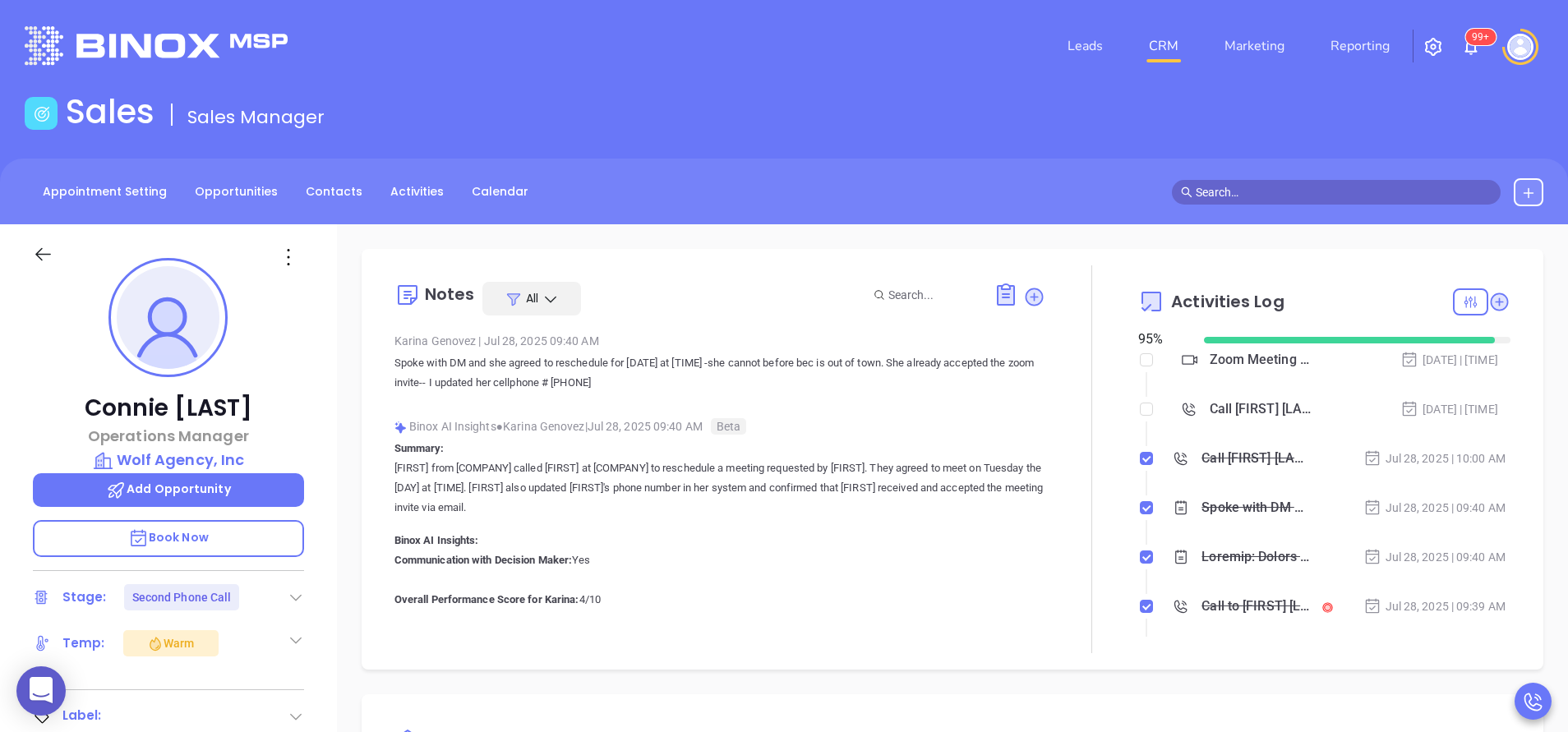 scroll, scrollTop: 430, scrollLeft: 0, axis: vertical 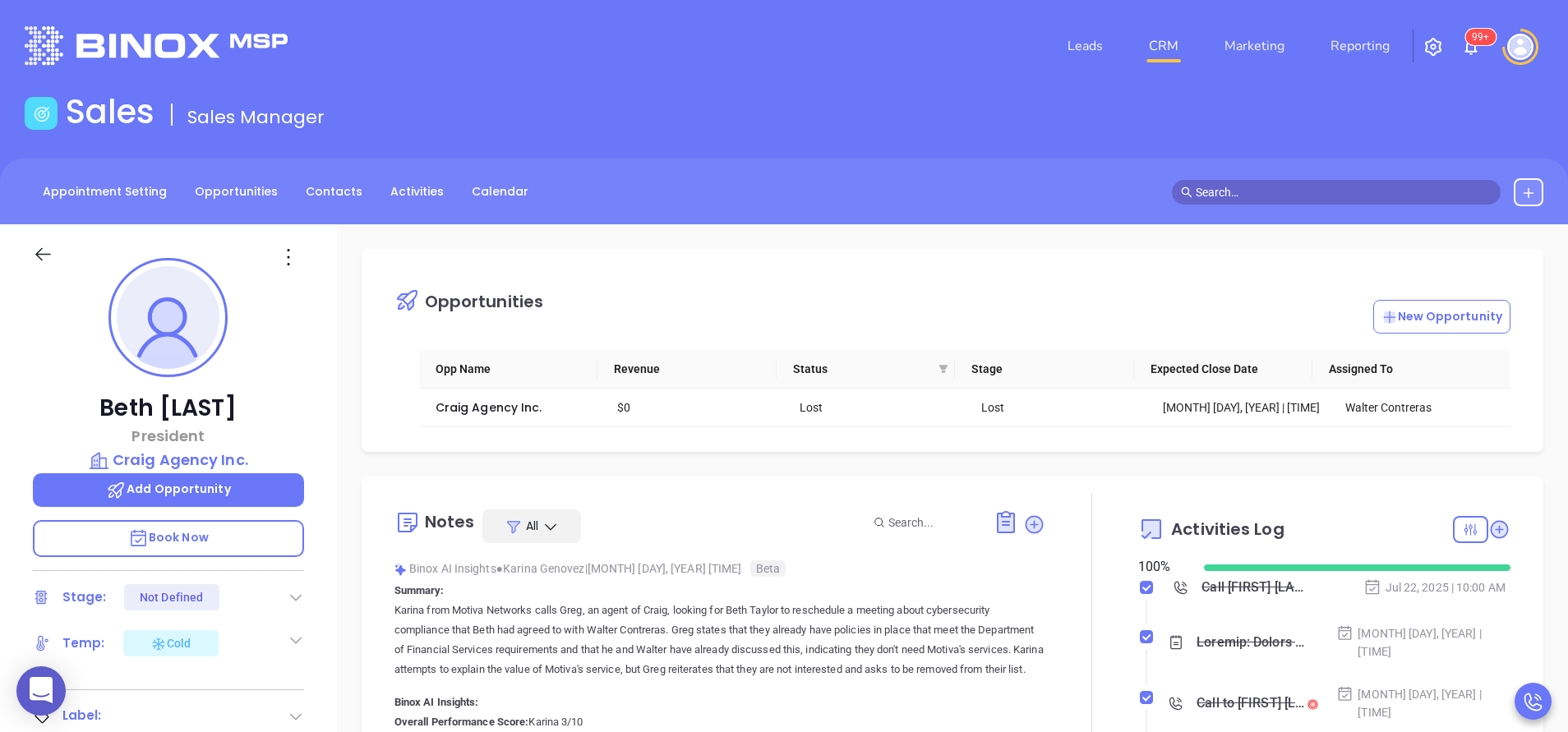 click at bounding box center (1091, 687) 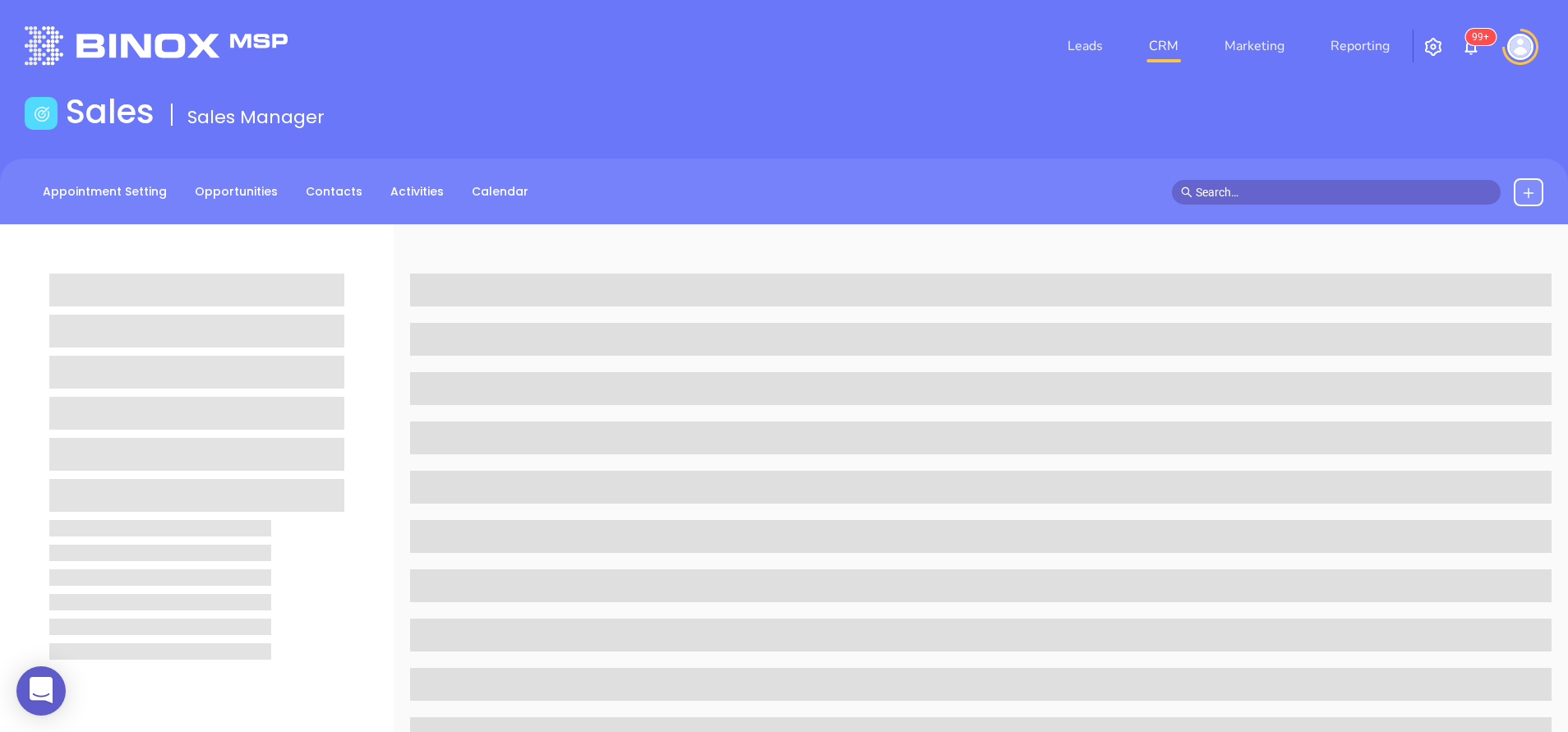 scroll, scrollTop: 0, scrollLeft: 0, axis: both 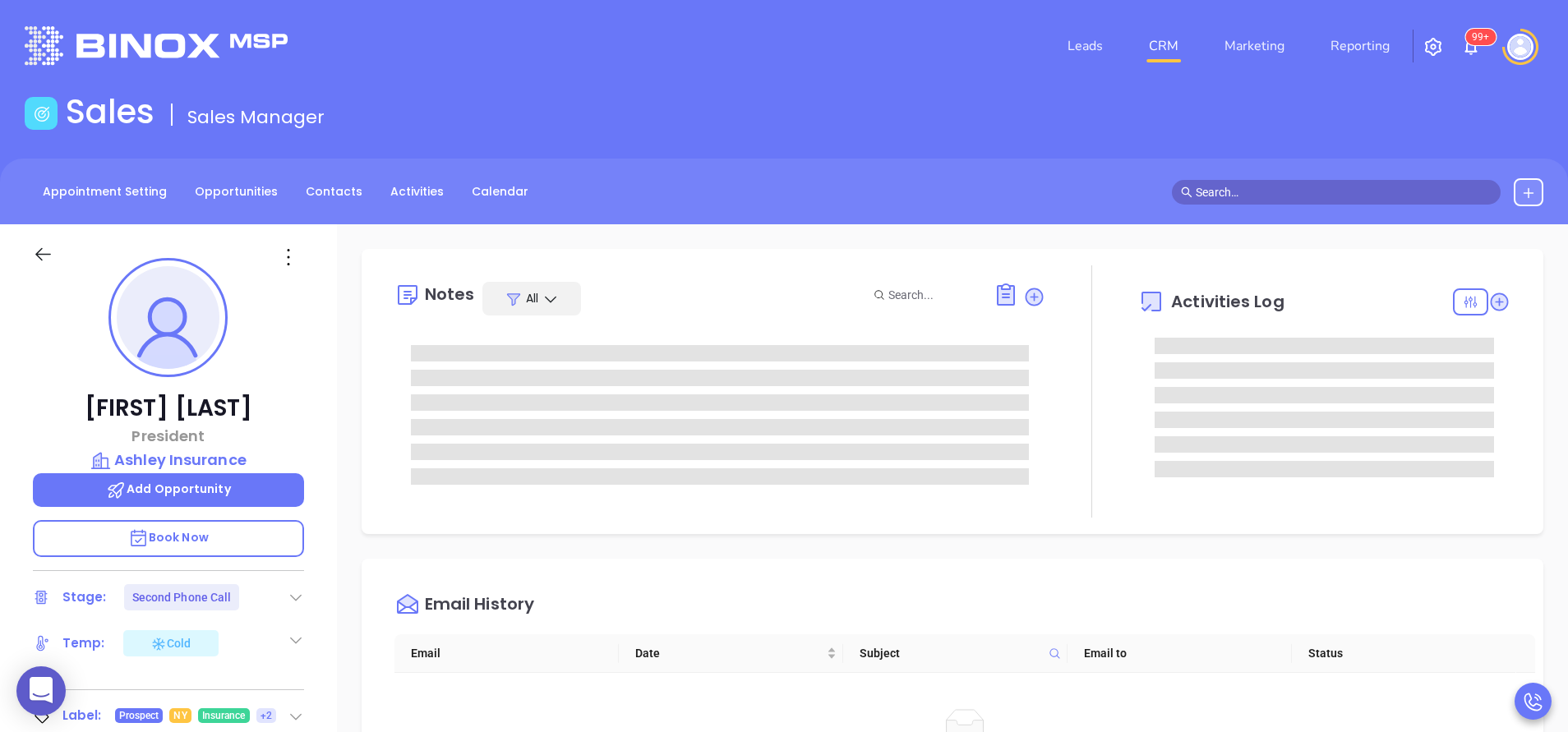 type on "Anabell Dominguez" 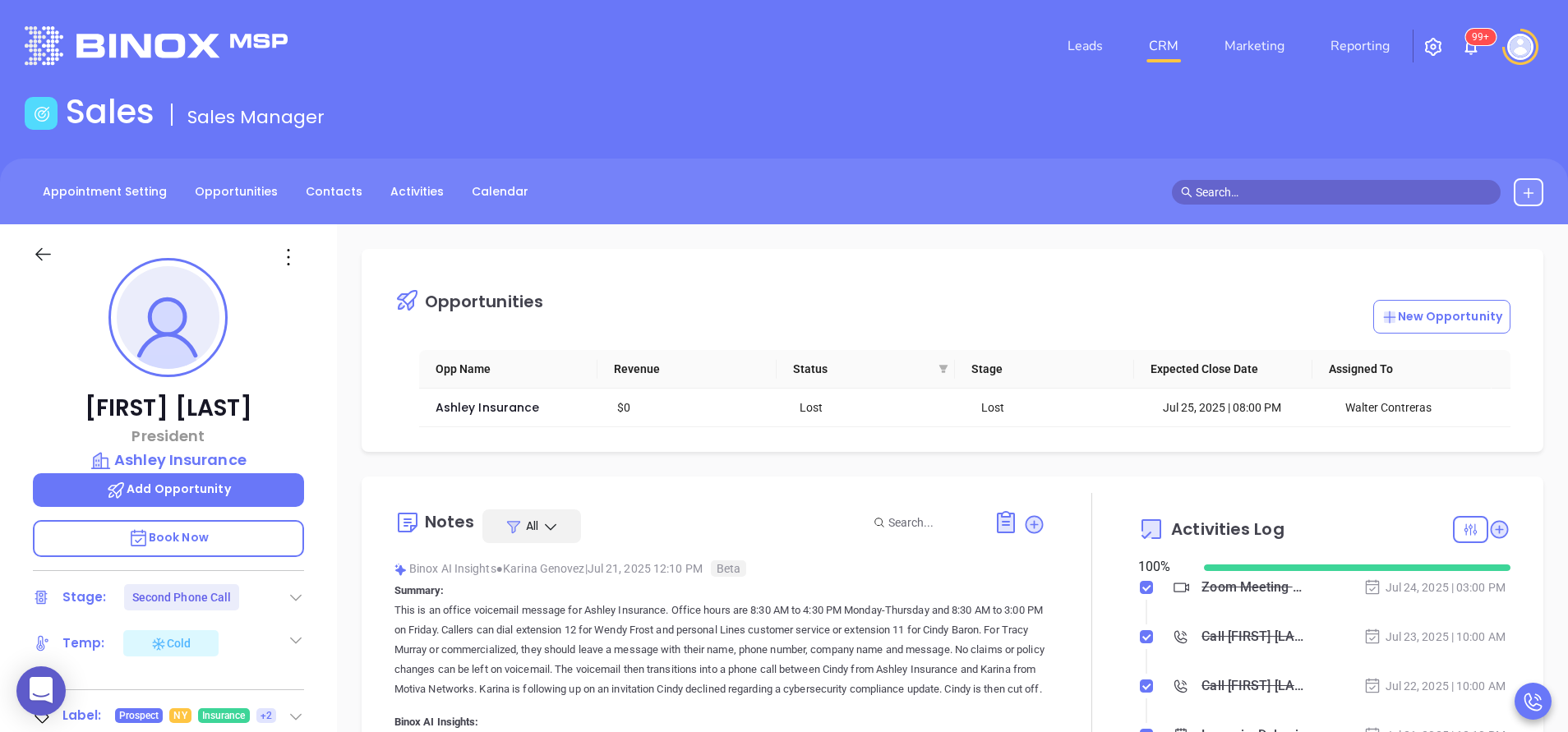 scroll, scrollTop: 430, scrollLeft: 0, axis: vertical 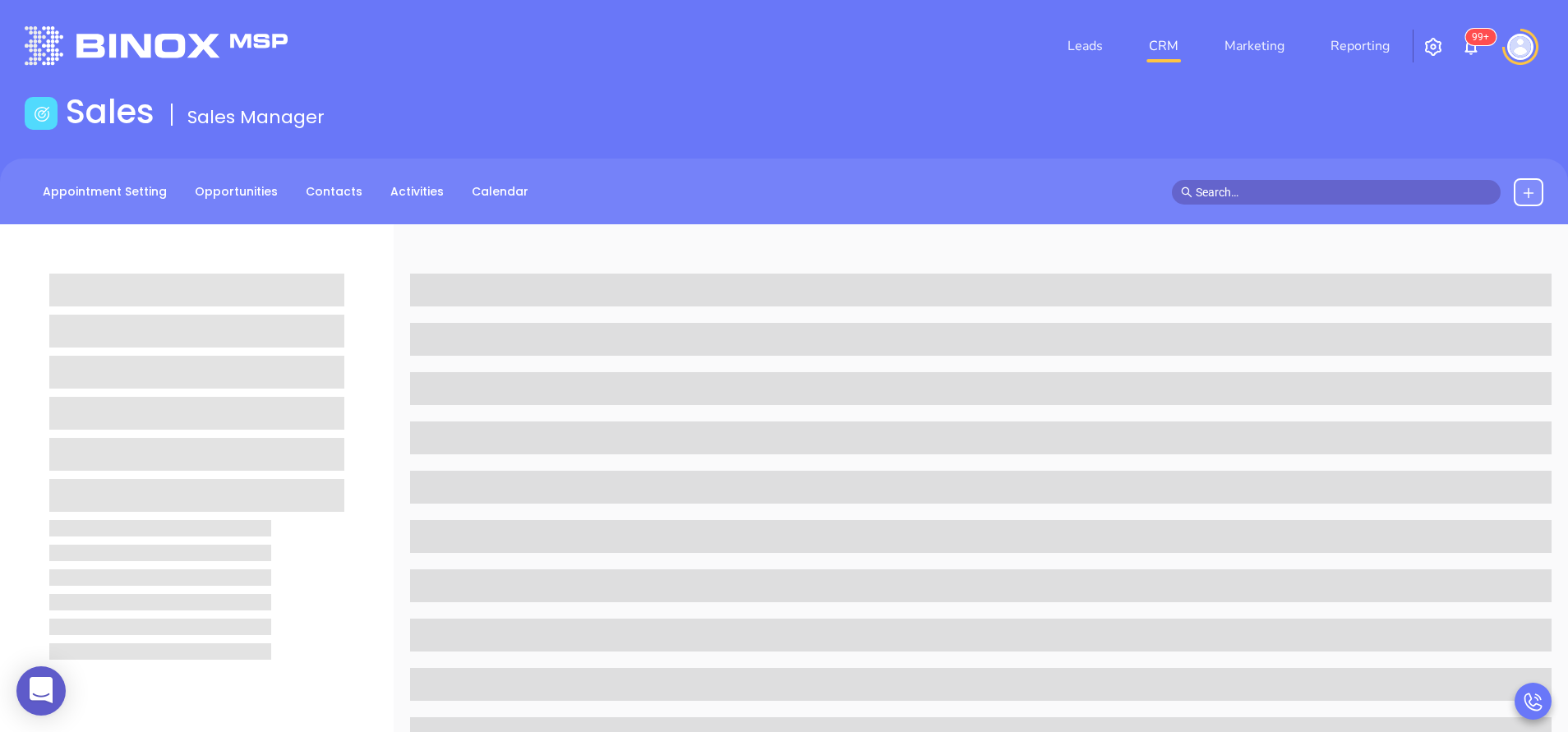 click at bounding box center [980, 487] 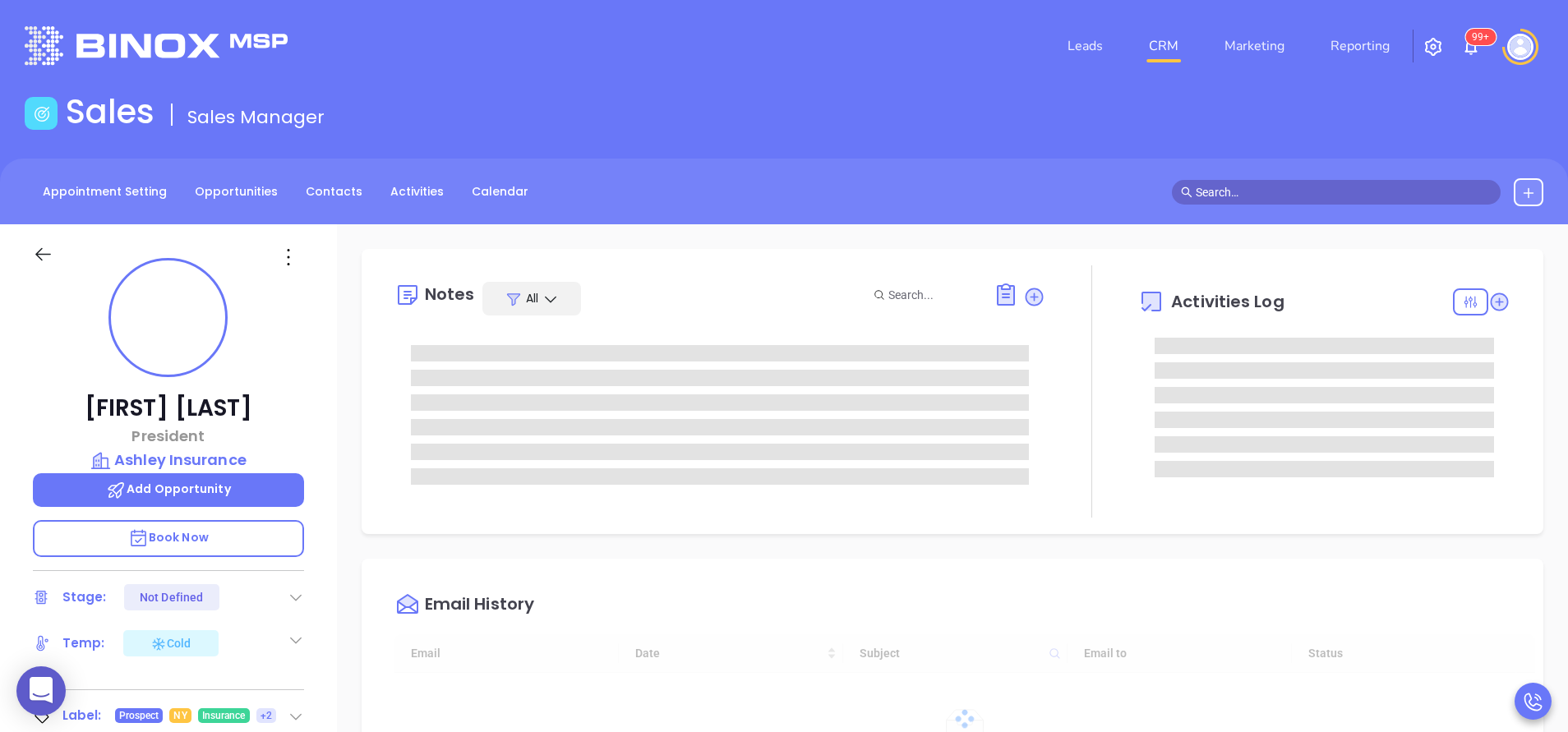 type on "08/06/2025" 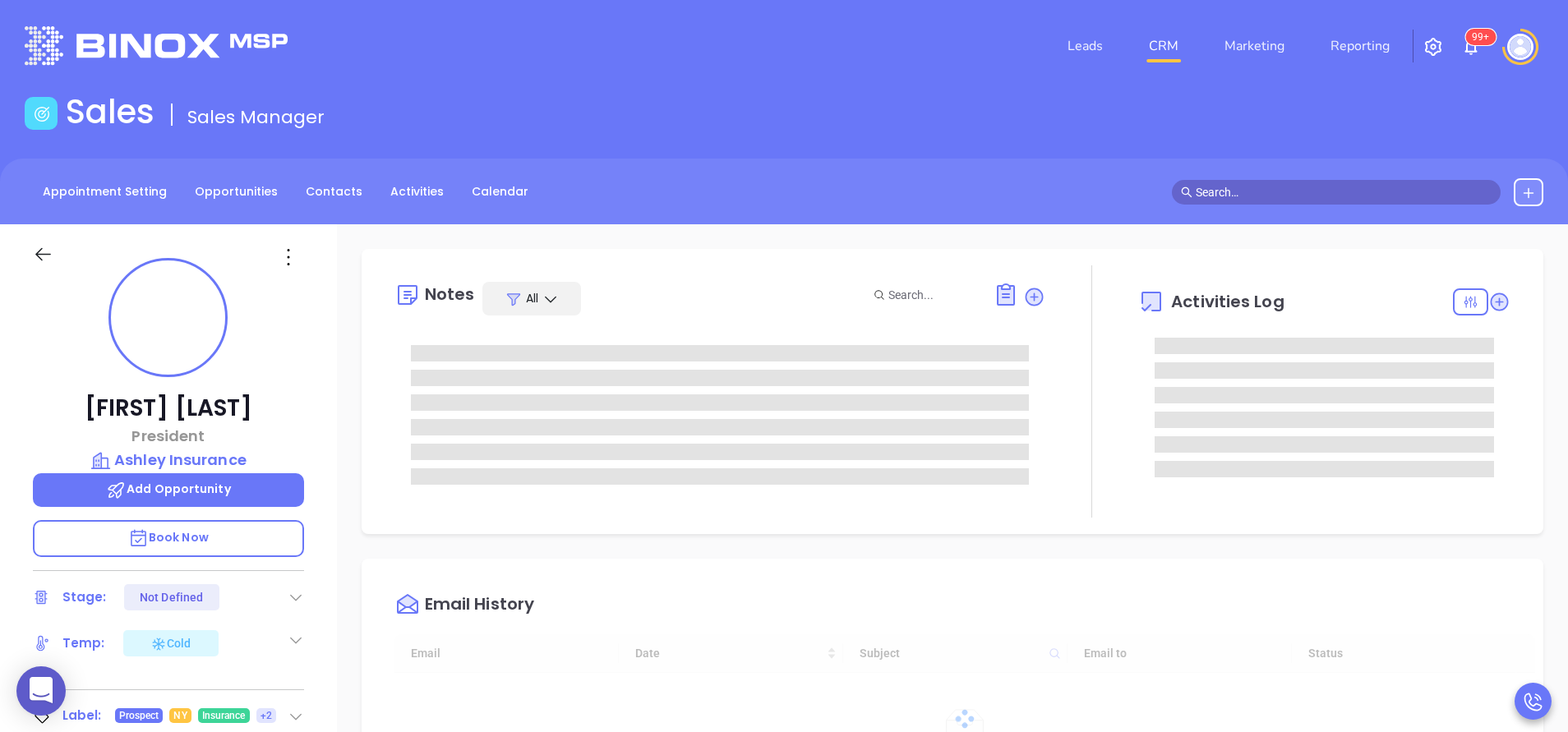 scroll, scrollTop: 430, scrollLeft: 0, axis: vertical 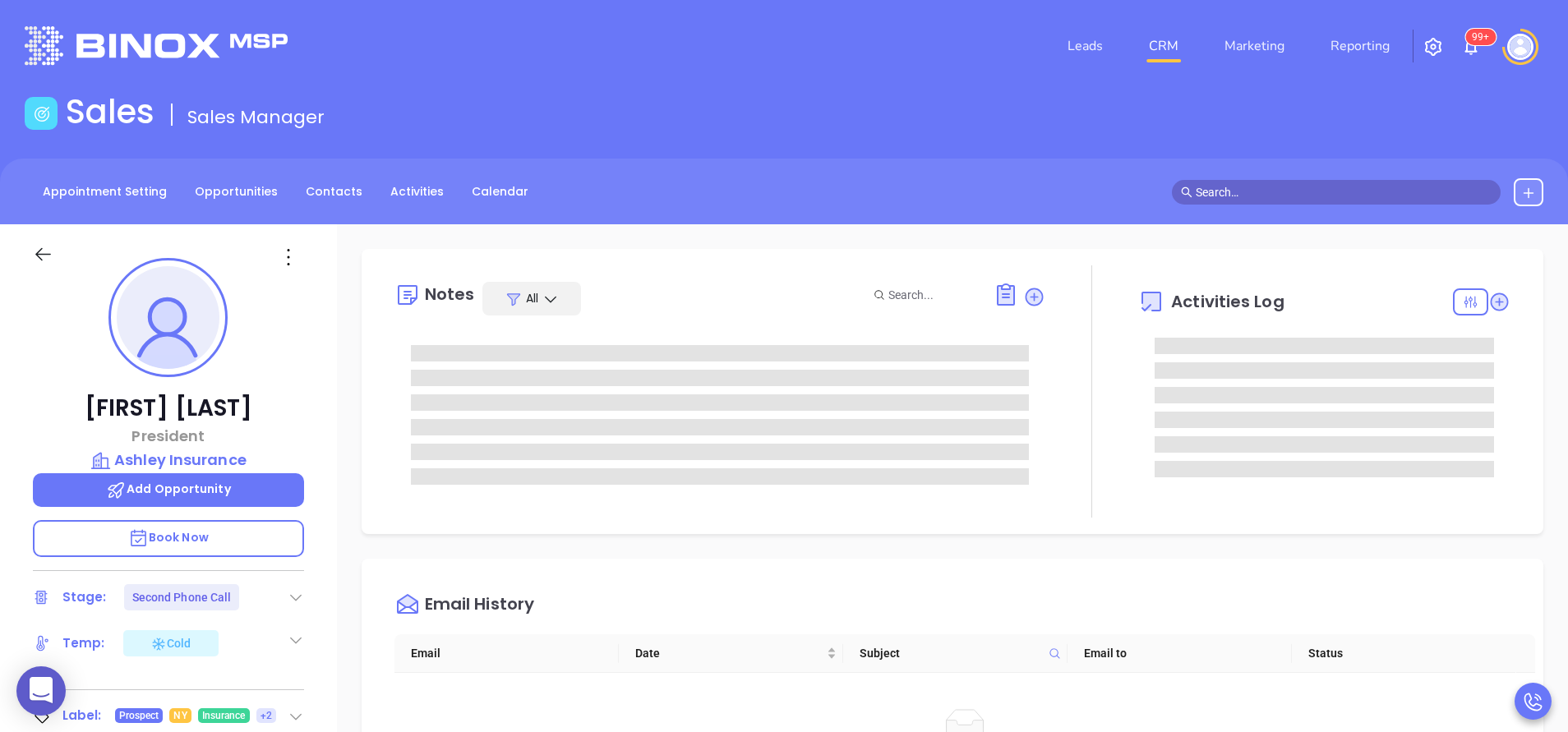 type on "Anabell Dominguez" 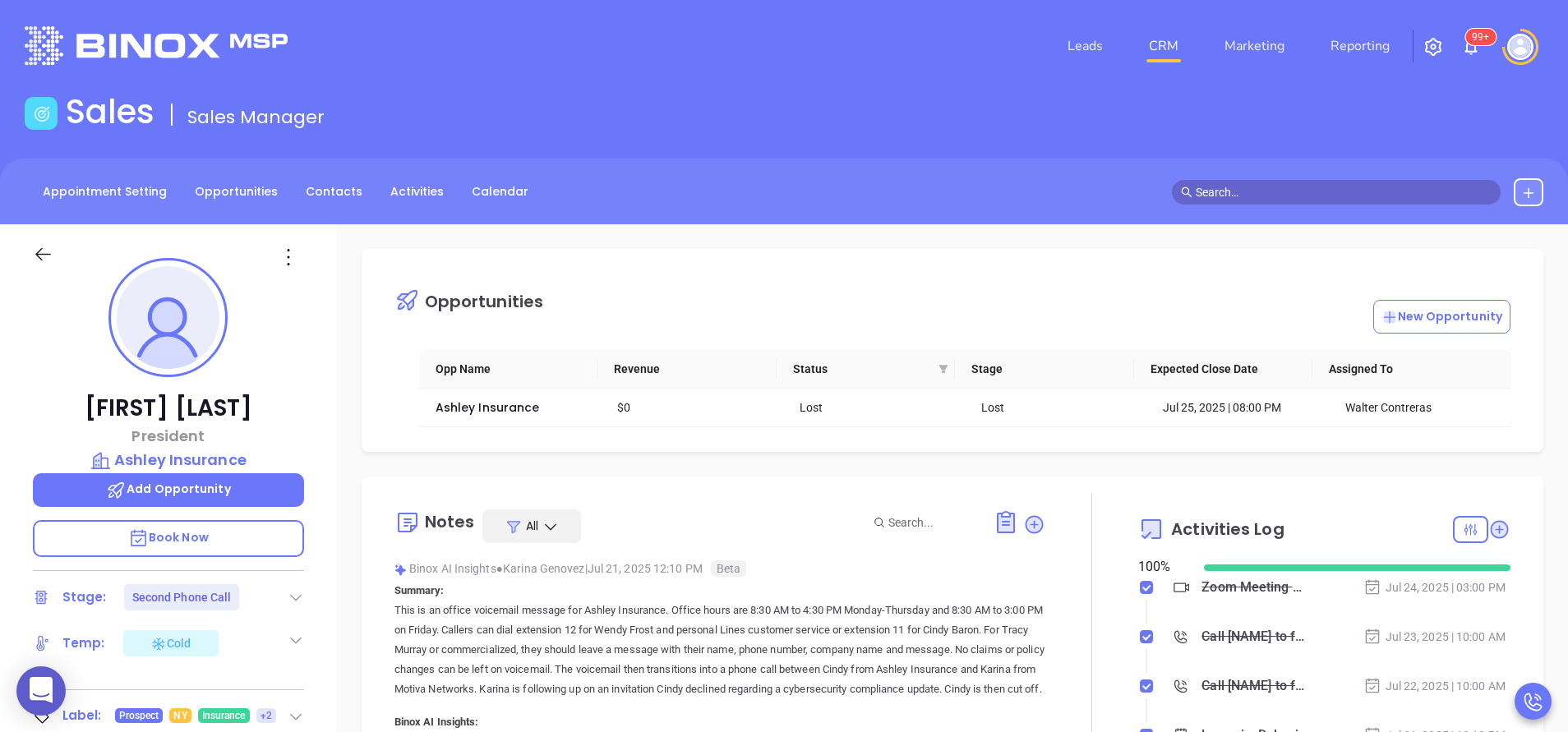 click at bounding box center (1091, 687) 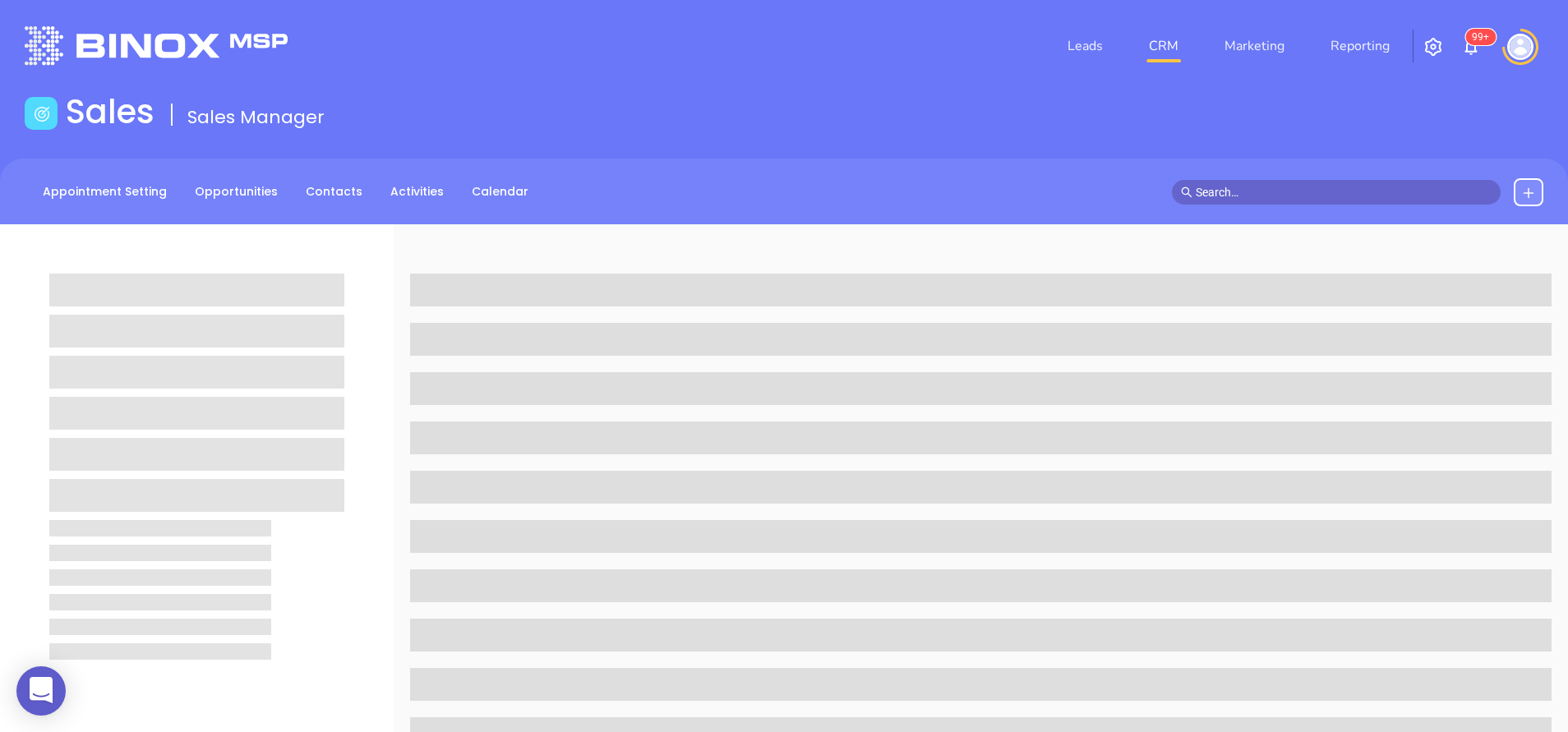 scroll, scrollTop: 0, scrollLeft: 0, axis: both 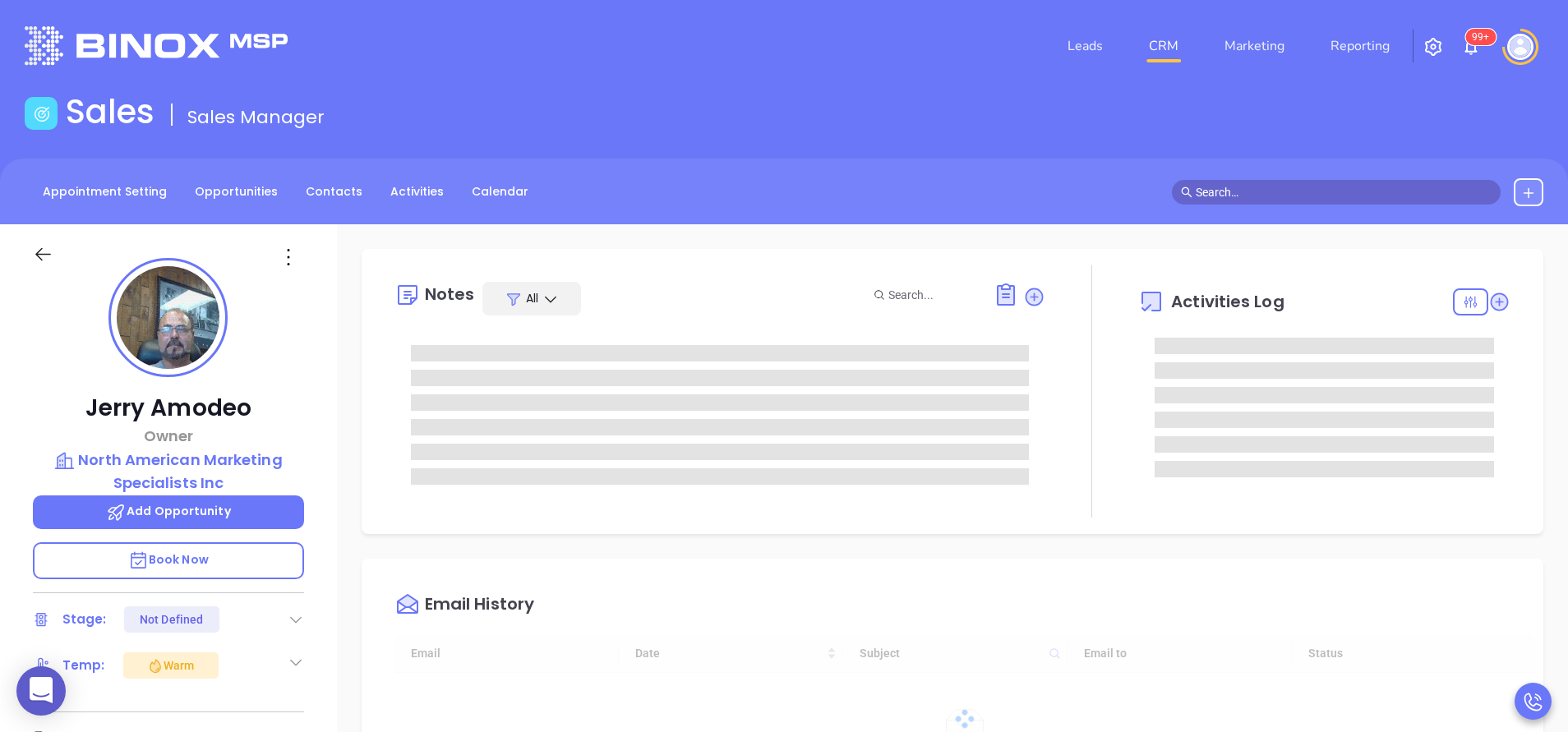 type on "08/06/2025" 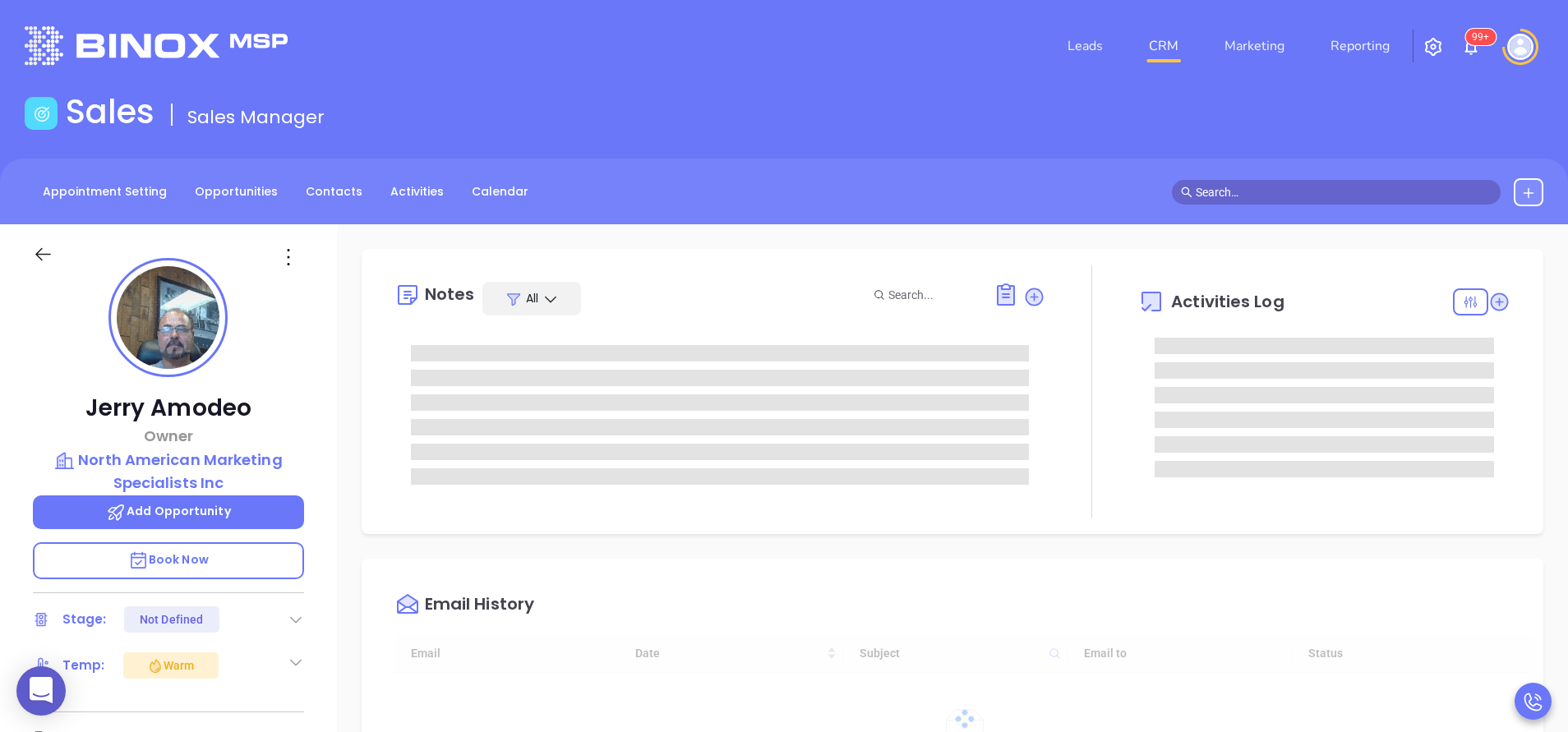 scroll, scrollTop: 430, scrollLeft: 0, axis: vertical 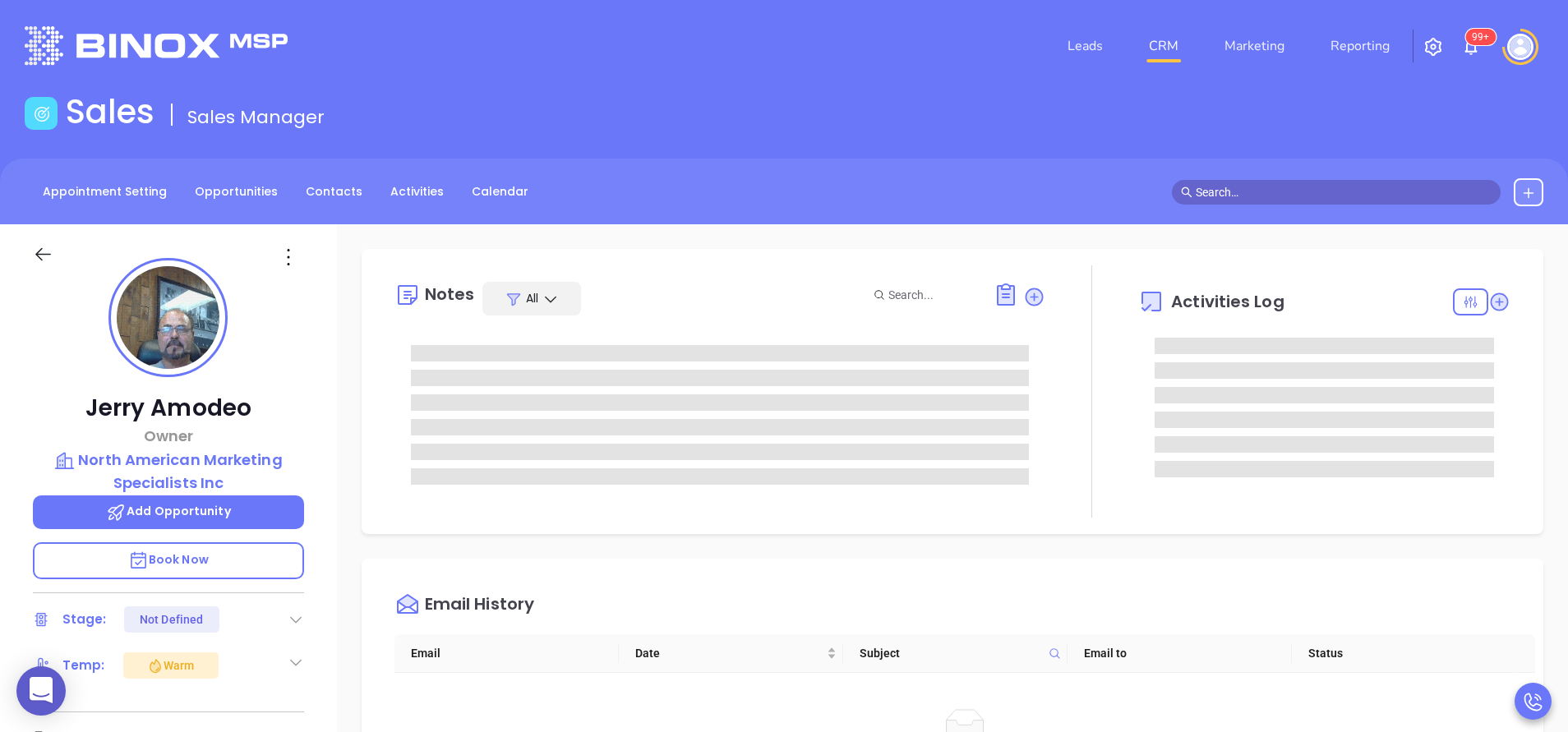 type on "Anabell Dominguez" 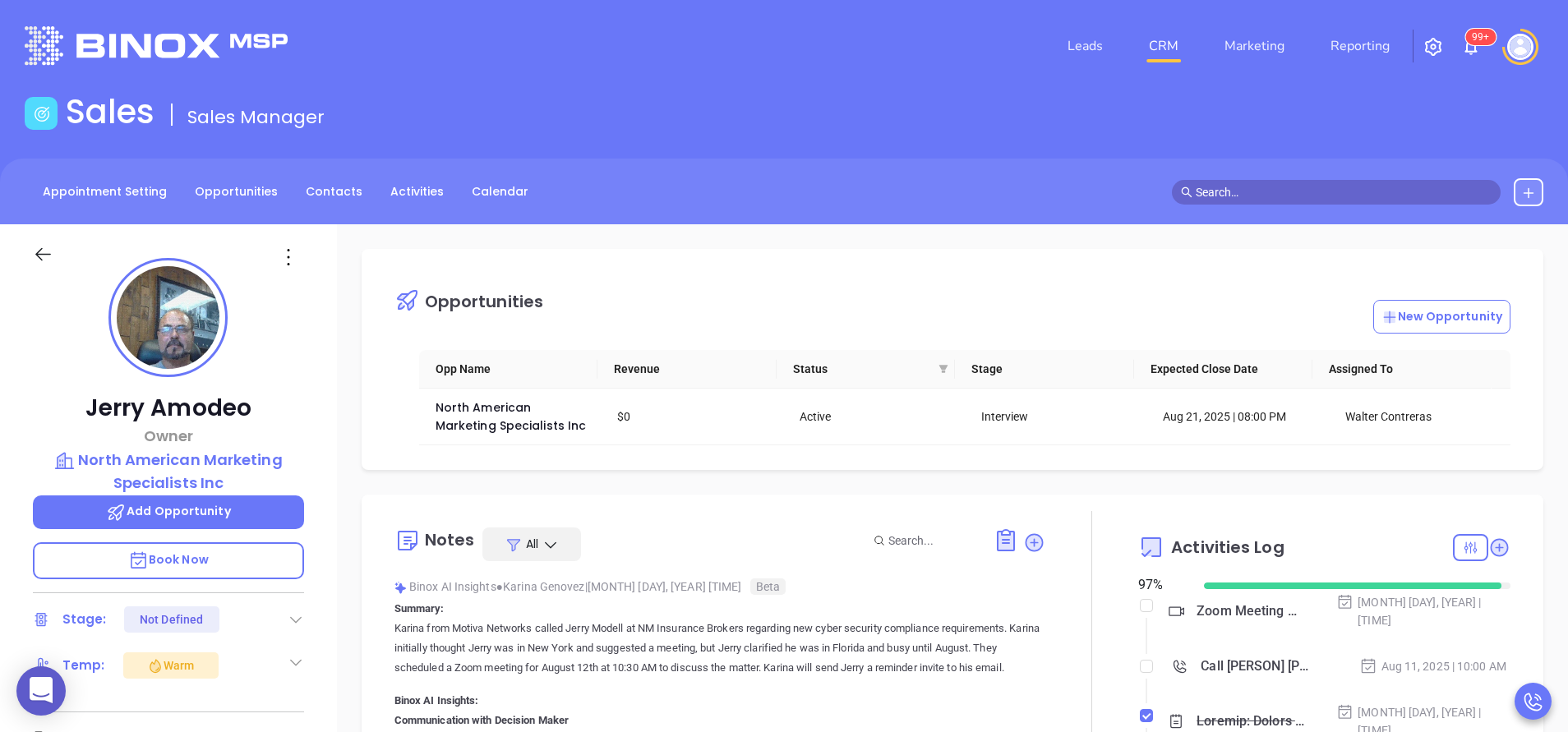 click on "Karina from Motiva Networks called Jerry Modell at NM Insurance Brokers regarding new cyber security compliance requirements. Karina initially thought Jerry was in New York and suggested a meeting, but Jerry clarified he was in Florida and busy until August. They scheduled a Zoom meeting for August 12th at 10:30 AM to discuss the matter. Karina will send Jerry a reminder invite to his email." at bounding box center (720, 648) 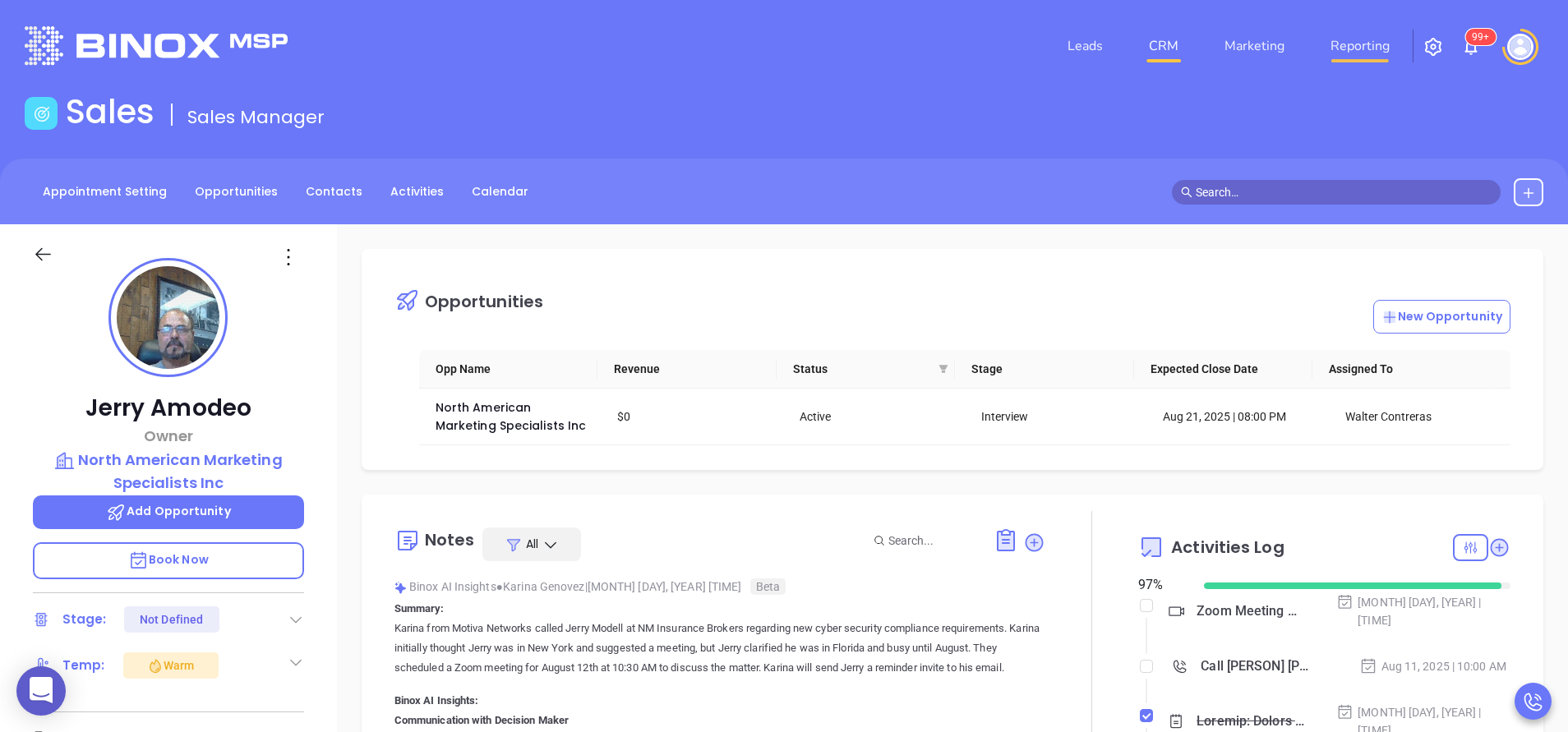 click on "Reporting" at bounding box center (1360, 46) 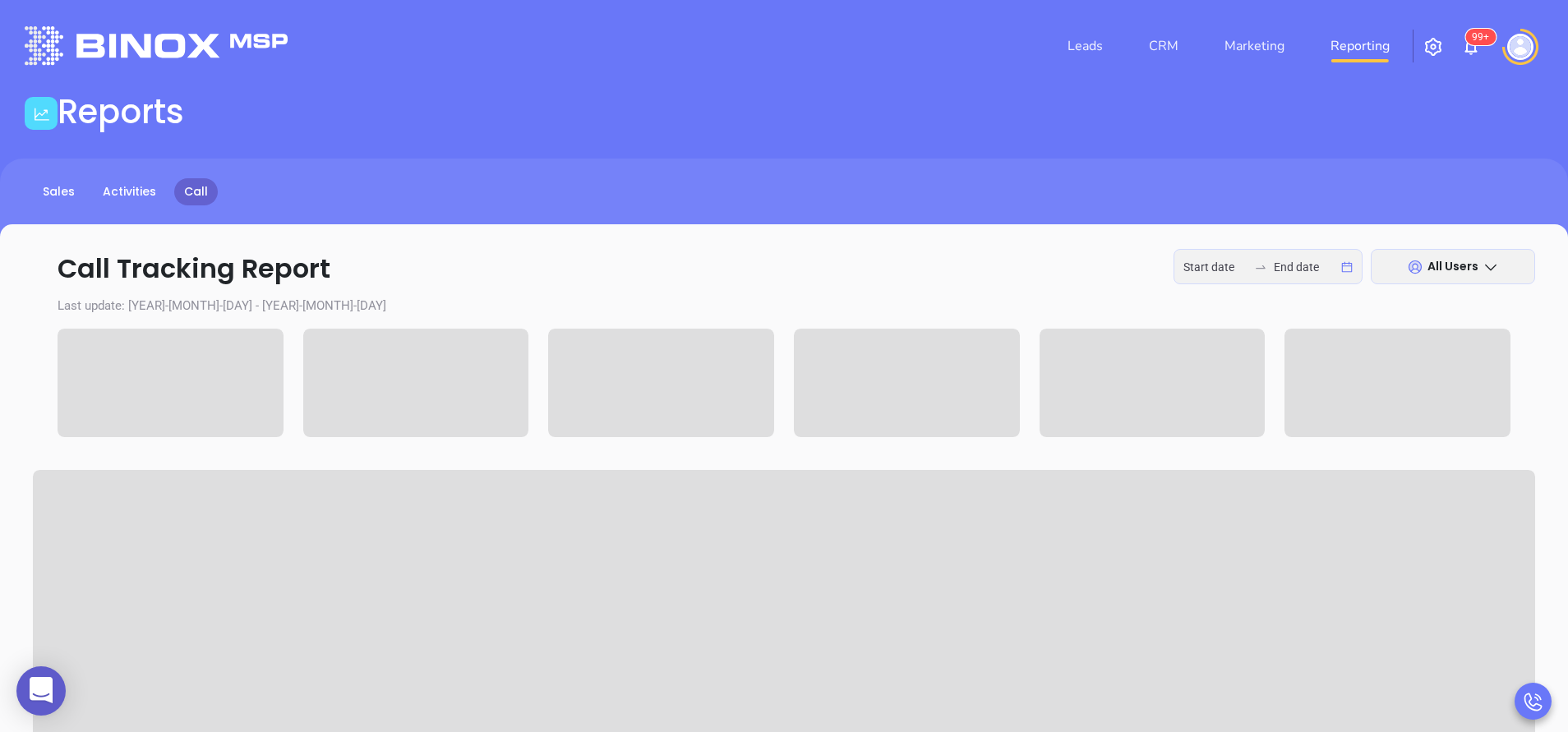 type on "2025-08-04" 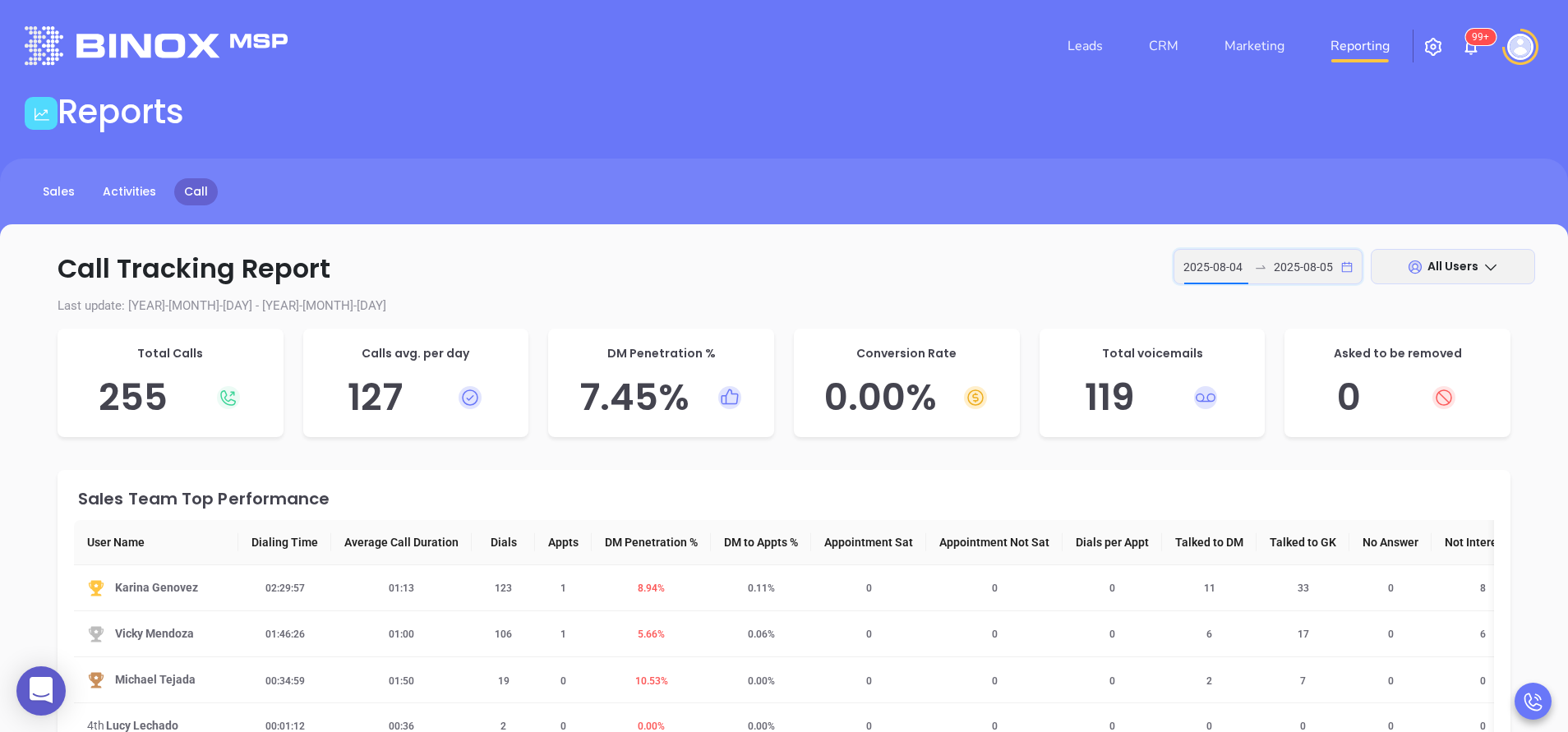 click on "2025-08-04" at bounding box center [1215, 267] 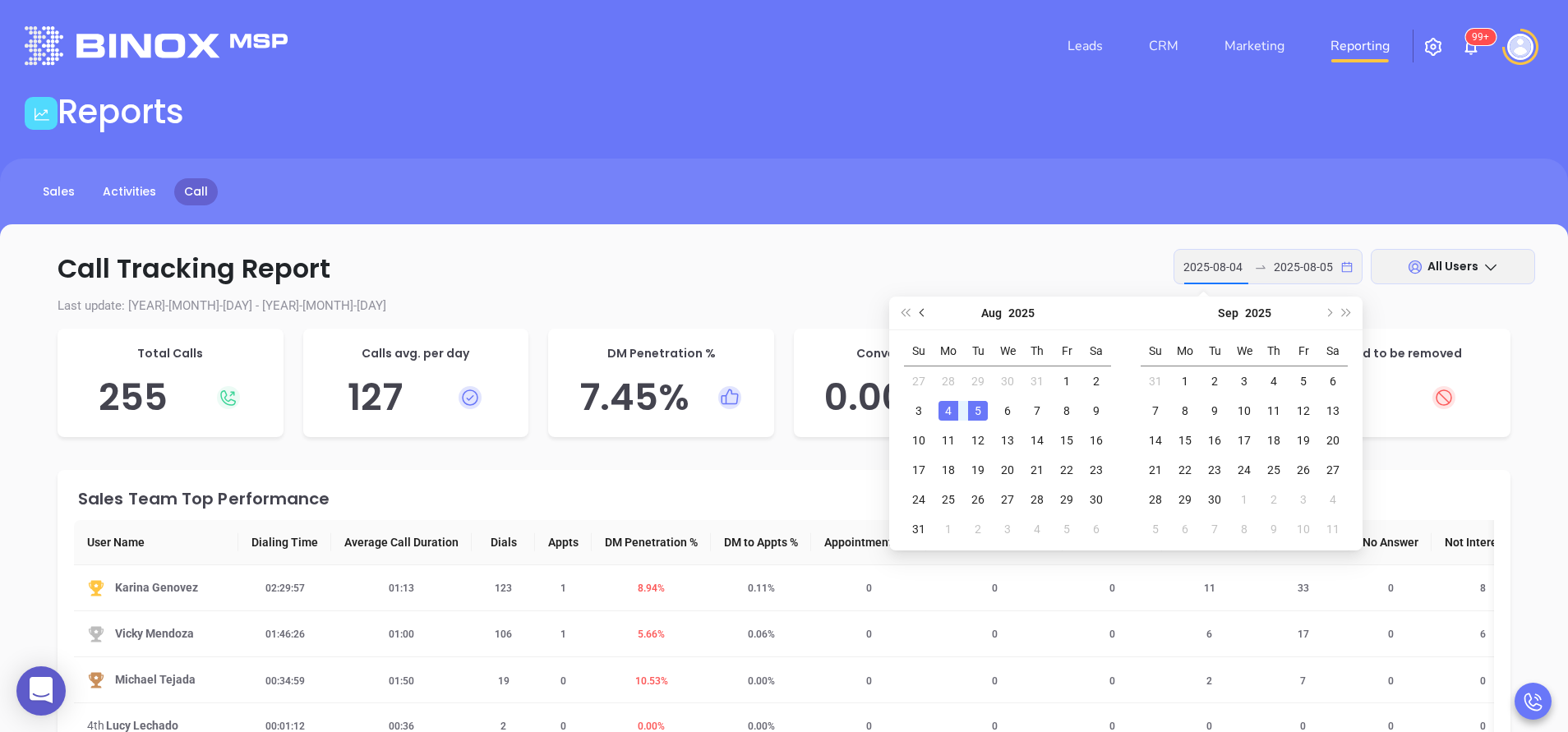 click at bounding box center (923, 313) 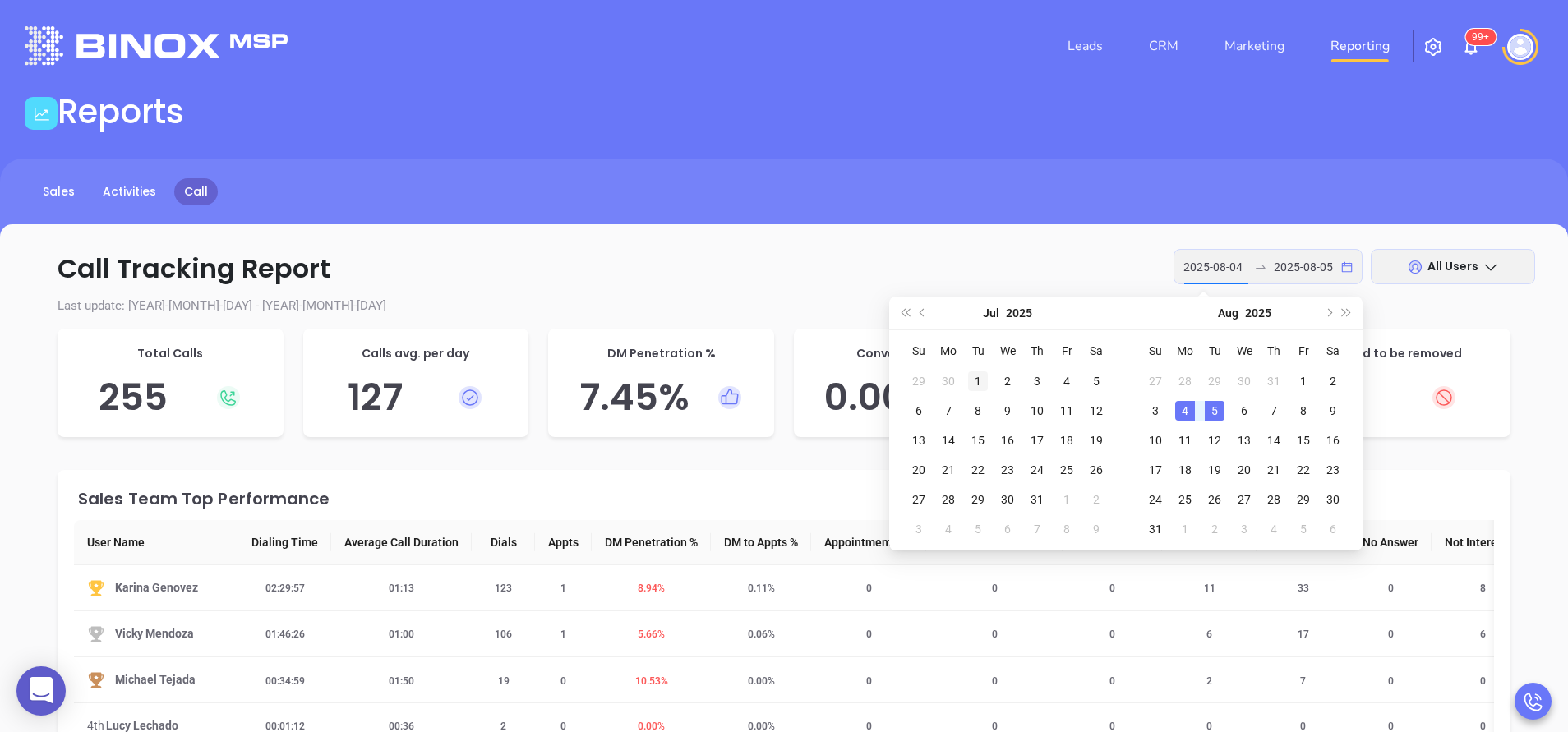 type on "2025-07-01" 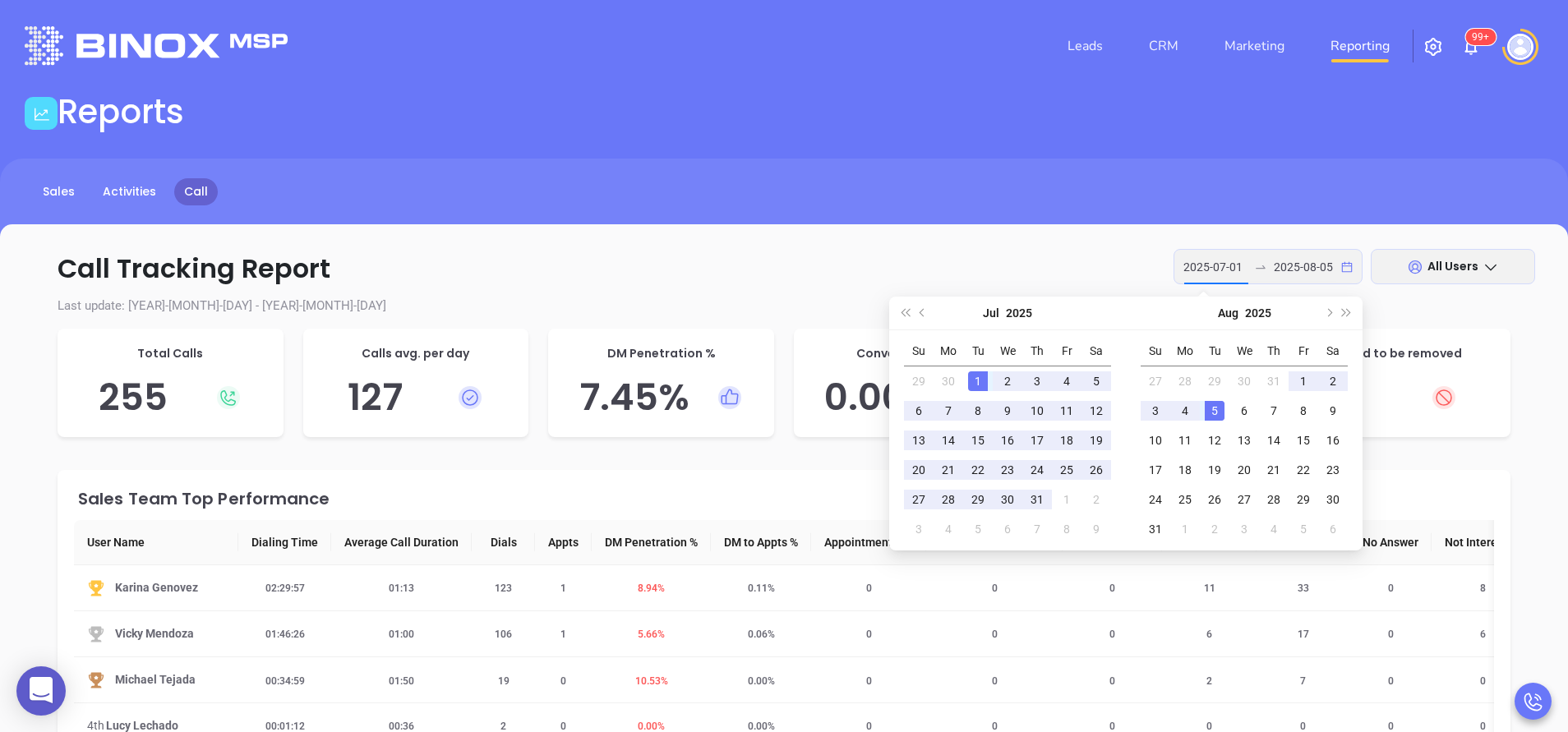 click on "1" at bounding box center (978, 381) 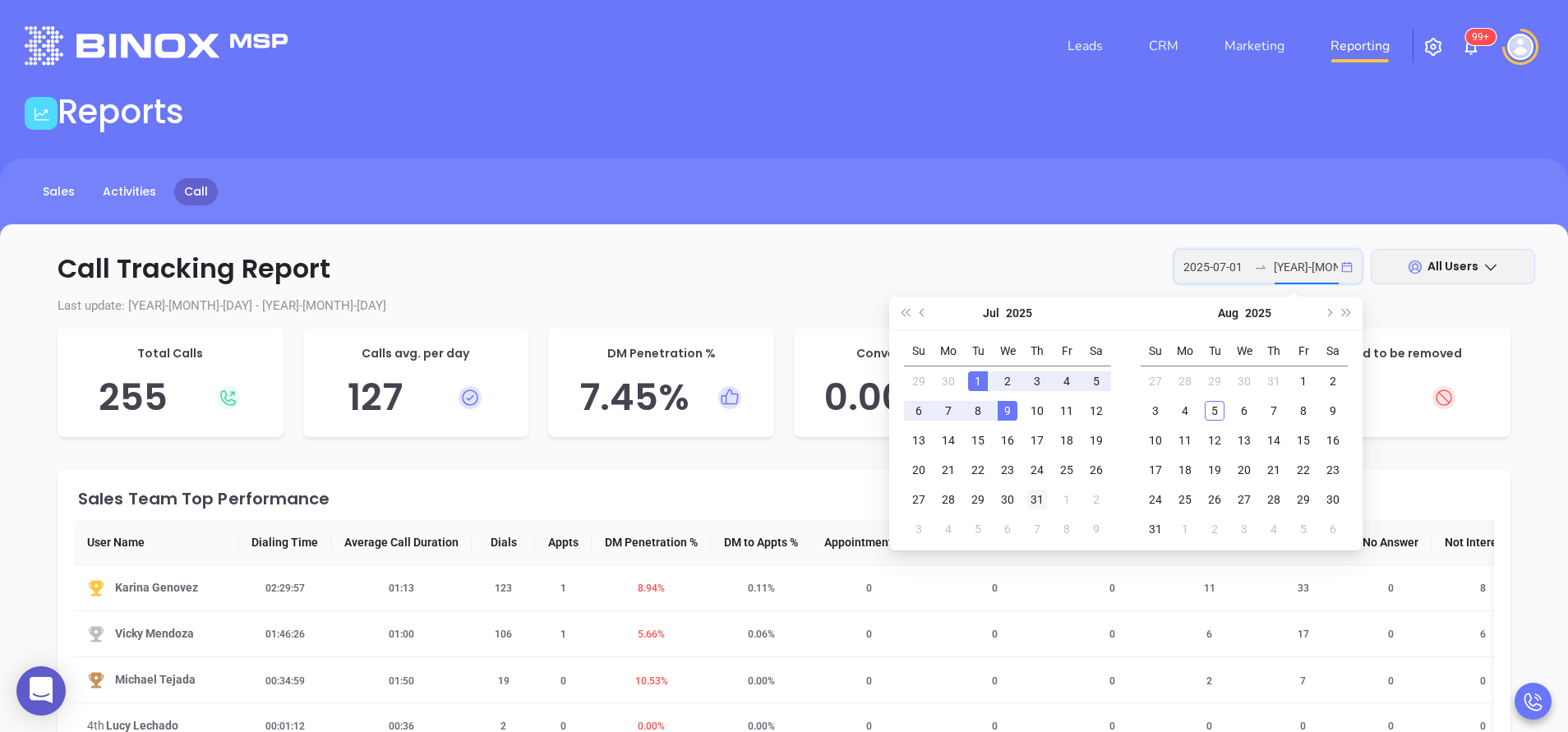 type on "2025-07-31" 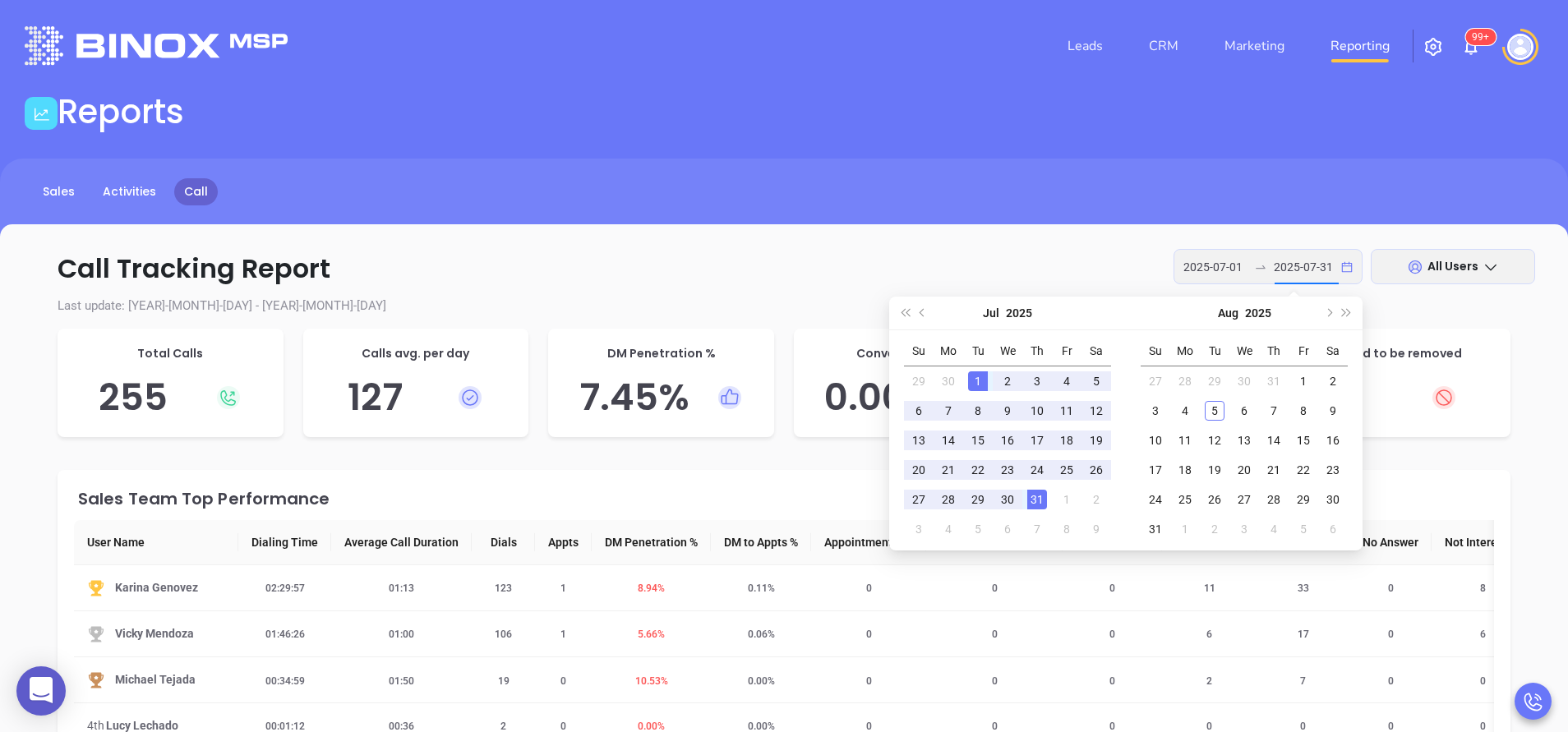 click on "31" at bounding box center [1037, 500] 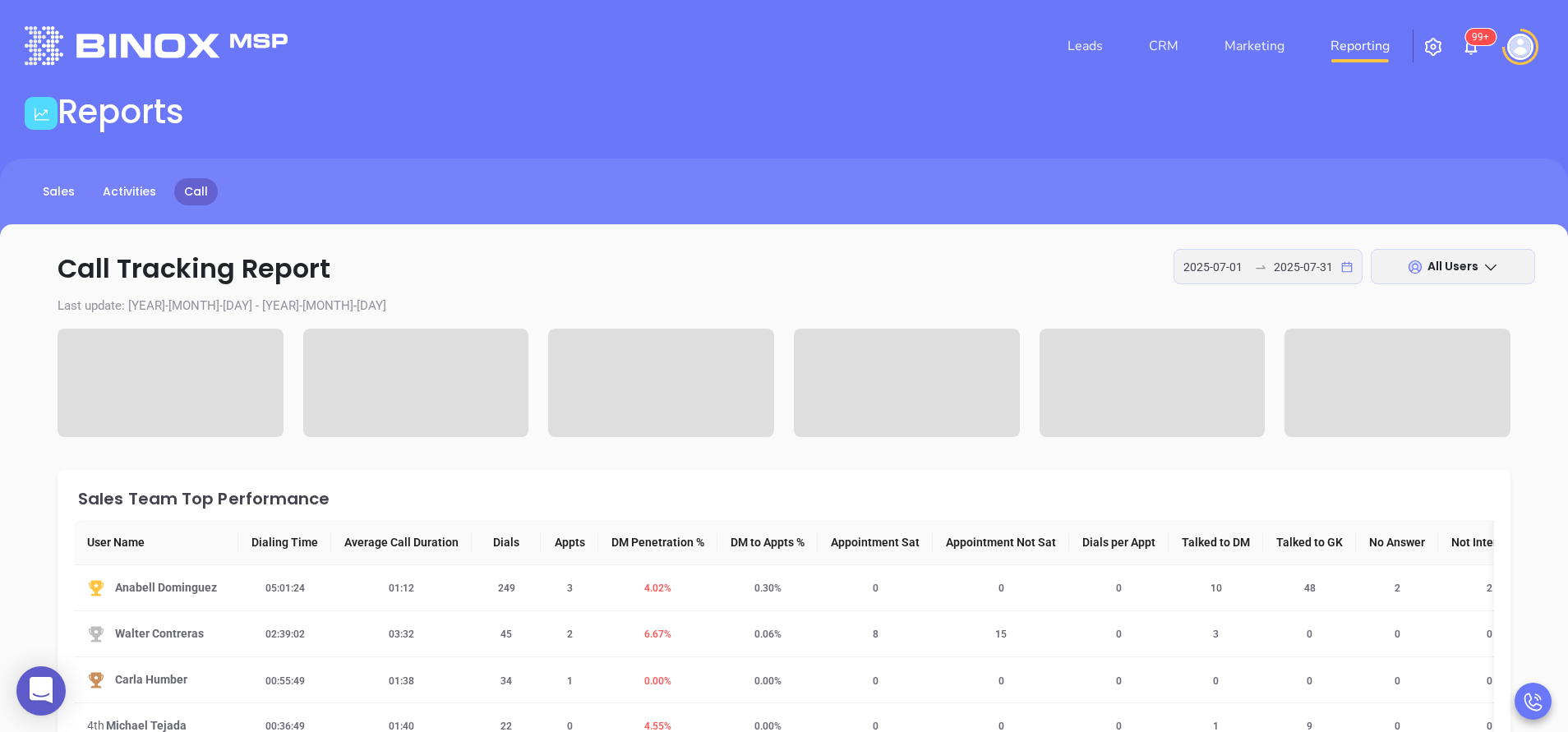 click on "Sales Team Top Performance User Name Dialing Time Average Call Duration Dials Appts DM Penetration % DM to Appts % Appointment Sat Appointment Not Sat Dials per Appt Talked to DM Talked to GK No Answer Not Interested Left VM No VM Remove                                   Anabell Dominguez 05:01:24 01:12 249 3 4.02 % 0.30 % 0 0 0 10 48 2 2 65 0 0 Walter Contreras 02:39:02 03:32 45 2 6.67 % 0.06 % 8 15 0 3 0 0 0 1 0 0 Carla Humber 00:55:49 01:38 34 1 0.00 % 0.00 % 0 0 0 0 0 0 0 0 0 0 4th Michael Tejada 00:36:49 01:40 22 0 4.55 % 0.00 % 0 0 0 1 9 0 0 13 0 0 5th Wendy Hernandez 00:27:26 01:26 19 15 0.00 % 0.00 % 0 0 0 0 0 0 0 1 0 0 6th Carmen Galdamez 00:00:00 00:00 0 0 0.00 % 0.00 % 0 0 0 0 0 0 0 0 0 0 7th Megan Youmans 00:00:00 00:00 0 0 0.00 % 0.00 % 0 0 0 0 0 0 0 0 0 0 8th Vicky Mendoza 26:32:26 01:12 1326 7 5.51 % 5.11 % 0 0 0 73 300 1 47 638 0 1 9th Andrea Cruz 00:00:00 00:00 0 0 0.00 % 0.00 % 0 0 0 0 0 0 0 0 0 0 10th Lucy Lechado 00:00:00 00:00 0 0 0.00 % 0.00 % 0 0 0 0 0 0 0 0 0 0 11th 11" at bounding box center [784, 776] 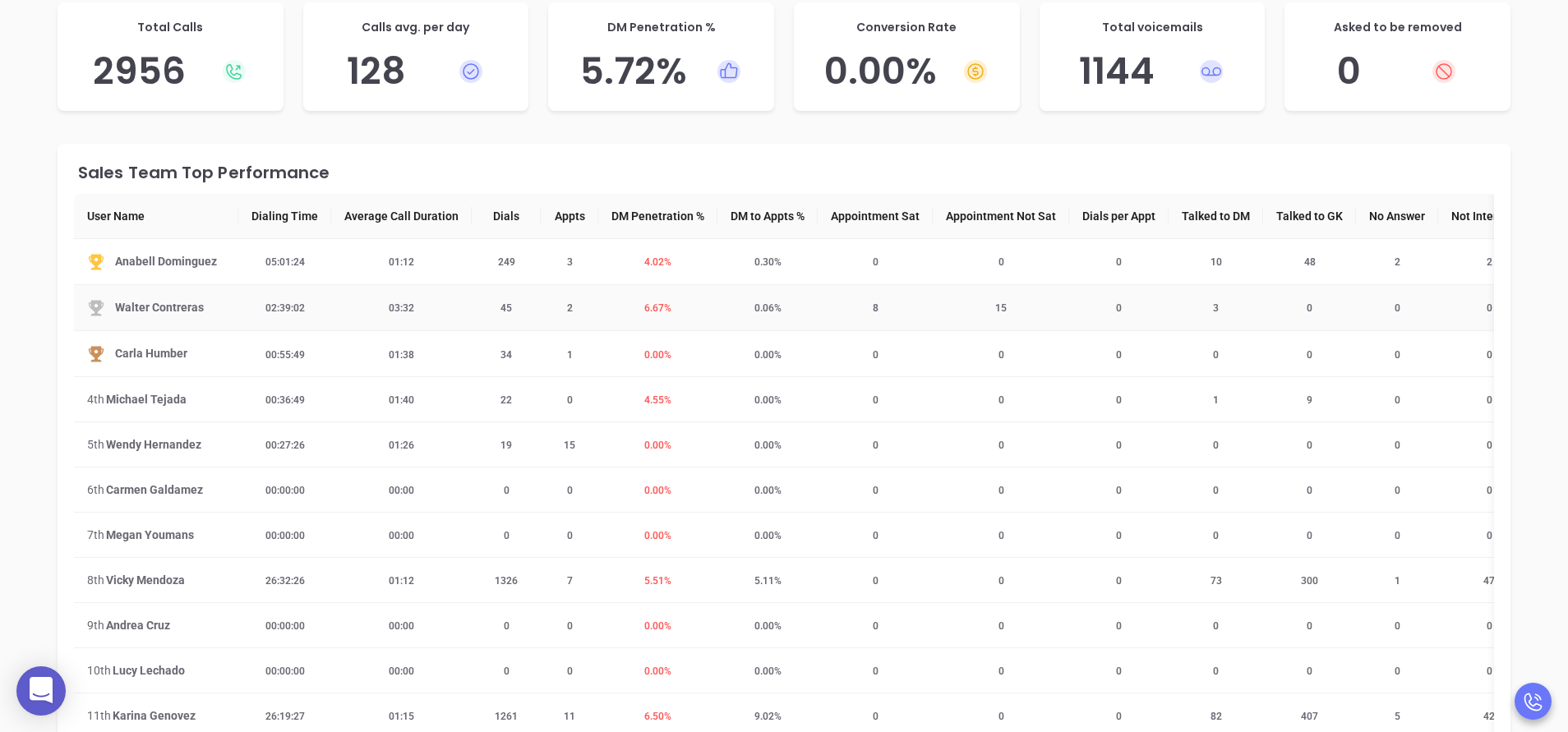 scroll, scrollTop: 394, scrollLeft: 0, axis: vertical 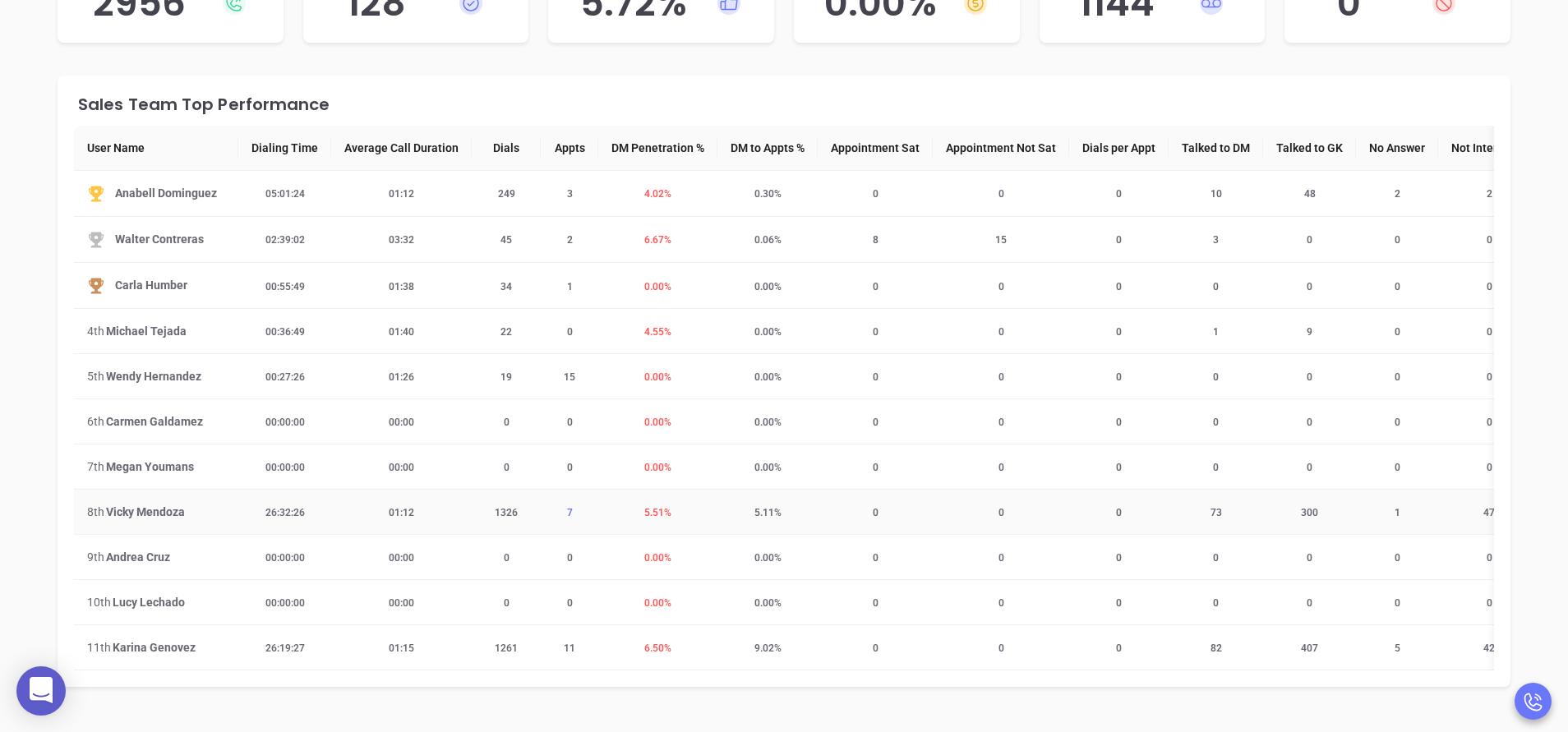 click on "7" at bounding box center (570, 513) 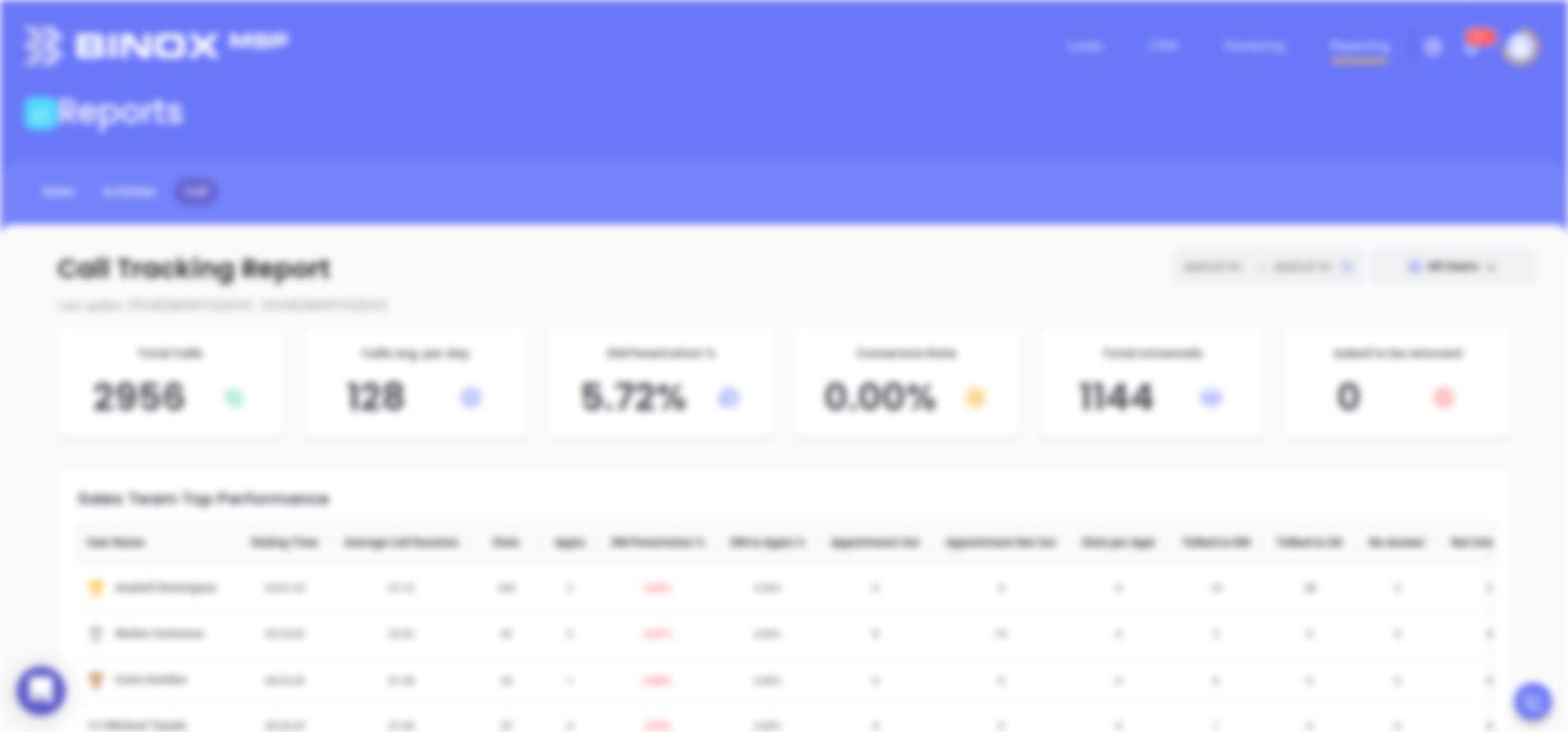 scroll, scrollTop: 0, scrollLeft: 0, axis: both 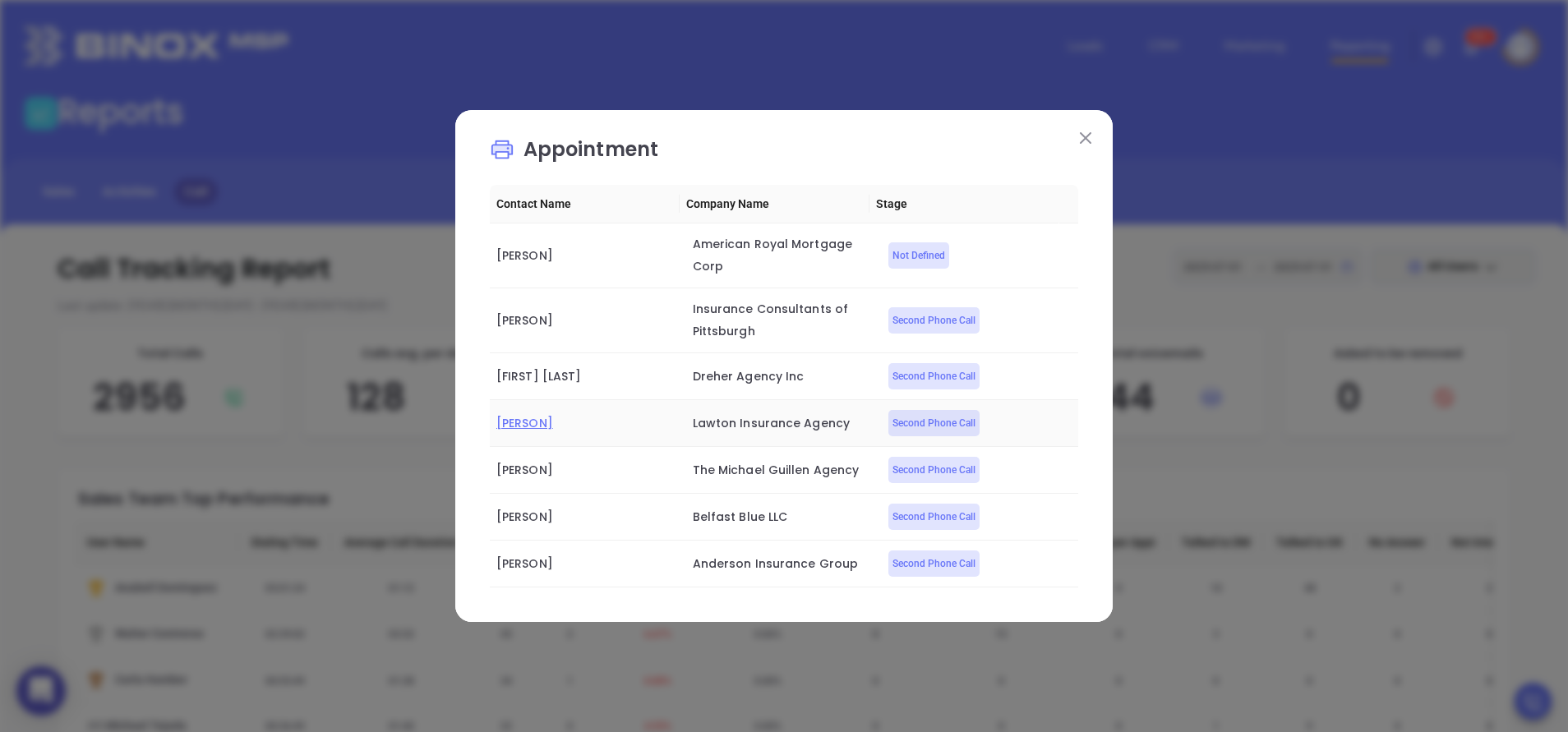 click on "Brad Lawton" at bounding box center [524, 423] 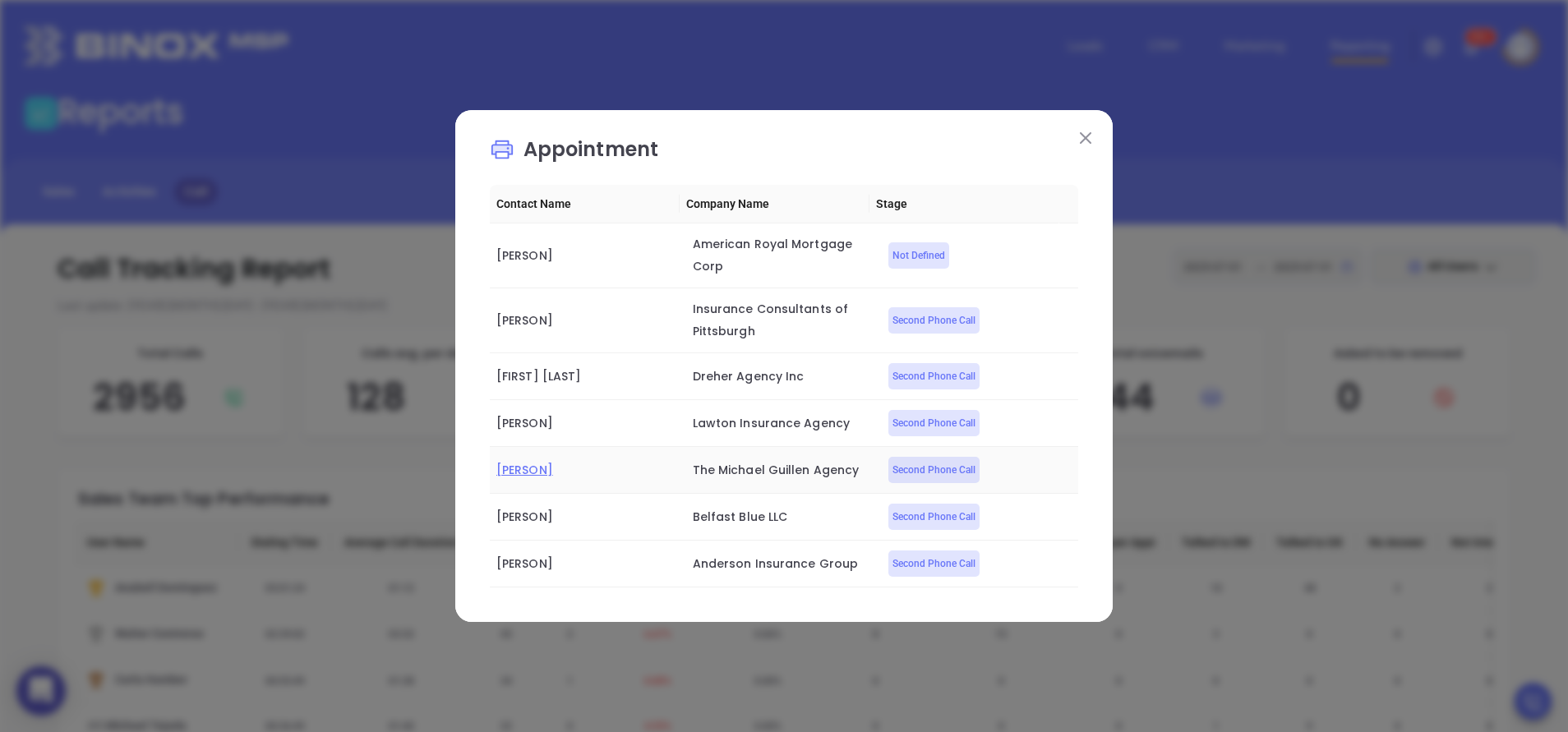 click on "Michael Guillen" at bounding box center (524, 470) 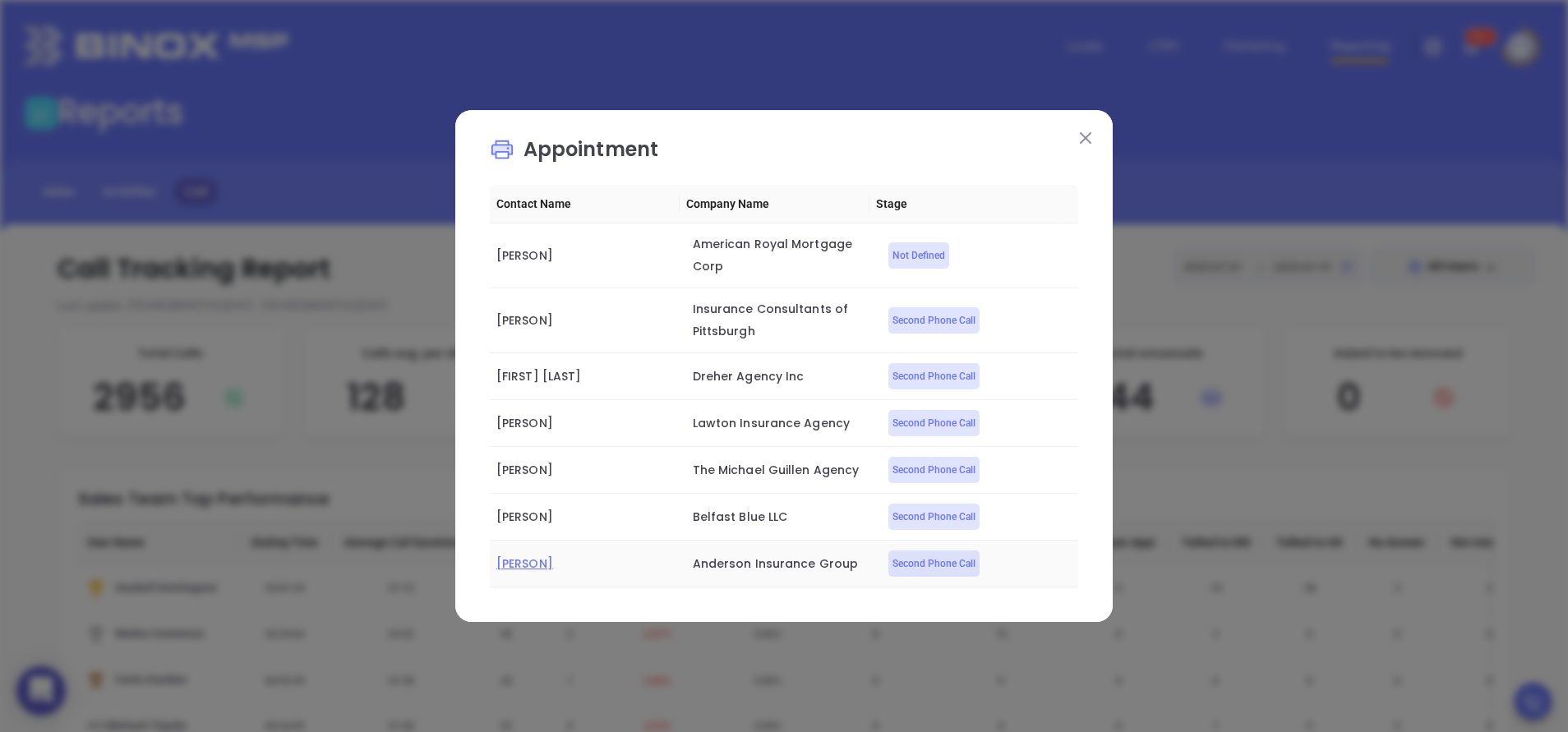 click on "Lee Anderson" at bounding box center (524, 564) 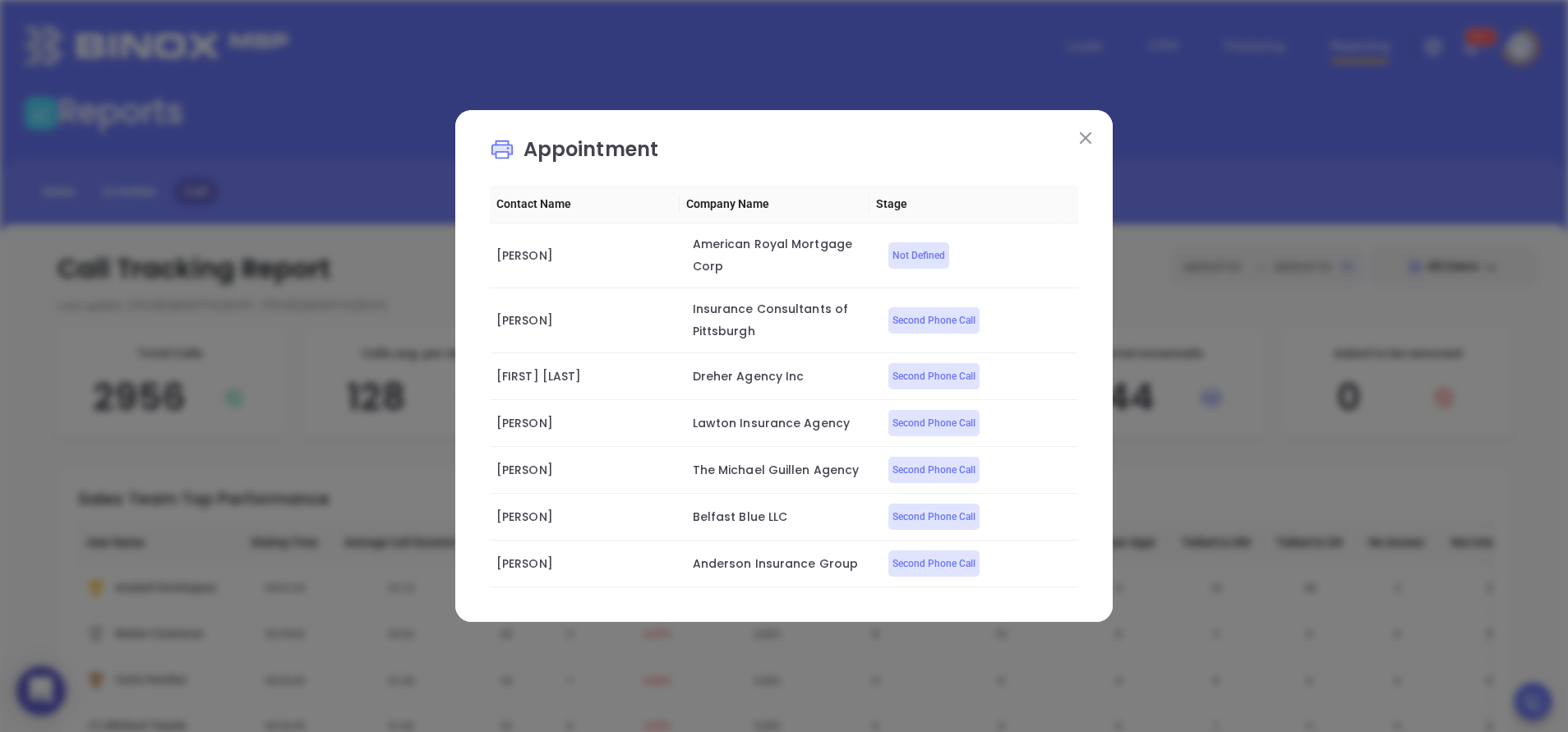 click at bounding box center (1086, 138) 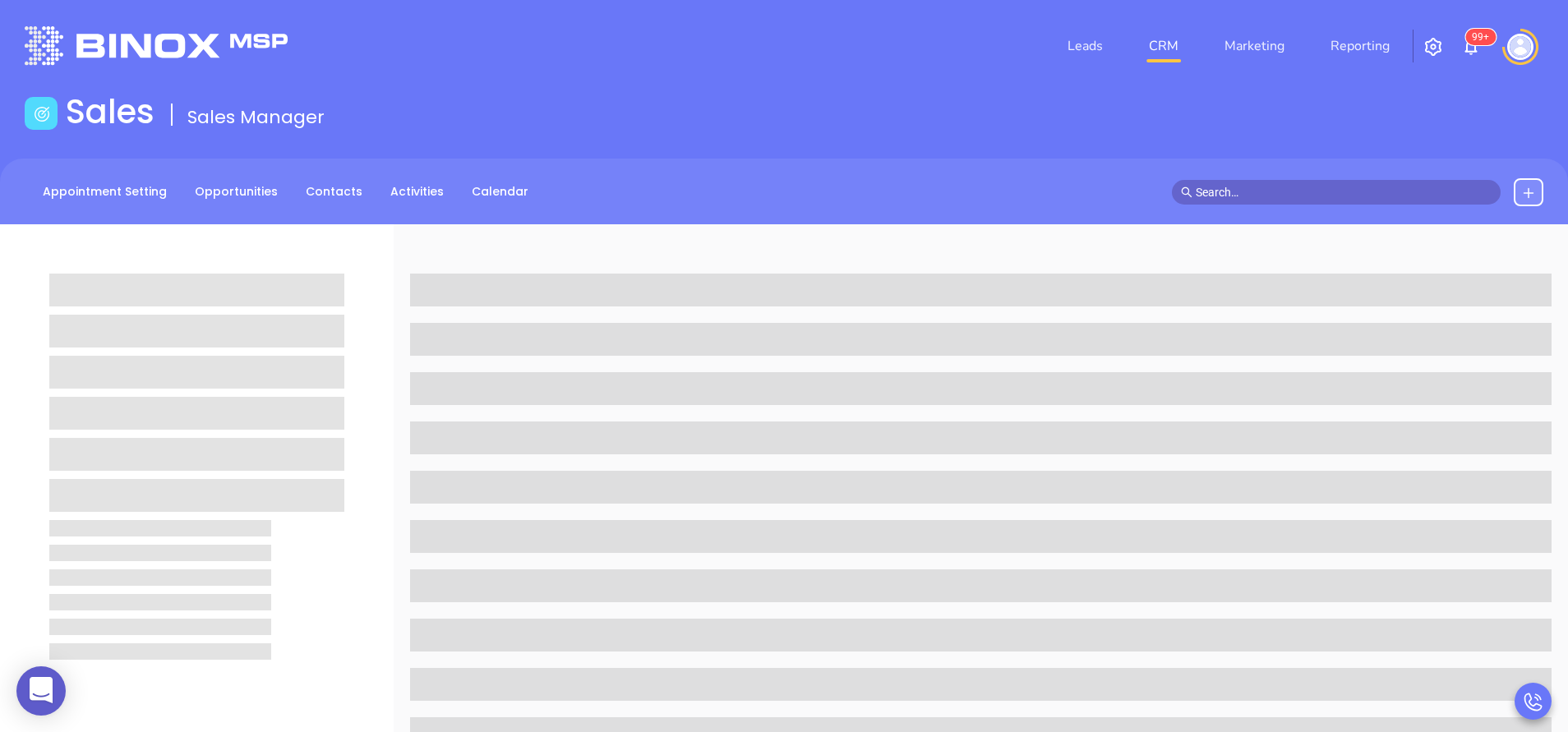 scroll, scrollTop: 0, scrollLeft: 0, axis: both 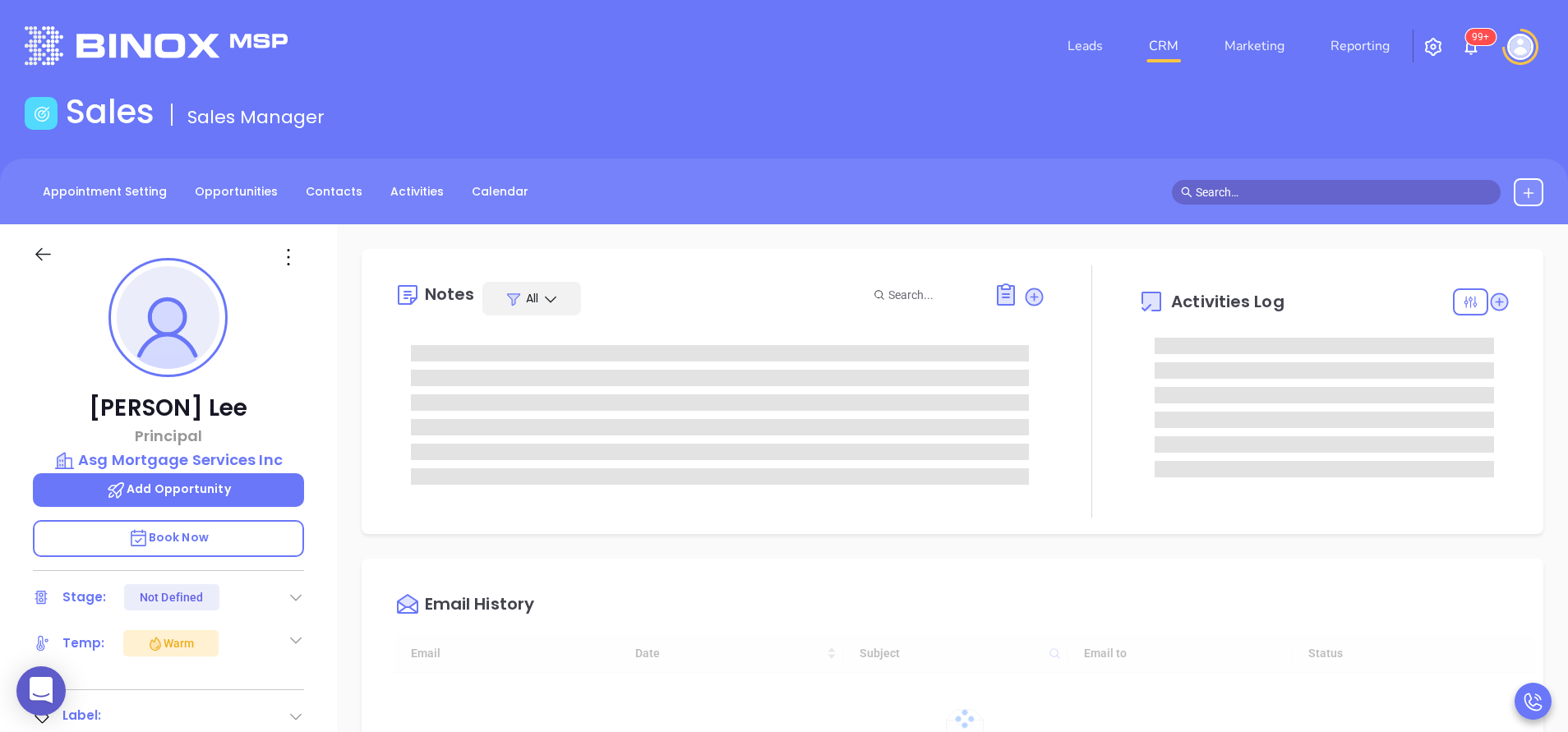 type on "08/06/2025" 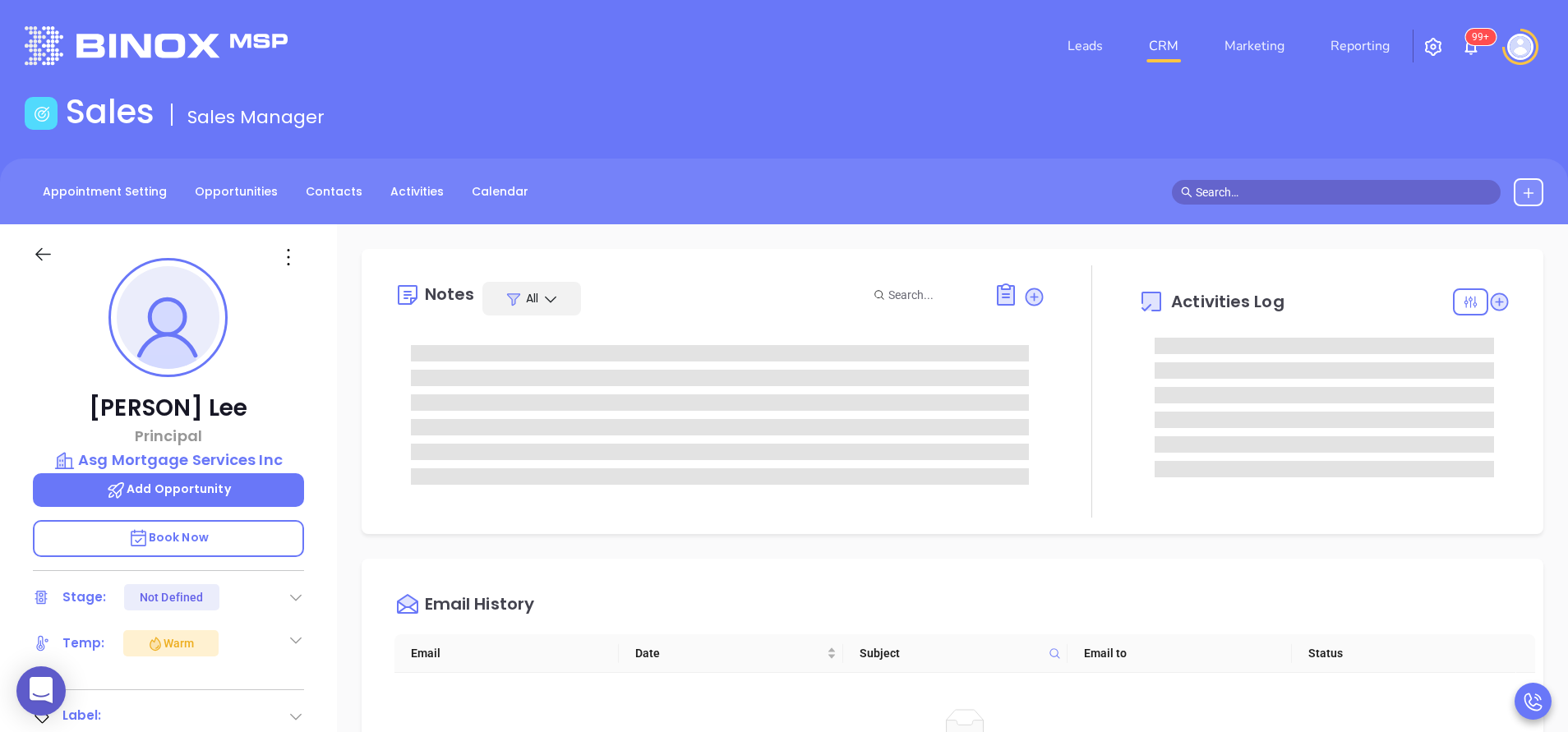 type on "Anabell Dominguez" 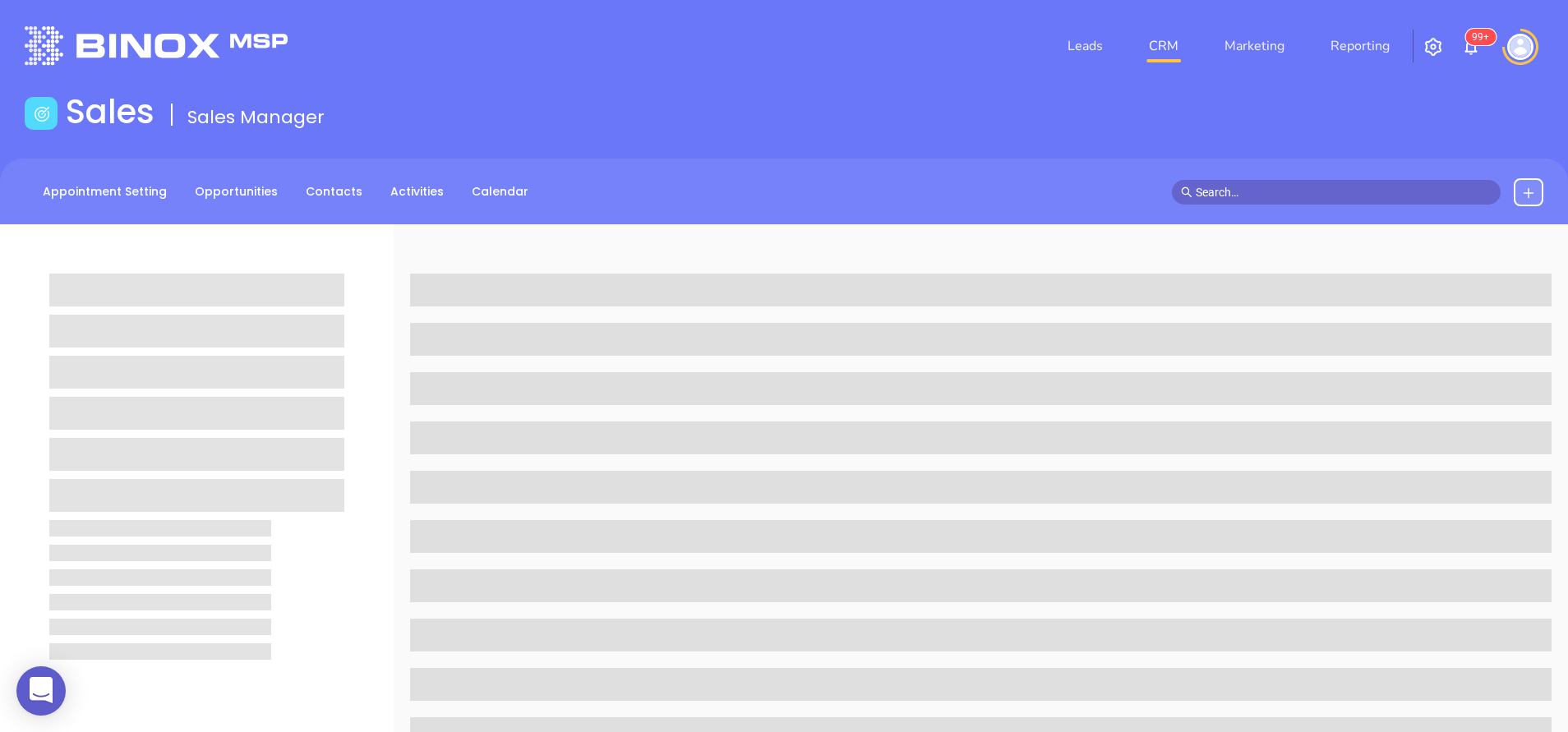 scroll, scrollTop: 0, scrollLeft: 0, axis: both 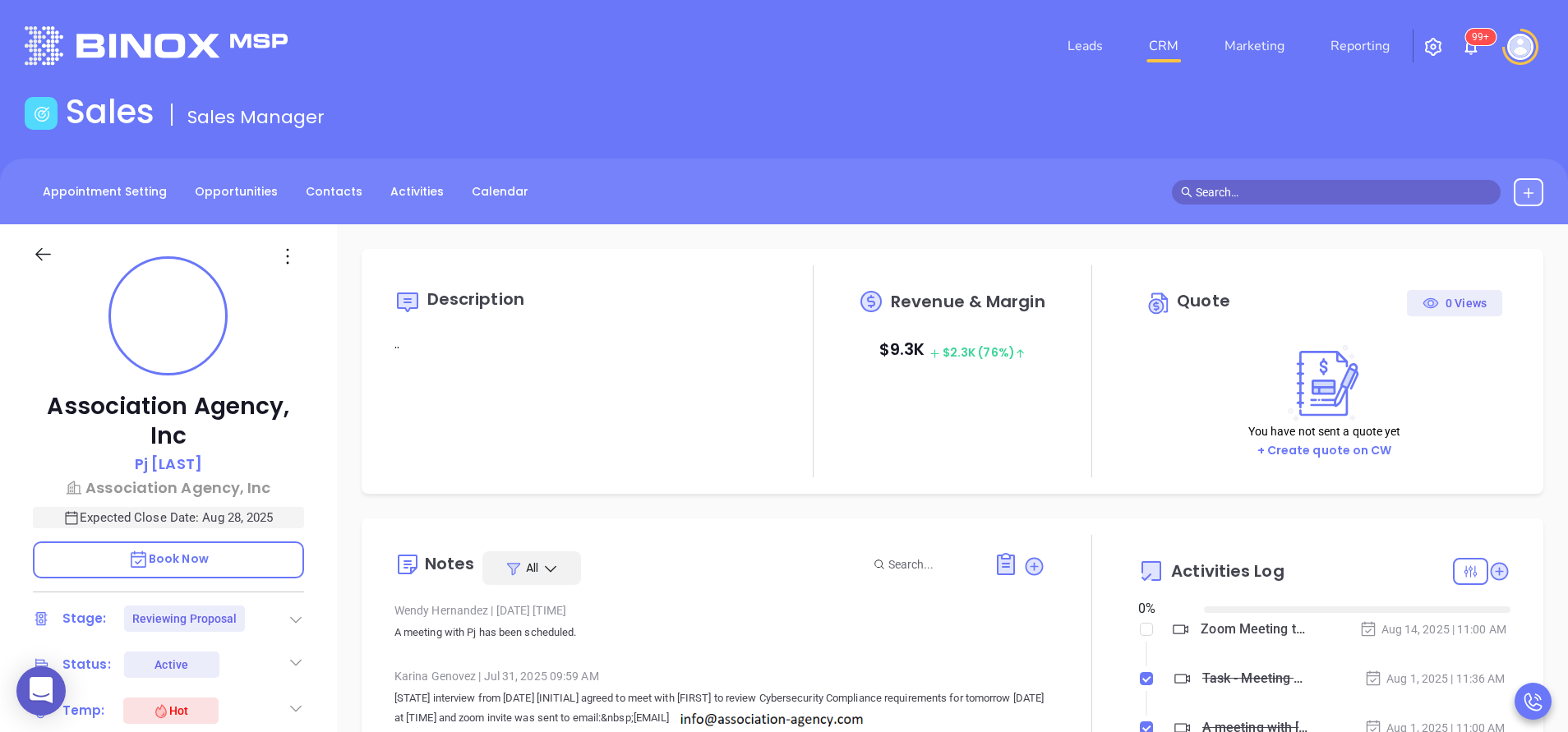 type on "08/06/2025" 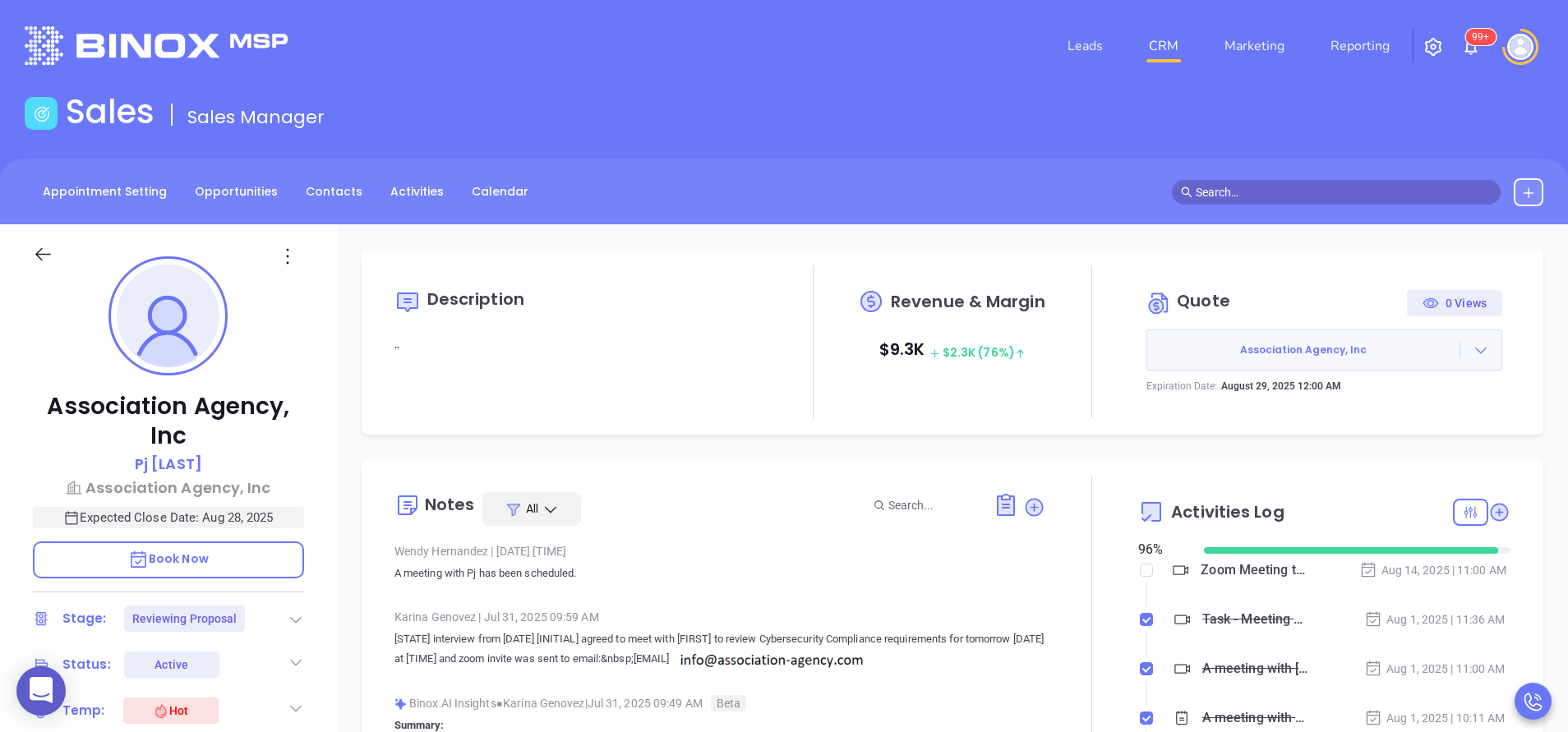 type on "Anabell Dominguez" 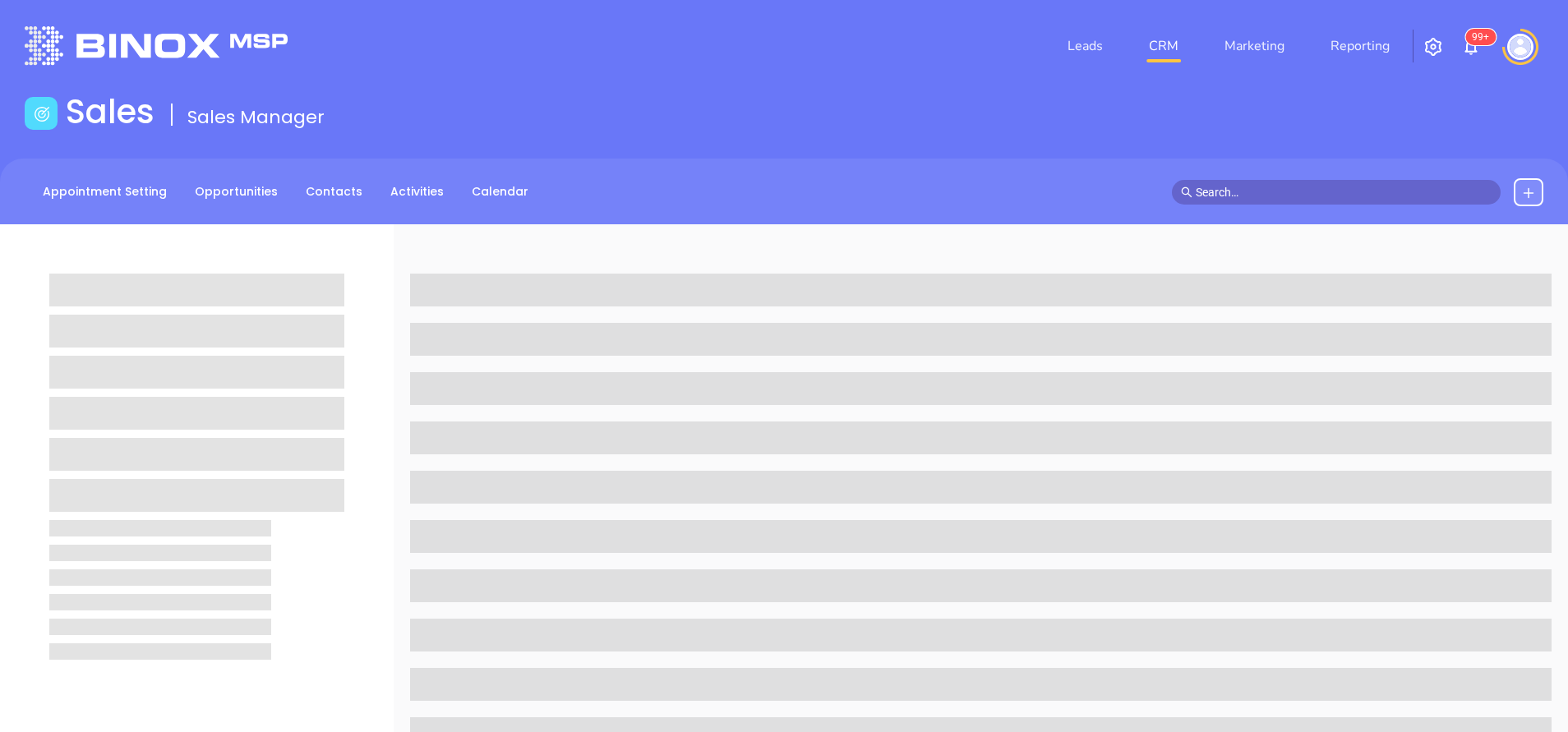 scroll, scrollTop: 0, scrollLeft: 0, axis: both 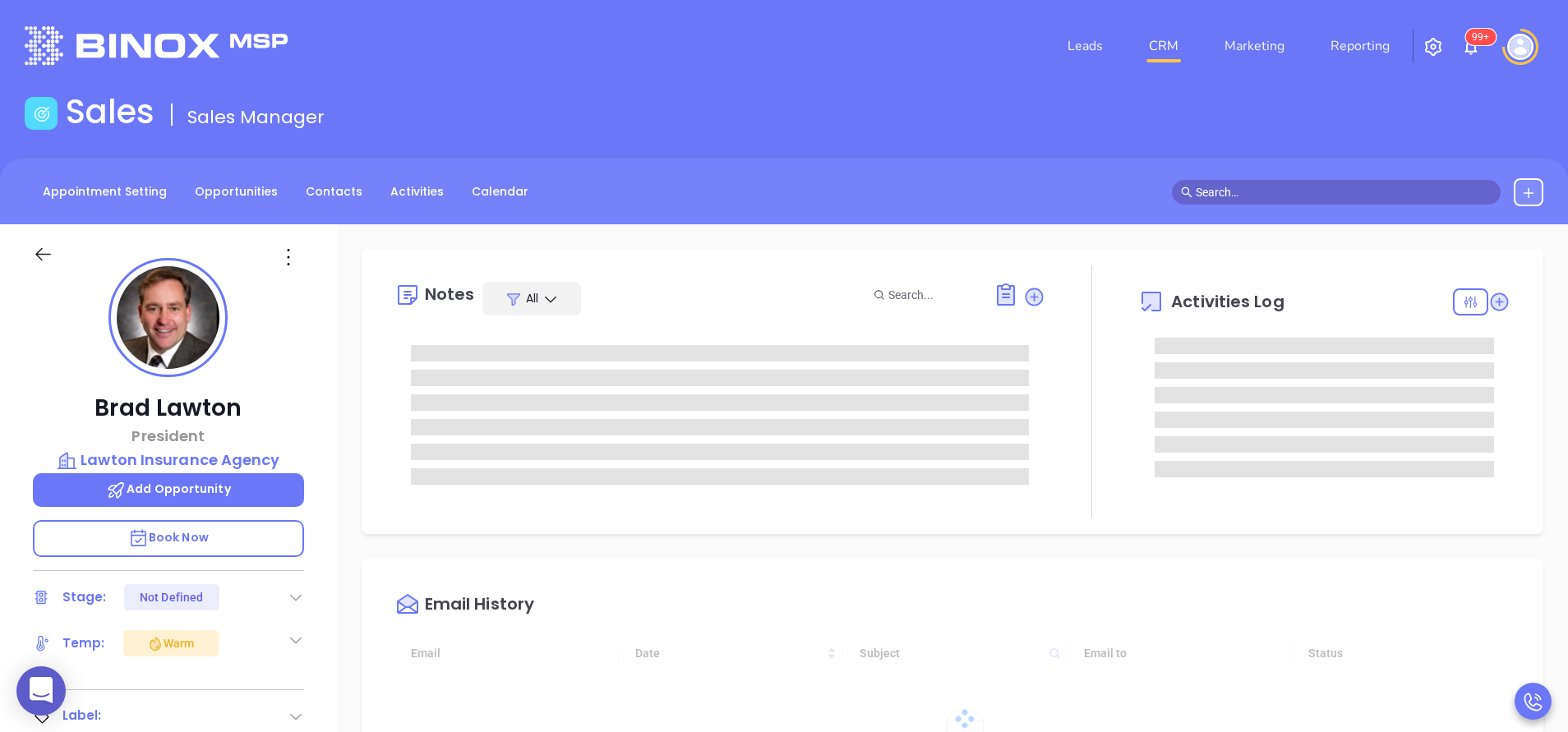 type on "08/06/2025" 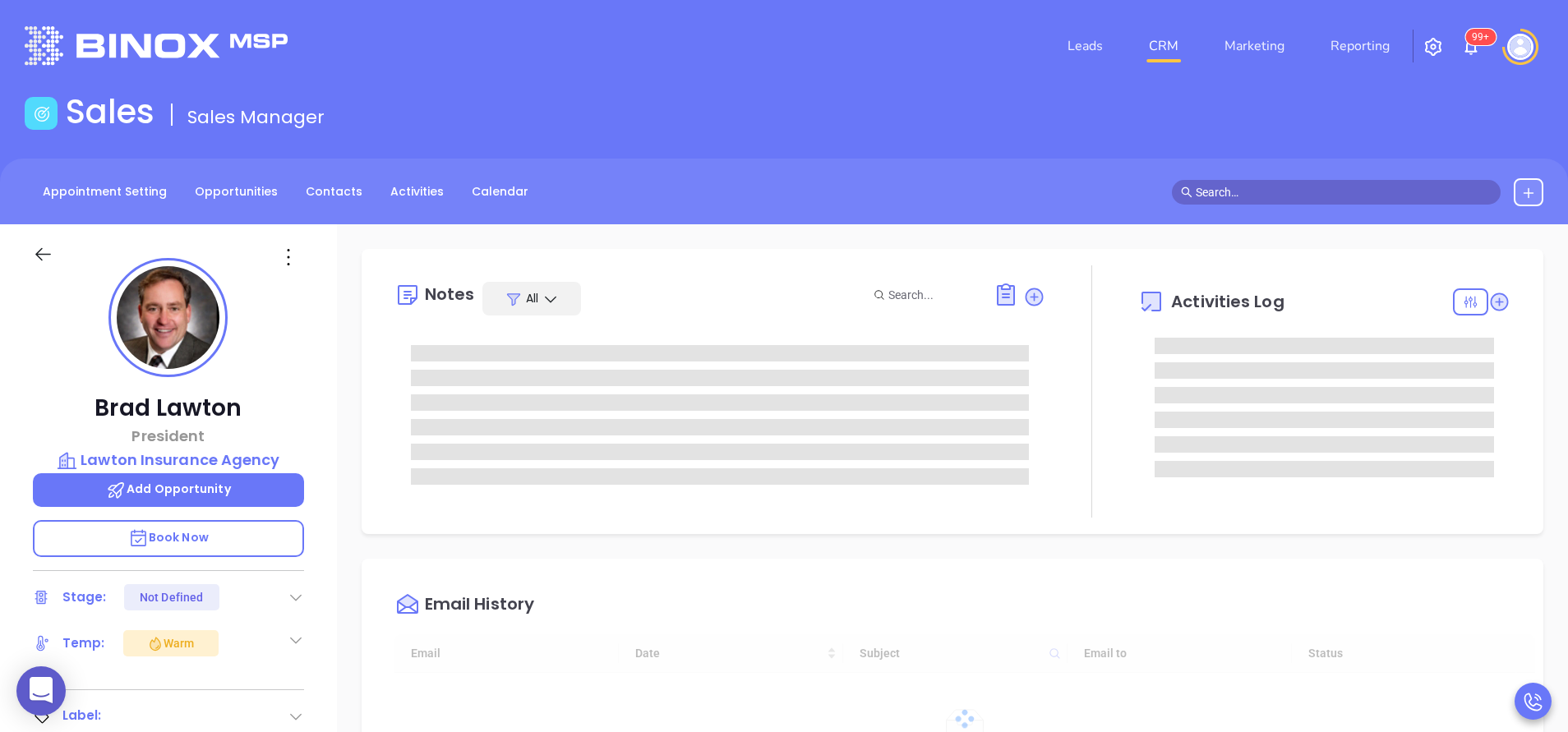 scroll, scrollTop: 430, scrollLeft: 0, axis: vertical 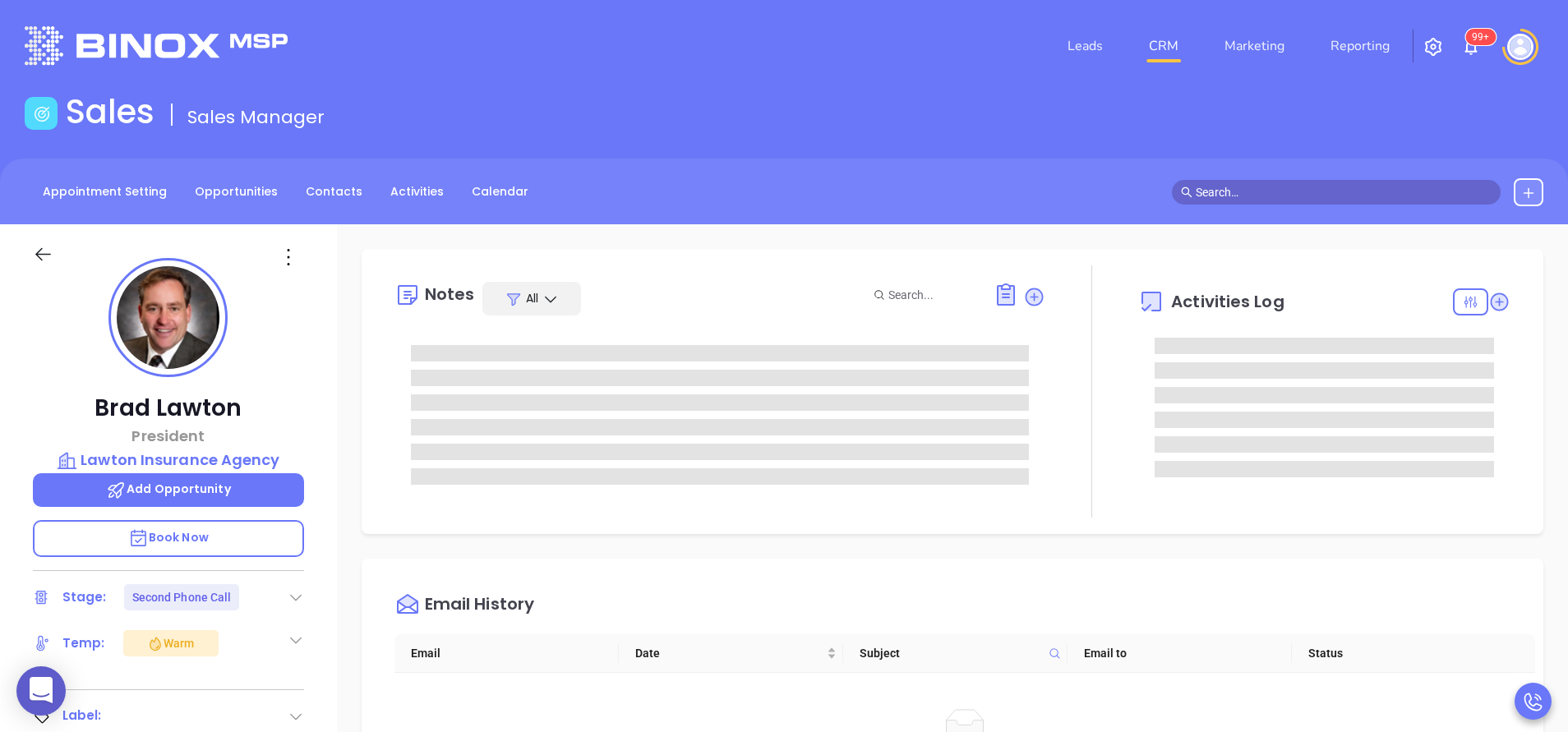 type on "Anabell Dominguez" 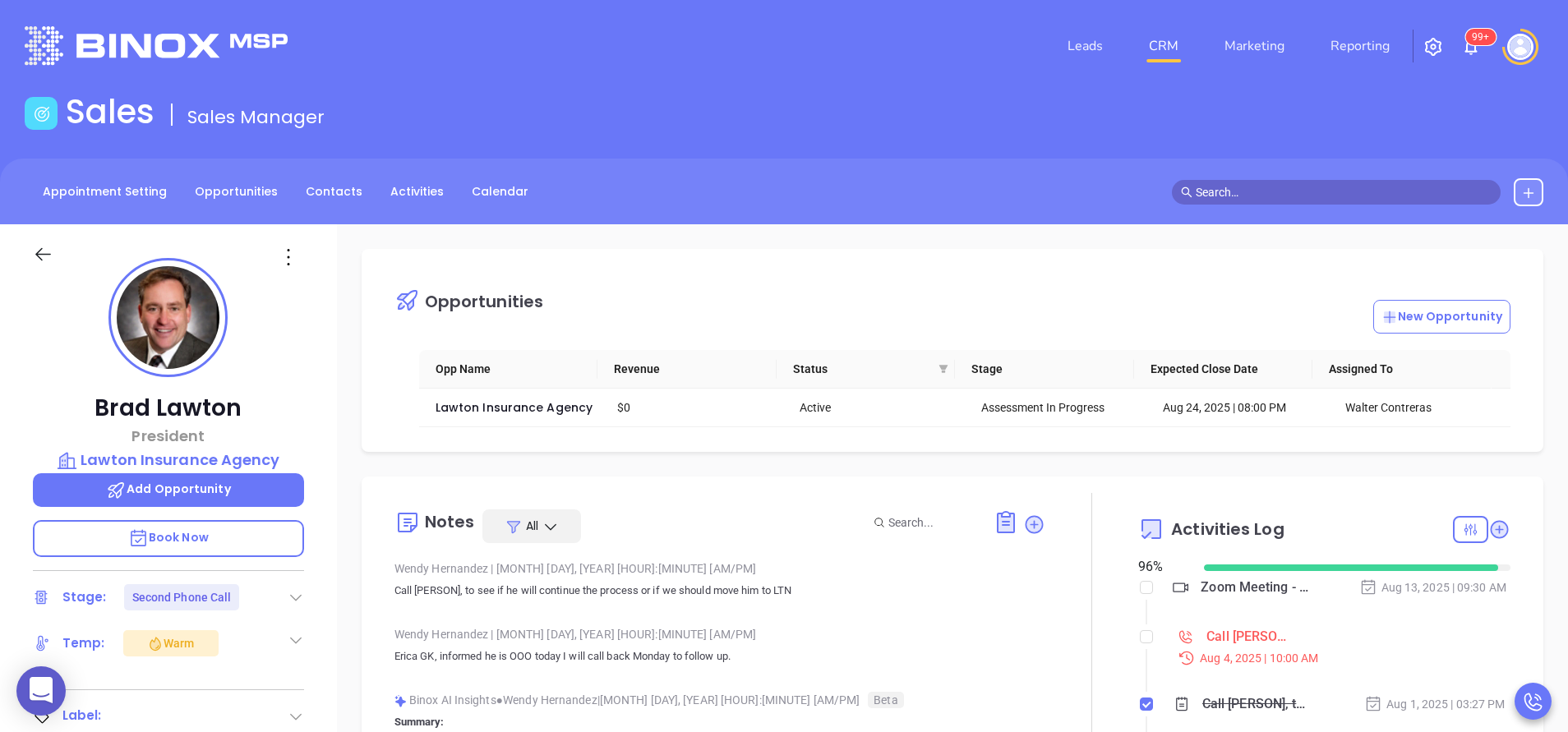 click on "Call Brad to Follow up on Assessment - Brad Lawton" at bounding box center (1251, 637) 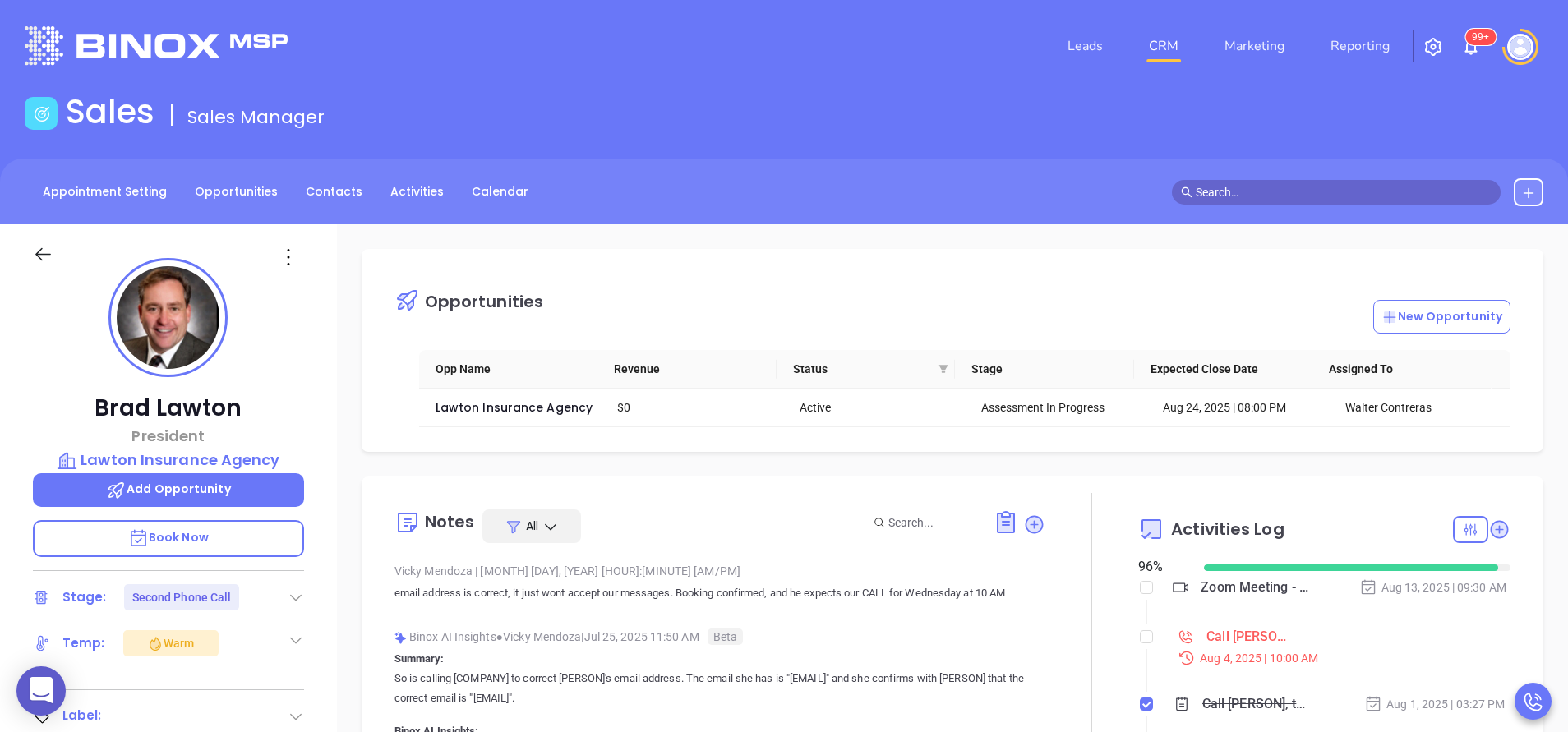 scroll, scrollTop: 4042, scrollLeft: 0, axis: vertical 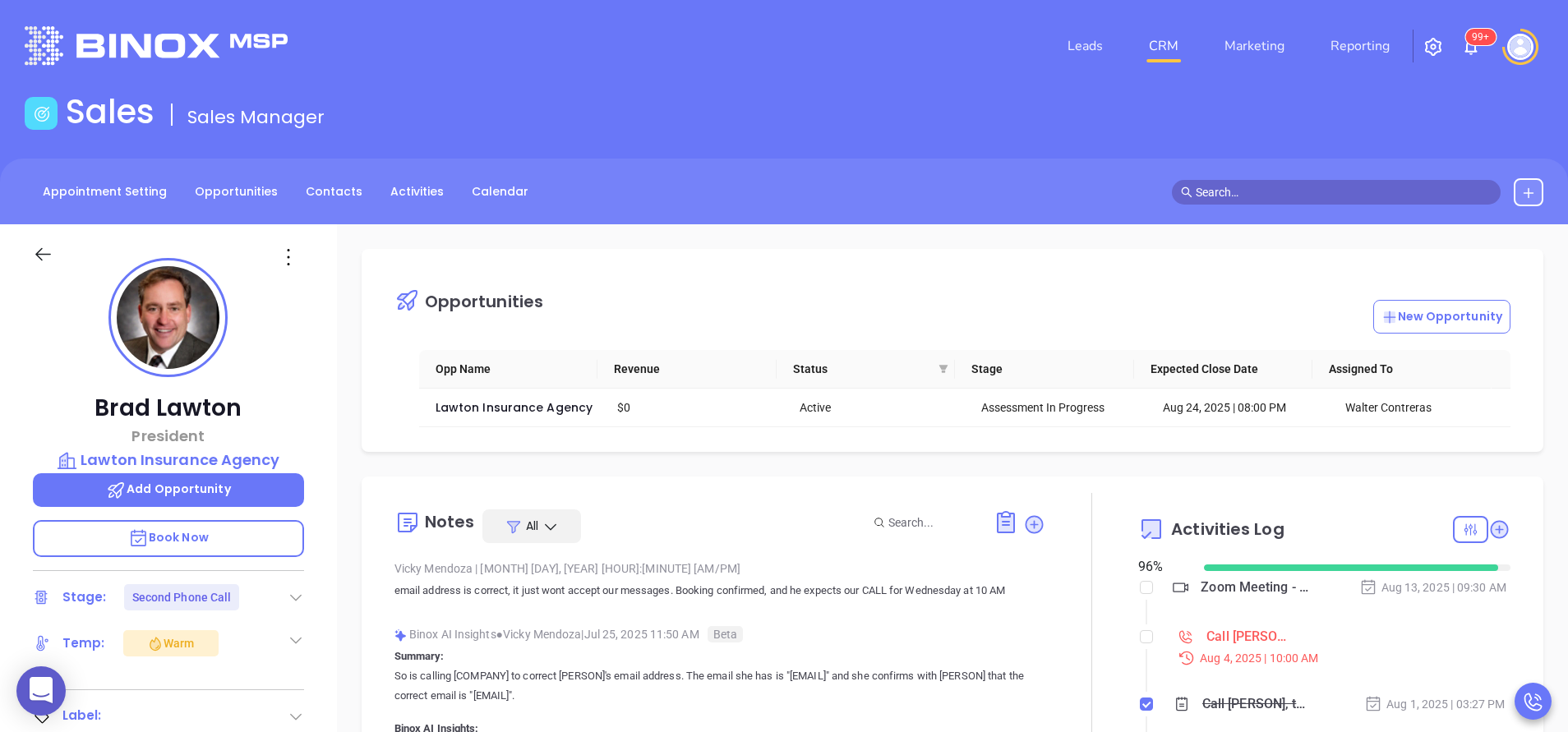 click on "Vicky   Mendoza    |    Jul 25, 2025  11:51 AM email address is correct, it just wont accept our messages. Booking confirmed, and he expects our CALL for Wednesday at 10 AM" at bounding box center [720, 585] 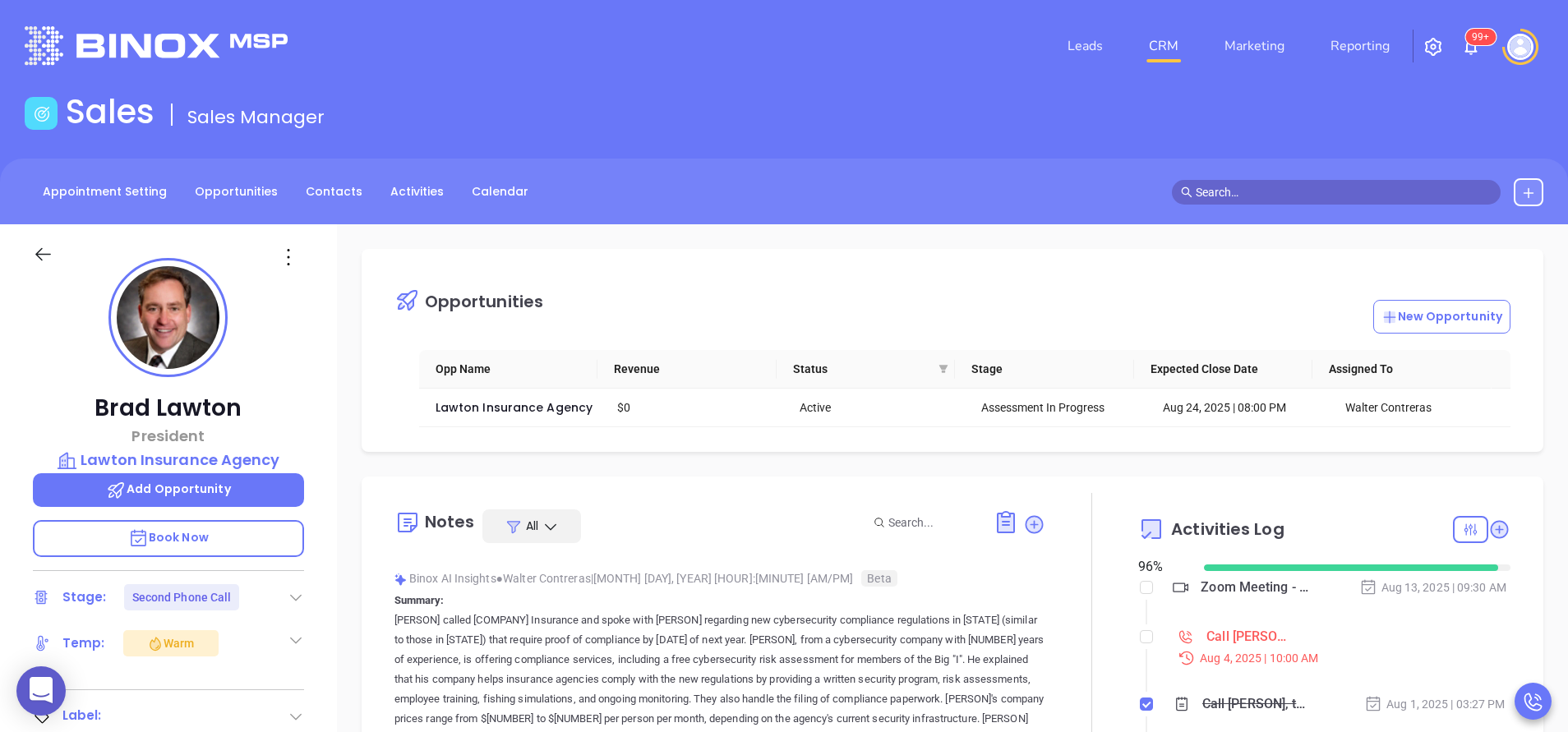scroll, scrollTop: 2711, scrollLeft: 0, axis: vertical 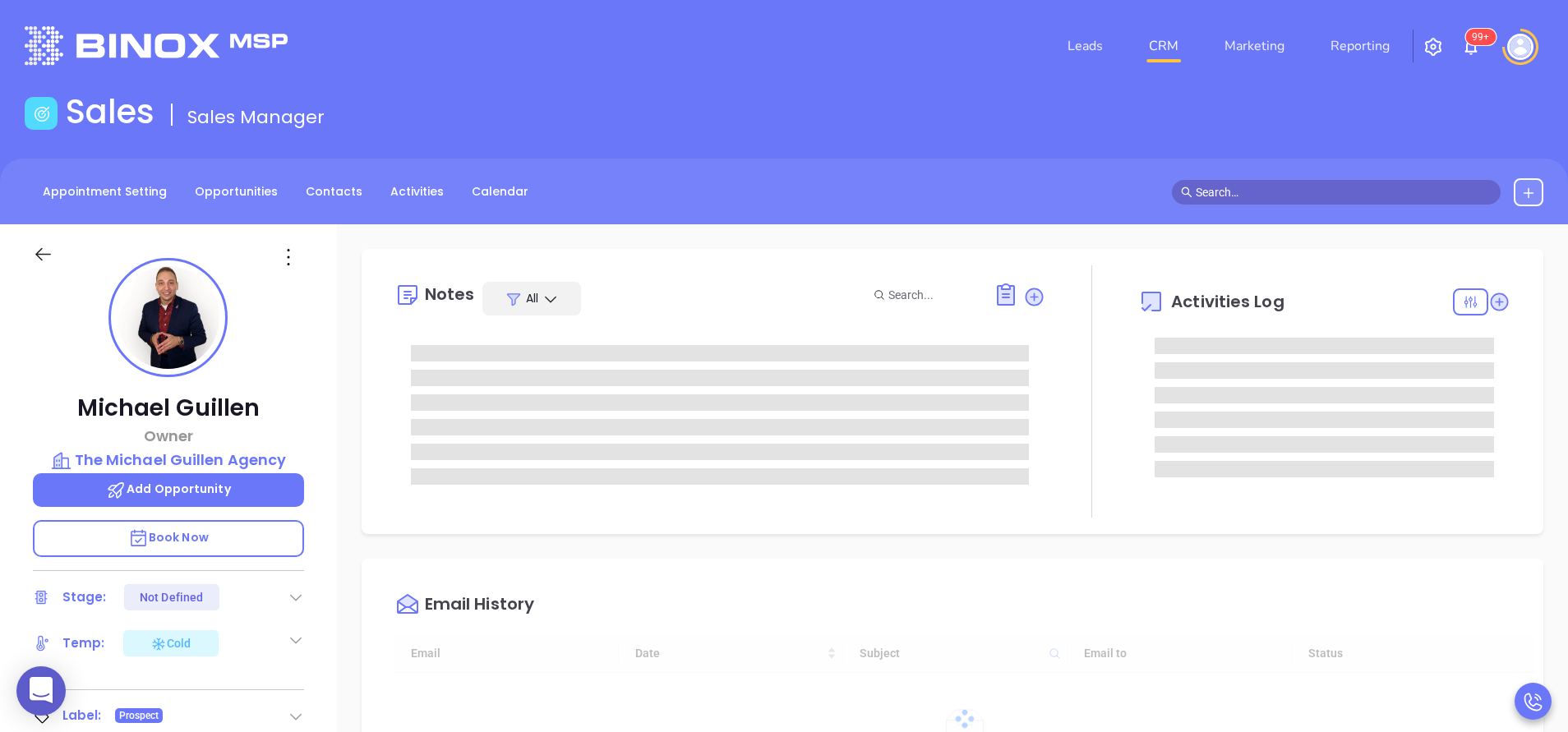 type on "10:00 am" 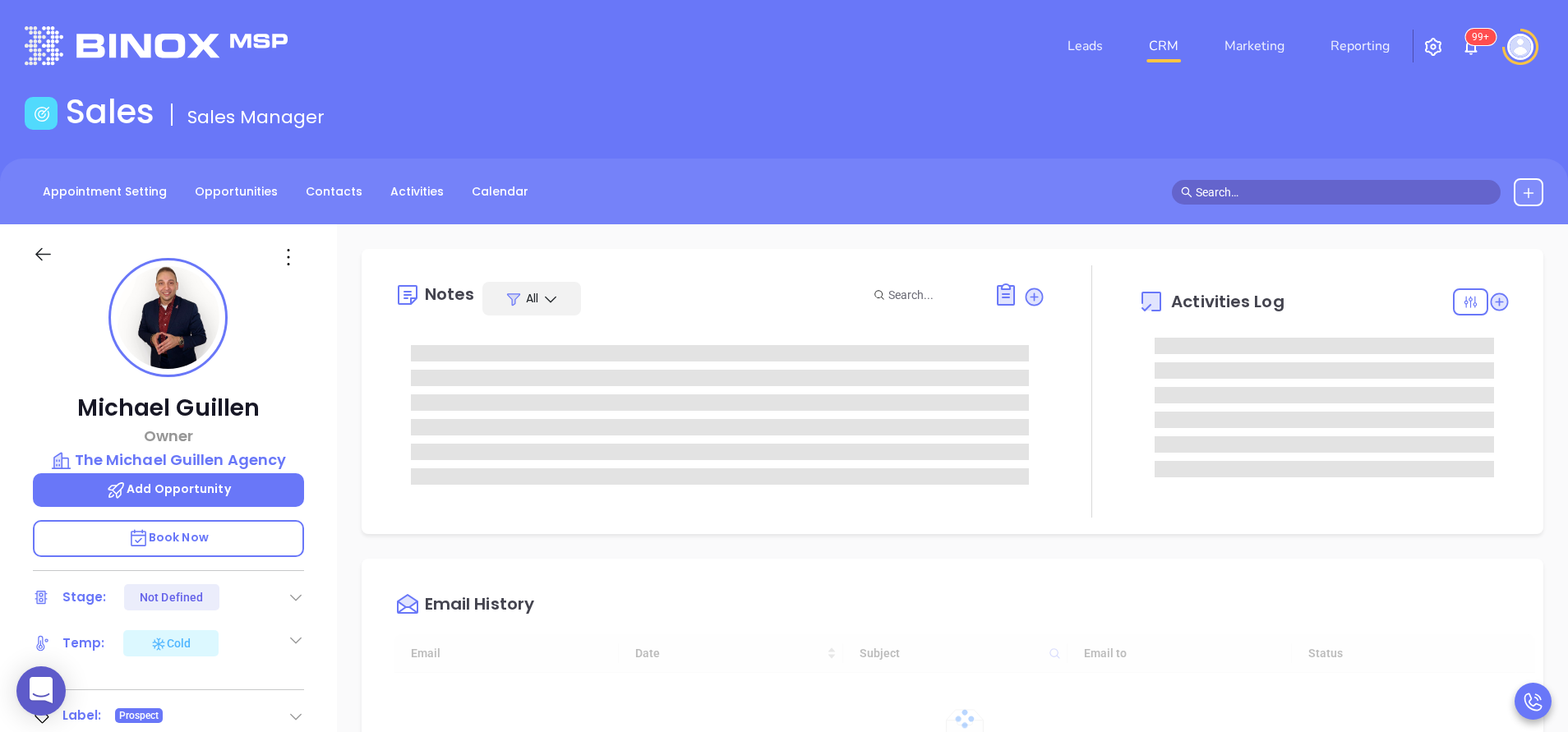 type on "08/06/2025" 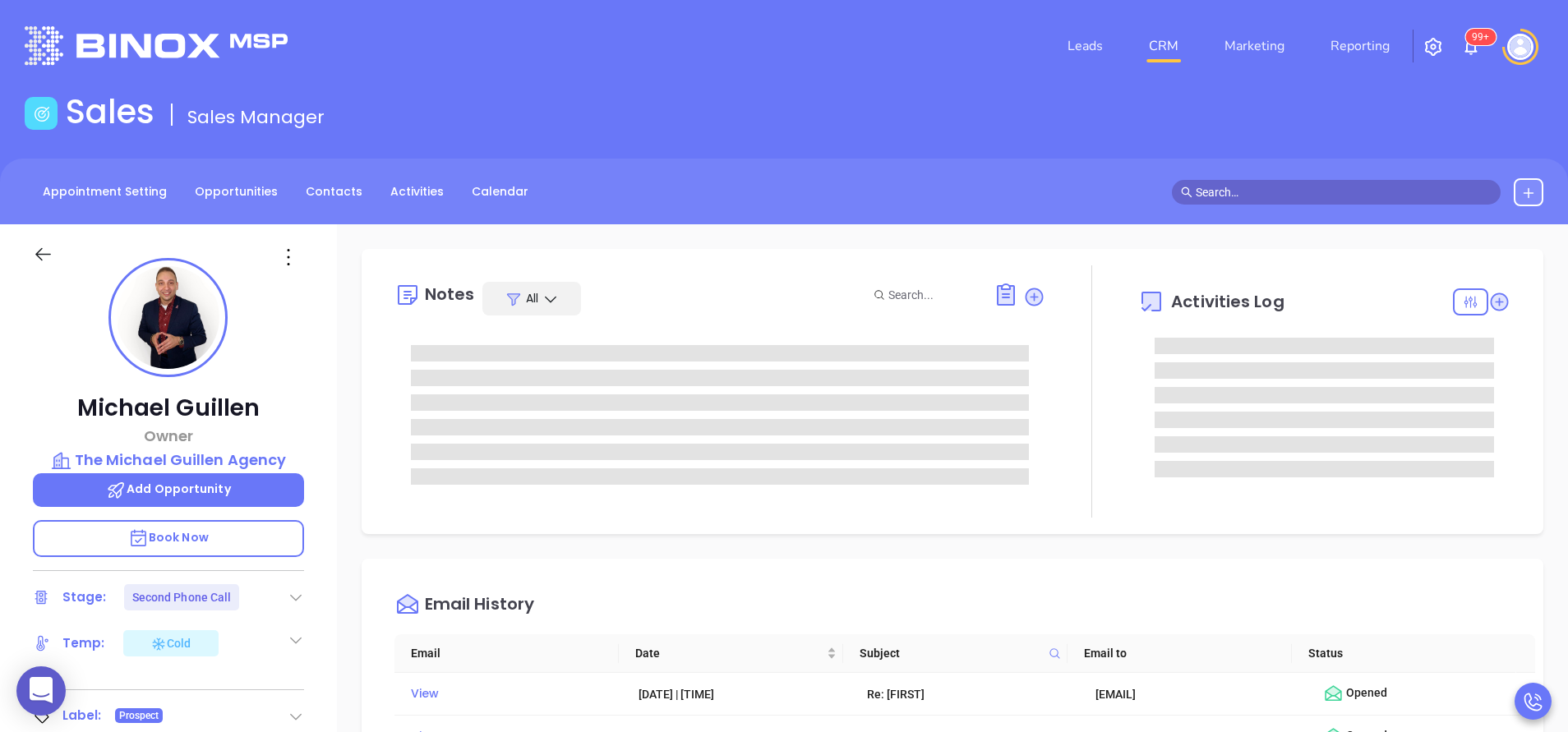 scroll, scrollTop: 430, scrollLeft: 0, axis: vertical 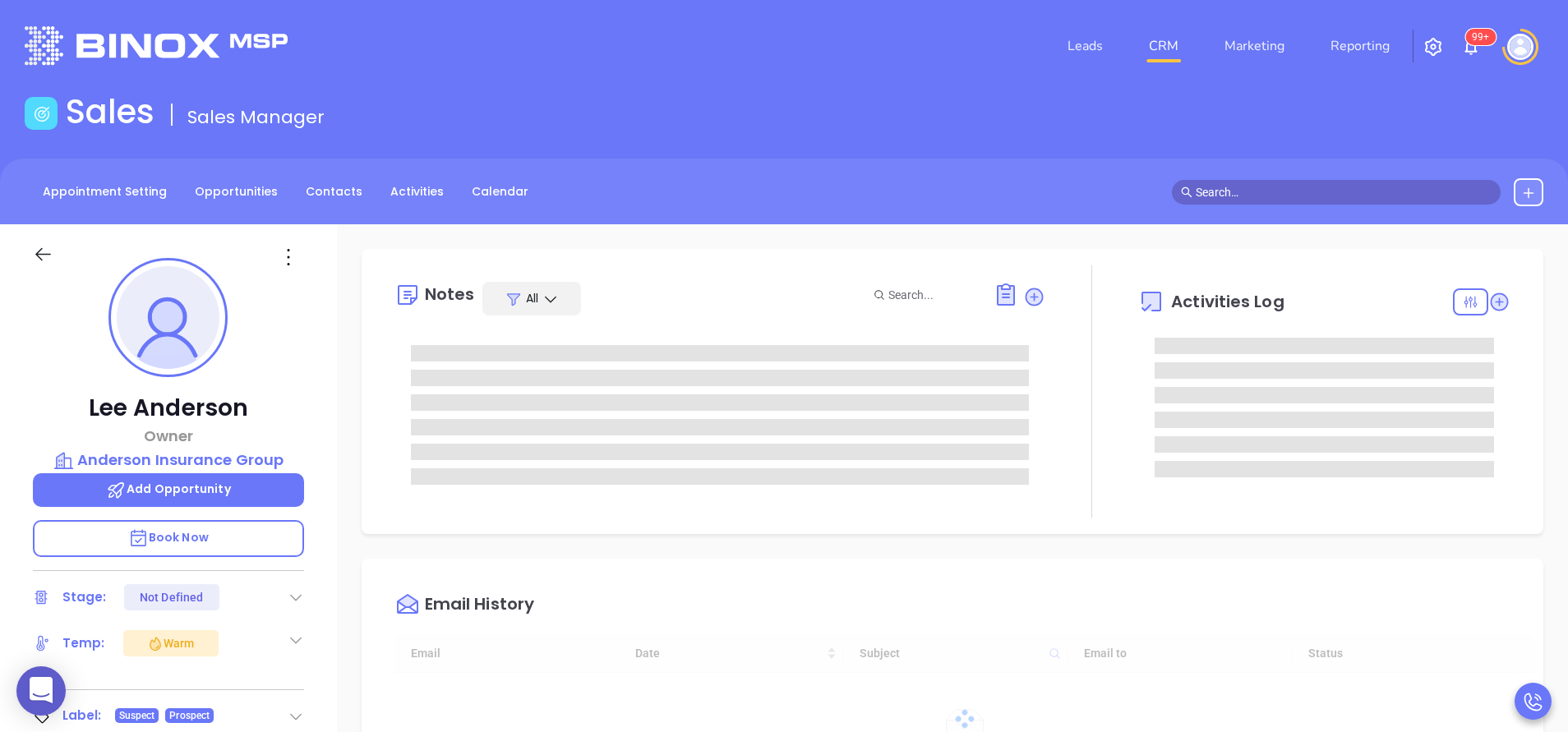 type on "08/06/2025" 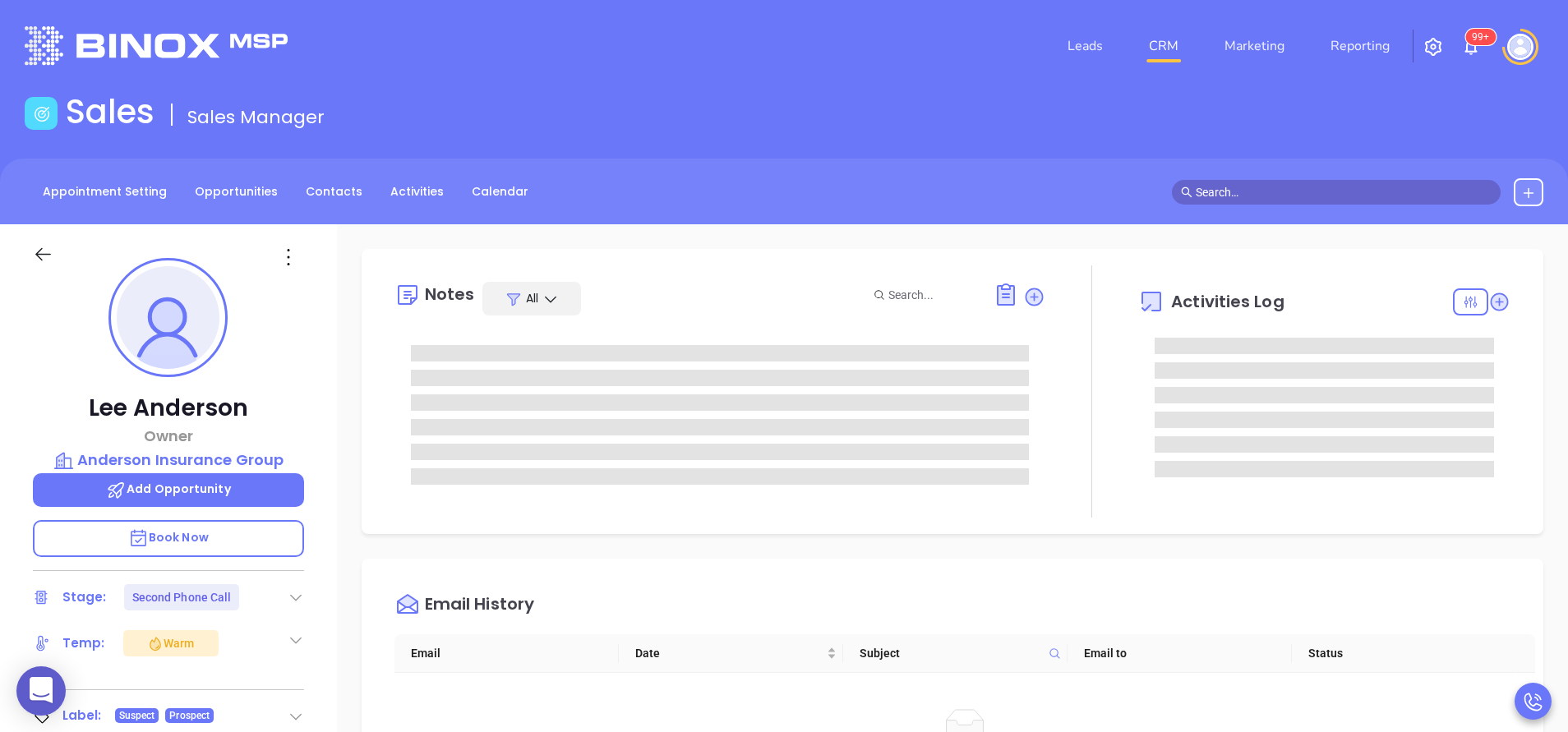 type on "Anabell Dominguez" 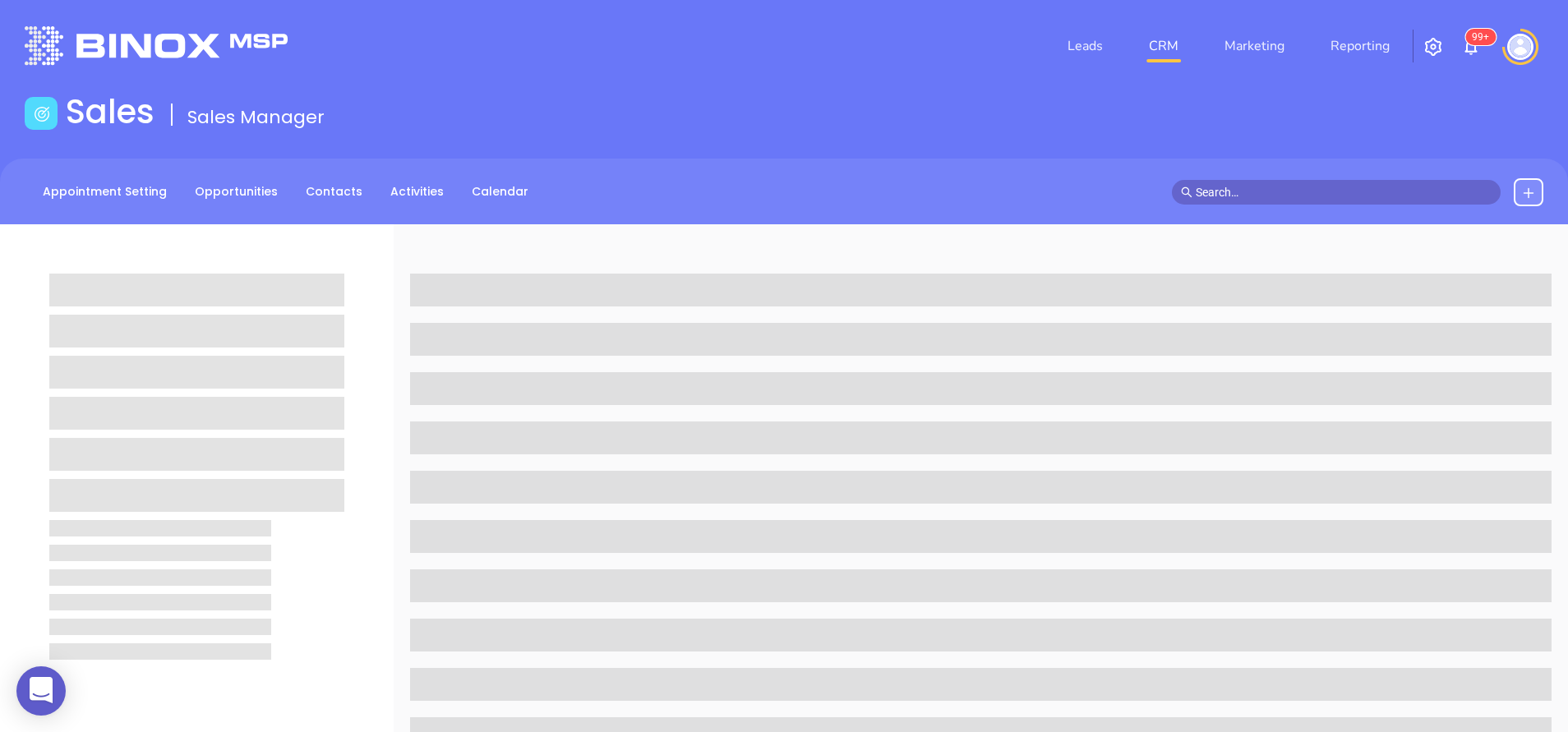 scroll, scrollTop: 0, scrollLeft: 0, axis: both 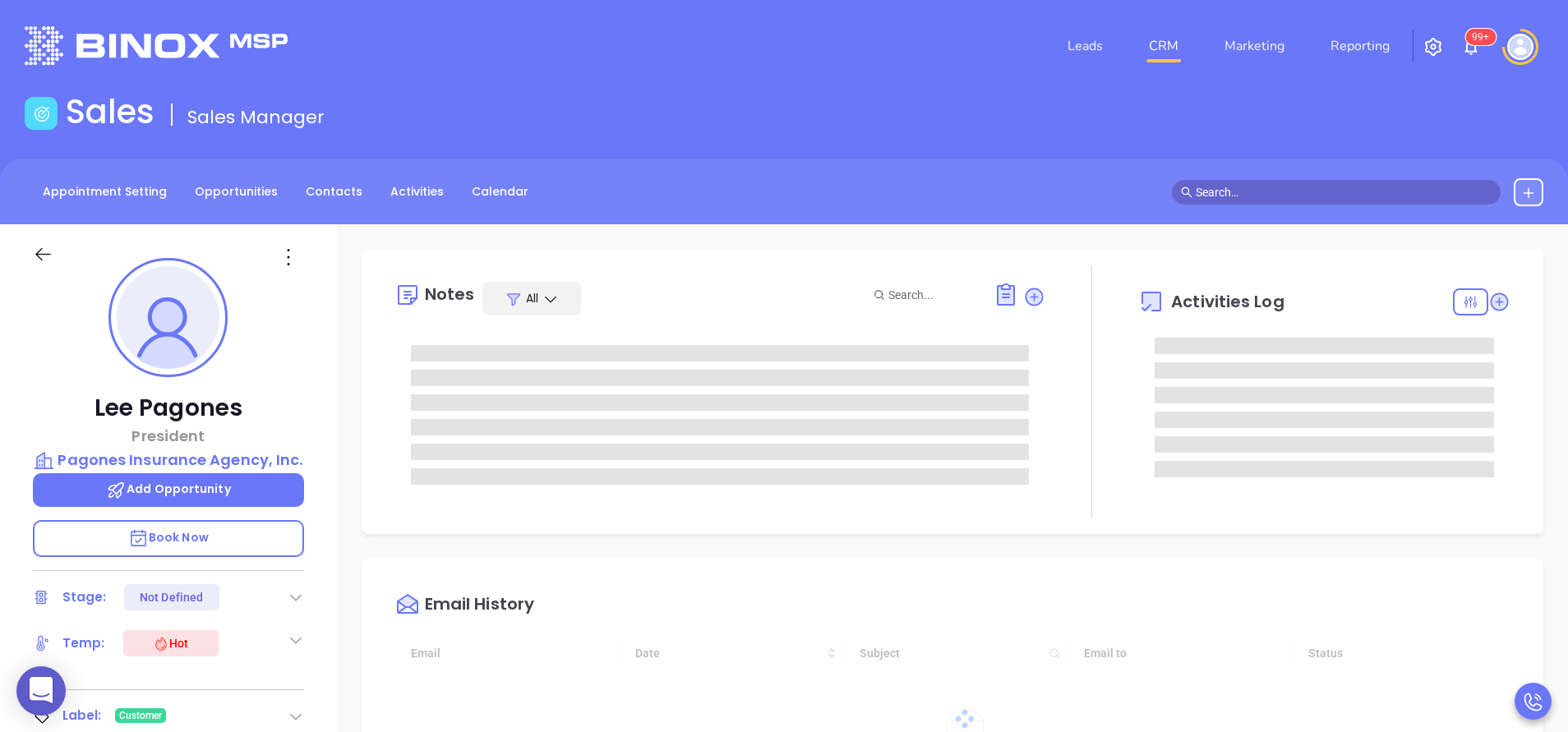 type on "08/06/2025" 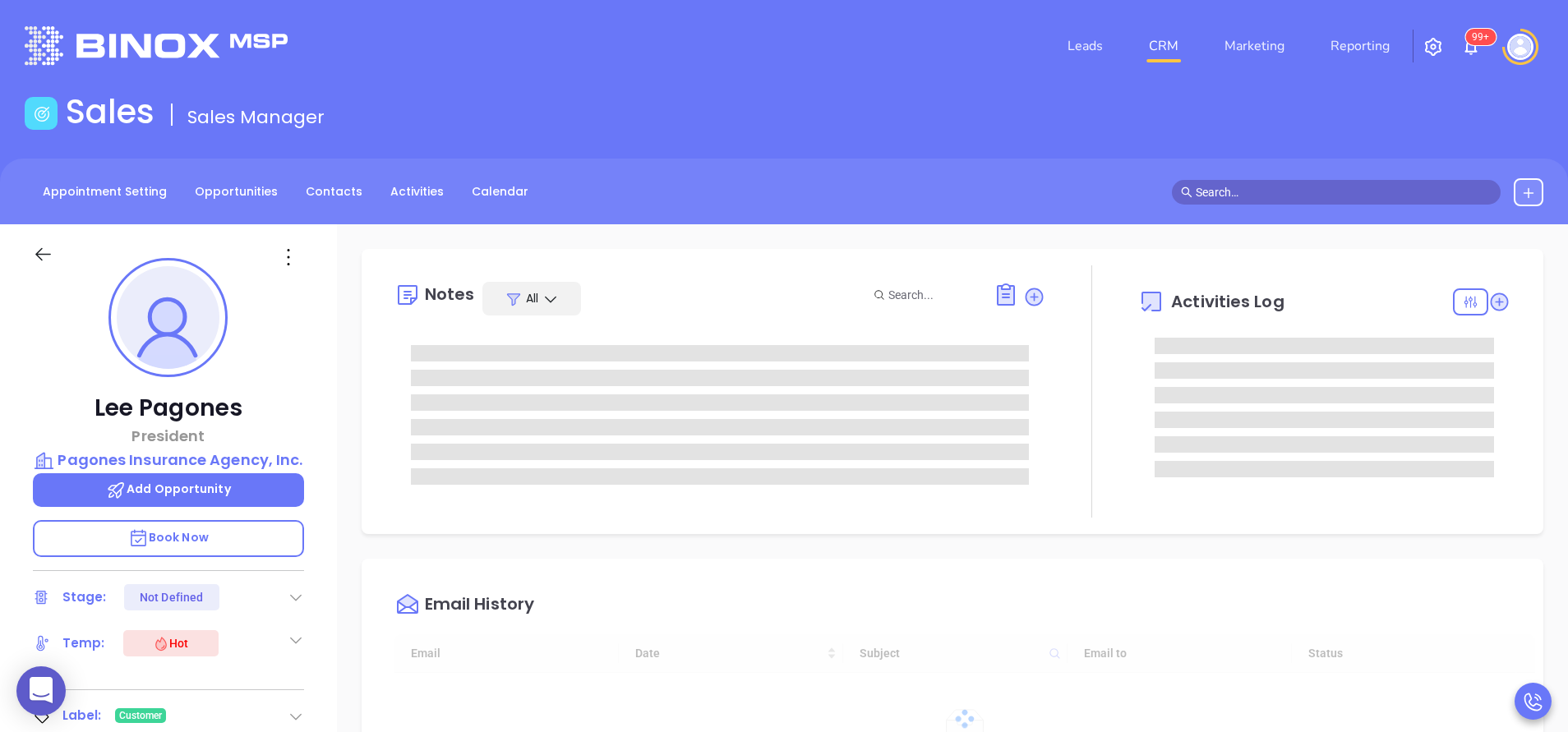 scroll, scrollTop: 430, scrollLeft: 0, axis: vertical 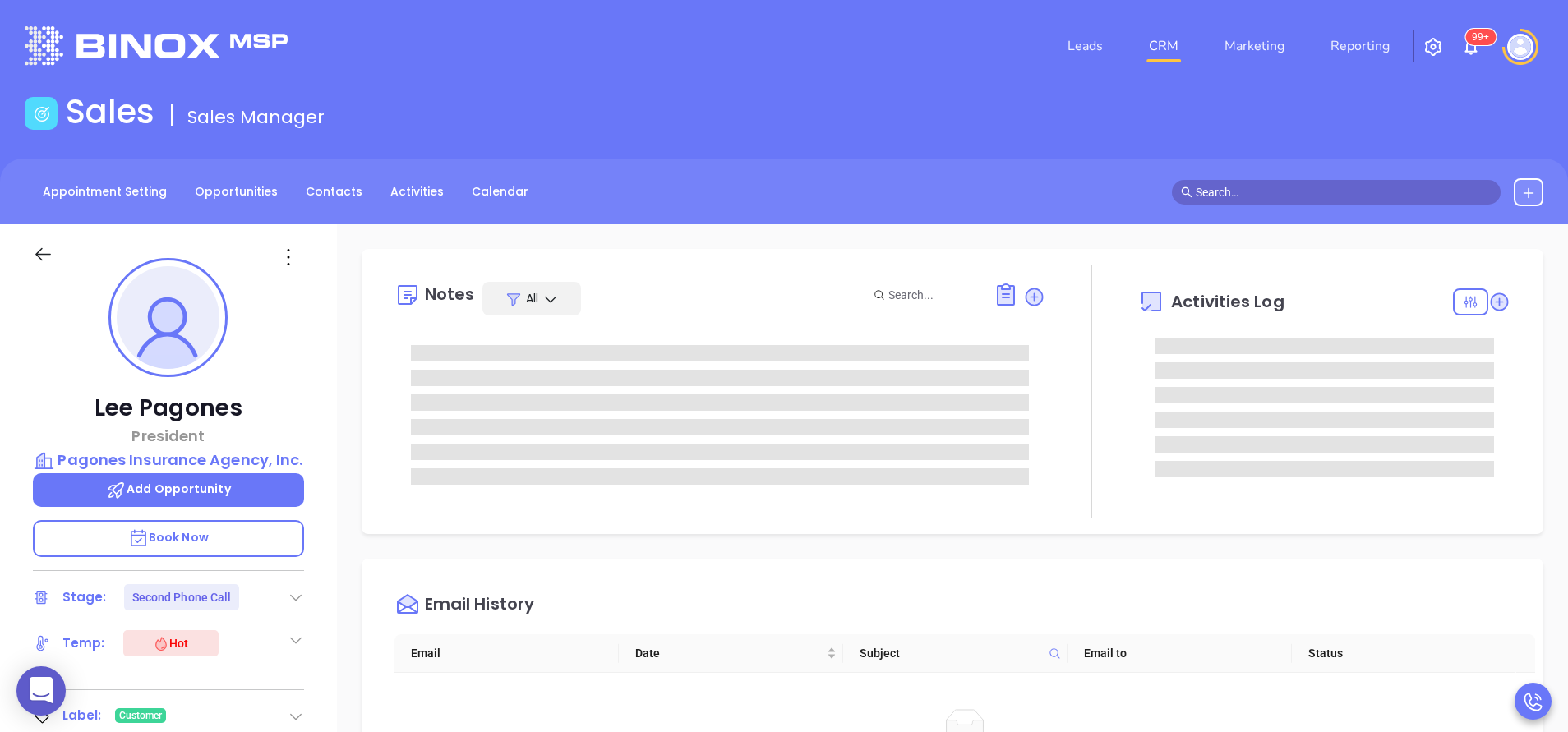 type on "Anabell Dominguez" 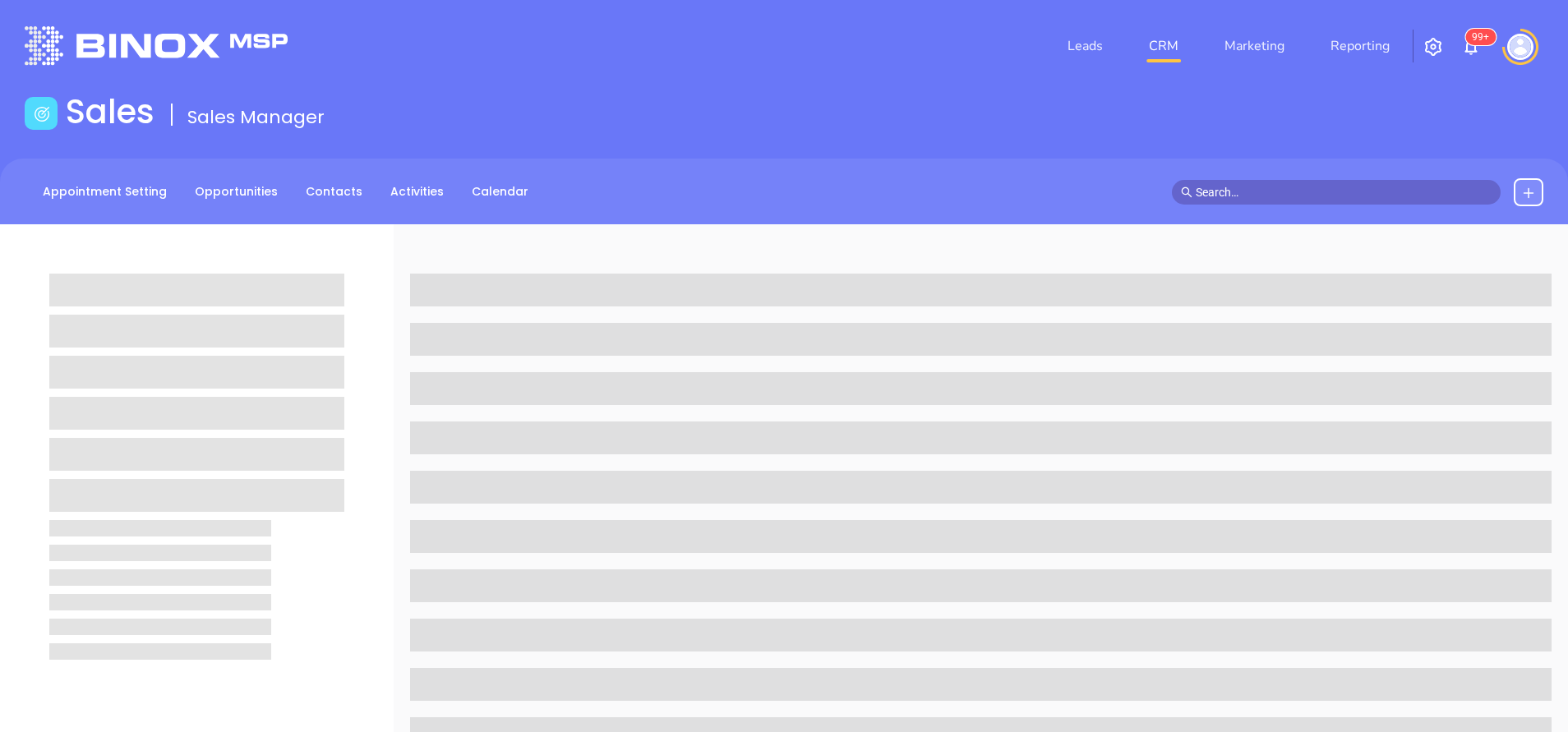 scroll, scrollTop: 0, scrollLeft: 0, axis: both 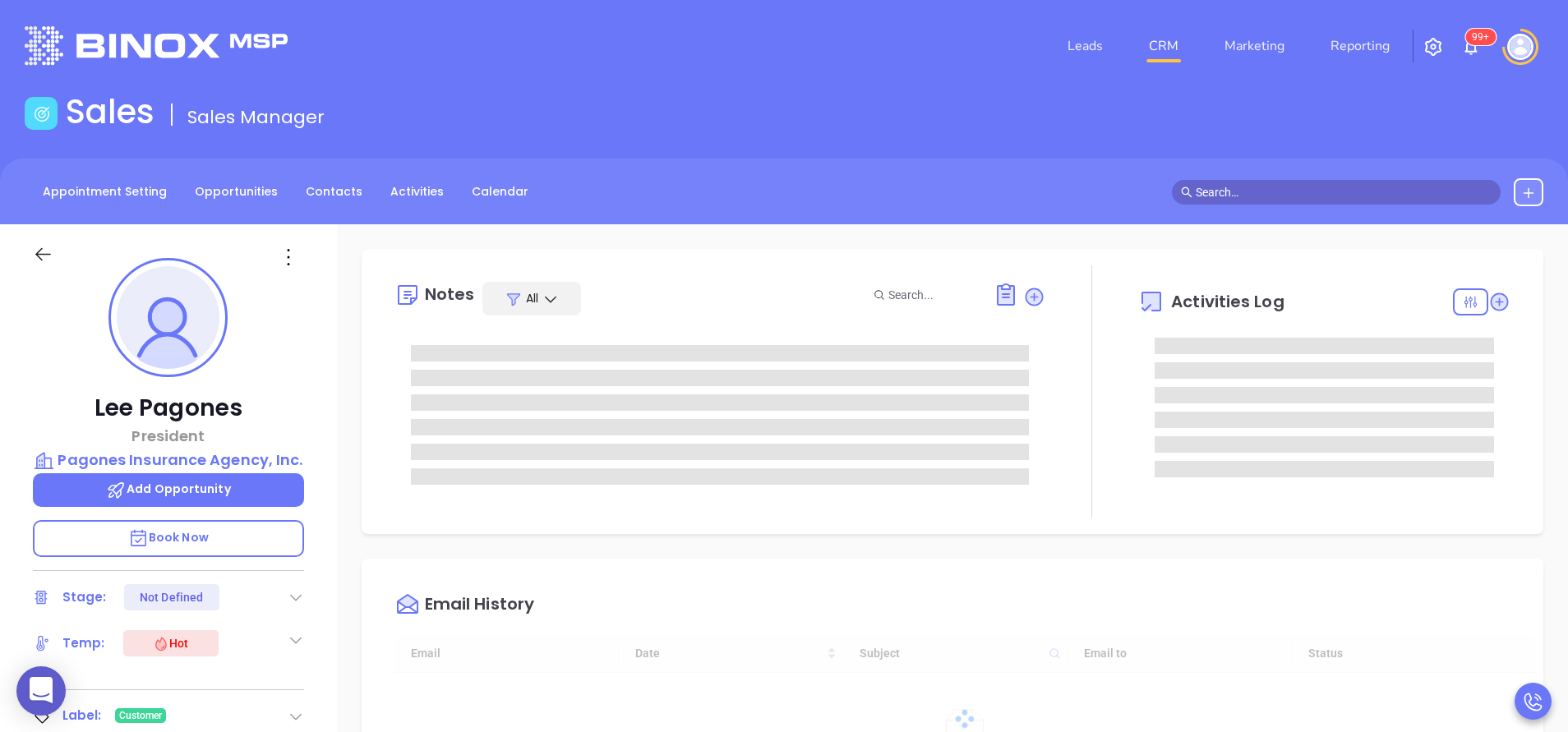 type on "08/06/2025" 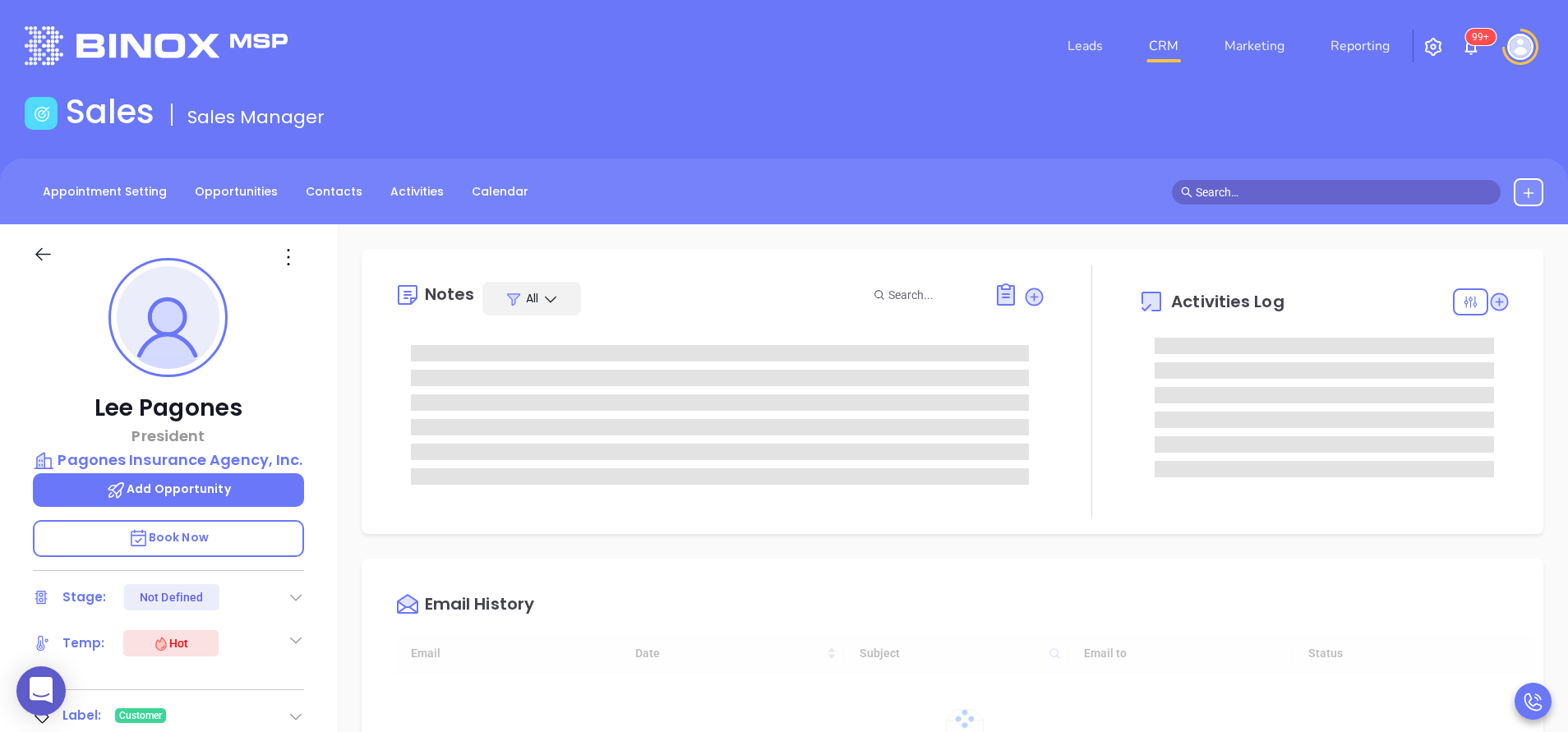 scroll, scrollTop: 430, scrollLeft: 0, axis: vertical 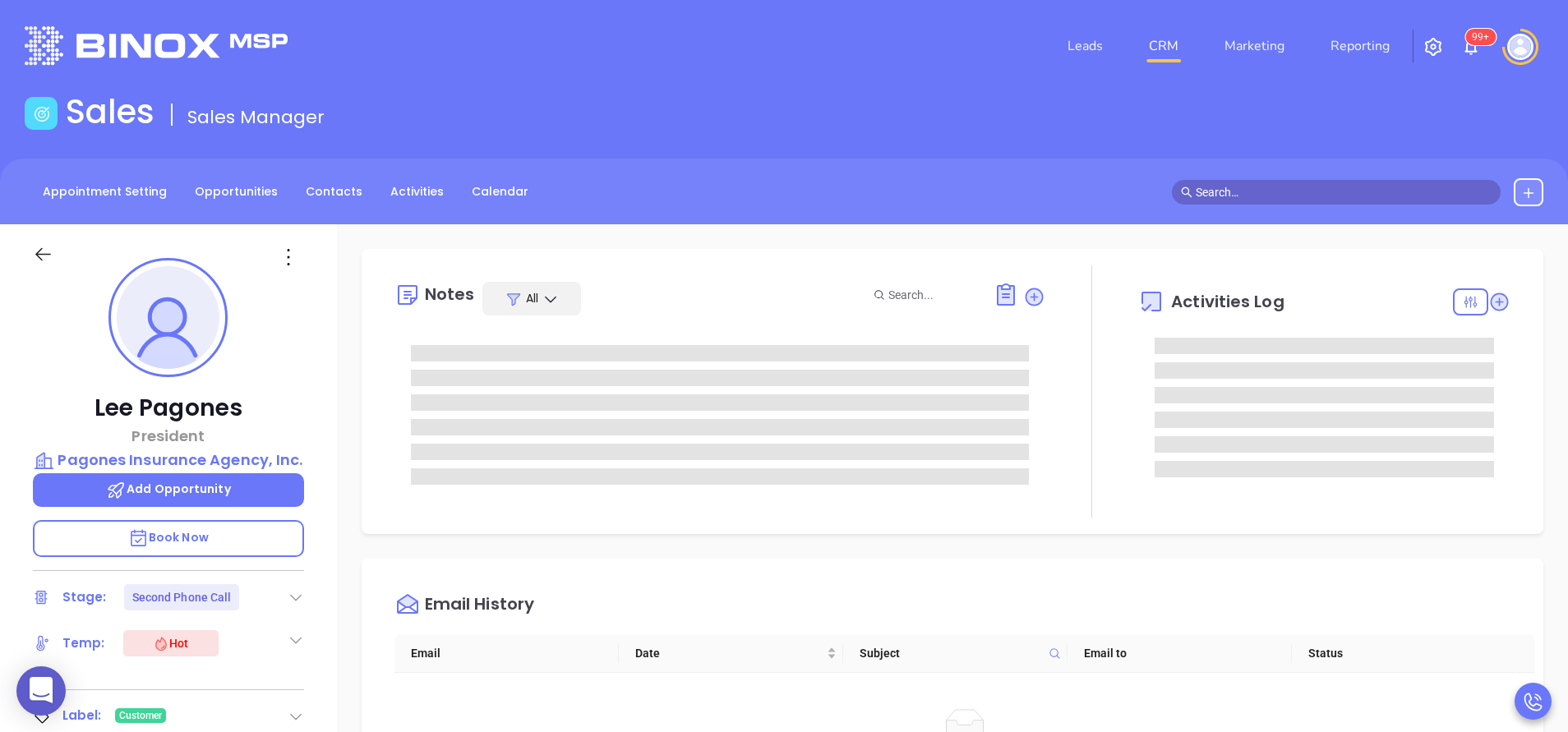type on "Anabell Dominguez" 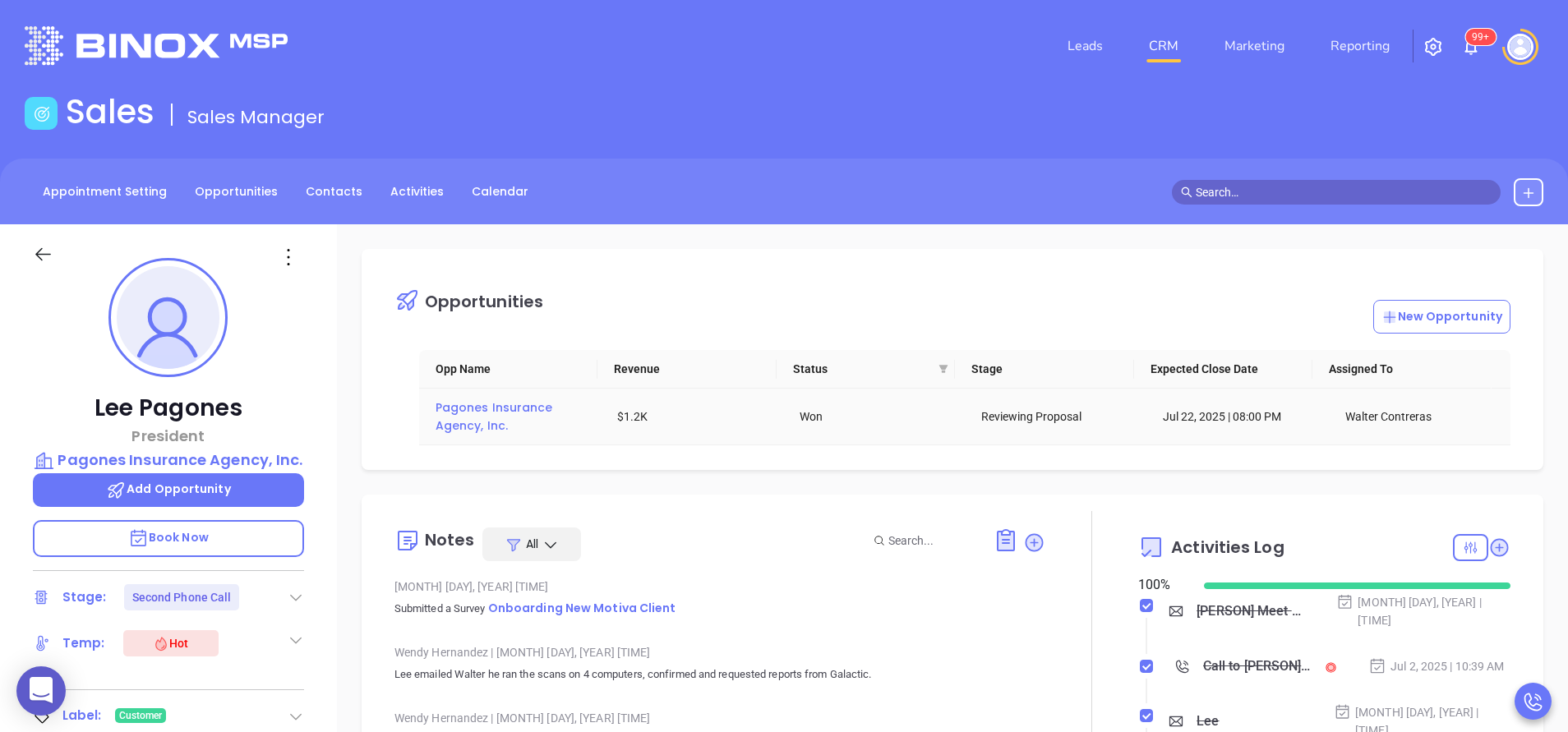 click on "Pagones Insurance Agency, Inc." at bounding box center (496, 417) 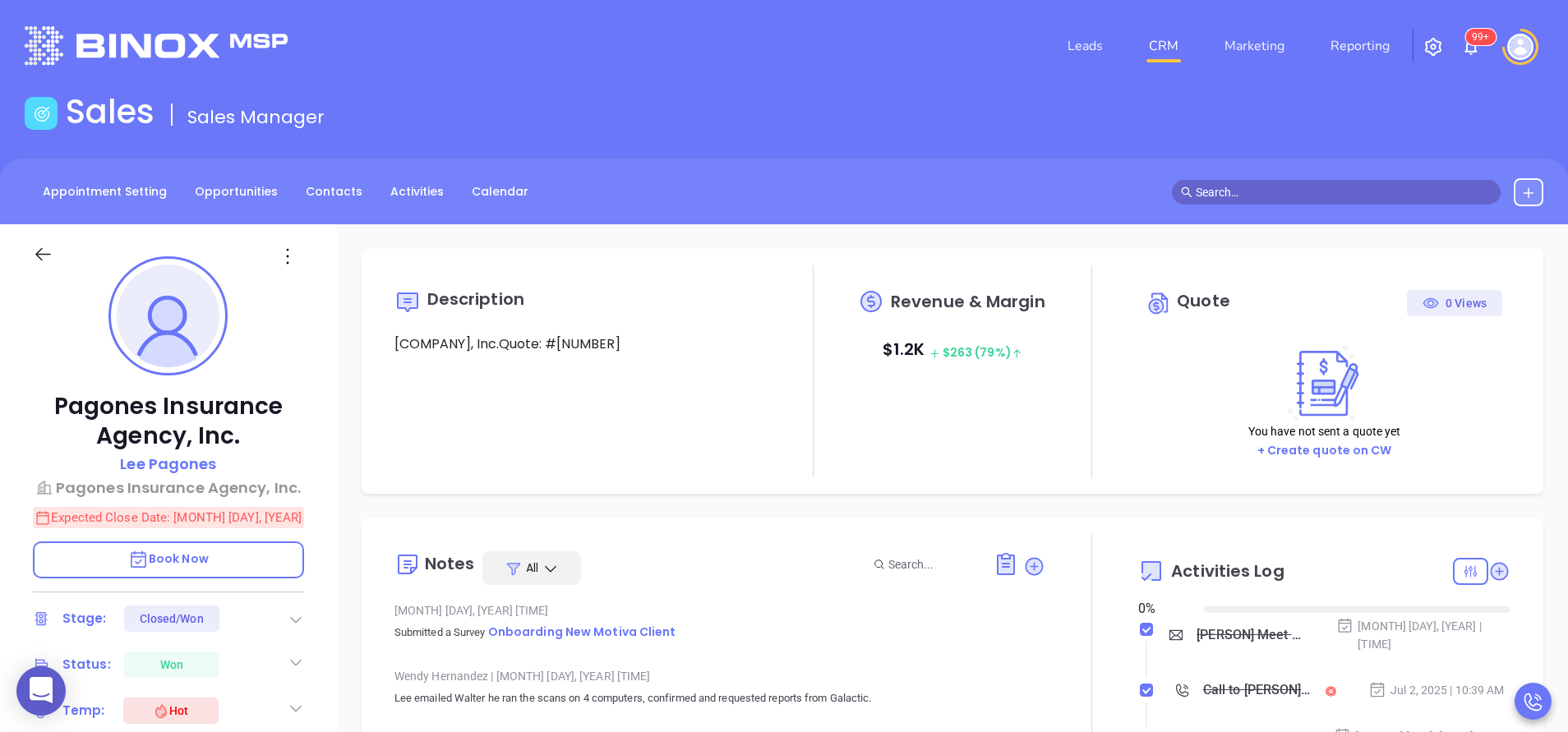 type on "08/06/2025" 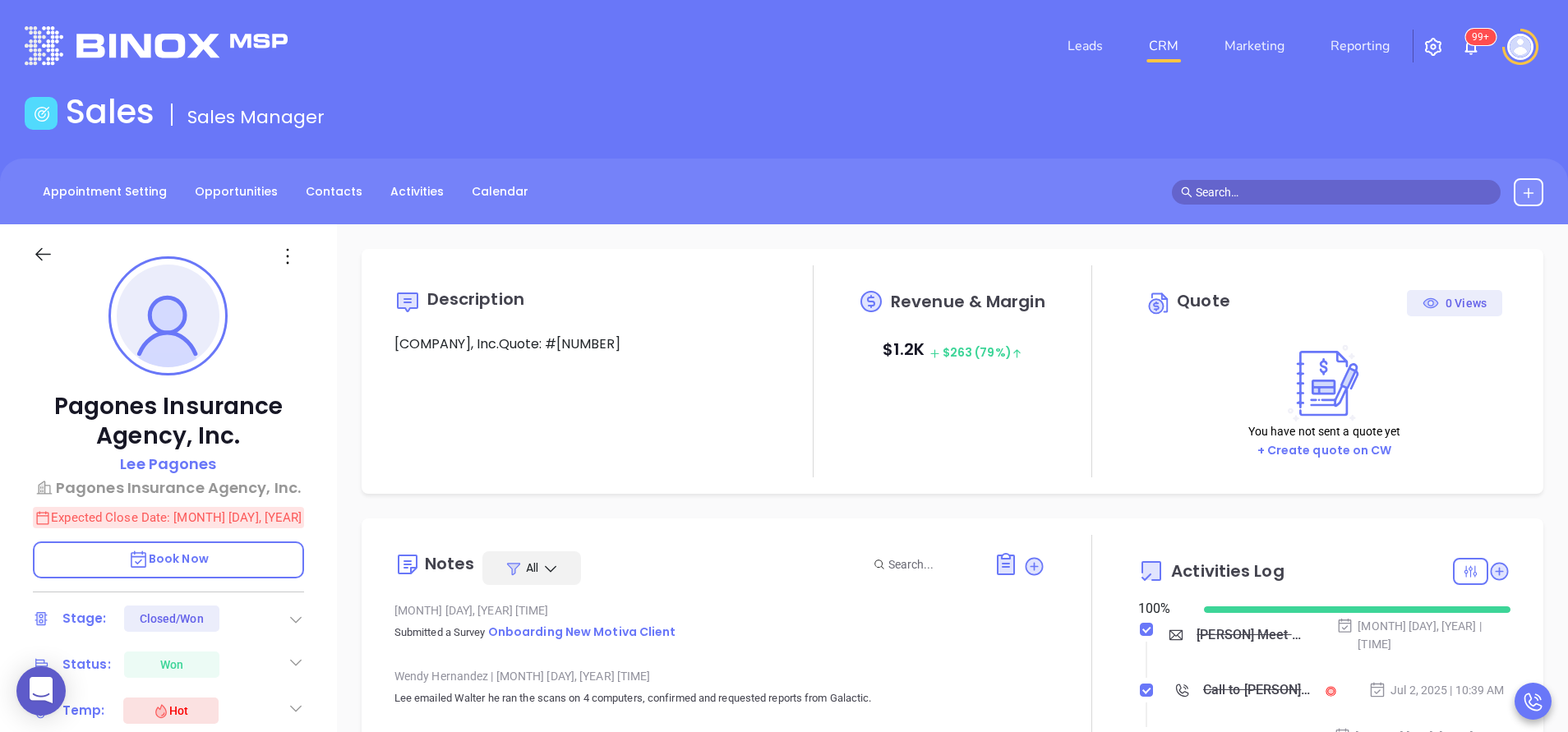 scroll, scrollTop: 430, scrollLeft: 0, axis: vertical 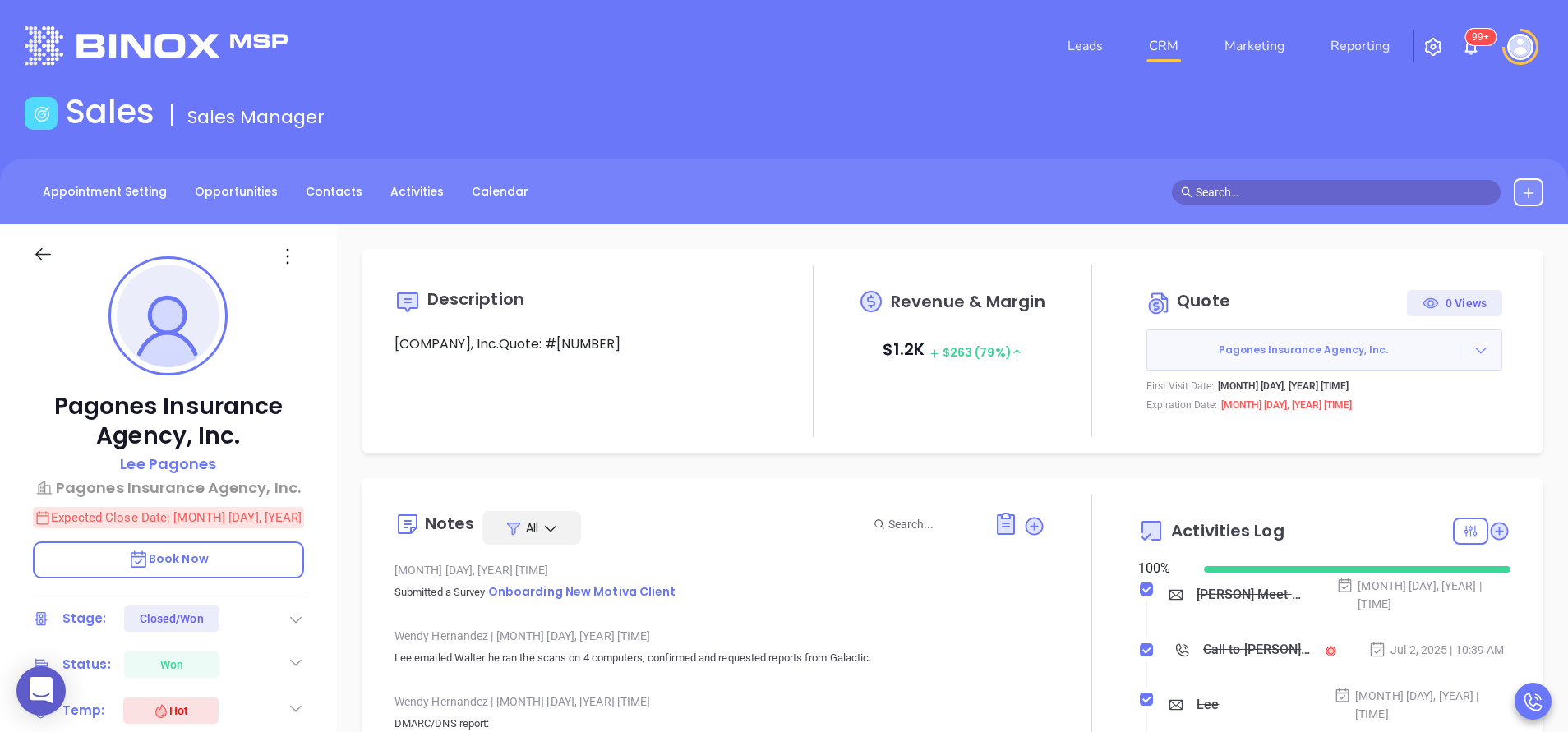 click at bounding box center [1481, 350] 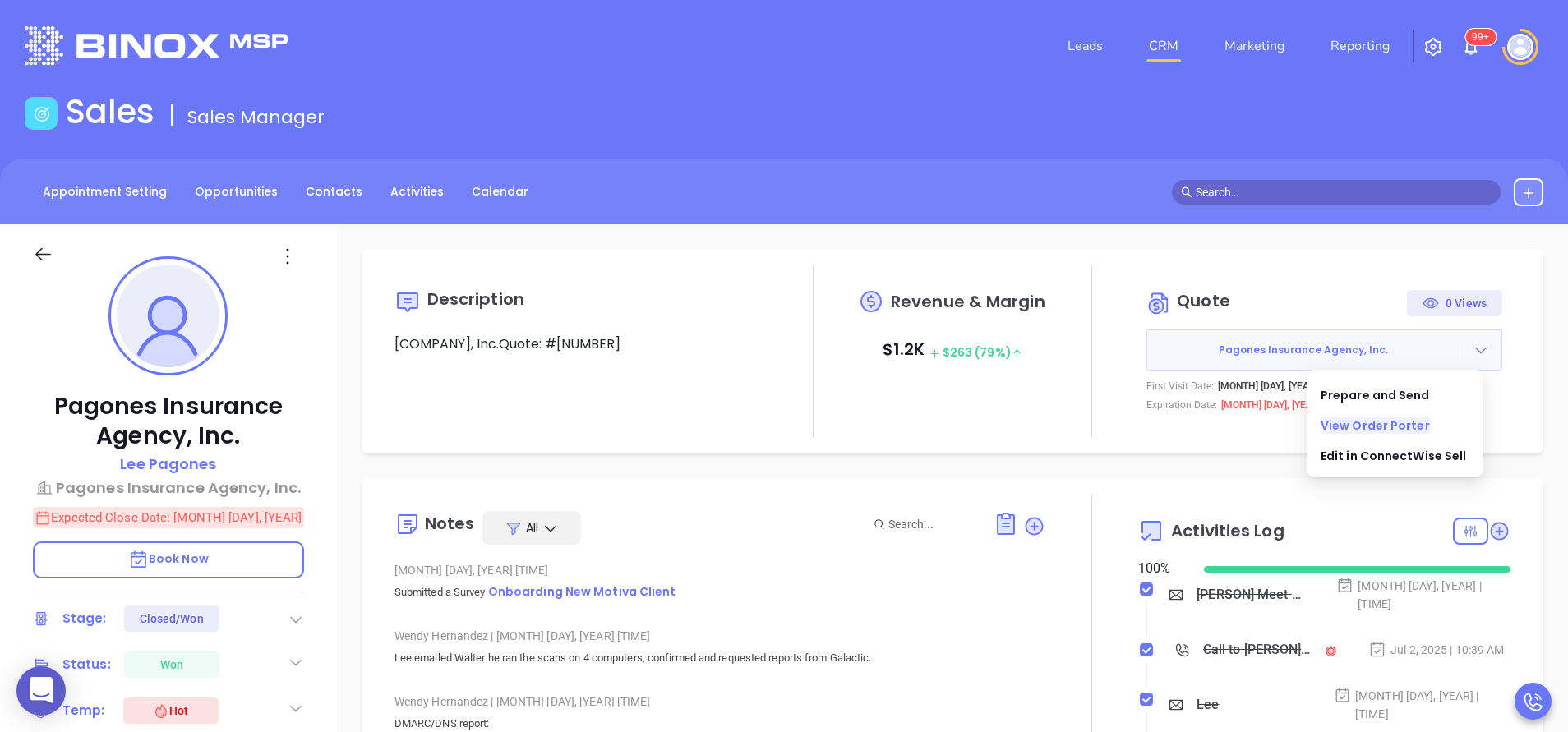 click on "View Order Porter" at bounding box center [1375, 426] 